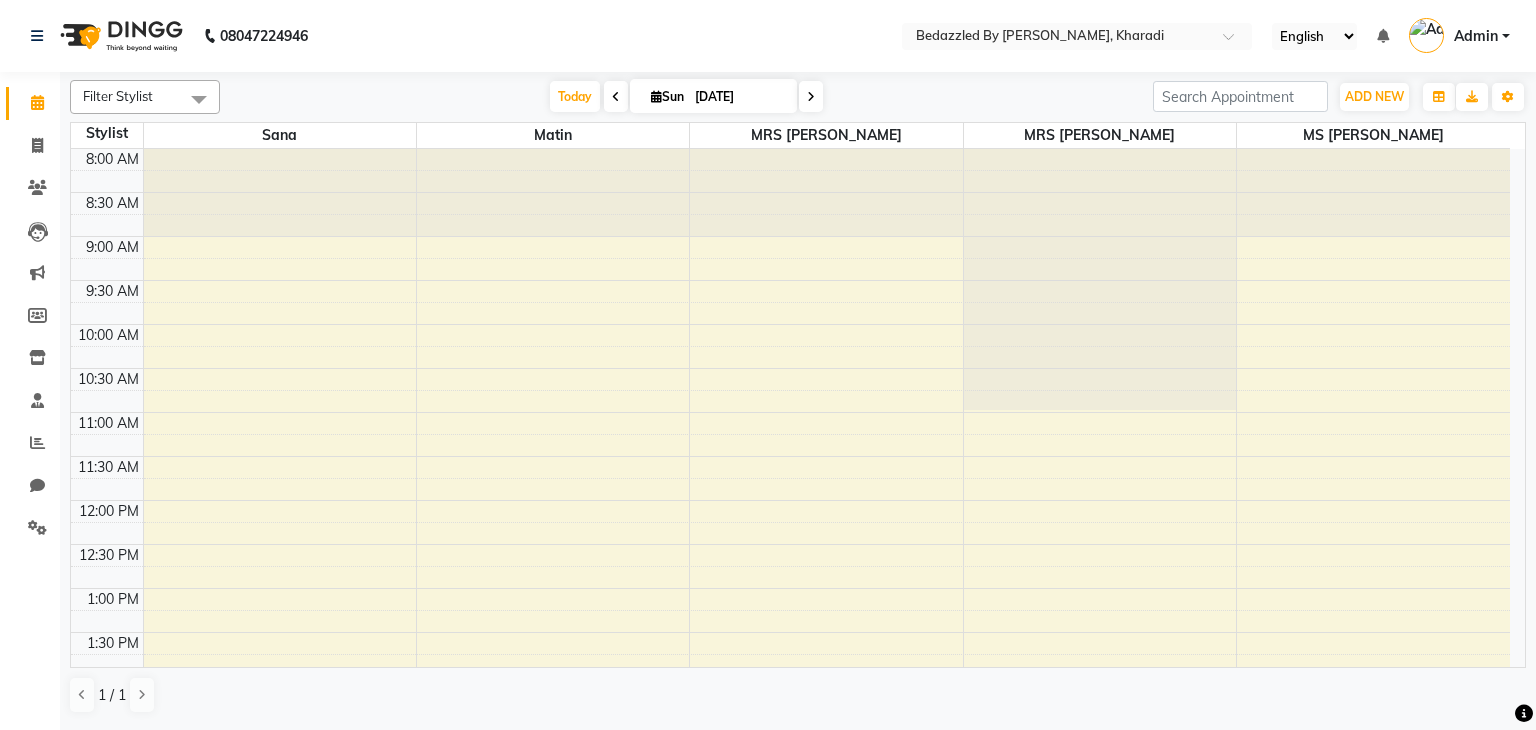 scroll, scrollTop: 0, scrollLeft: 0, axis: both 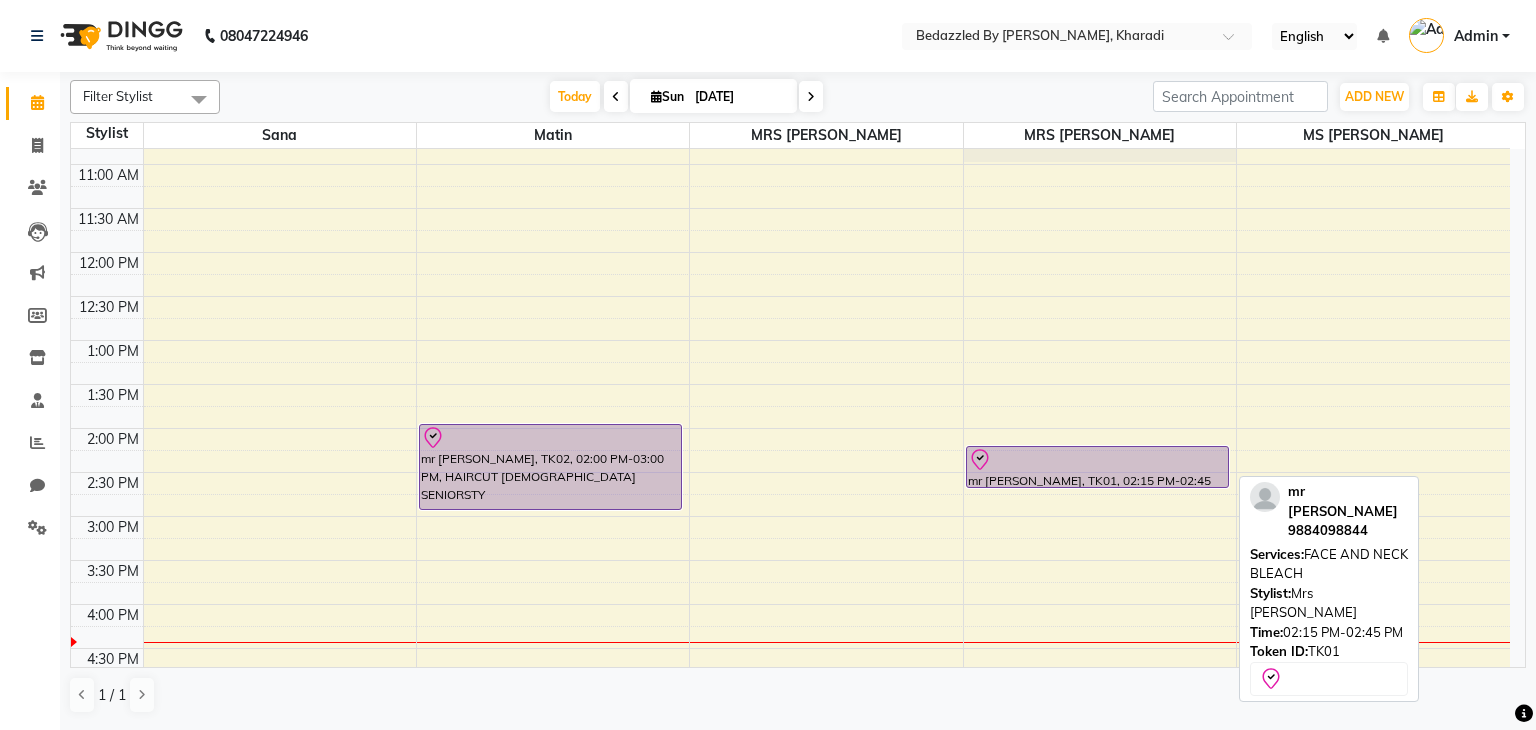 click at bounding box center (1098, 460) 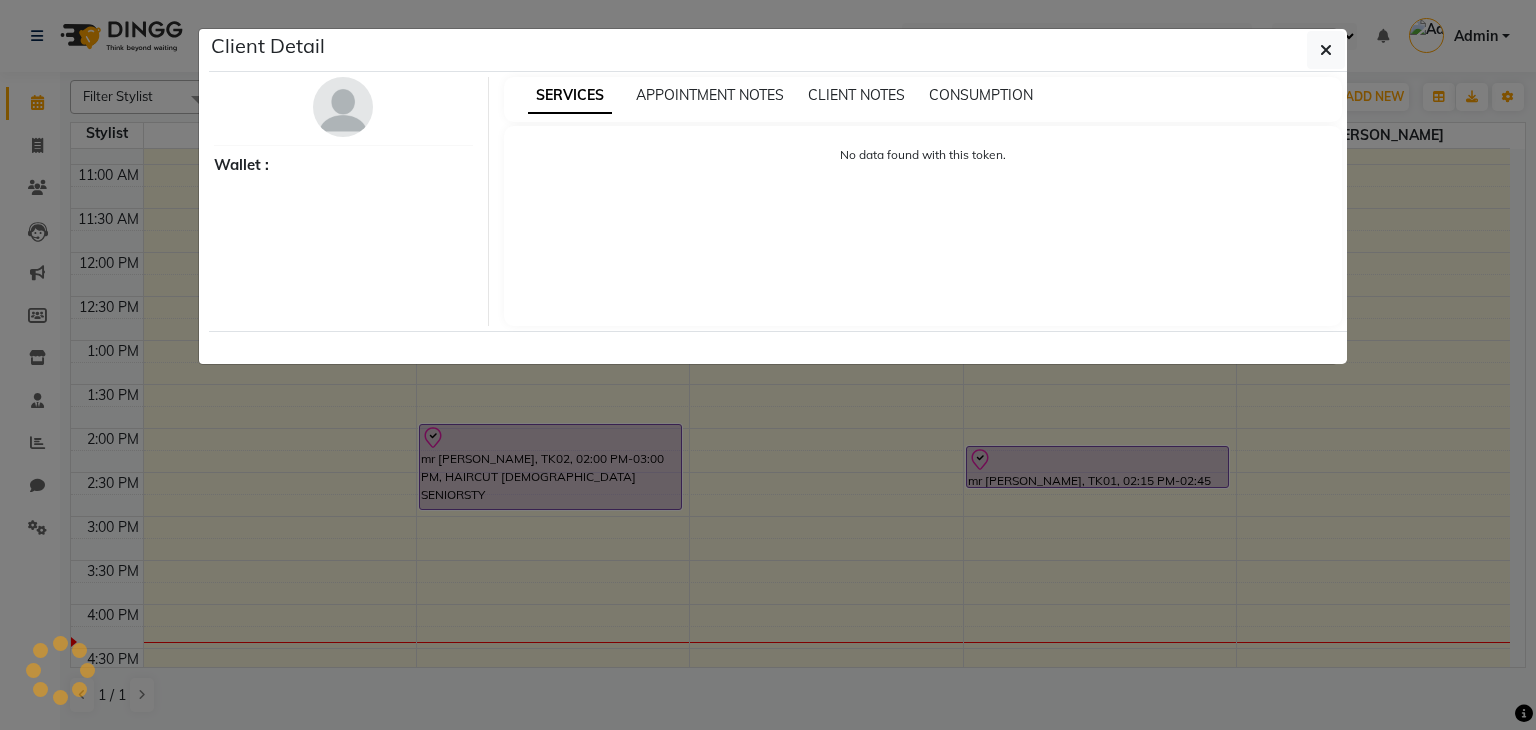 select on "8" 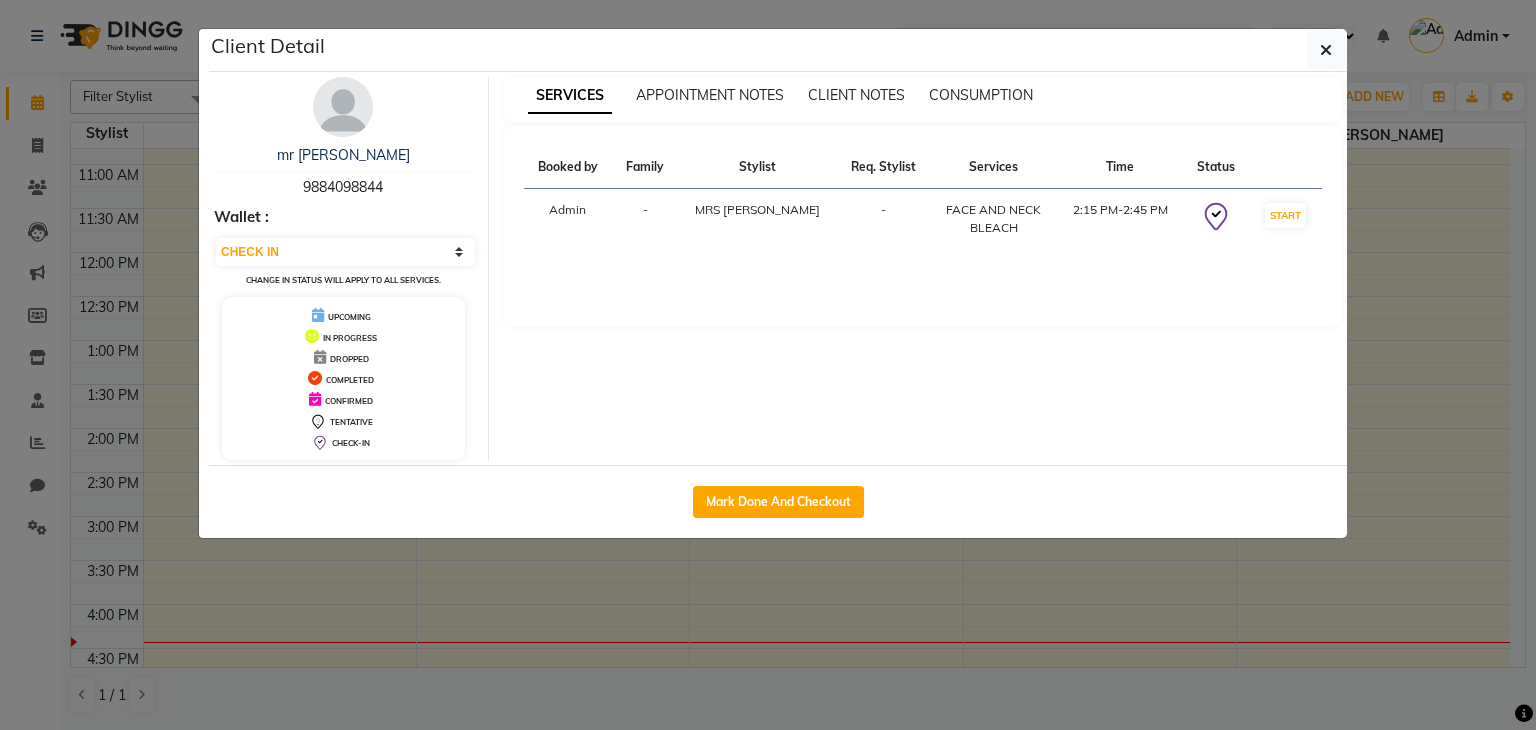 click on "mr [PERSON_NAME]    9884098844 Wallet : Select IN SERVICE CONFIRMED TENTATIVE CHECK IN MARK DONE DROPPED UPCOMING Change in status will apply to all services. UPCOMING IN PROGRESS DROPPED COMPLETED CONFIRMED TENTATIVE CHECK-IN" at bounding box center [344, 268] 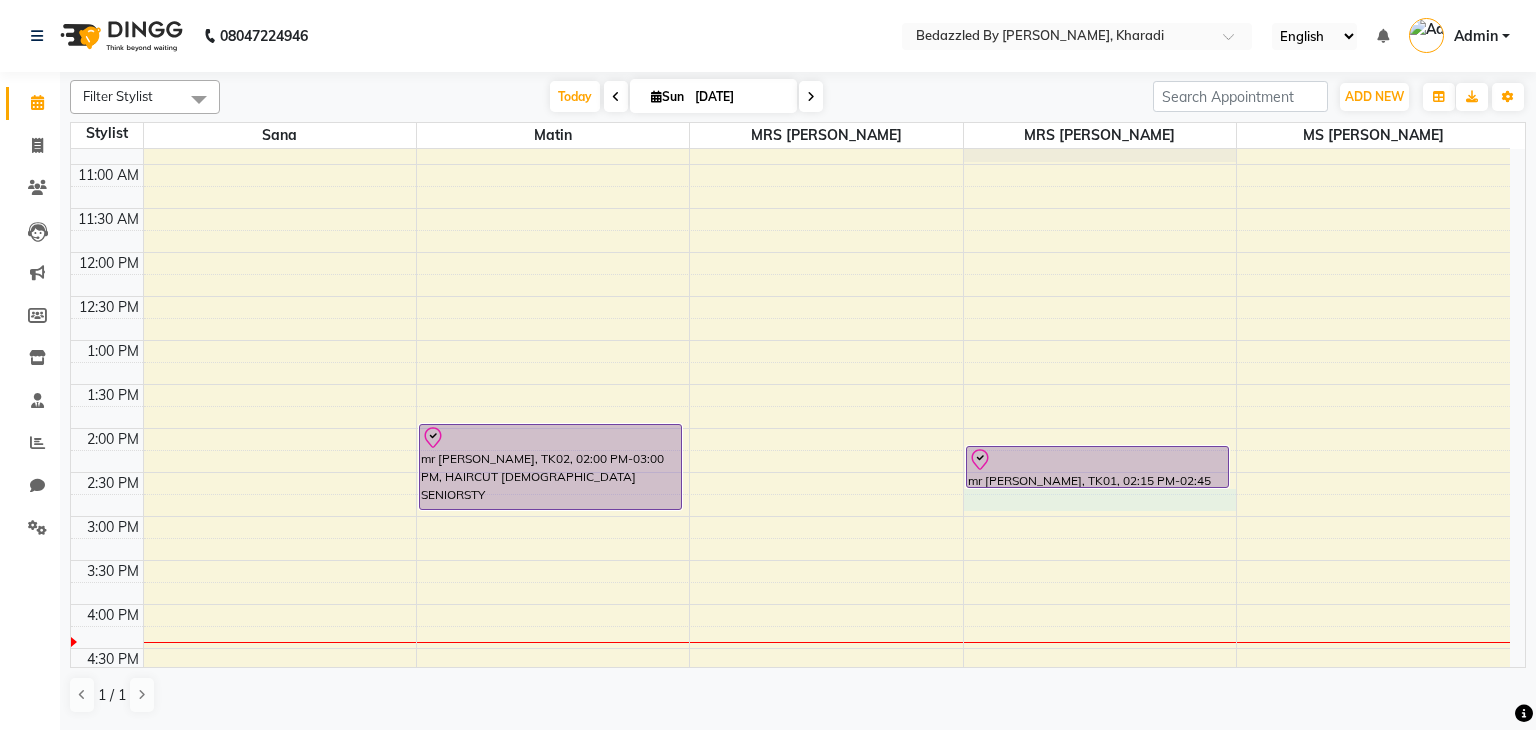 click on "8:00 AM 8:30 AM 9:00 AM 9:30 AM 10:00 AM 10:30 AM 11:00 AM 11:30 AM 12:00 PM 12:30 PM 1:00 PM 1:30 PM 2:00 PM 2:30 PM 3:00 PM 3:30 PM 4:00 PM 4:30 PM 5:00 PM 5:30 PM 6:00 PM 6:30 PM 7:00 PM 7:30 PM 8:00 PM 8:30 PM
mr [PERSON_NAME], TK02, 02:00 PM-03:00 PM, HAIRCUT [DEMOGRAPHIC_DATA] SENIORSTY
mr [PERSON_NAME], TK01, 02:15 PM-02:45 PM, FACE AND NECK BLEACH" at bounding box center [790, 472] 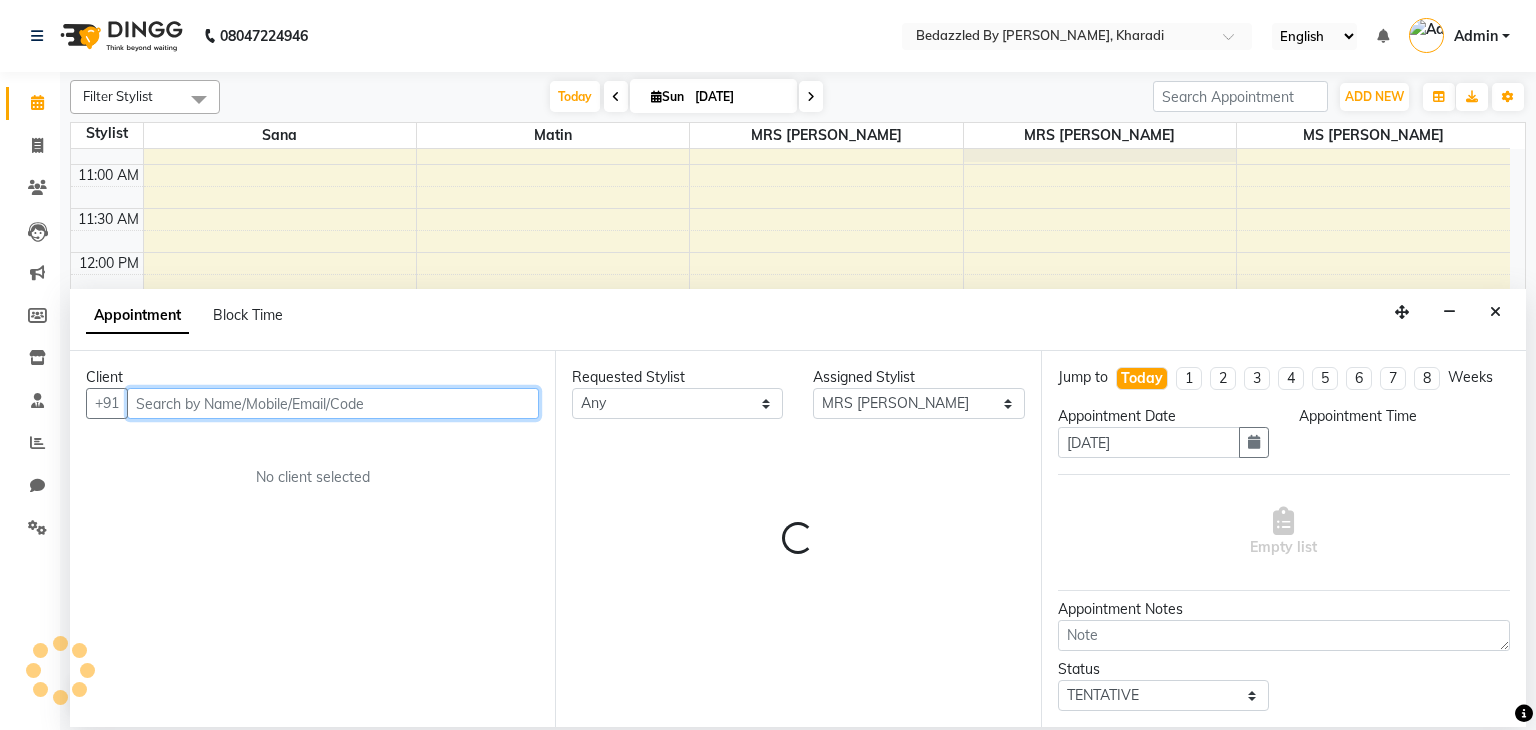 select on "885" 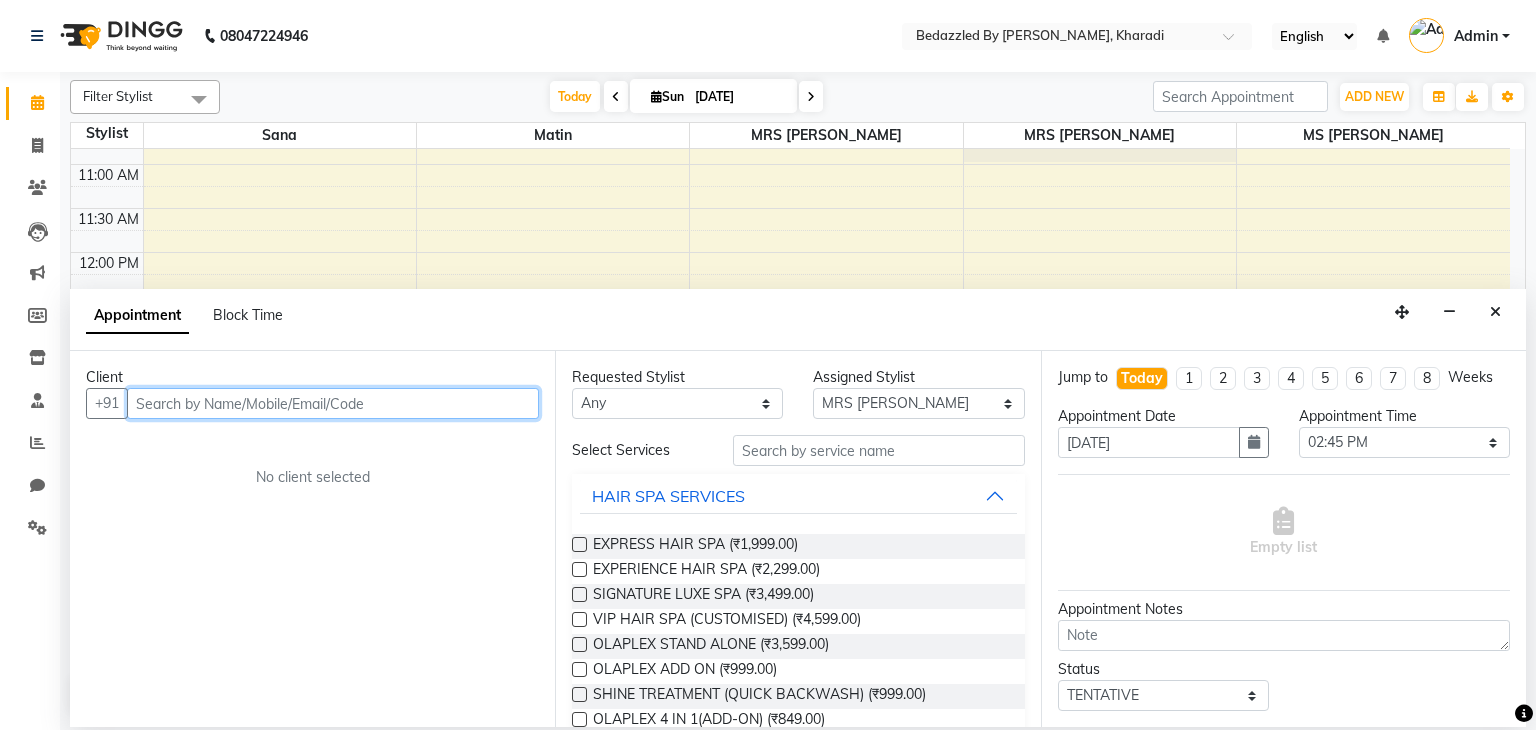 paste on "9884098844" 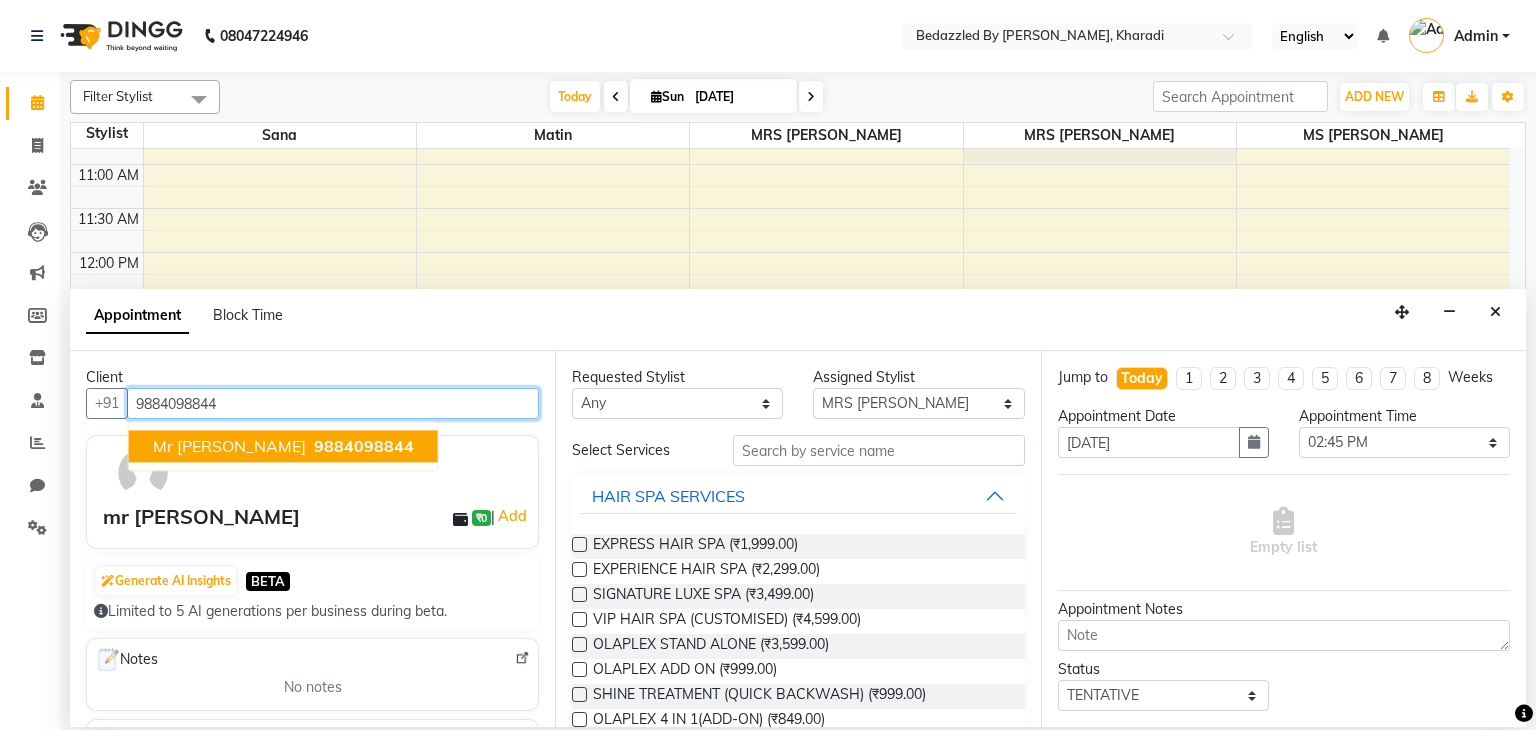 click on "9884098844" at bounding box center [364, 447] 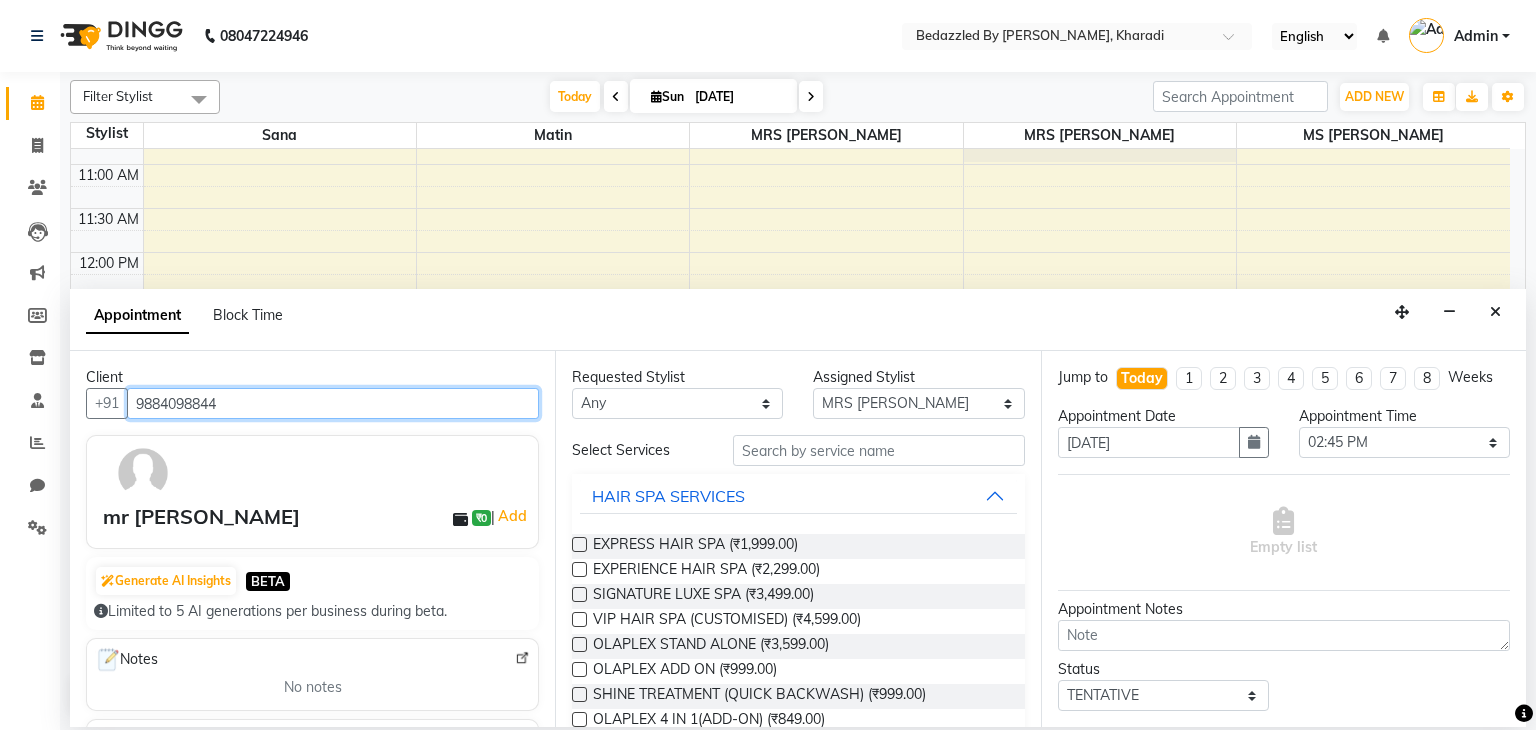 type on "9884098844" 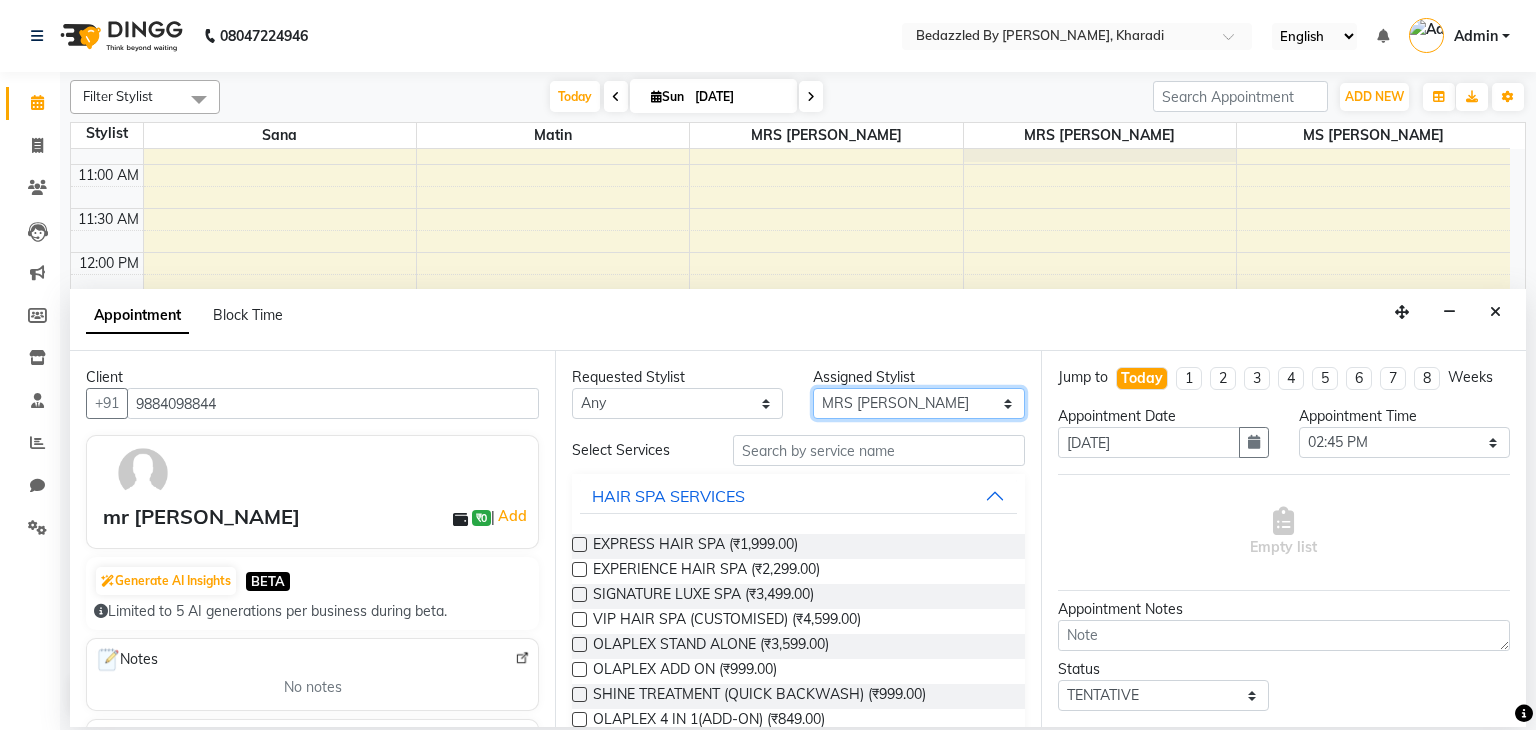 drag, startPoint x: 935, startPoint y: 407, endPoint x: 846, endPoint y: 460, distance: 103.58572 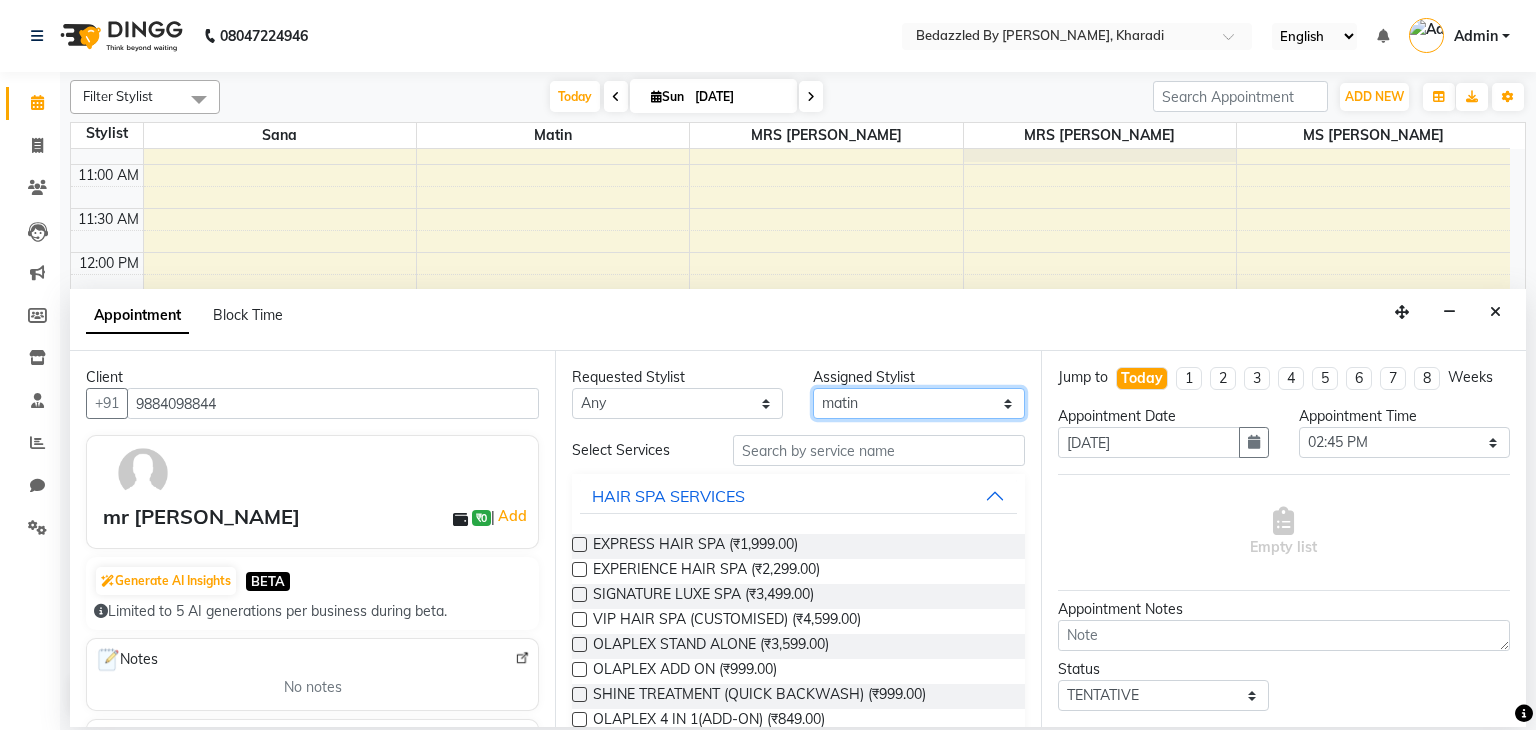click on "Select matin MRS [PERSON_NAME] MRS [PERSON_NAME] MS [PERSON_NAME]" at bounding box center (918, 403) 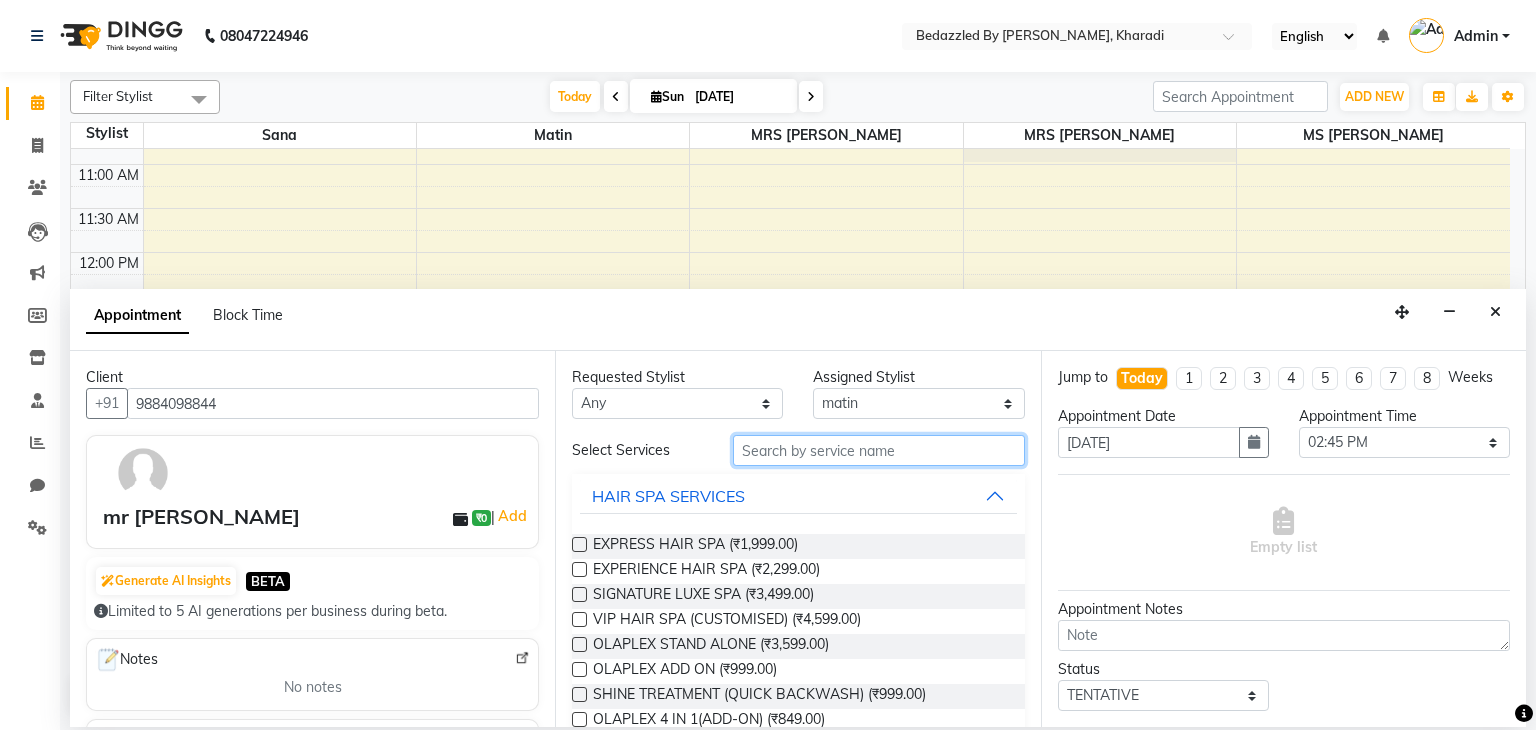 click at bounding box center [879, 450] 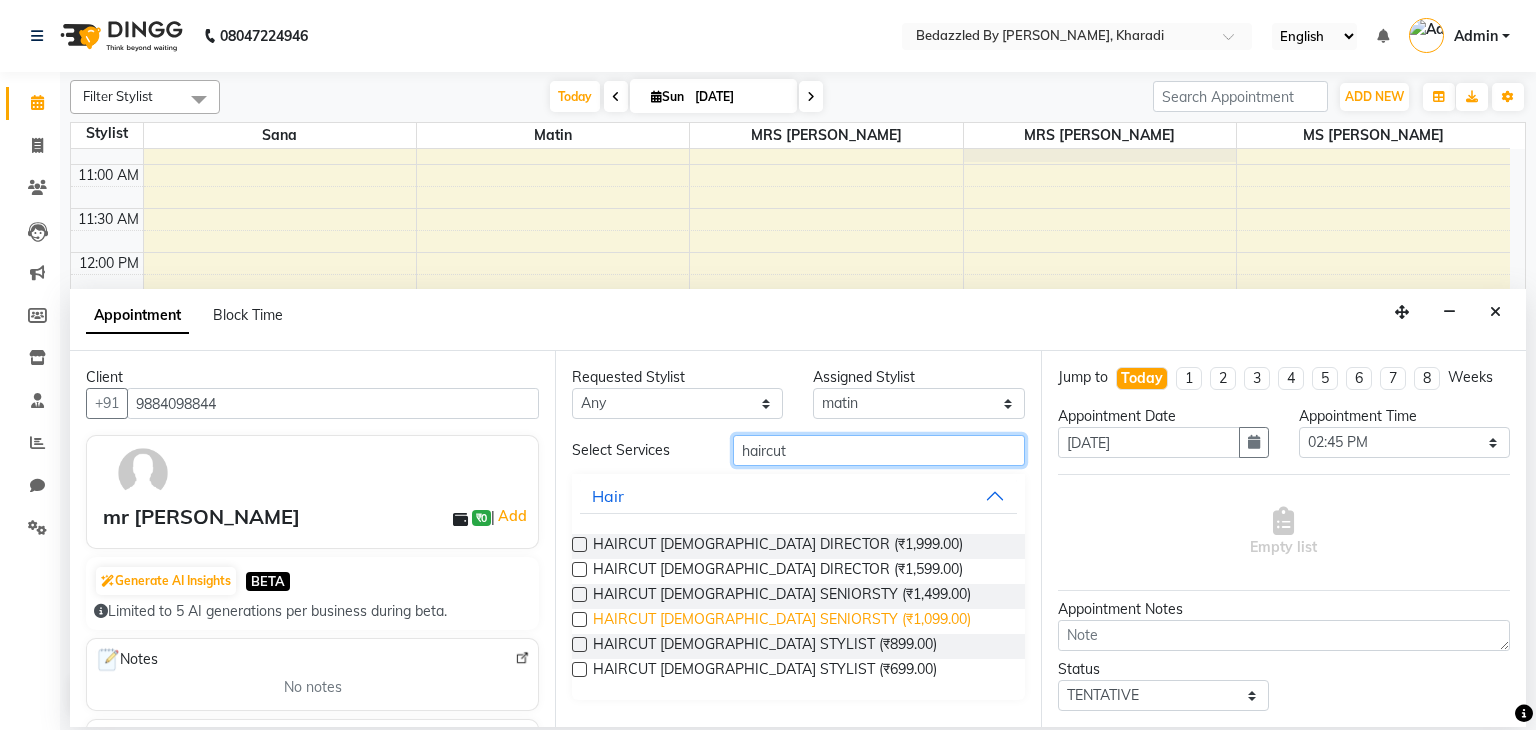type on "haircut" 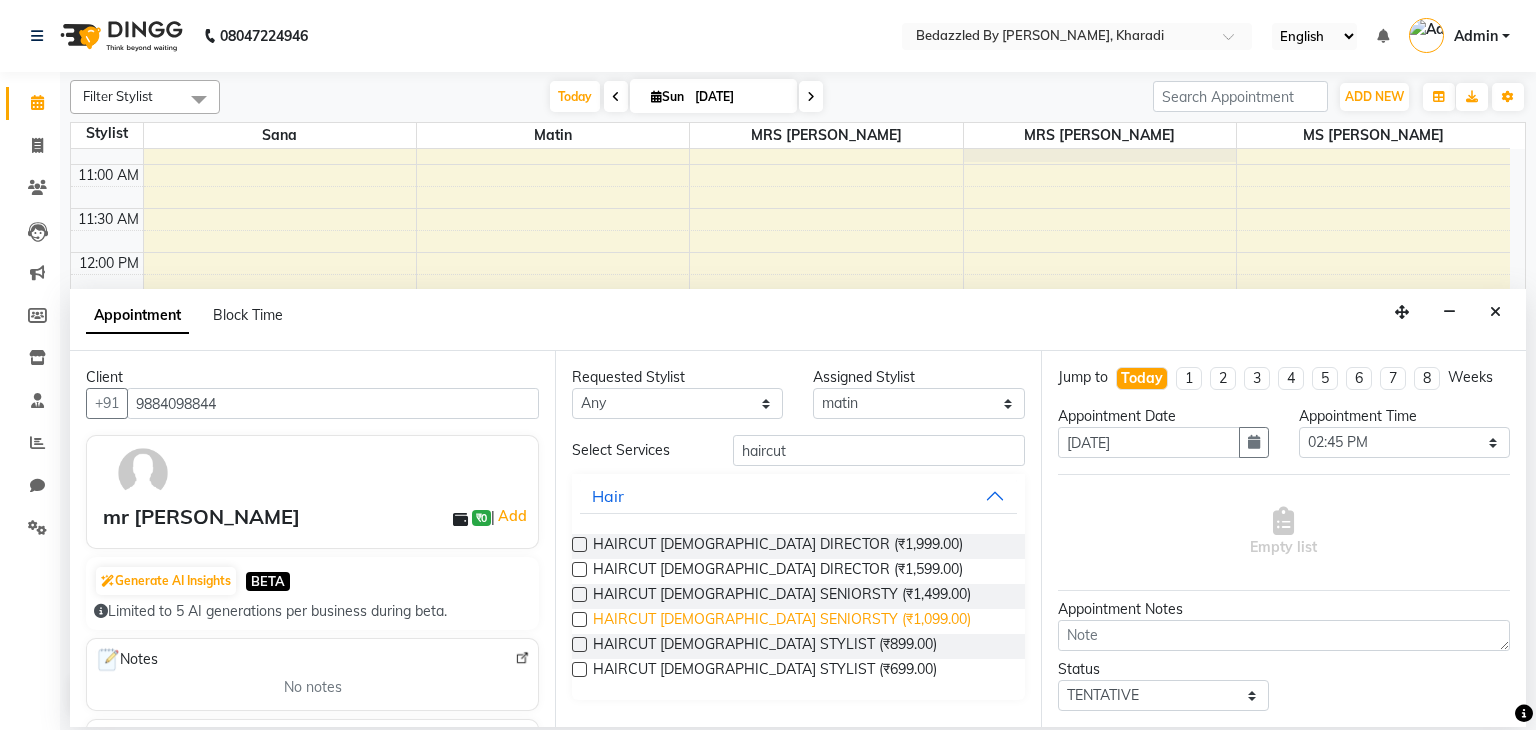 click on "HAIRCUT [DEMOGRAPHIC_DATA] SENIORSTY (₹1,099.00)" at bounding box center [782, 621] 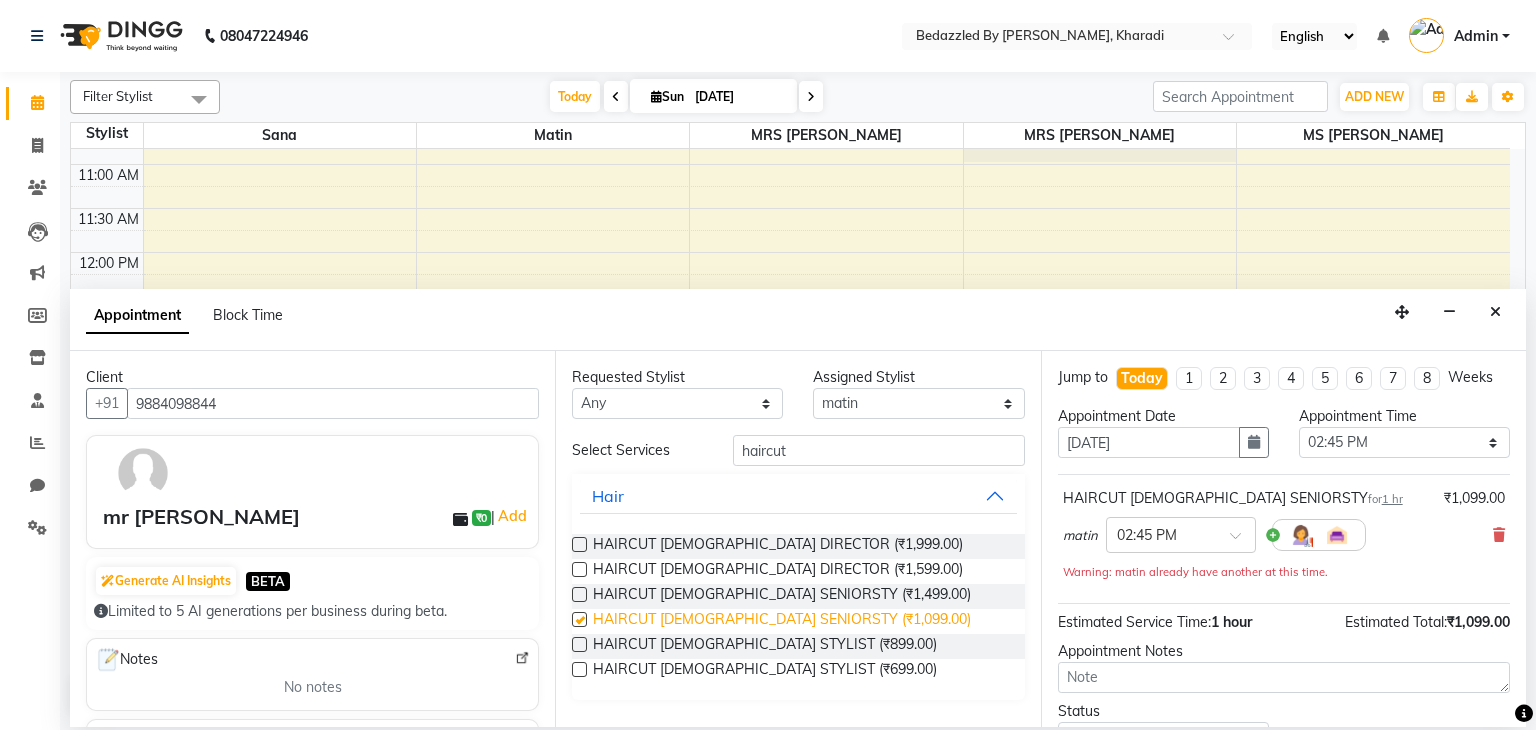 checkbox on "false" 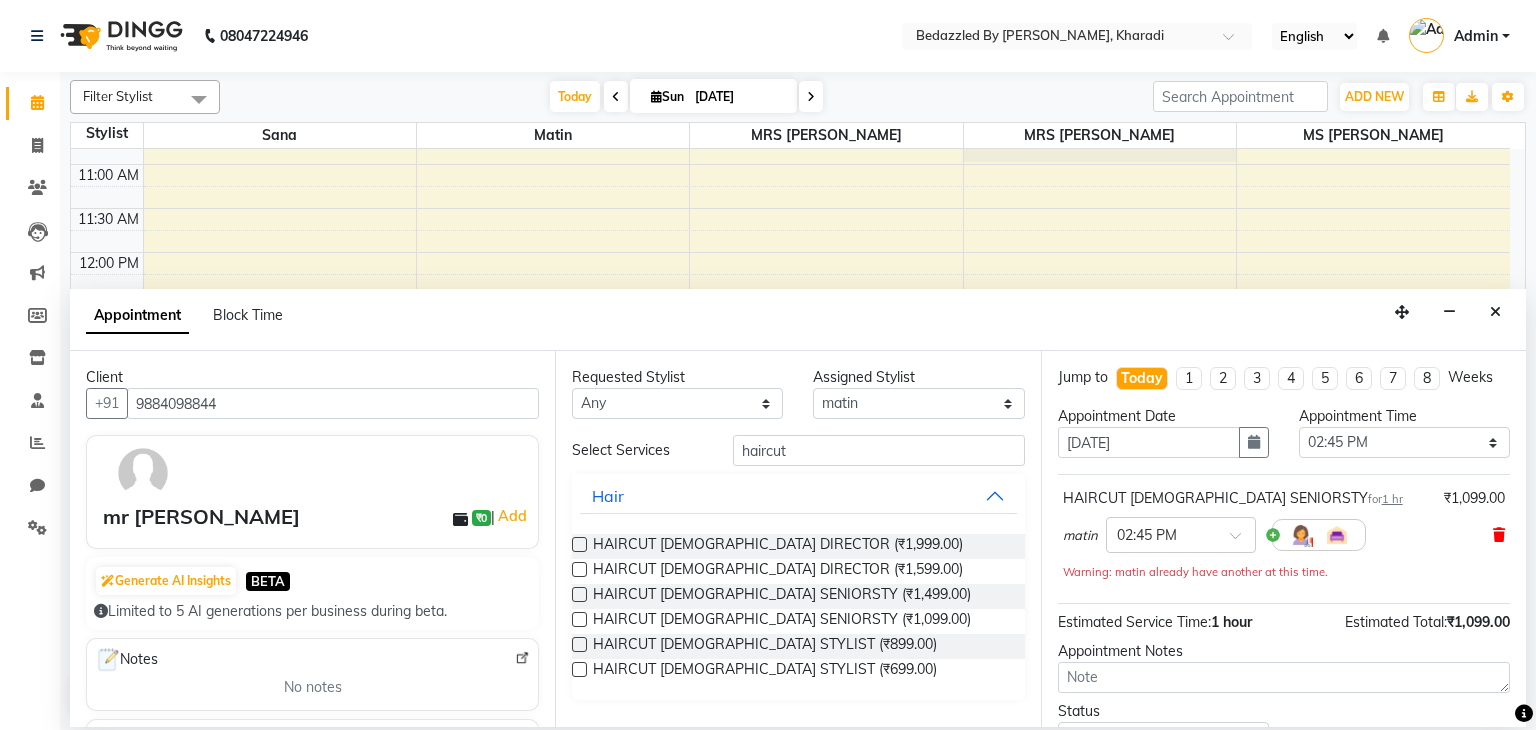click at bounding box center [1499, 535] 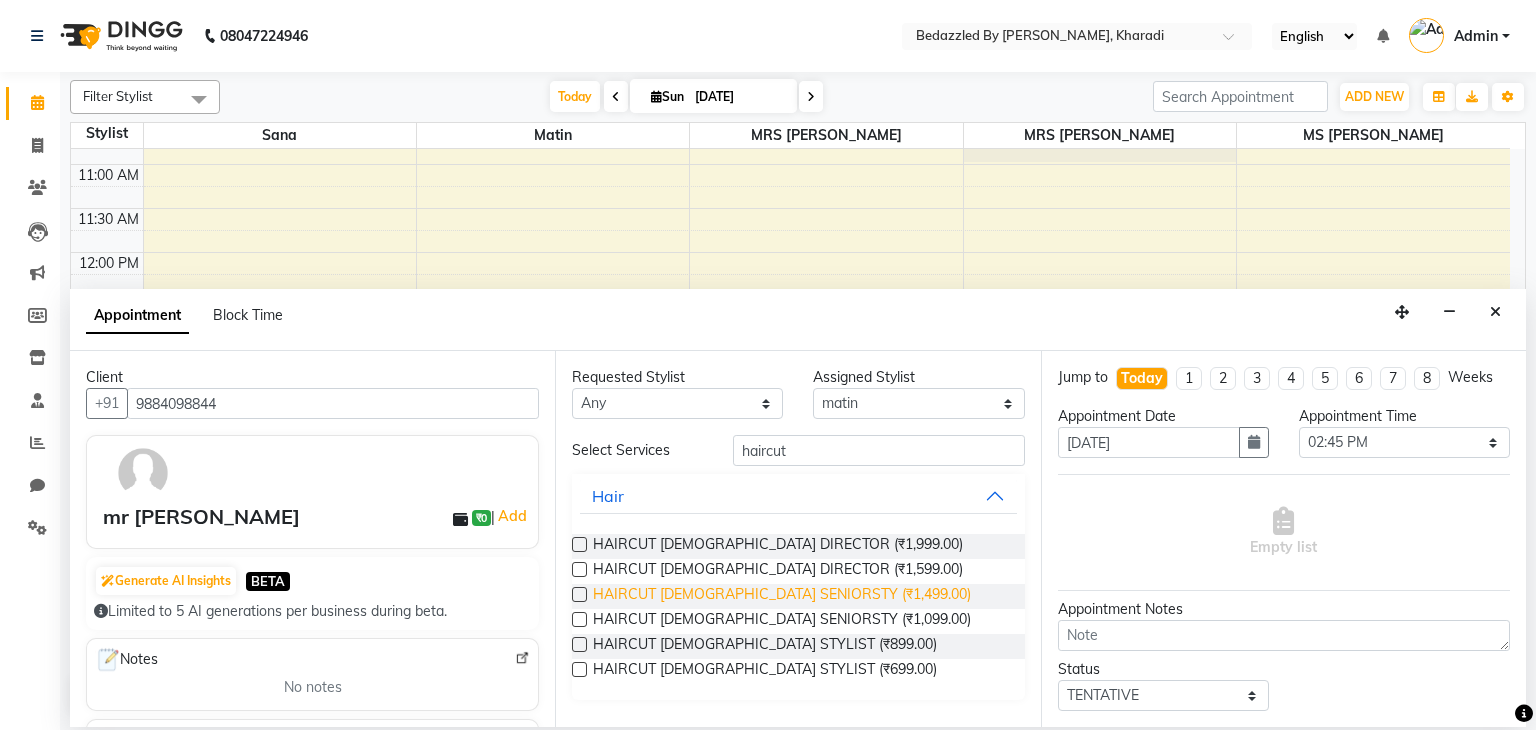 click on "HAIRCUT [DEMOGRAPHIC_DATA] SENIORSTY (₹1,499.00)" at bounding box center (782, 596) 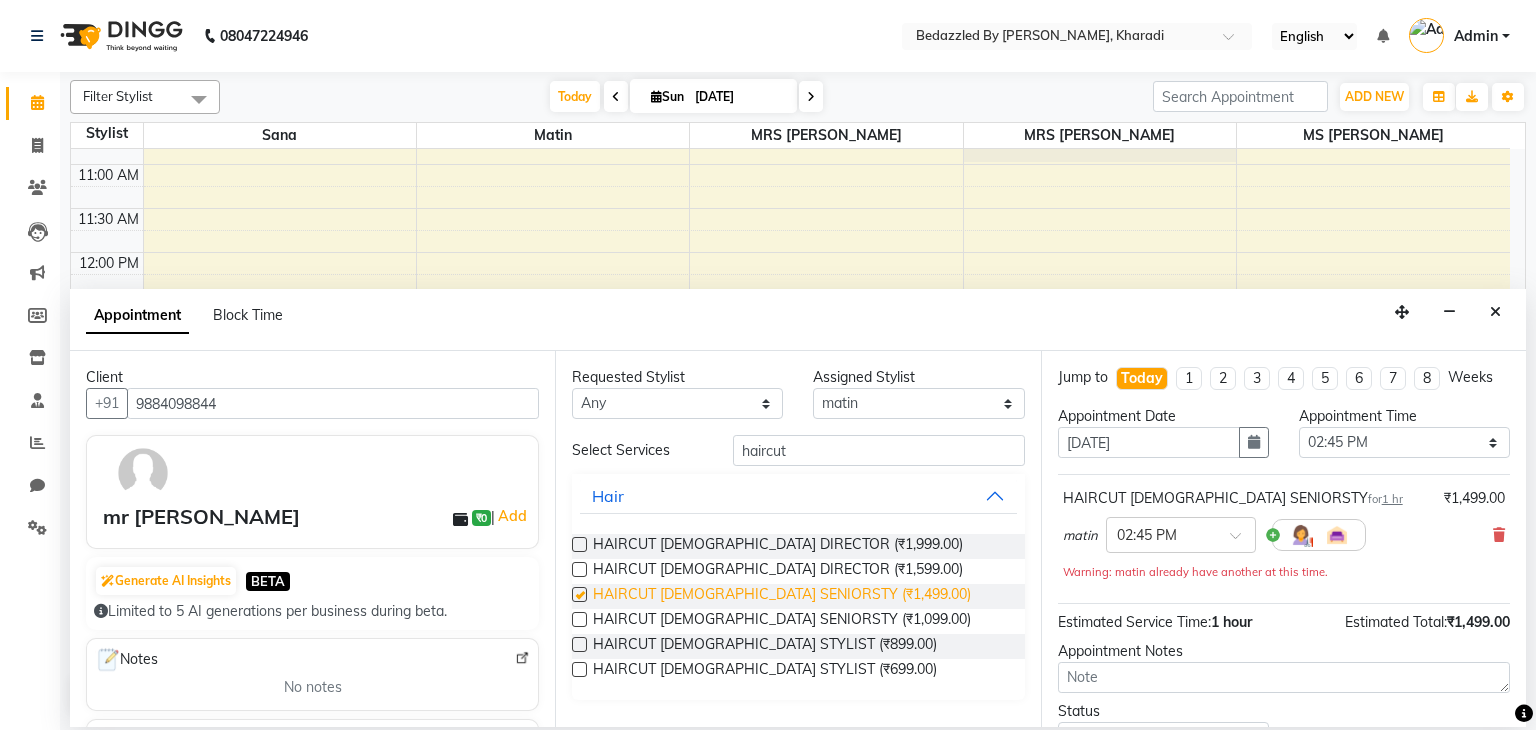 checkbox on "false" 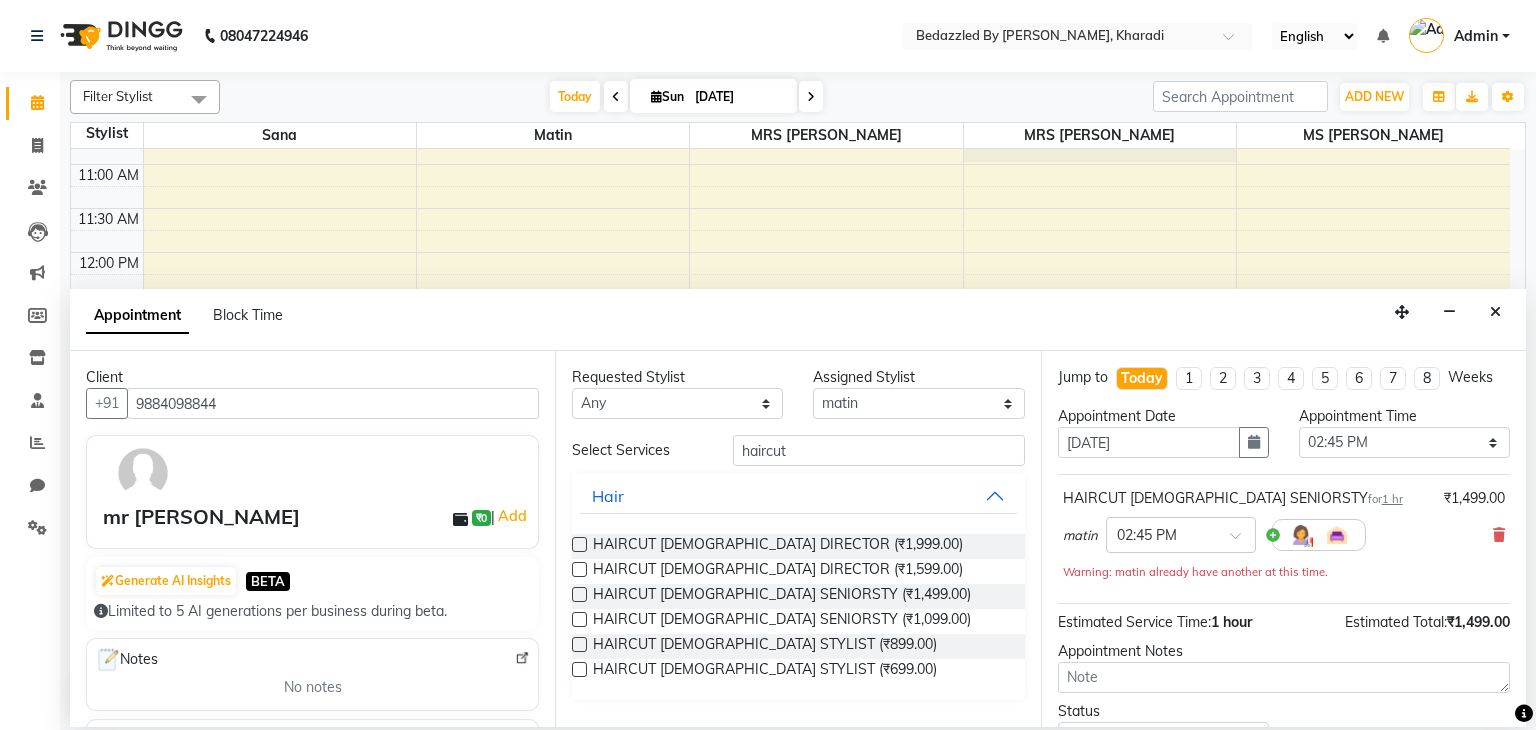 scroll, scrollTop: 151, scrollLeft: 0, axis: vertical 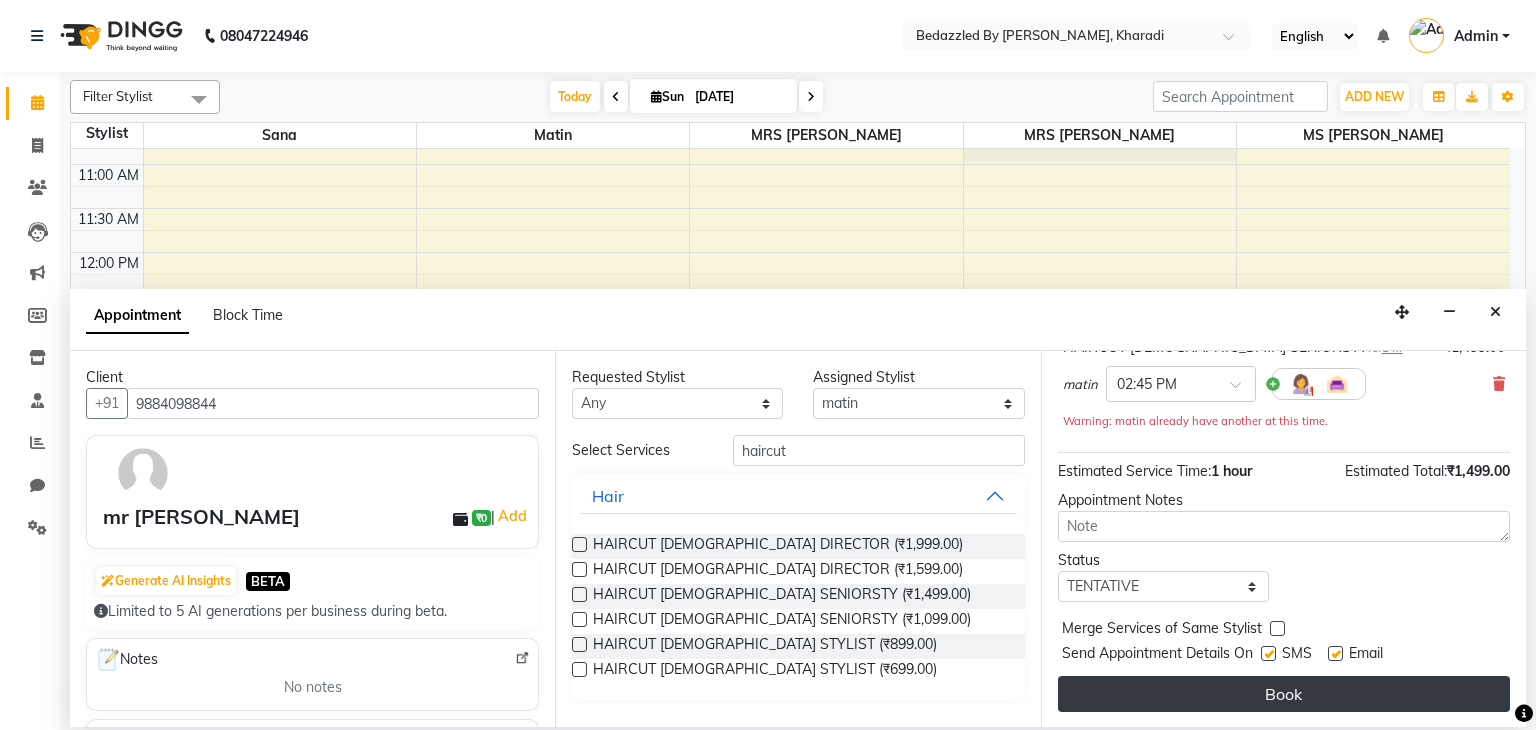 click on "Book" at bounding box center (1284, 694) 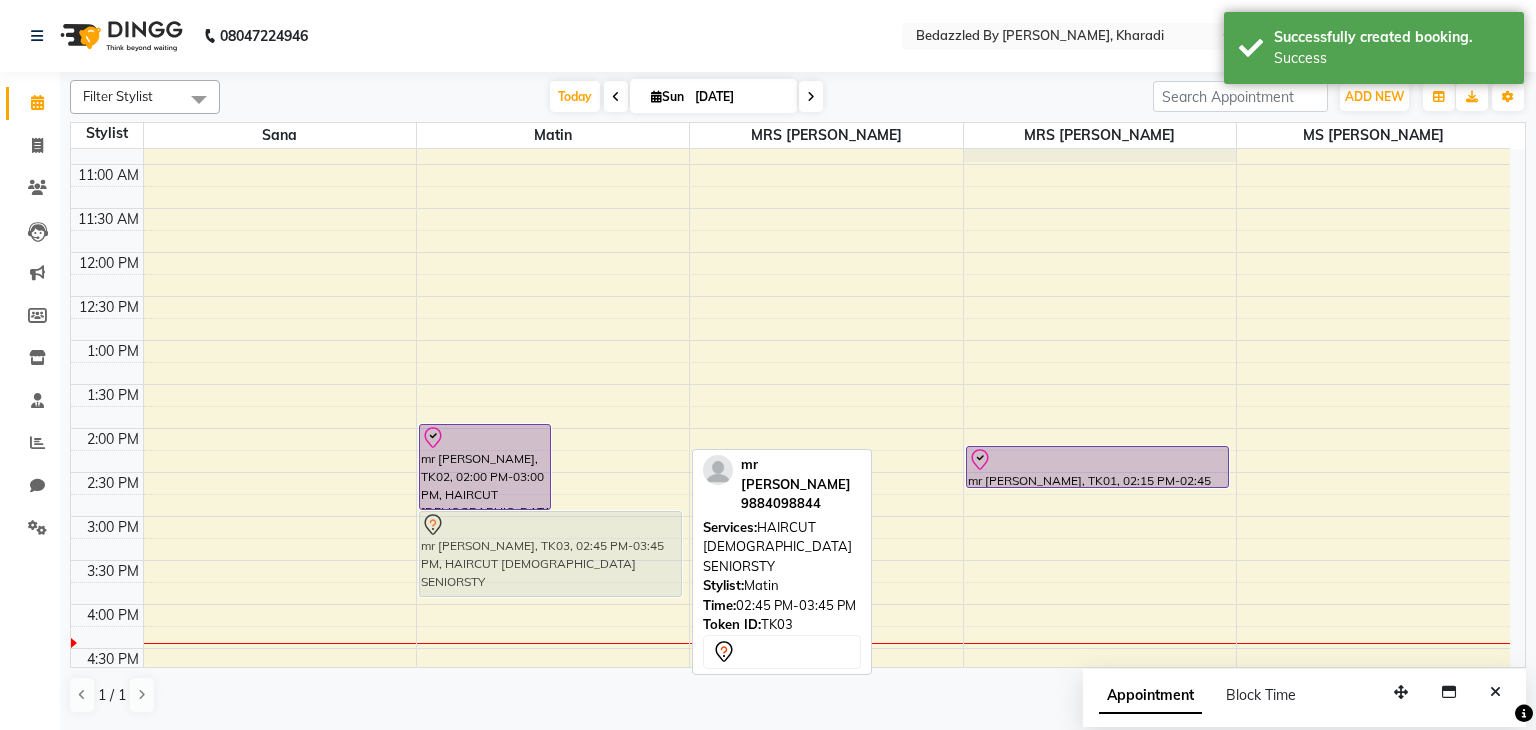 drag, startPoint x: 634, startPoint y: 512, endPoint x: 584, endPoint y: 544, distance: 59.36329 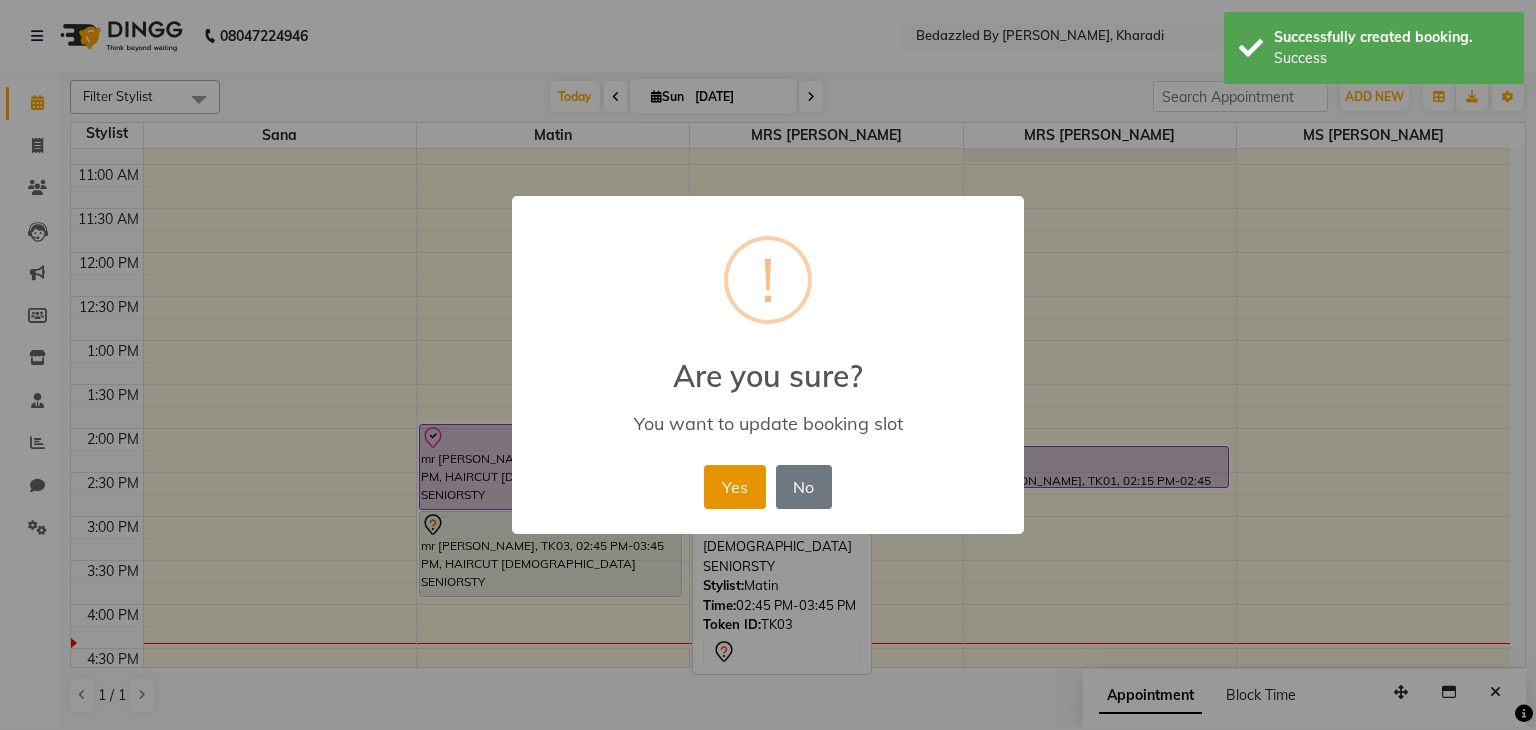 click on "Yes" at bounding box center [734, 487] 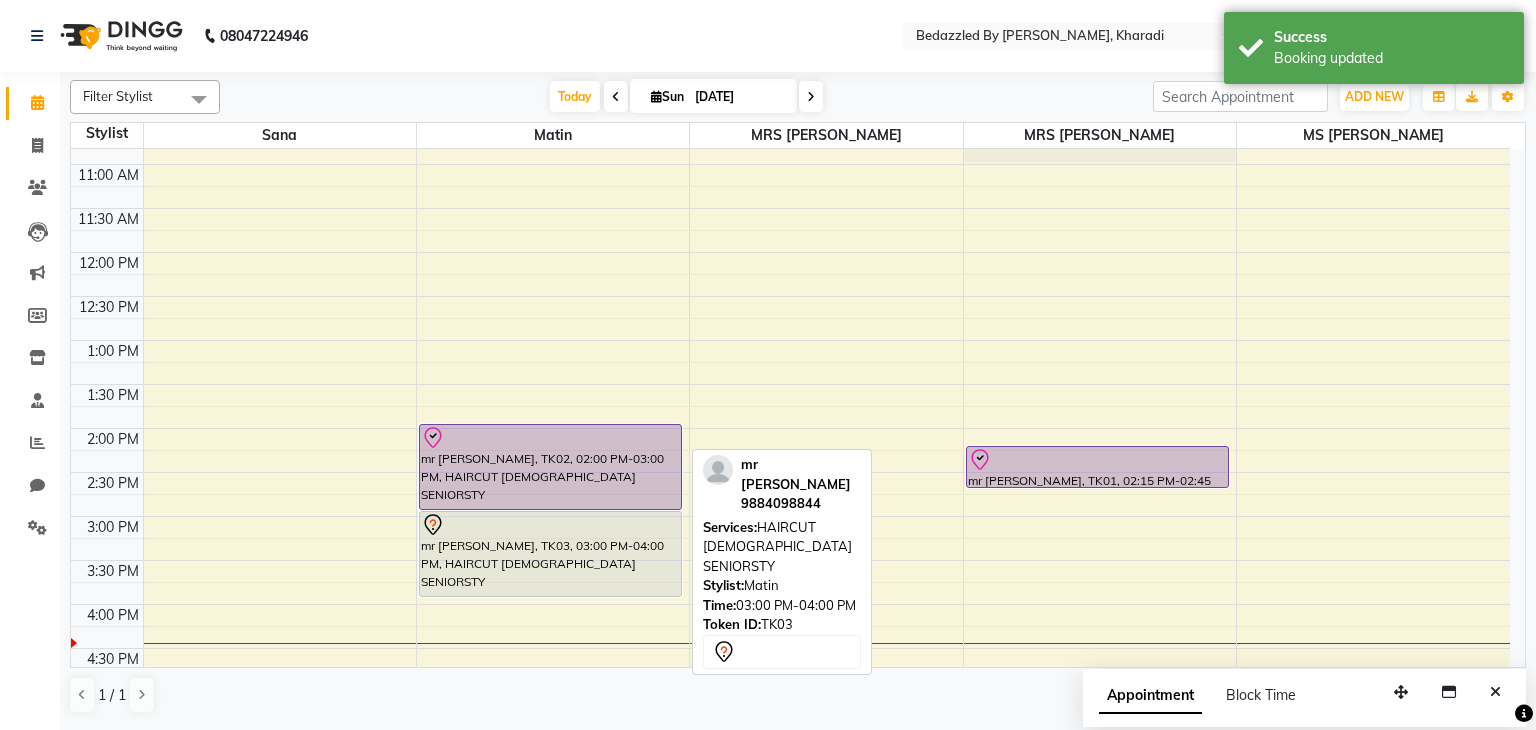 click on "mr [PERSON_NAME], TK03, 03:00 PM-04:00 PM, HAIRCUT [DEMOGRAPHIC_DATA] SENIORSTY" at bounding box center [551, 554] 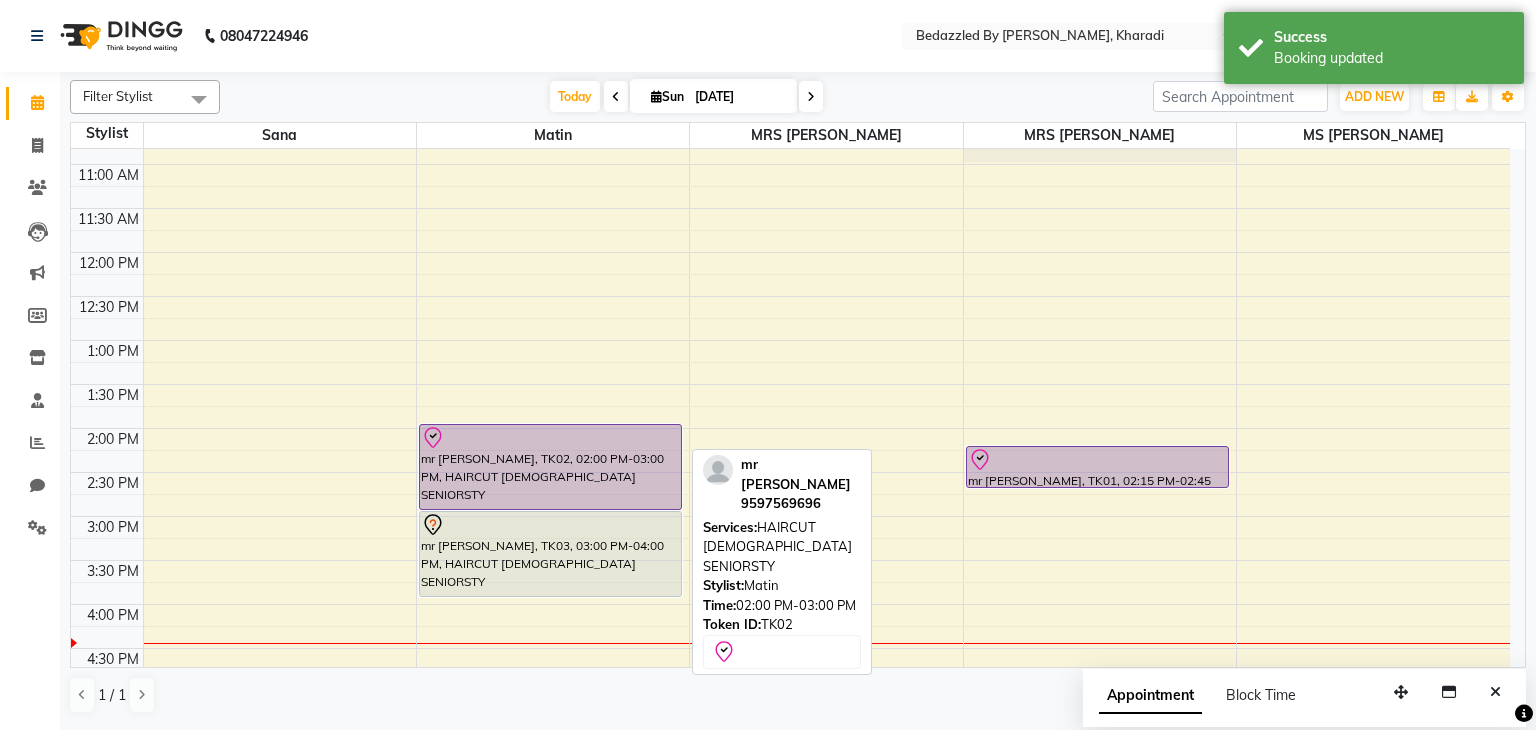 click on "mr [PERSON_NAME], TK02, 02:00 PM-03:00 PM, HAIRCUT [DEMOGRAPHIC_DATA] SENIORSTY" at bounding box center [551, 467] 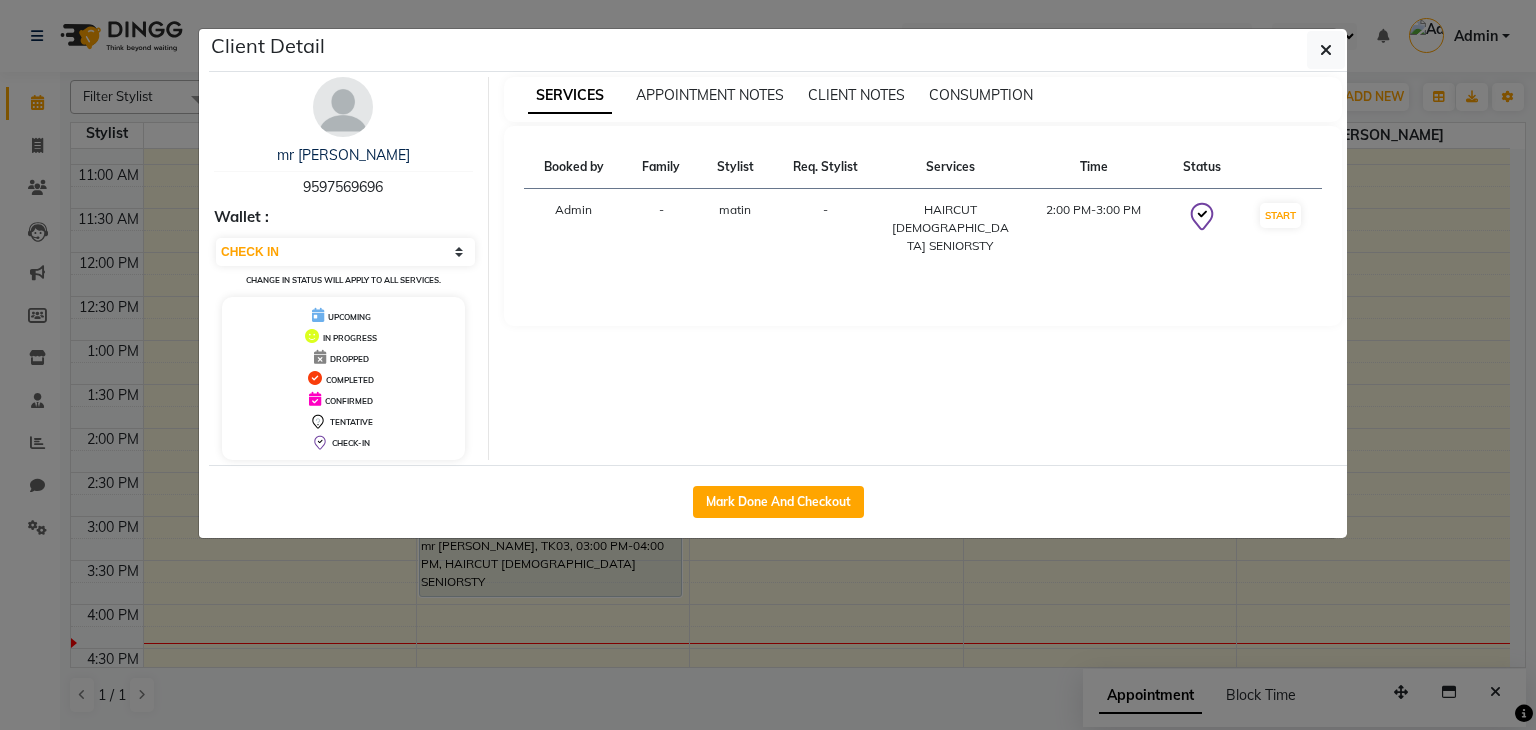 click on "mr [PERSON_NAME]    9597569696" at bounding box center (343, 171) 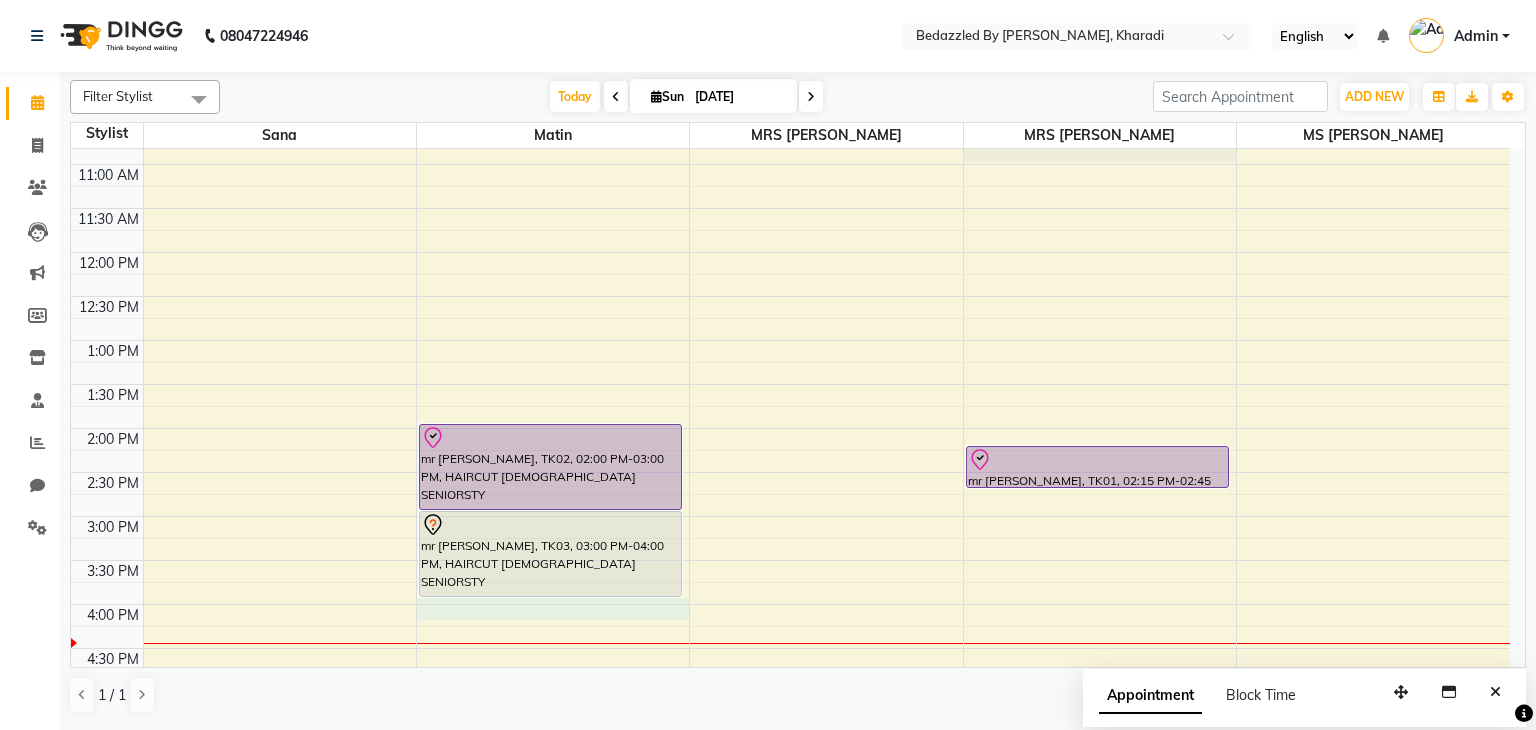 click on "8:00 AM 8:30 AM 9:00 AM 9:30 AM 10:00 AM 10:30 AM 11:00 AM 11:30 AM 12:00 PM 12:30 PM 1:00 PM 1:30 PM 2:00 PM 2:30 PM 3:00 PM 3:30 PM 4:00 PM 4:30 PM 5:00 PM 5:30 PM 6:00 PM 6:30 PM 7:00 PM 7:30 PM 8:00 PM 8:30 PM
mr [PERSON_NAME], TK02, 02:00 PM-03:00 PM, HAIRCUT [DEMOGRAPHIC_DATA] SENIORSTY             mr [PERSON_NAME], TK03, 03:00 PM-04:00 PM, HAIRCUT [DEMOGRAPHIC_DATA] SENIORSTY
mr [PERSON_NAME], TK01, 02:15 PM-02:45 PM, FACE AND NECK BLEACH" at bounding box center (790, 472) 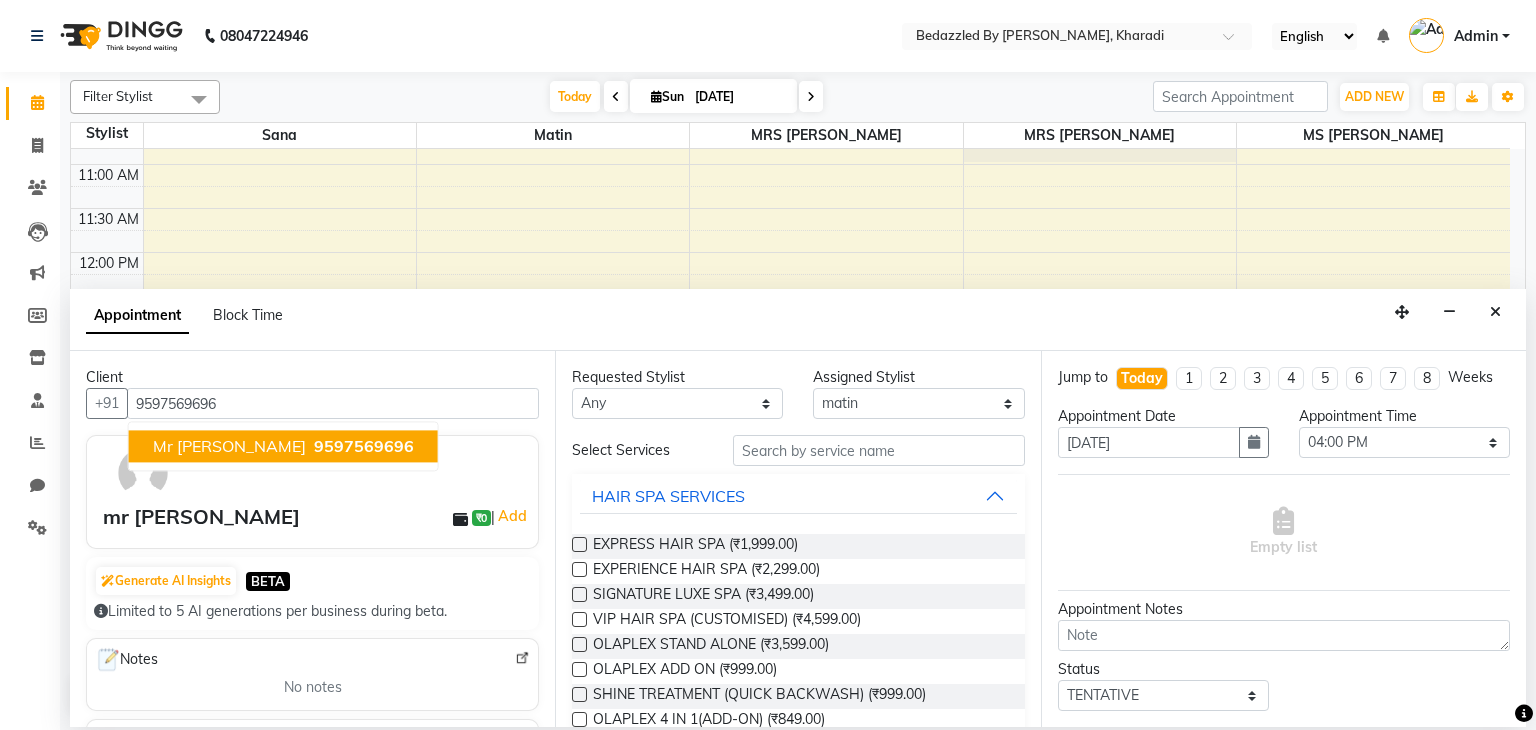 click on "9597569696" at bounding box center (364, 447) 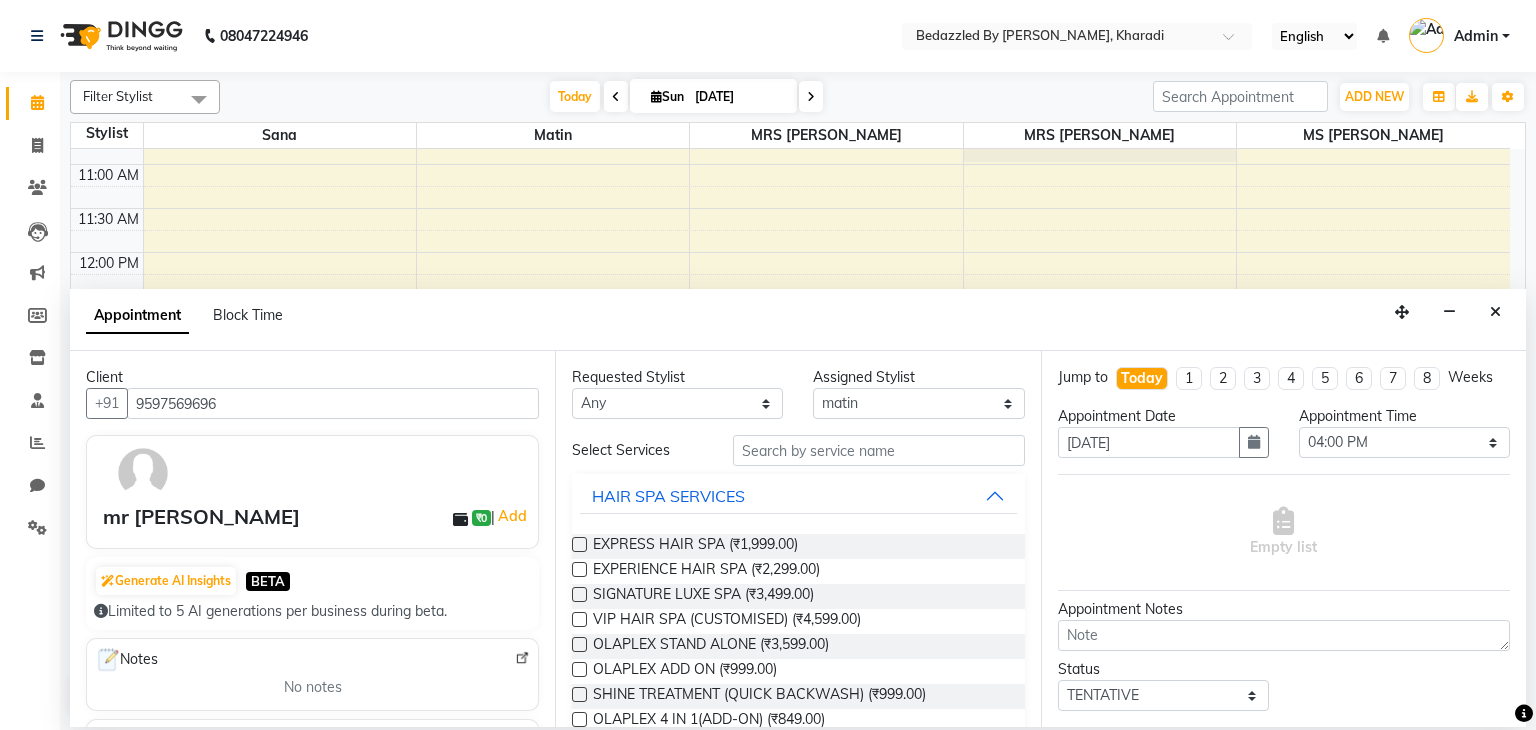 type on "9597569696" 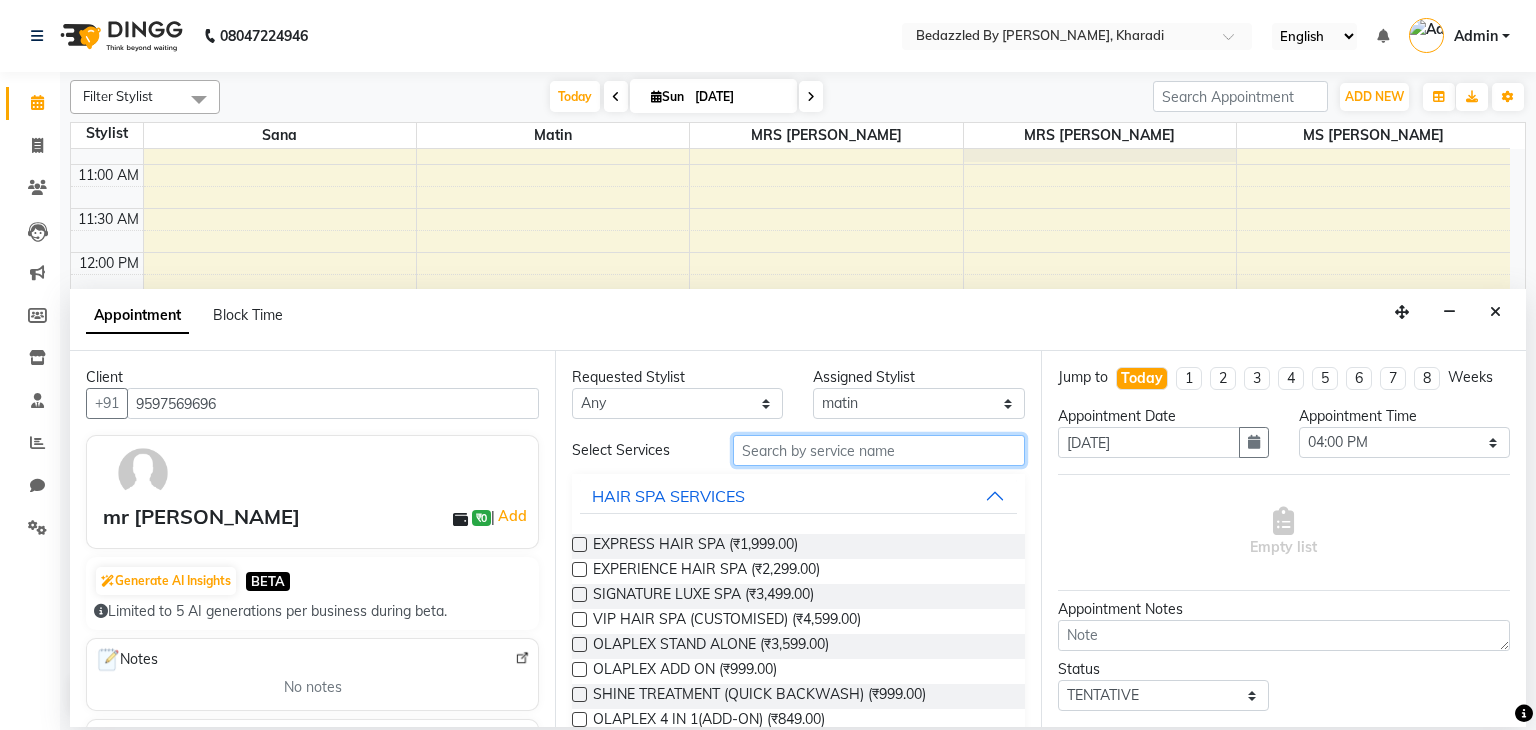 click at bounding box center (879, 450) 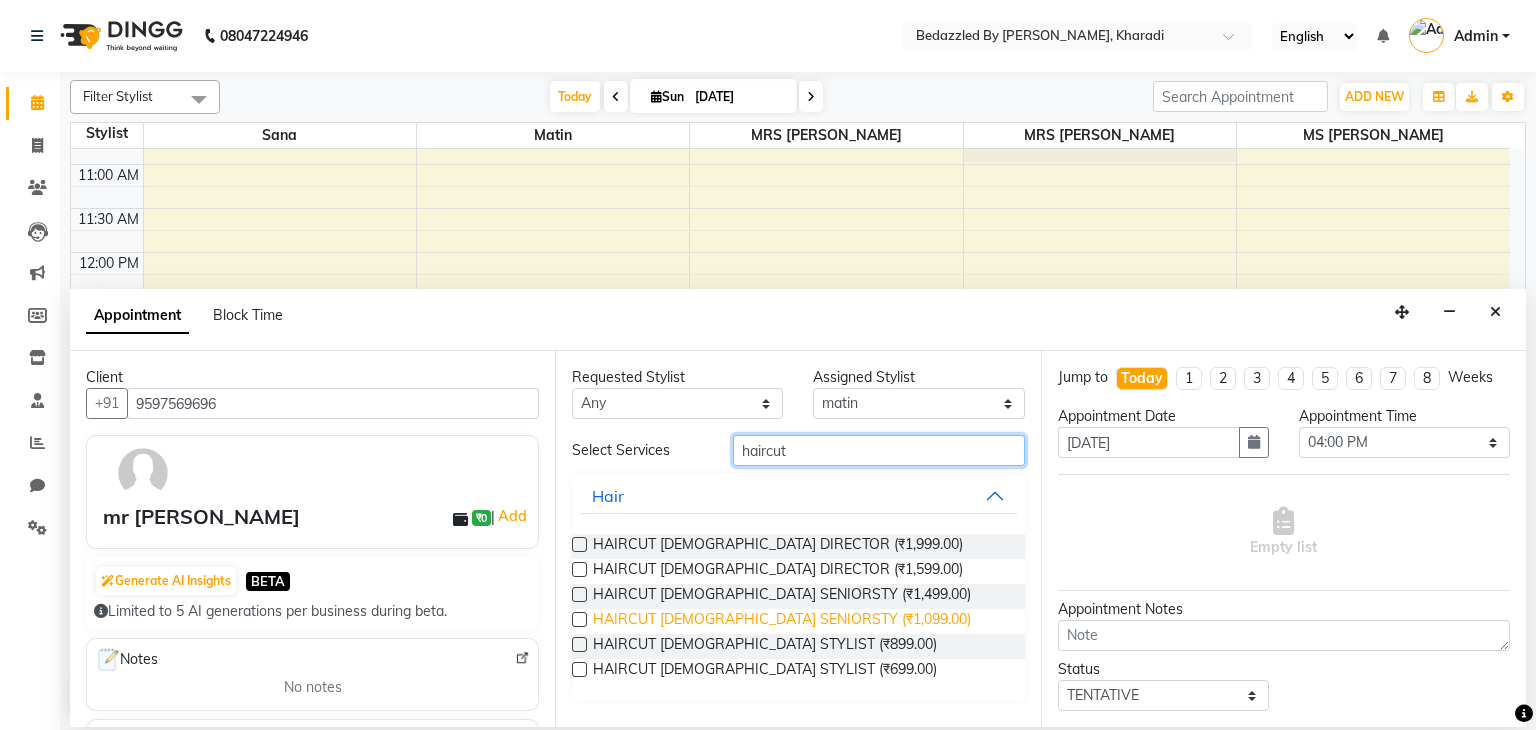 type on "haircut" 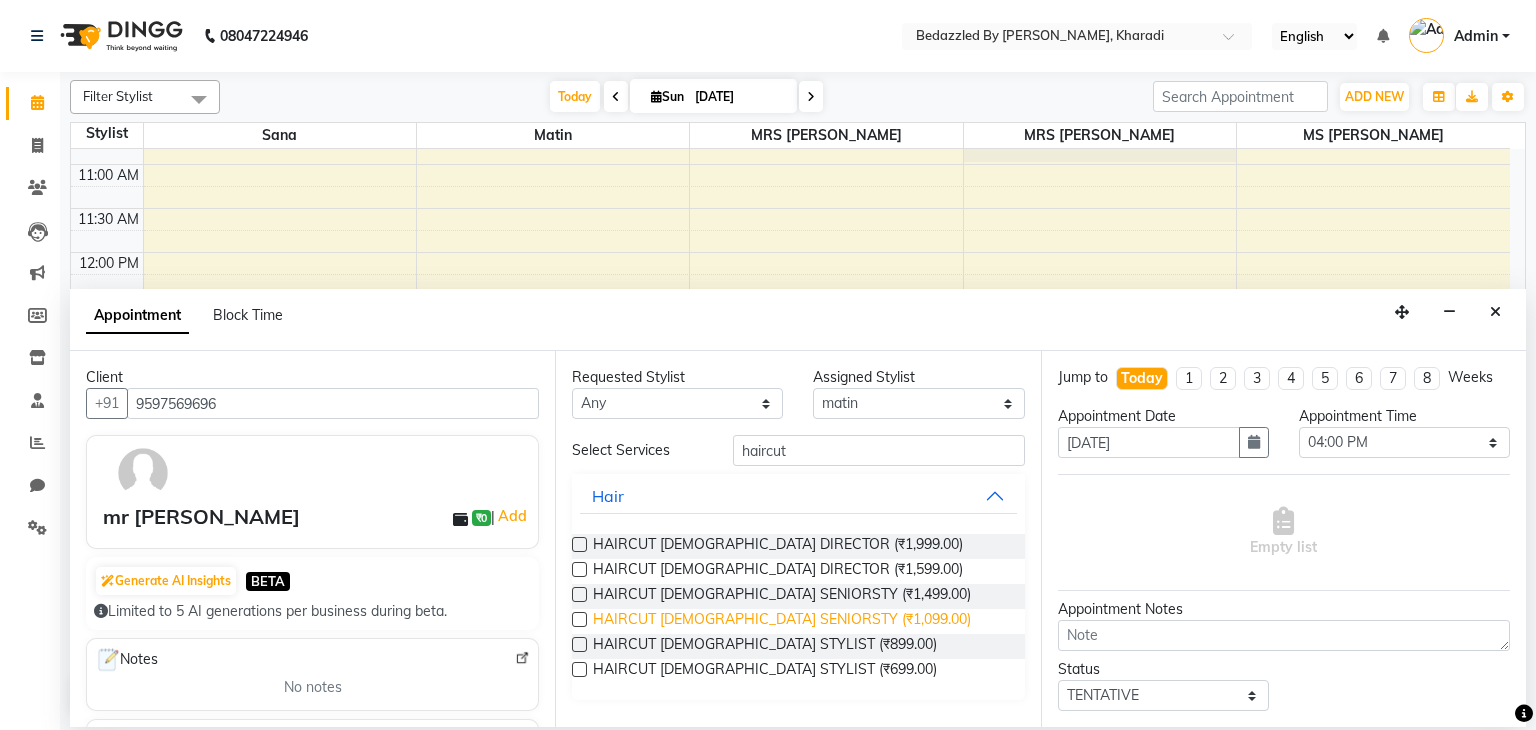 click on "HAIRCUT [DEMOGRAPHIC_DATA] SENIORSTY (₹1,099.00)" at bounding box center (782, 621) 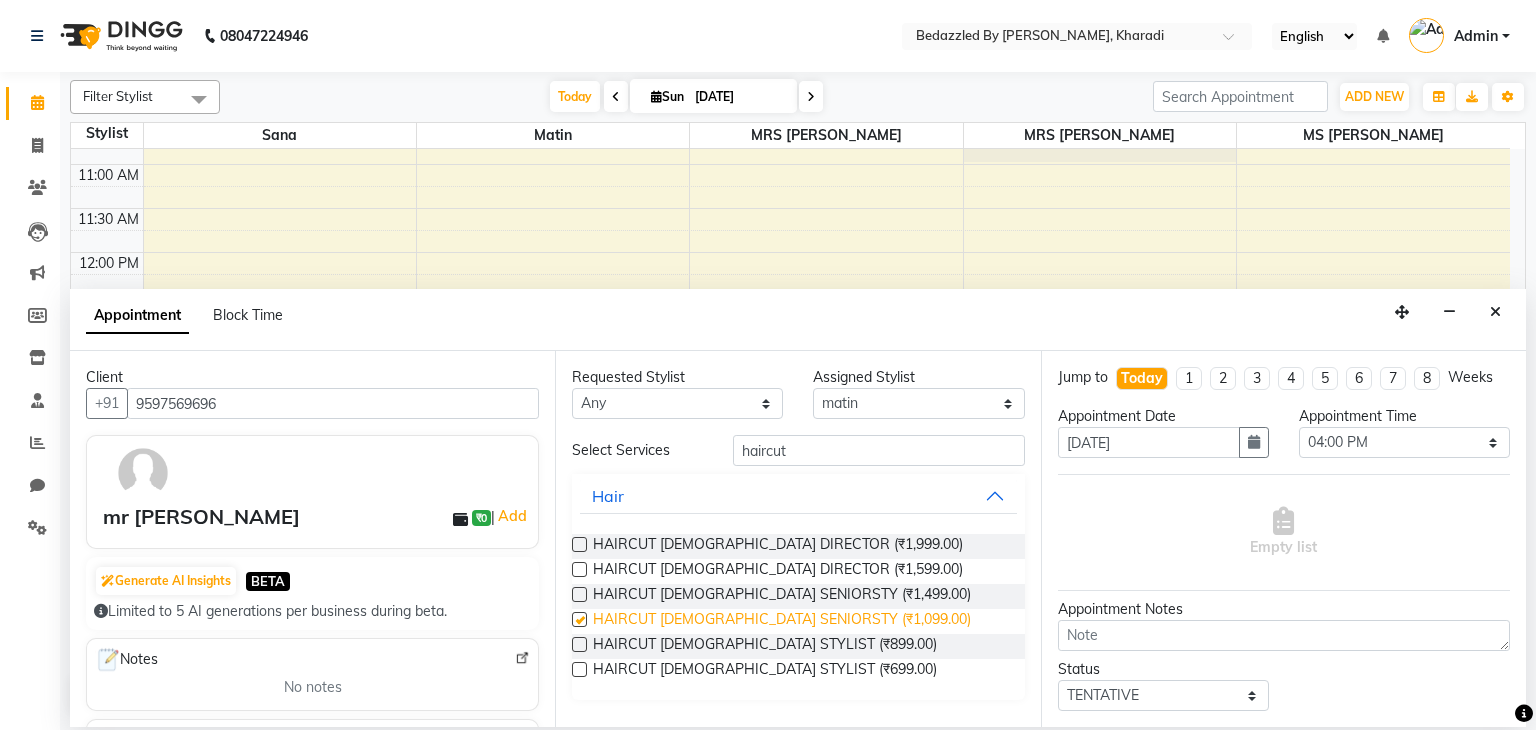 checkbox on "false" 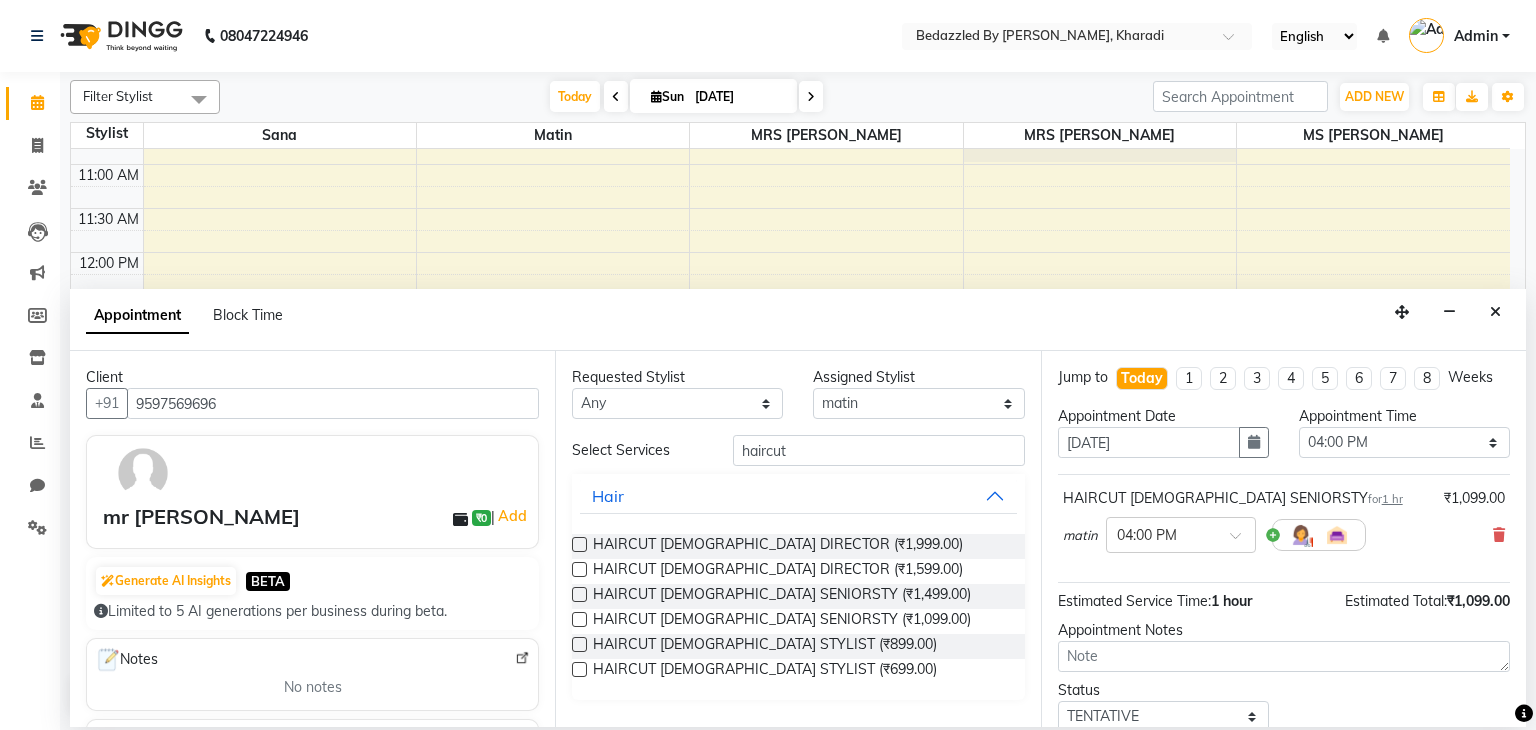 scroll, scrollTop: 130, scrollLeft: 0, axis: vertical 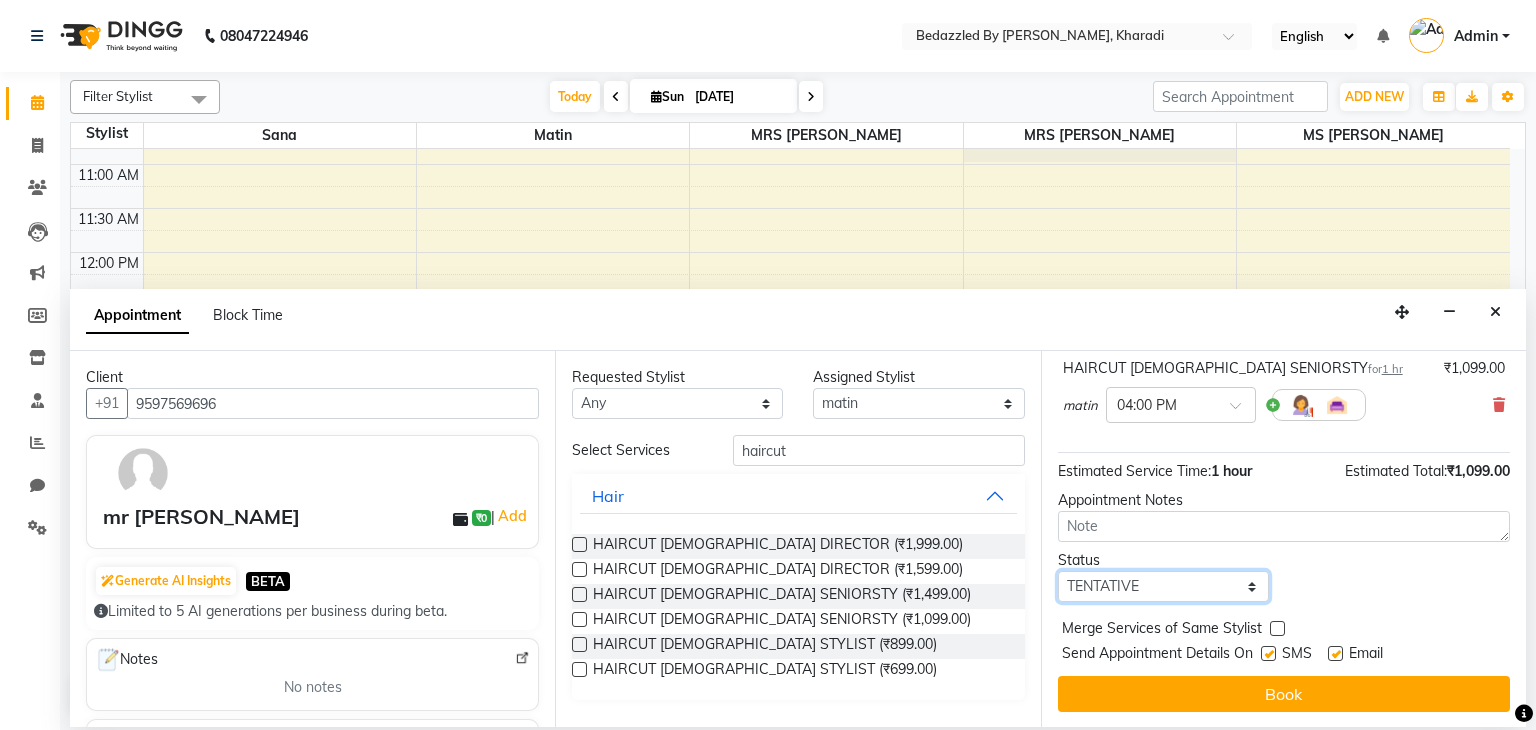 click on "Select TENTATIVE CONFIRM CHECK-IN UPCOMING" at bounding box center [1163, 586] 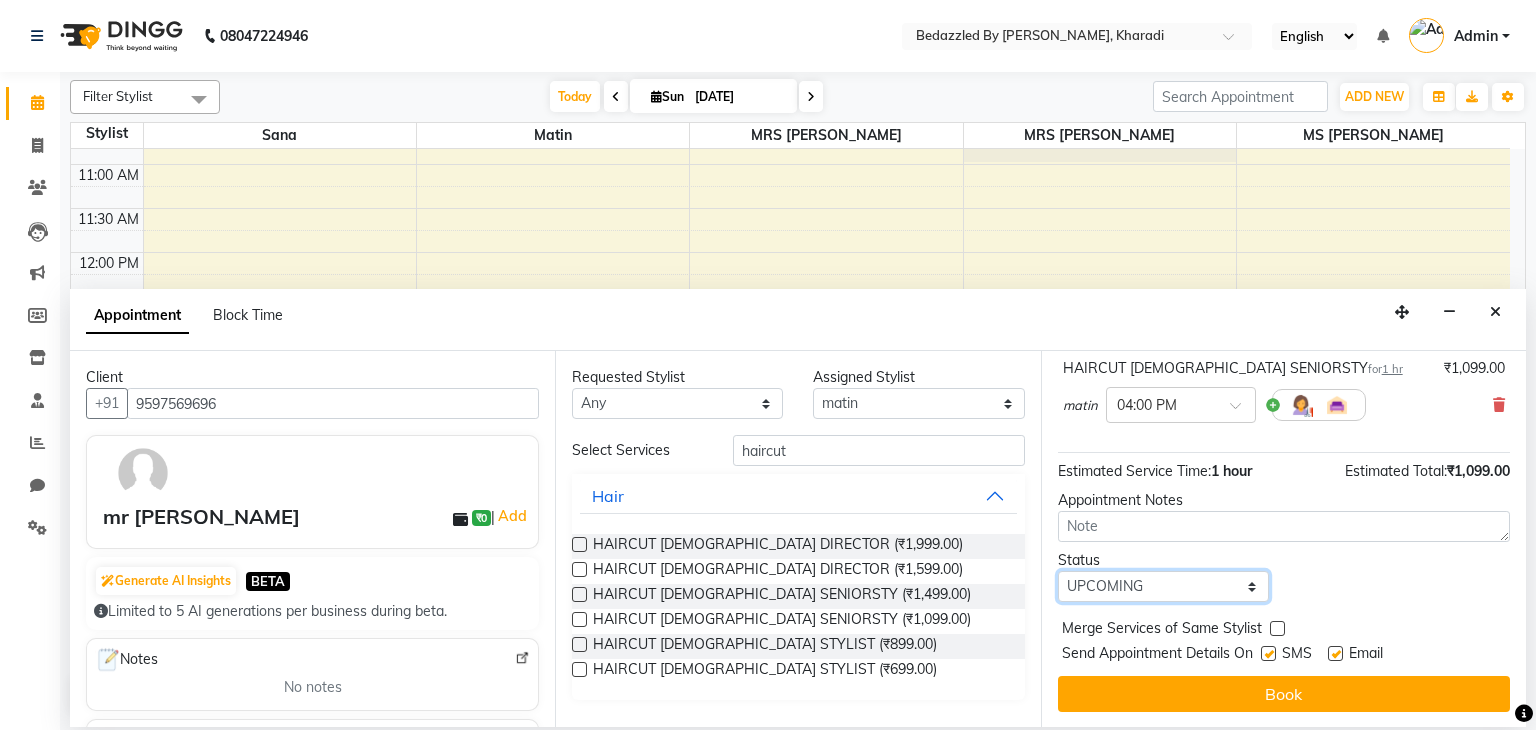 click on "Select TENTATIVE CONFIRM CHECK-IN UPCOMING" at bounding box center [1163, 586] 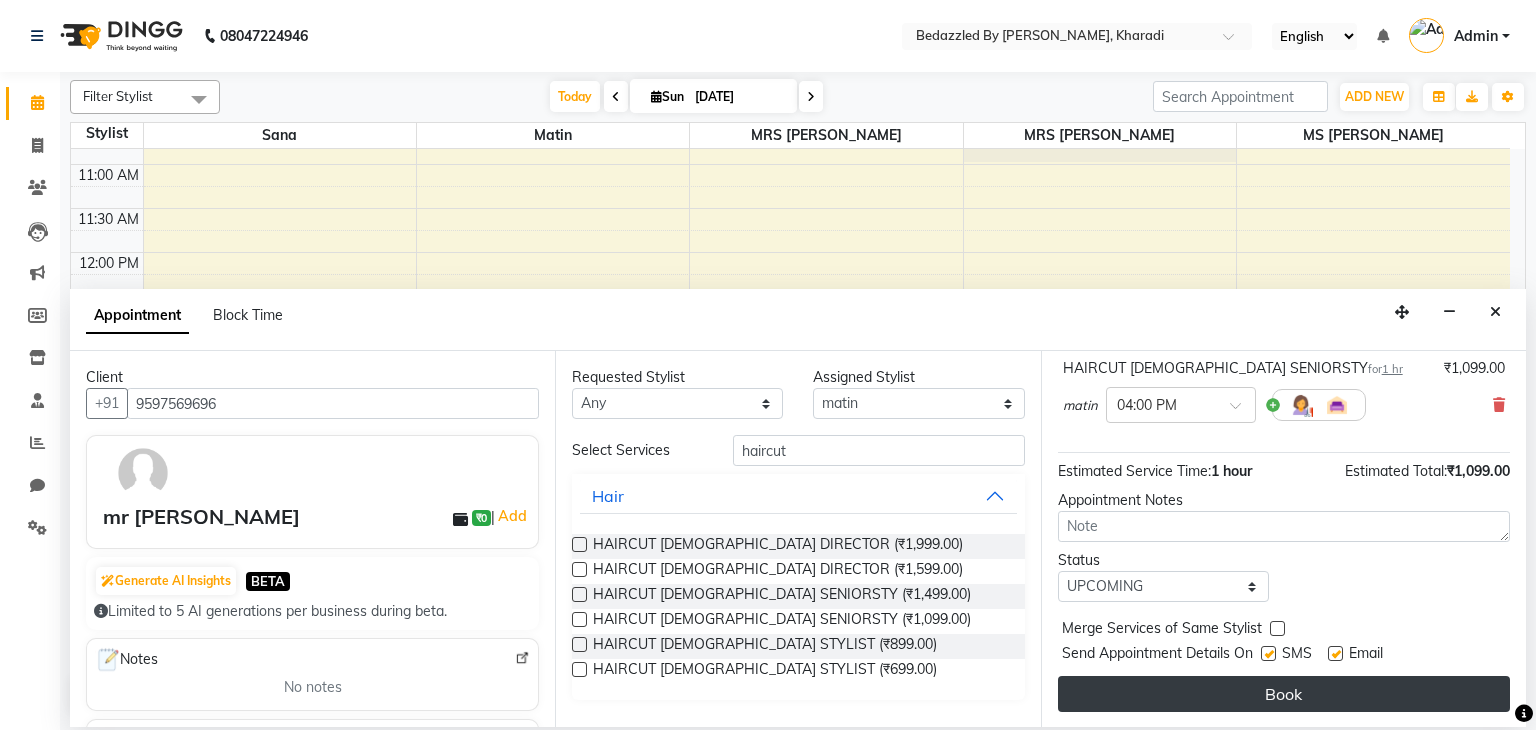 click on "Book" at bounding box center (1284, 694) 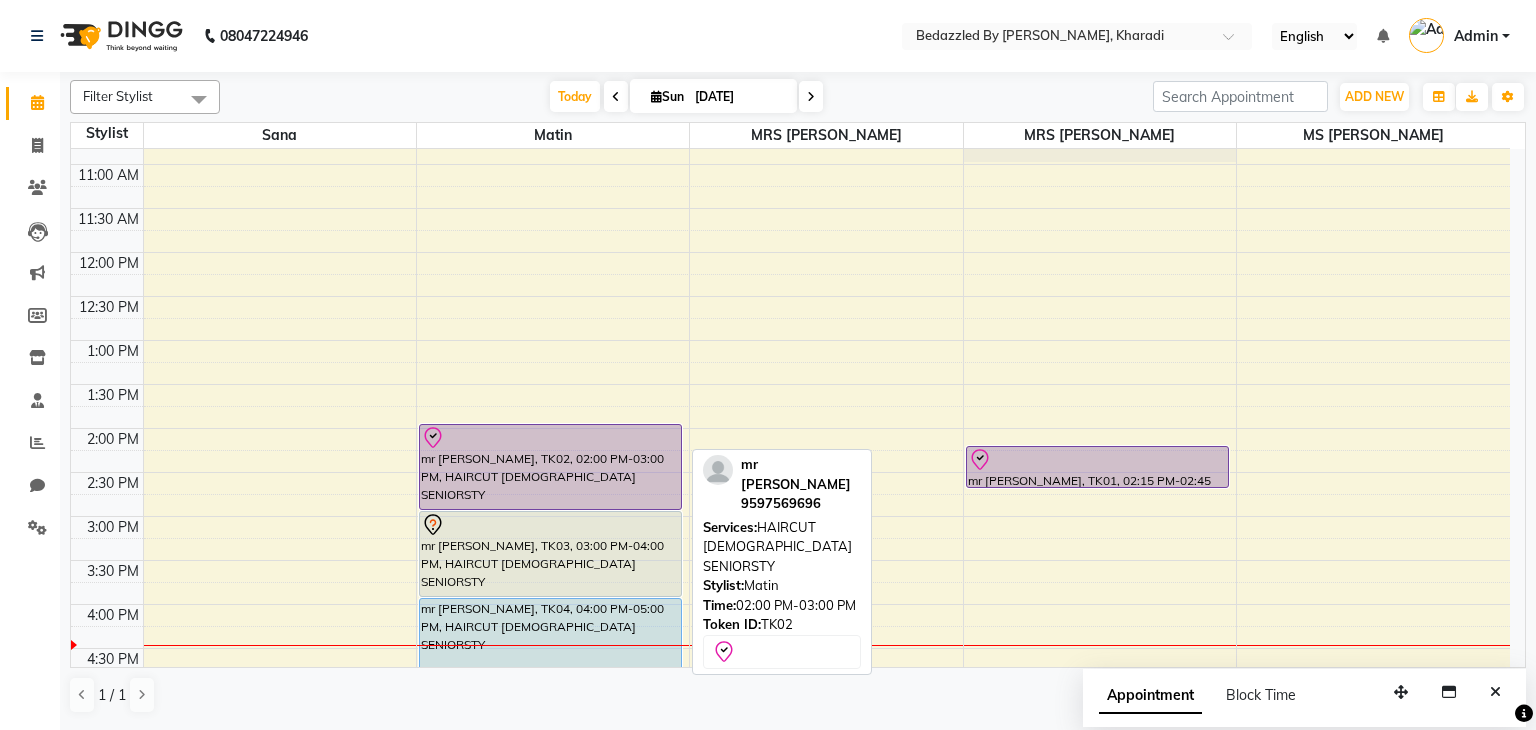 click on "mr [PERSON_NAME], TK02, 02:00 PM-03:00 PM, HAIRCUT [DEMOGRAPHIC_DATA] SENIORSTY" at bounding box center [551, 467] 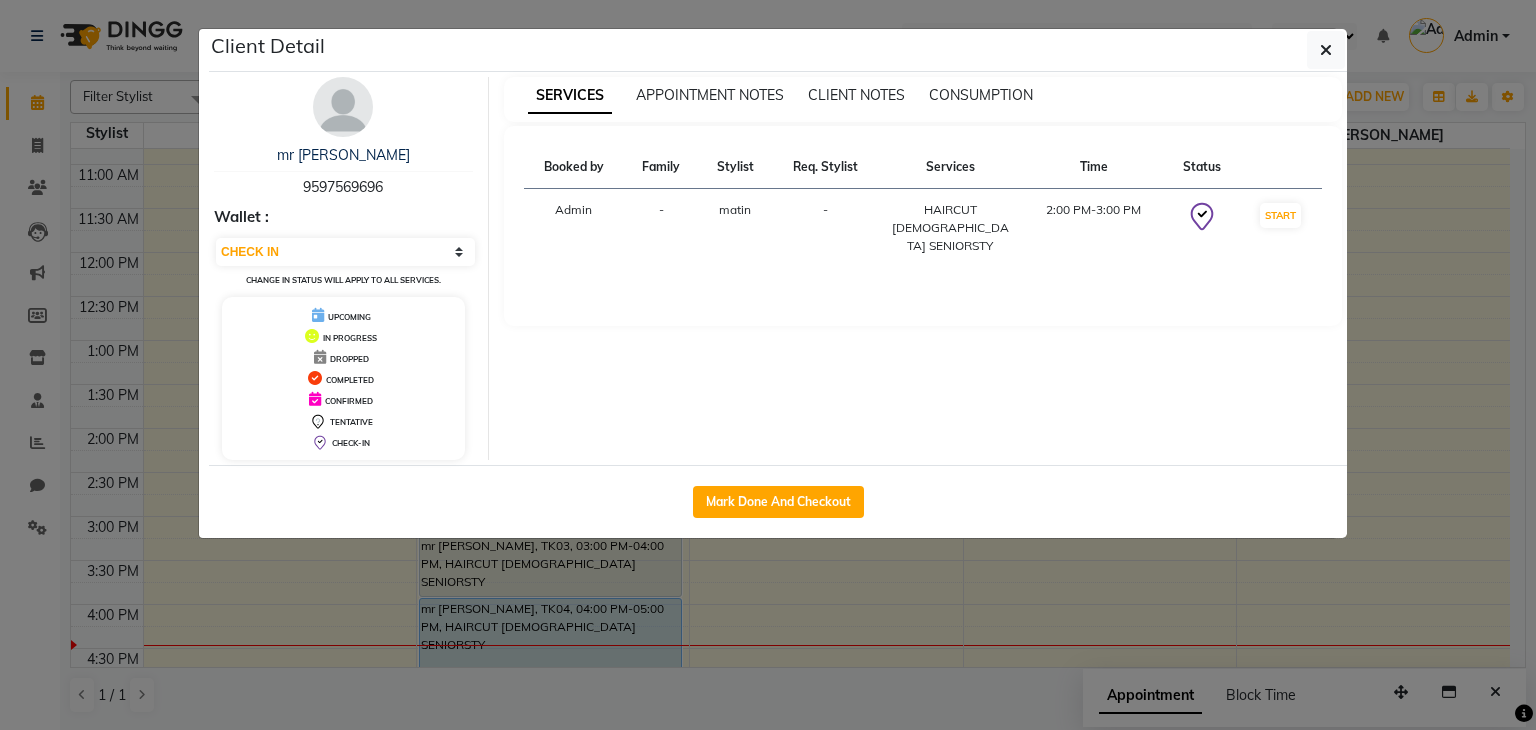 click on "9597569696" at bounding box center [343, 187] 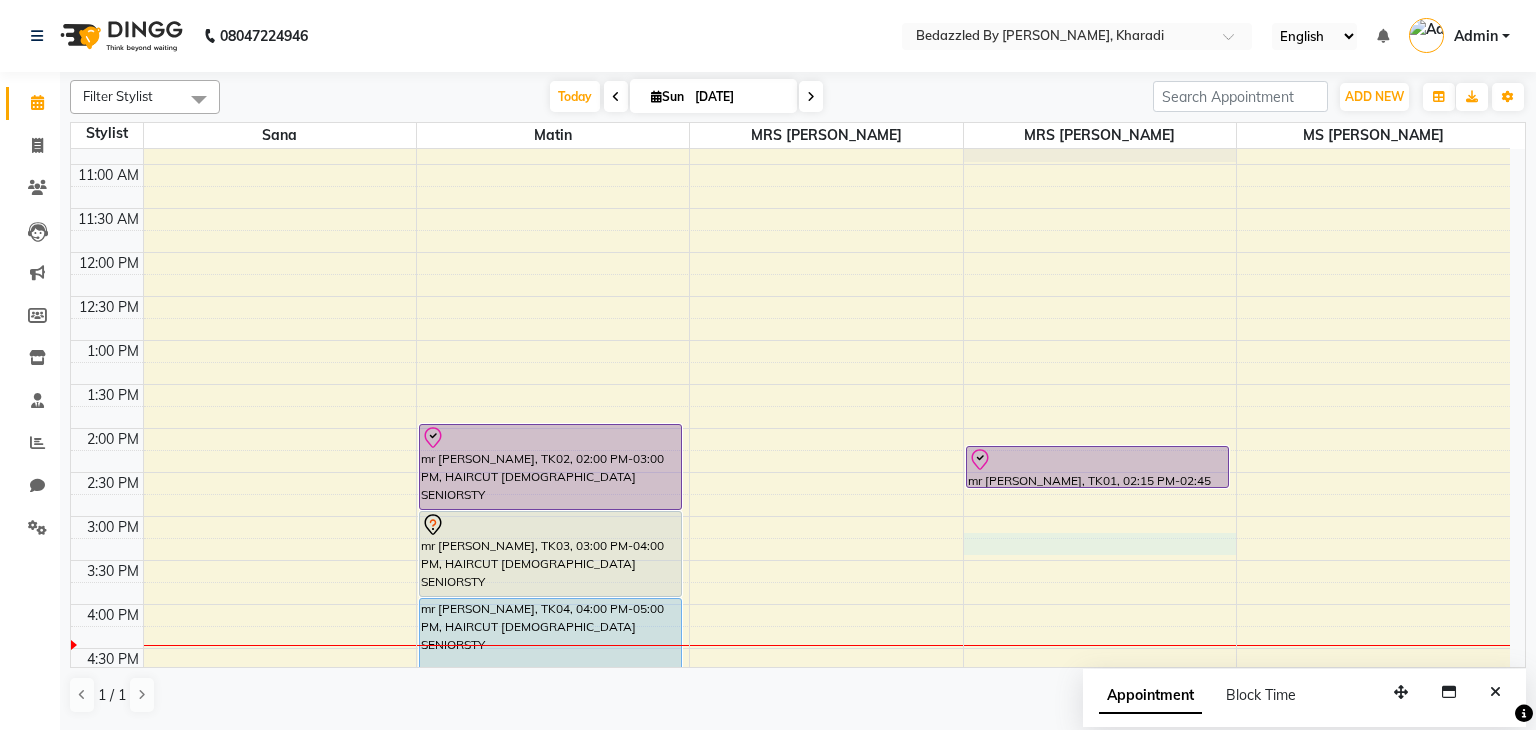 click on "8:00 AM 8:30 AM 9:00 AM 9:30 AM 10:00 AM 10:30 AM 11:00 AM 11:30 AM 12:00 PM 12:30 PM 1:00 PM 1:30 PM 2:00 PM 2:30 PM 3:00 PM 3:30 PM 4:00 PM 4:30 PM 5:00 PM 5:30 PM 6:00 PM 6:30 PM 7:00 PM 7:30 PM 8:00 PM 8:30 PM
mr [PERSON_NAME], TK02, 02:00 PM-03:00 PM, HAIRCUT [DEMOGRAPHIC_DATA] SENIORSTY             mr [PERSON_NAME], TK03, 03:00 PM-04:00 PM, HAIRCUT [DEMOGRAPHIC_DATA] SENIORSTY    mr [PERSON_NAME], TK04, 04:00 PM-05:00 PM, HAIRCUT [DEMOGRAPHIC_DATA] SENIORSTY
mr [PERSON_NAME], TK01, 02:15 PM-02:45 PM, FACE AND NECK BLEACH" at bounding box center (790, 472) 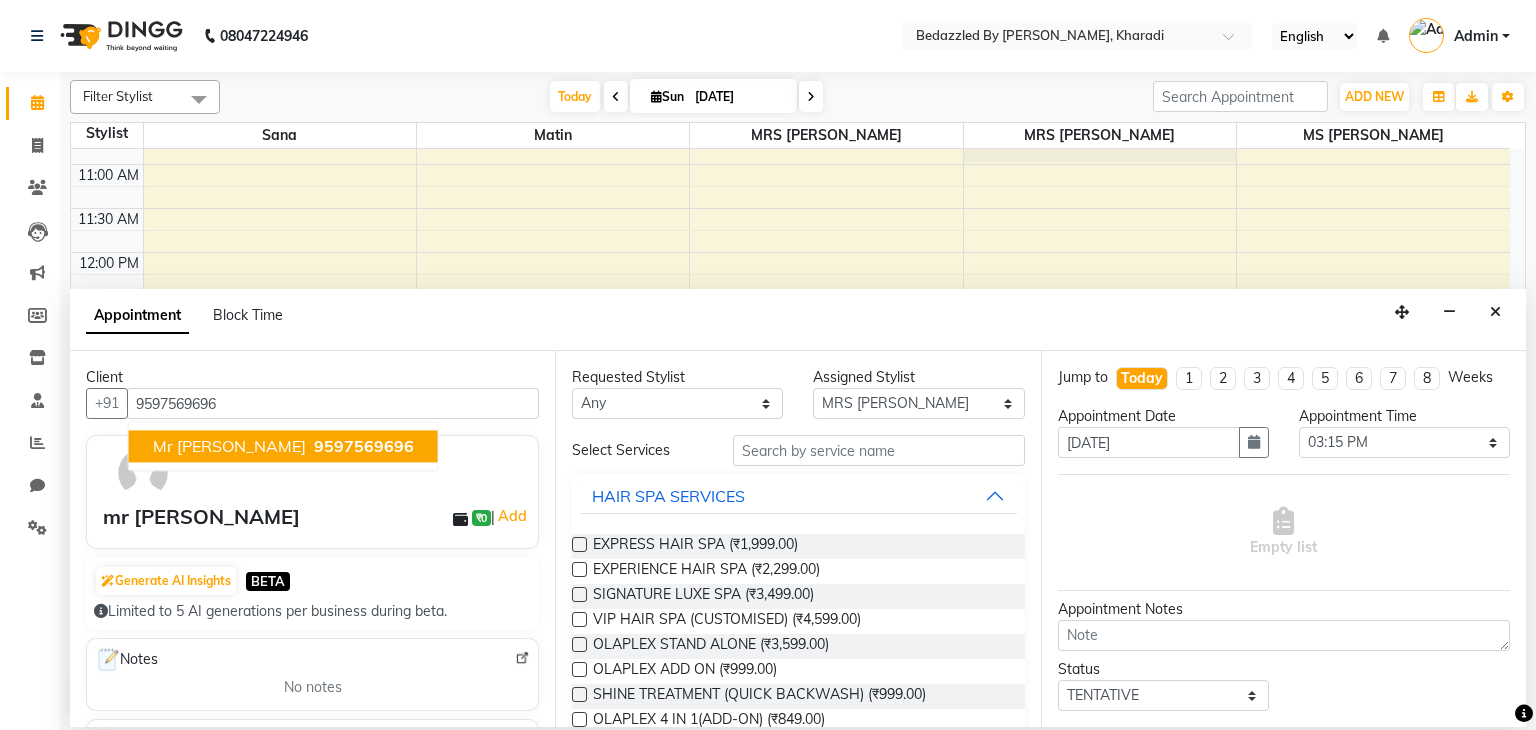 click on "mr [PERSON_NAME]   9597569696" at bounding box center [283, 447] 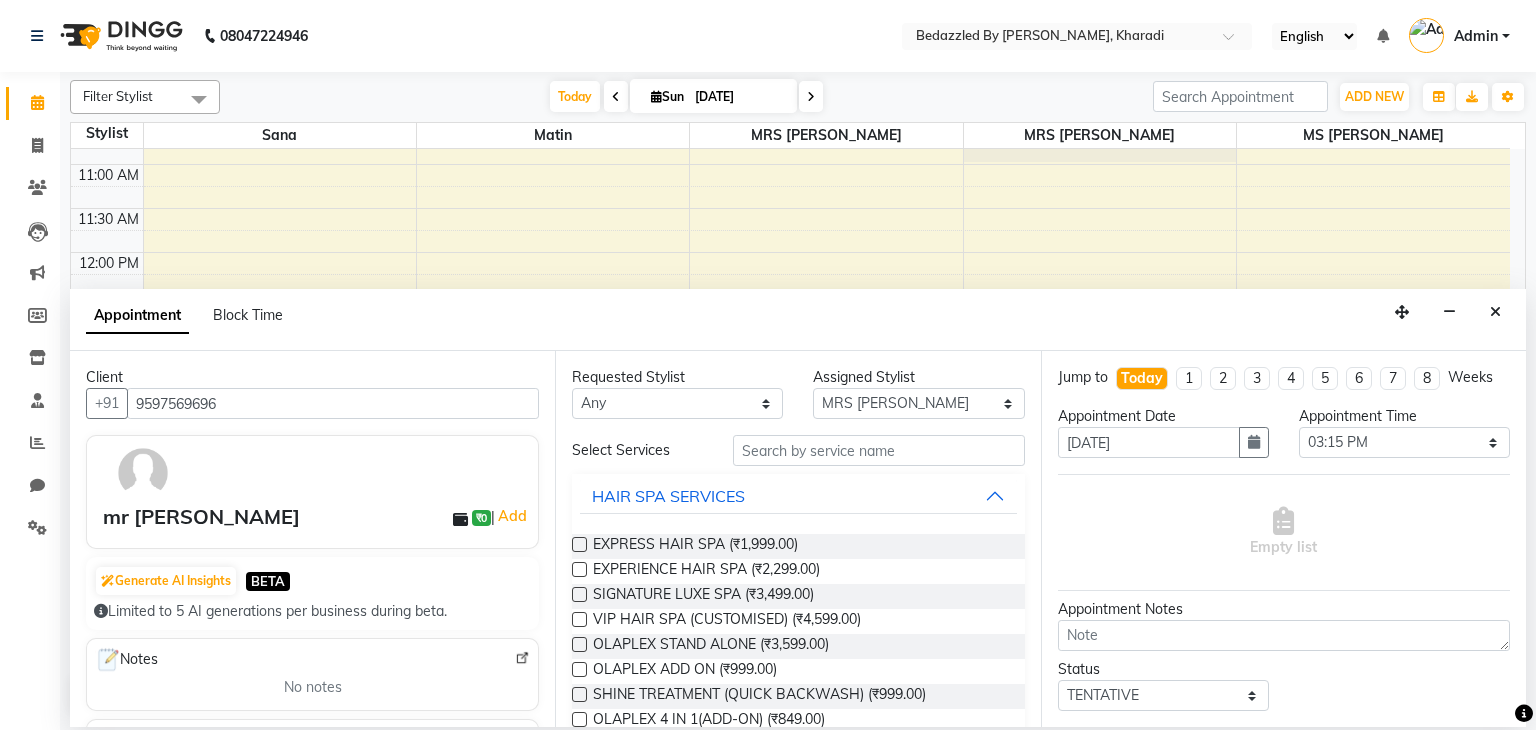 type on "9597569696" 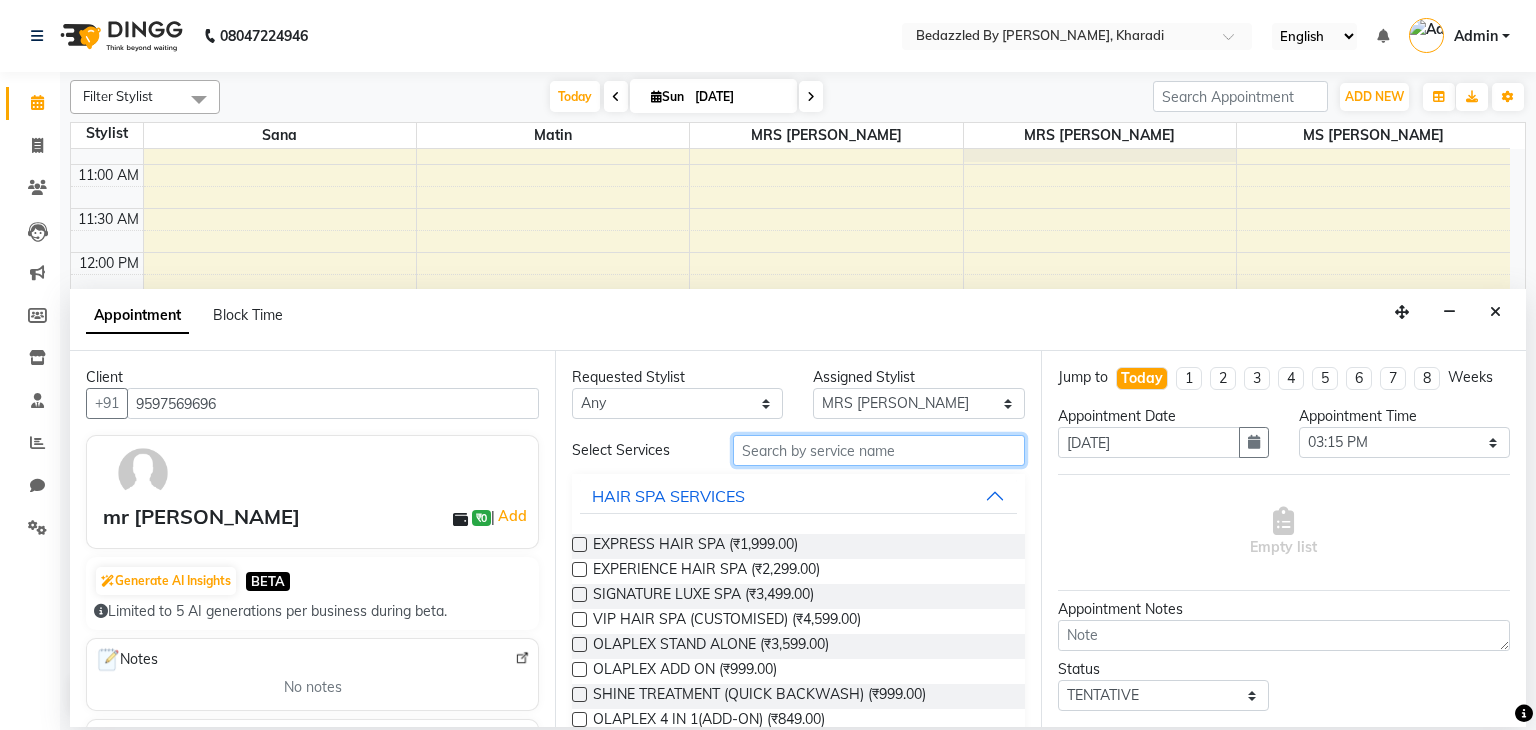 click at bounding box center (879, 450) 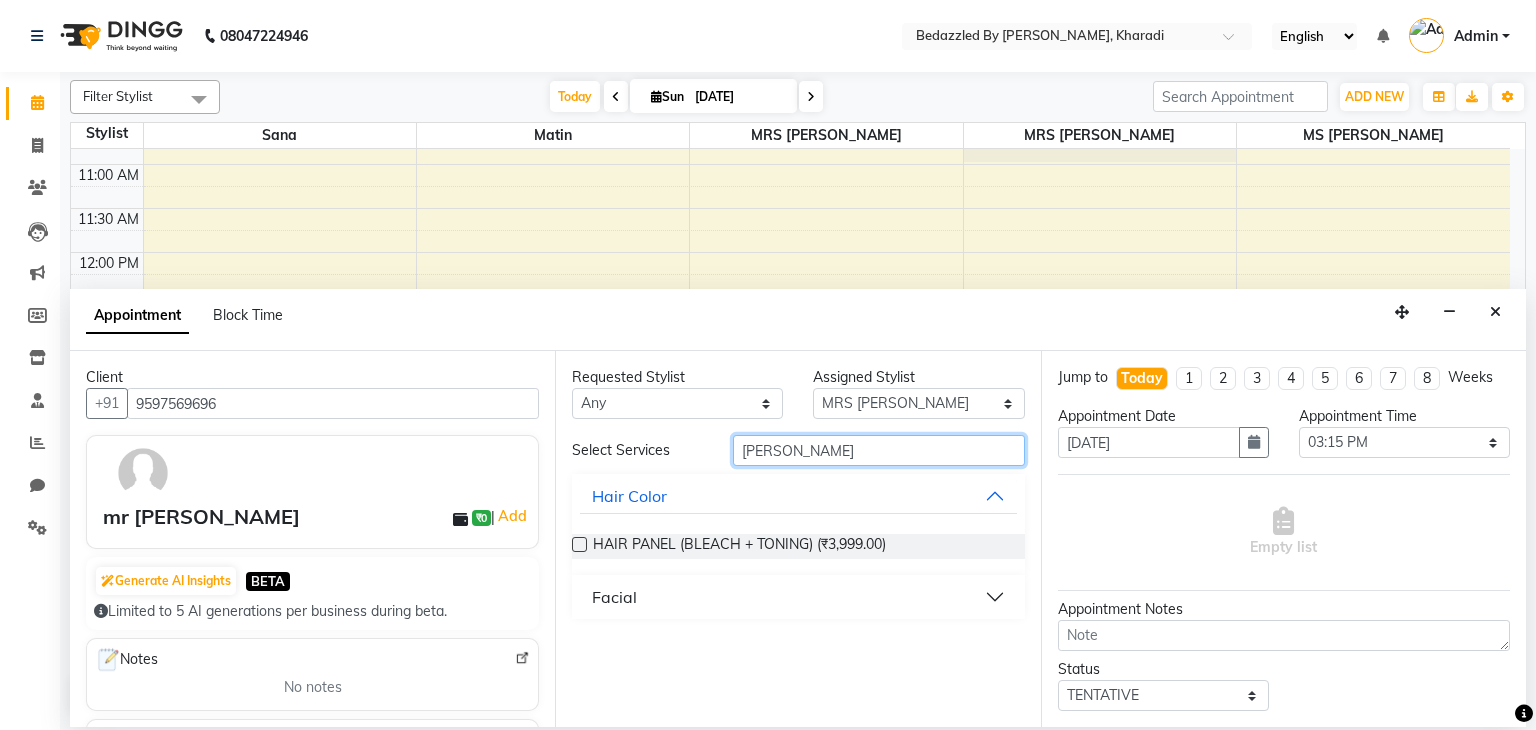 type on "[PERSON_NAME]" 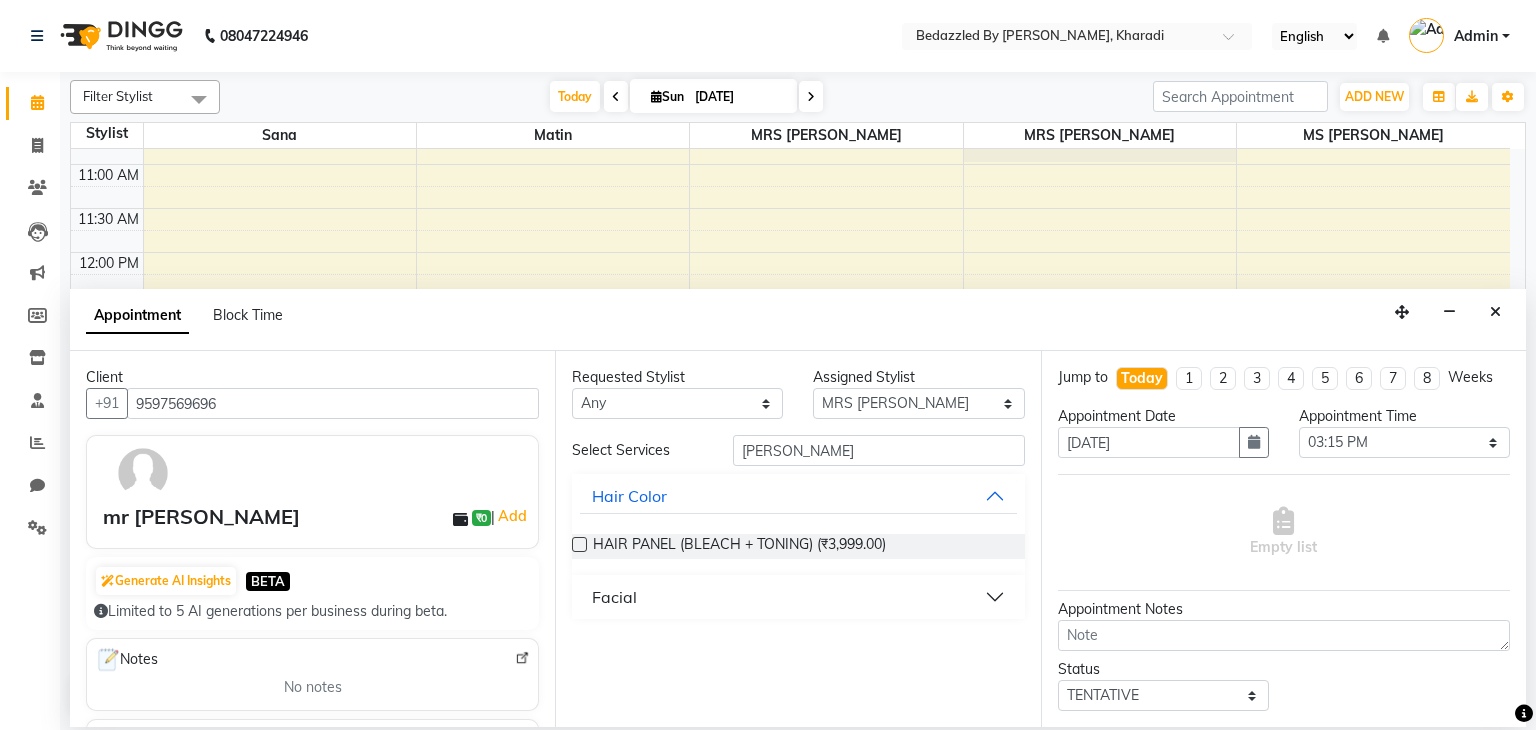 click on "Facial" at bounding box center (798, 597) 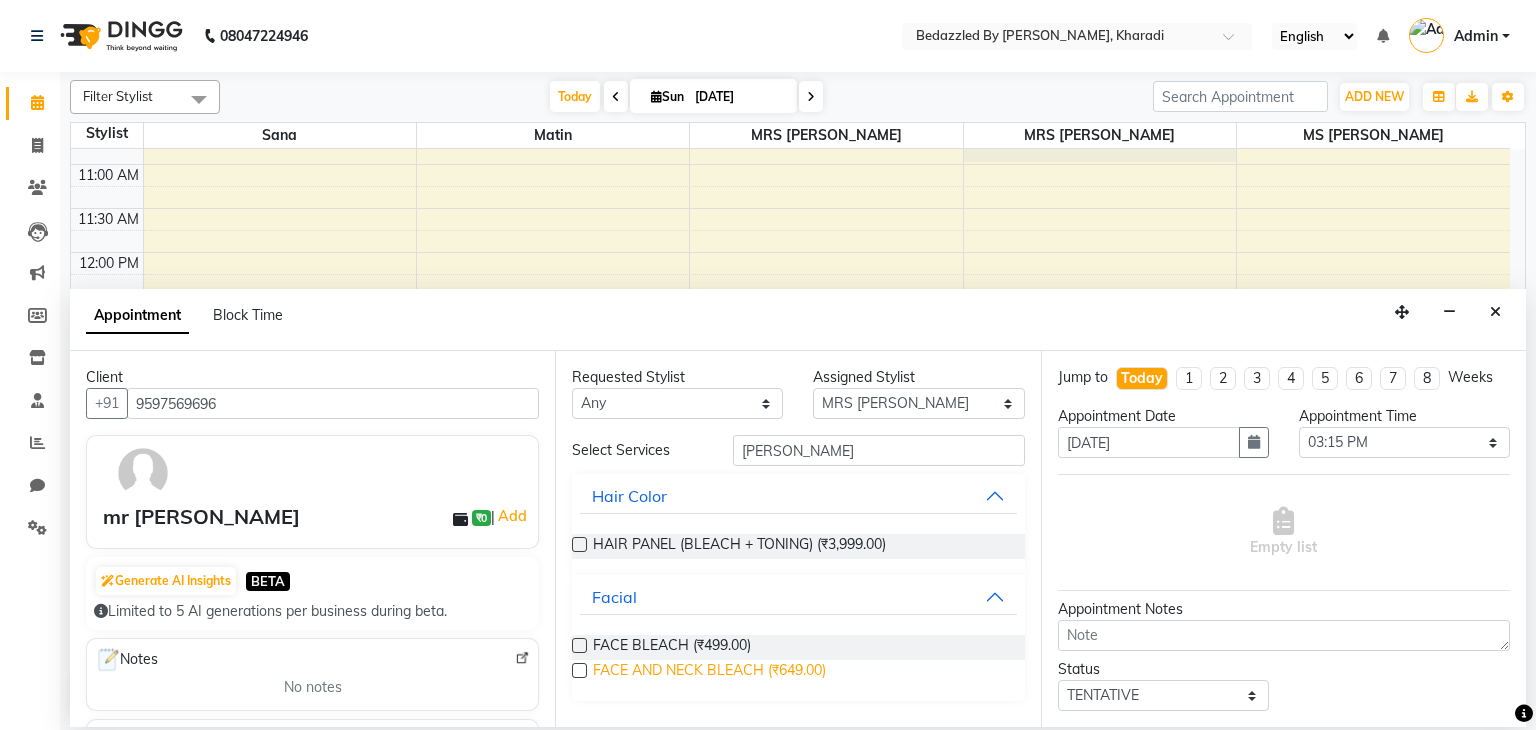 click on "FACE AND NECK BLEACH (₹649.00)" at bounding box center [709, 672] 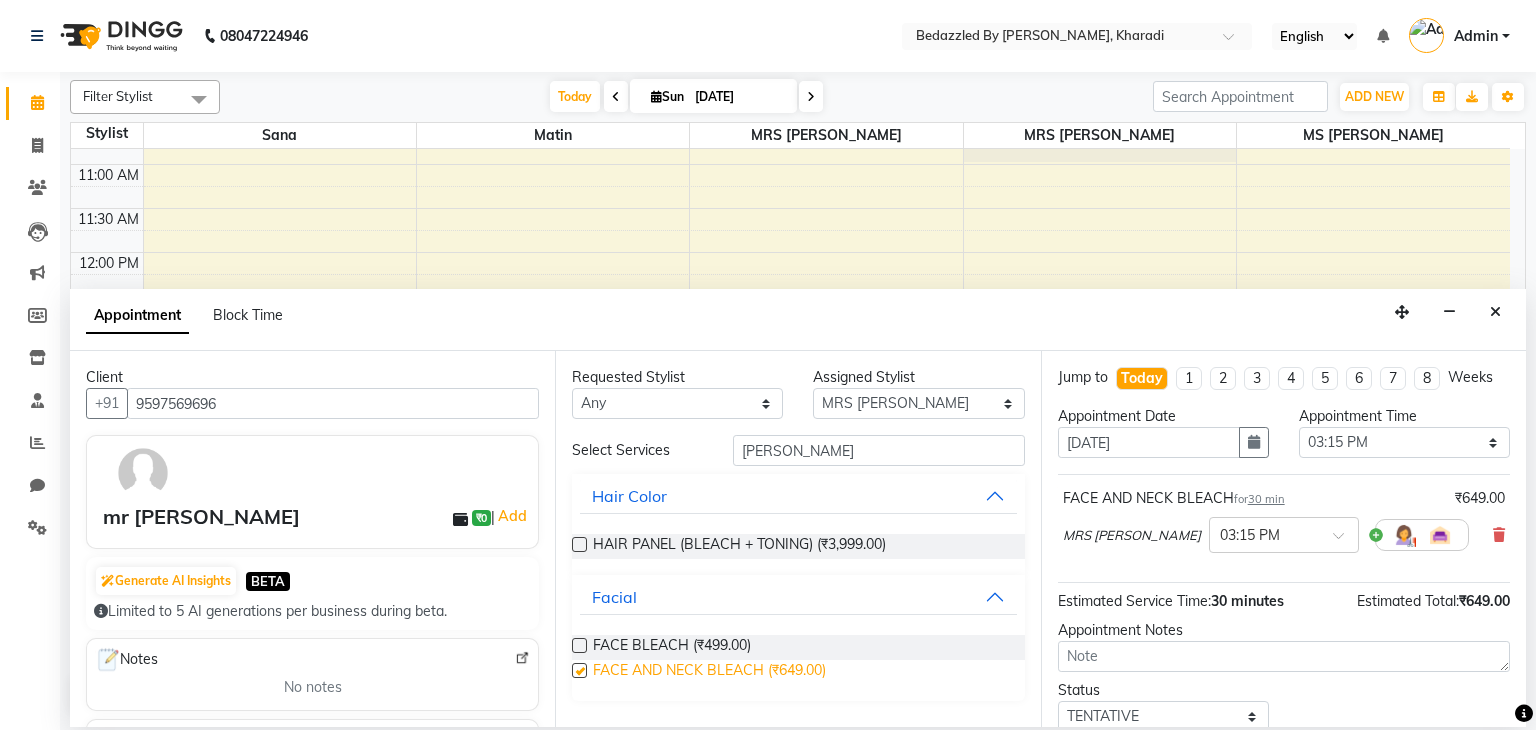 checkbox on "false" 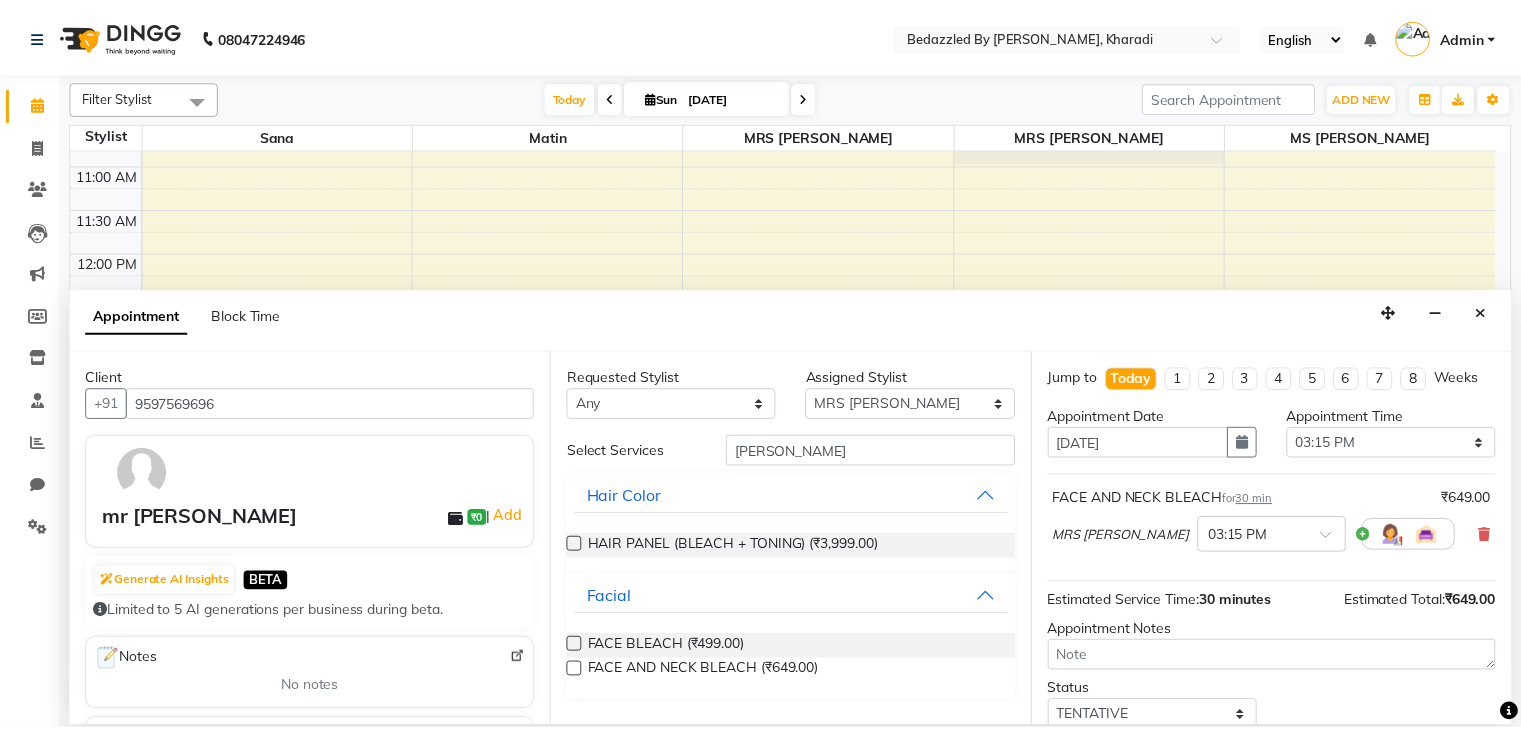 scroll, scrollTop: 130, scrollLeft: 0, axis: vertical 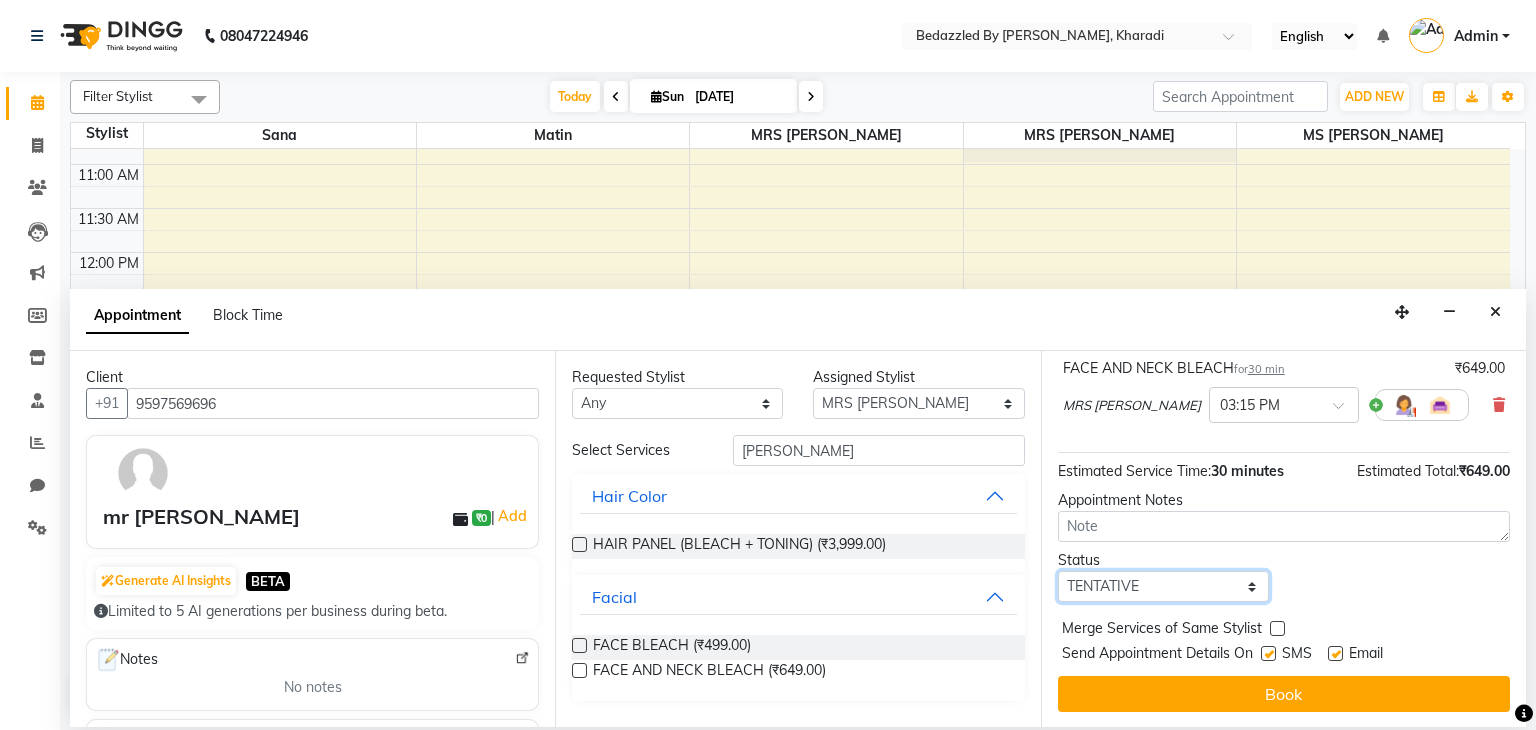 drag, startPoint x: 1152, startPoint y: 581, endPoint x: 1128, endPoint y: 557, distance: 33.941124 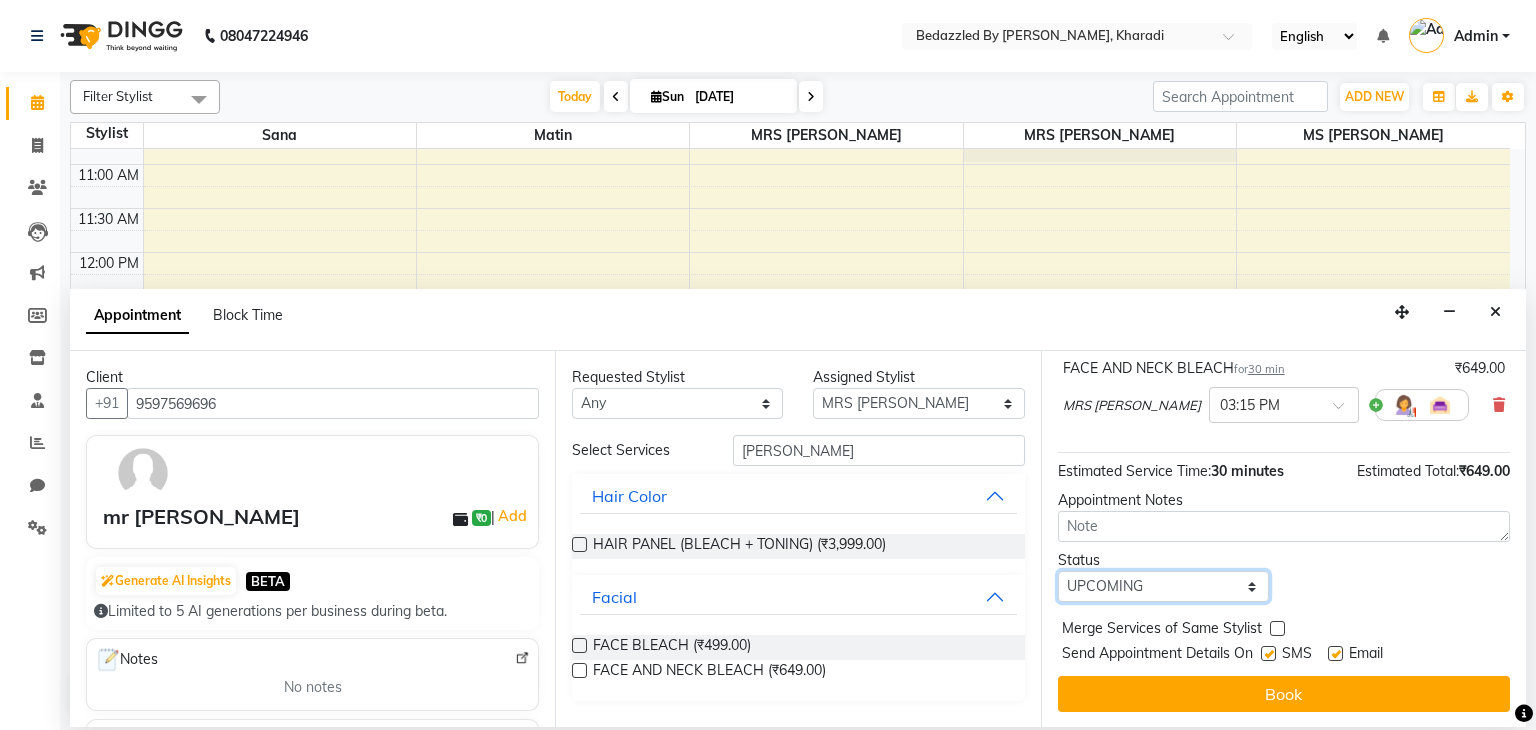 click on "Select TENTATIVE CONFIRM CHECK-IN UPCOMING" at bounding box center (1163, 586) 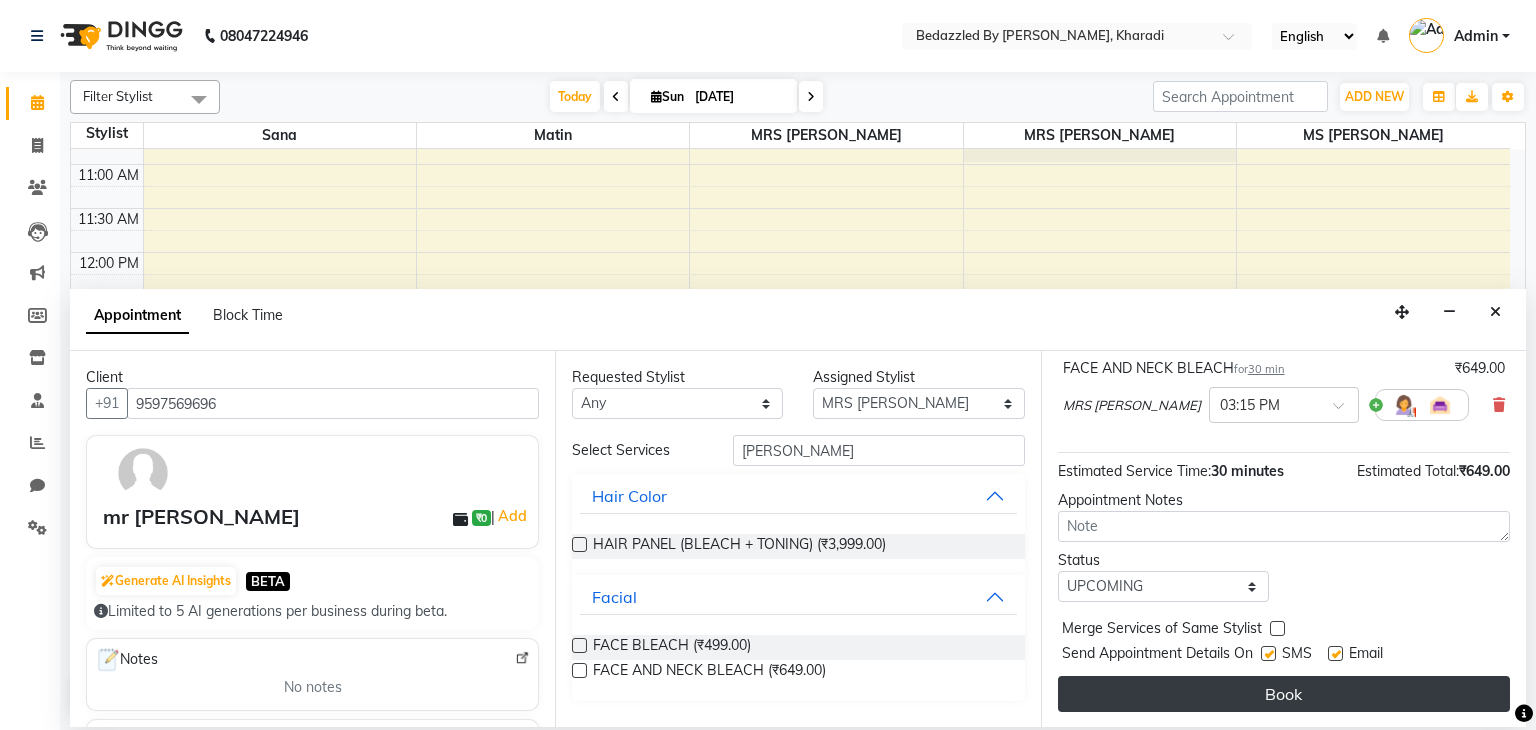 click on "Book" at bounding box center (1284, 694) 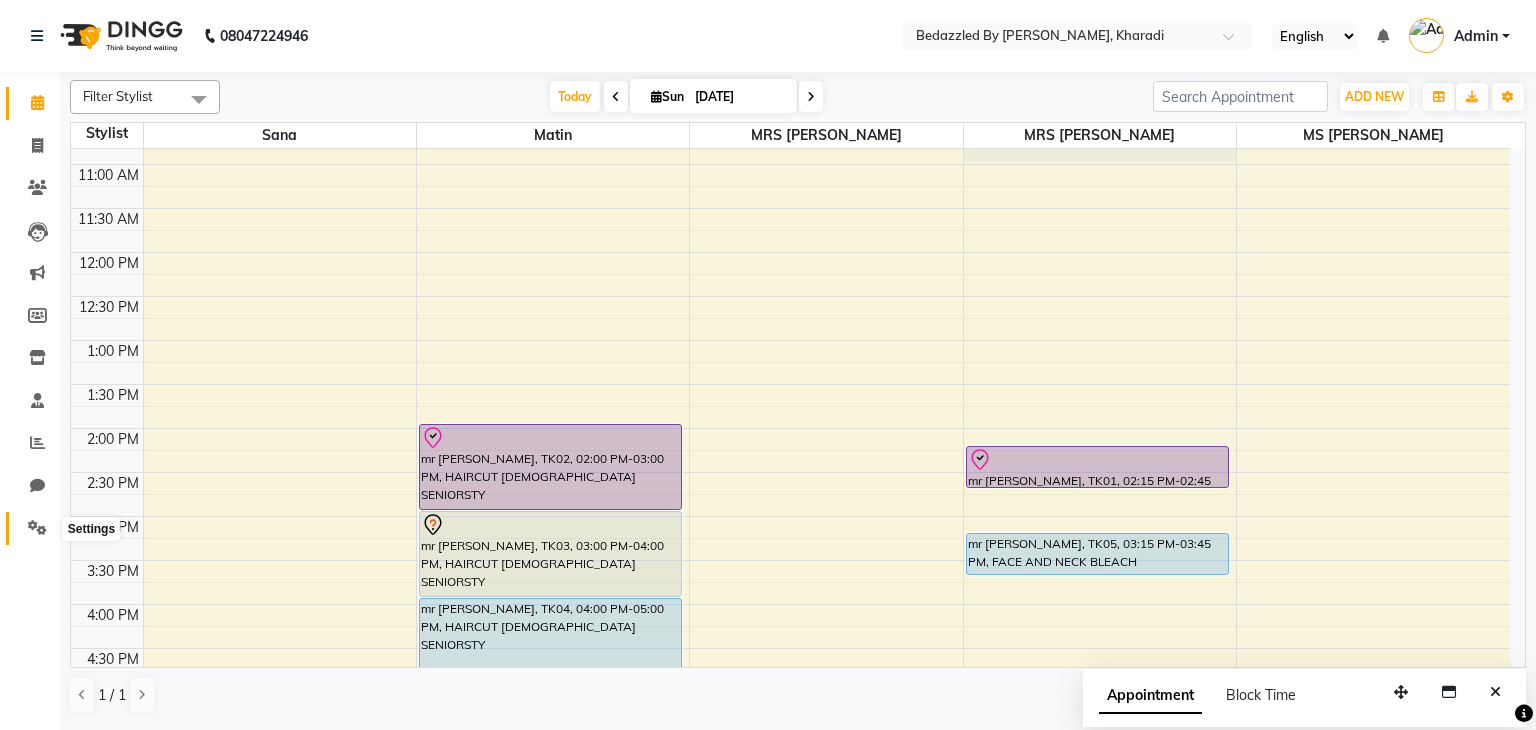 click 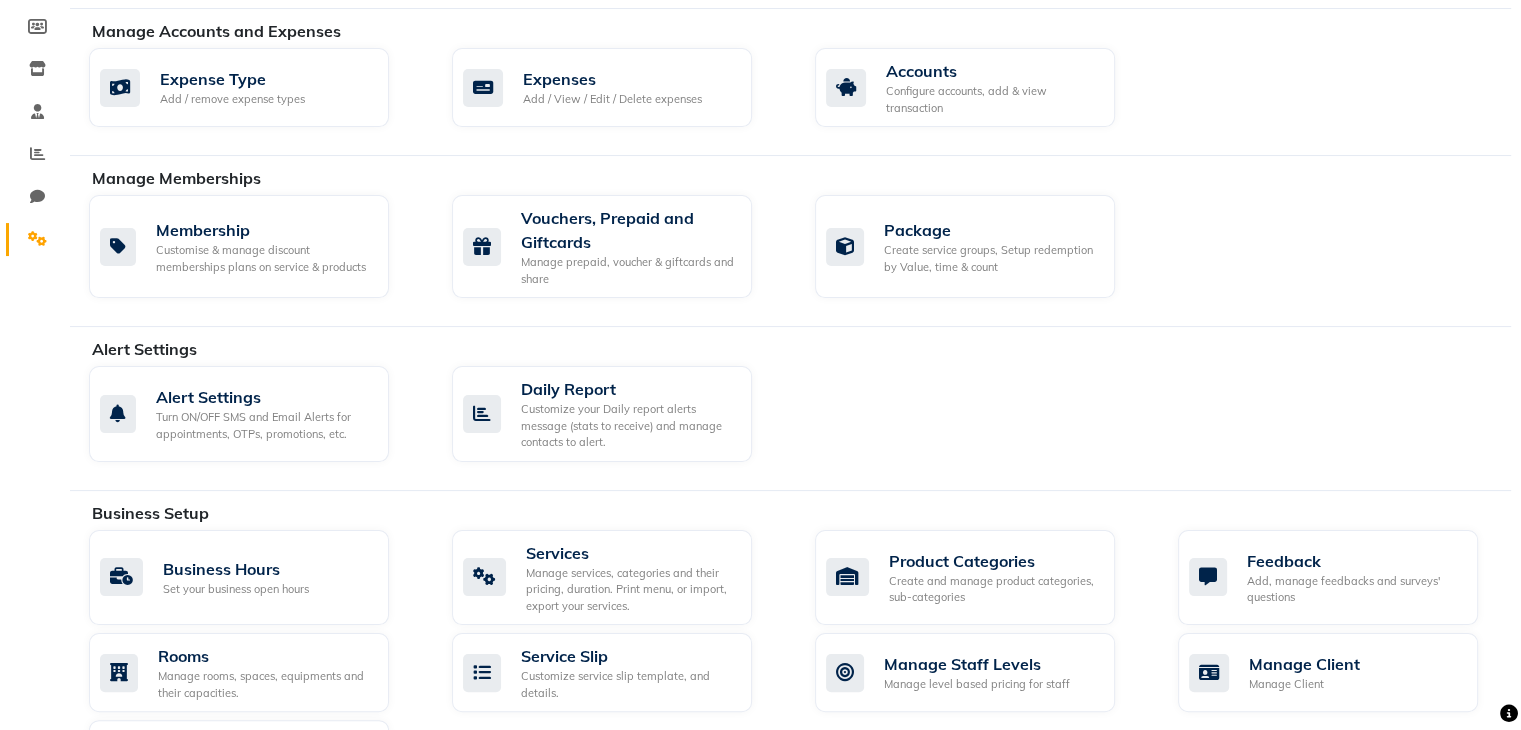 scroll, scrollTop: 296, scrollLeft: 0, axis: vertical 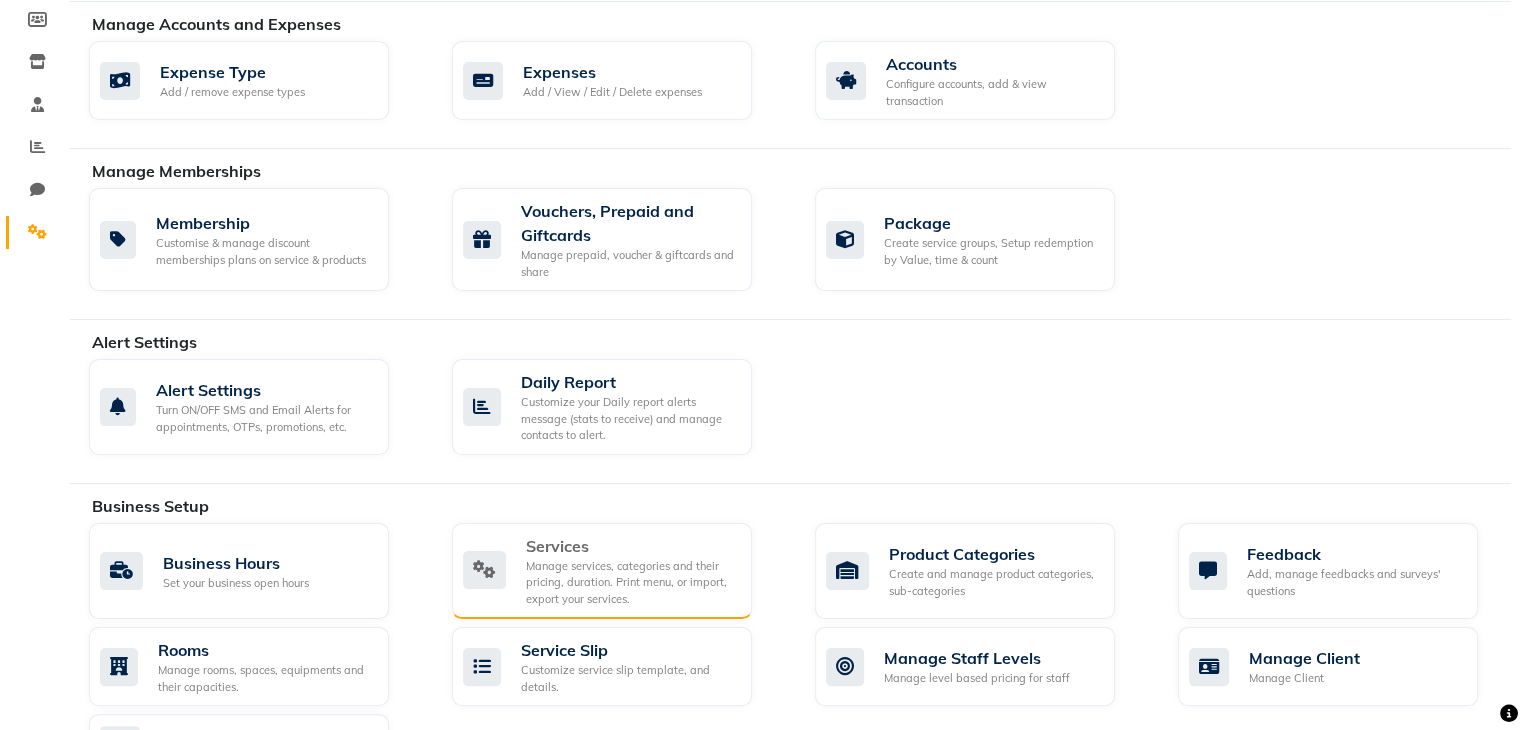 click on "Services" 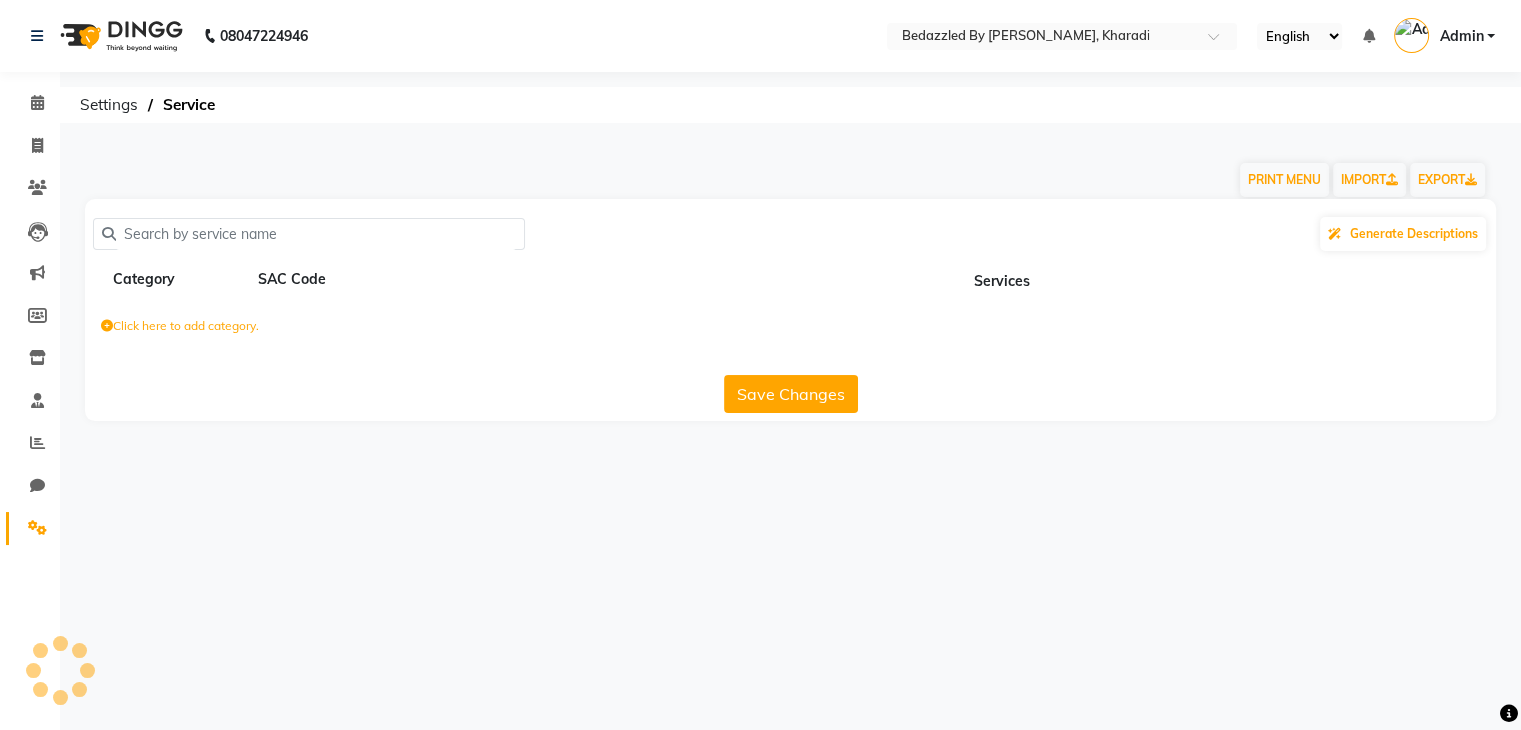 scroll, scrollTop: 0, scrollLeft: 0, axis: both 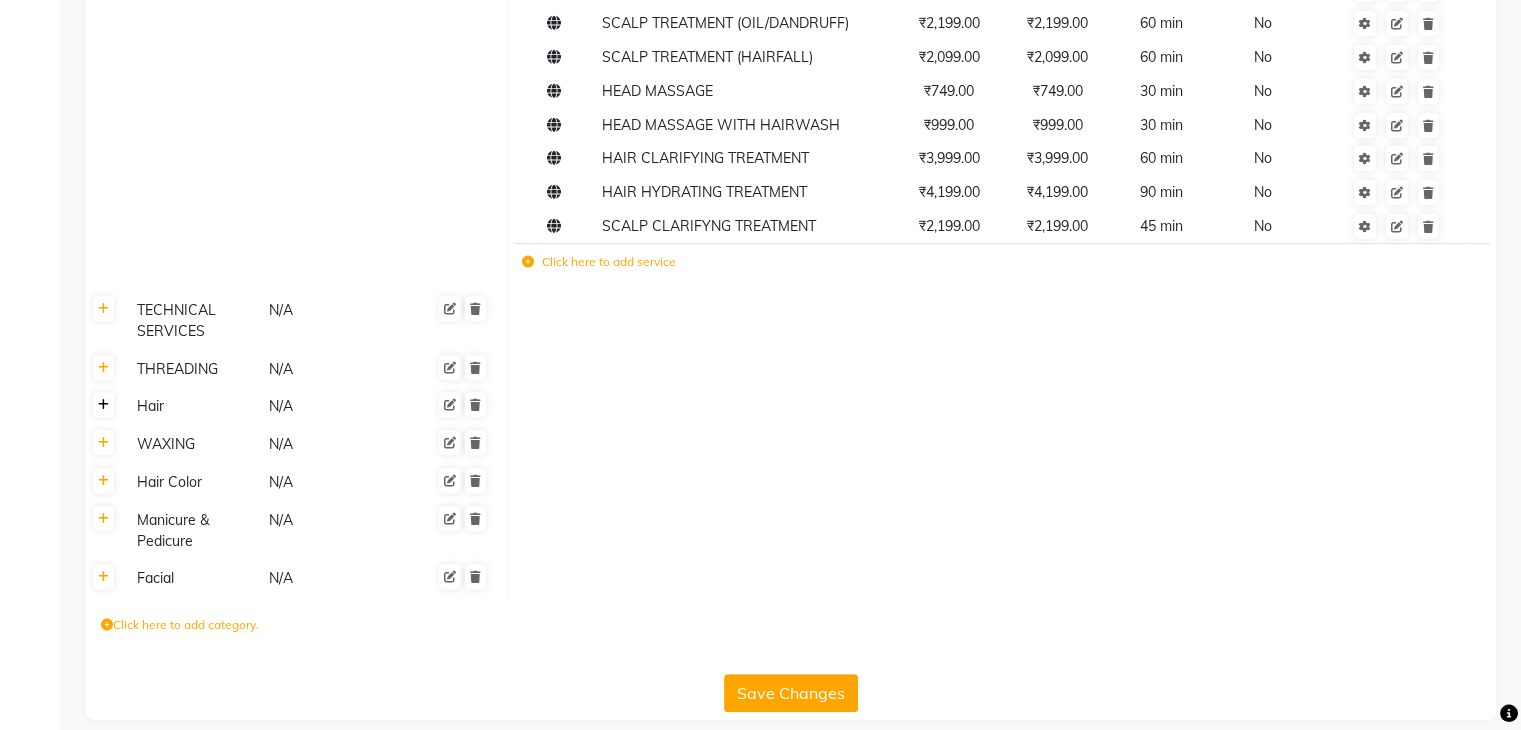 click 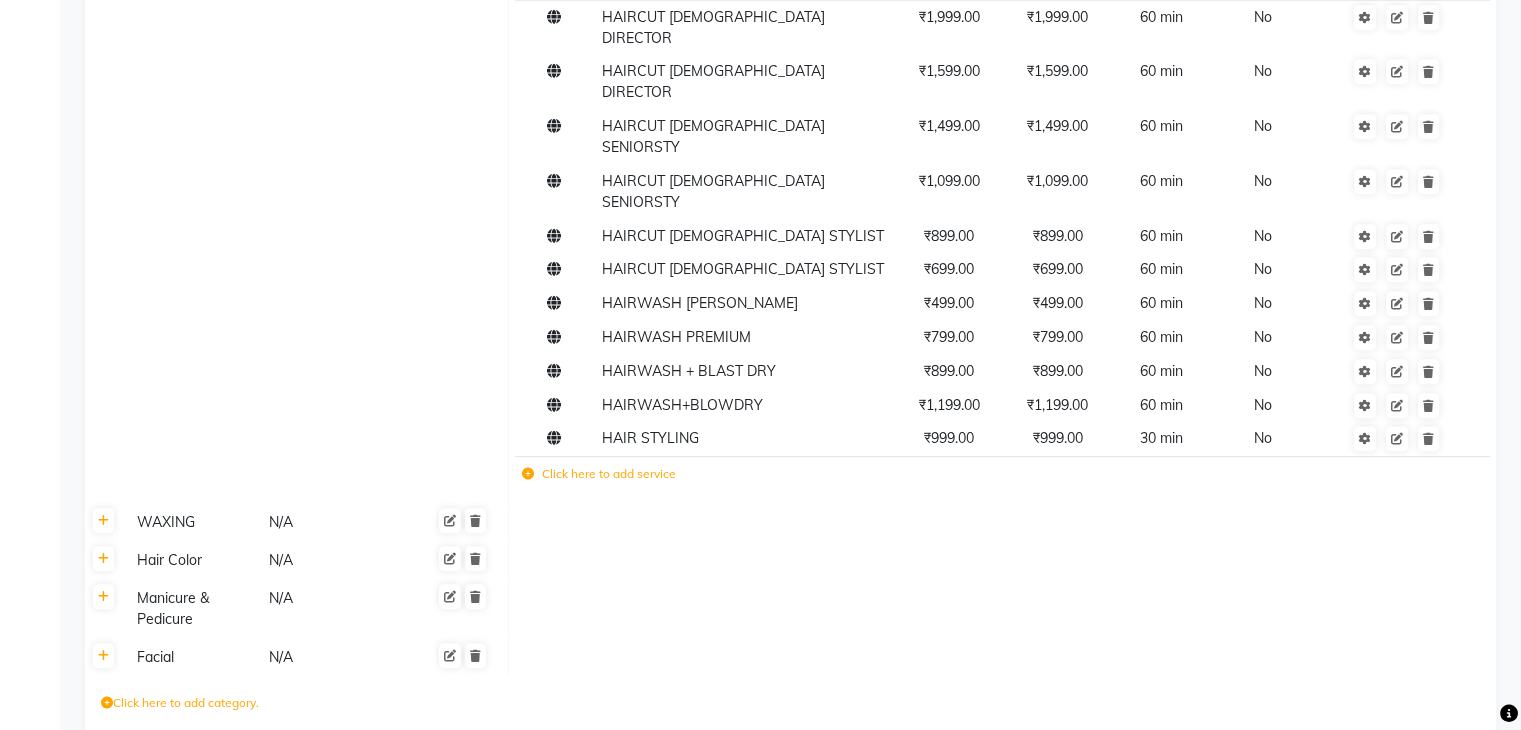 scroll, scrollTop: 1123, scrollLeft: 0, axis: vertical 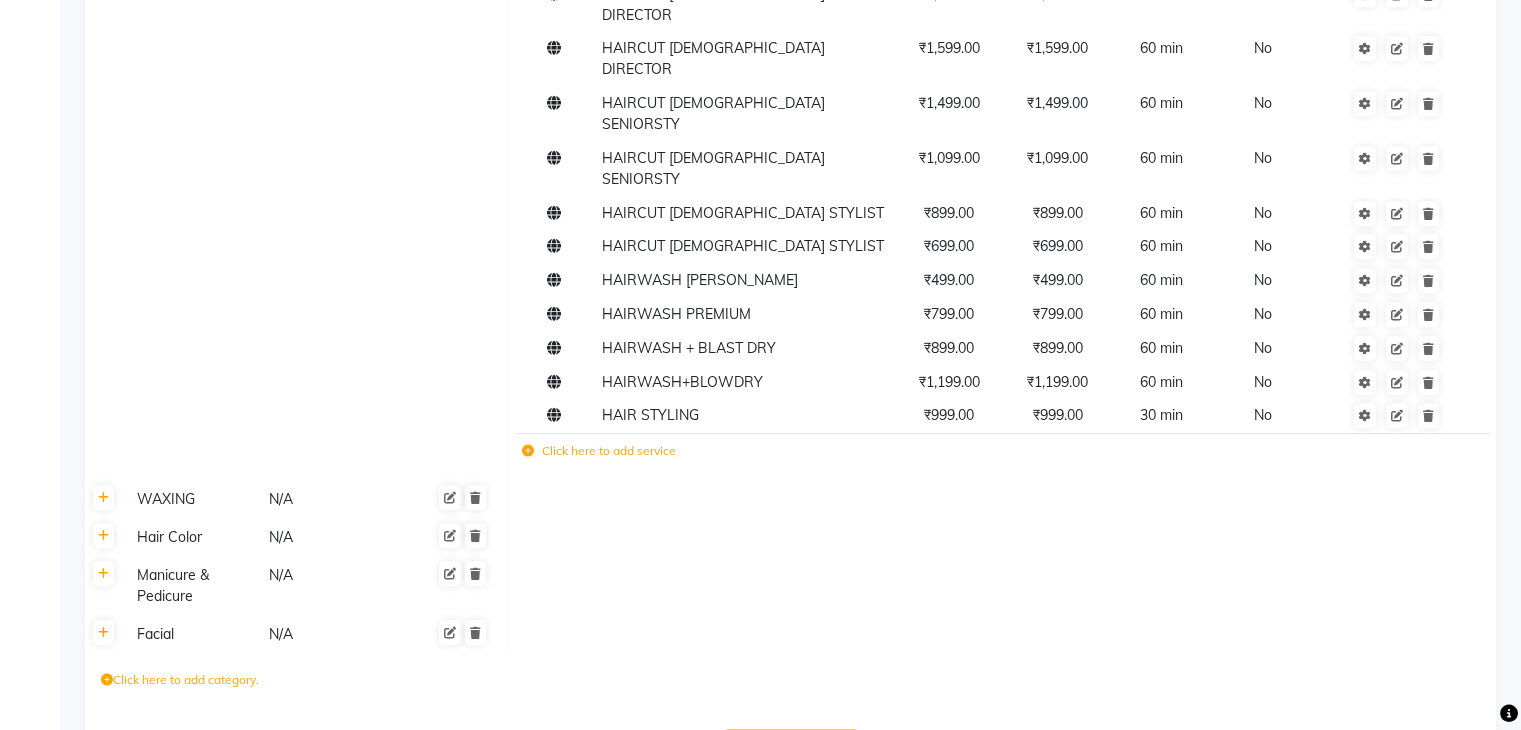 click 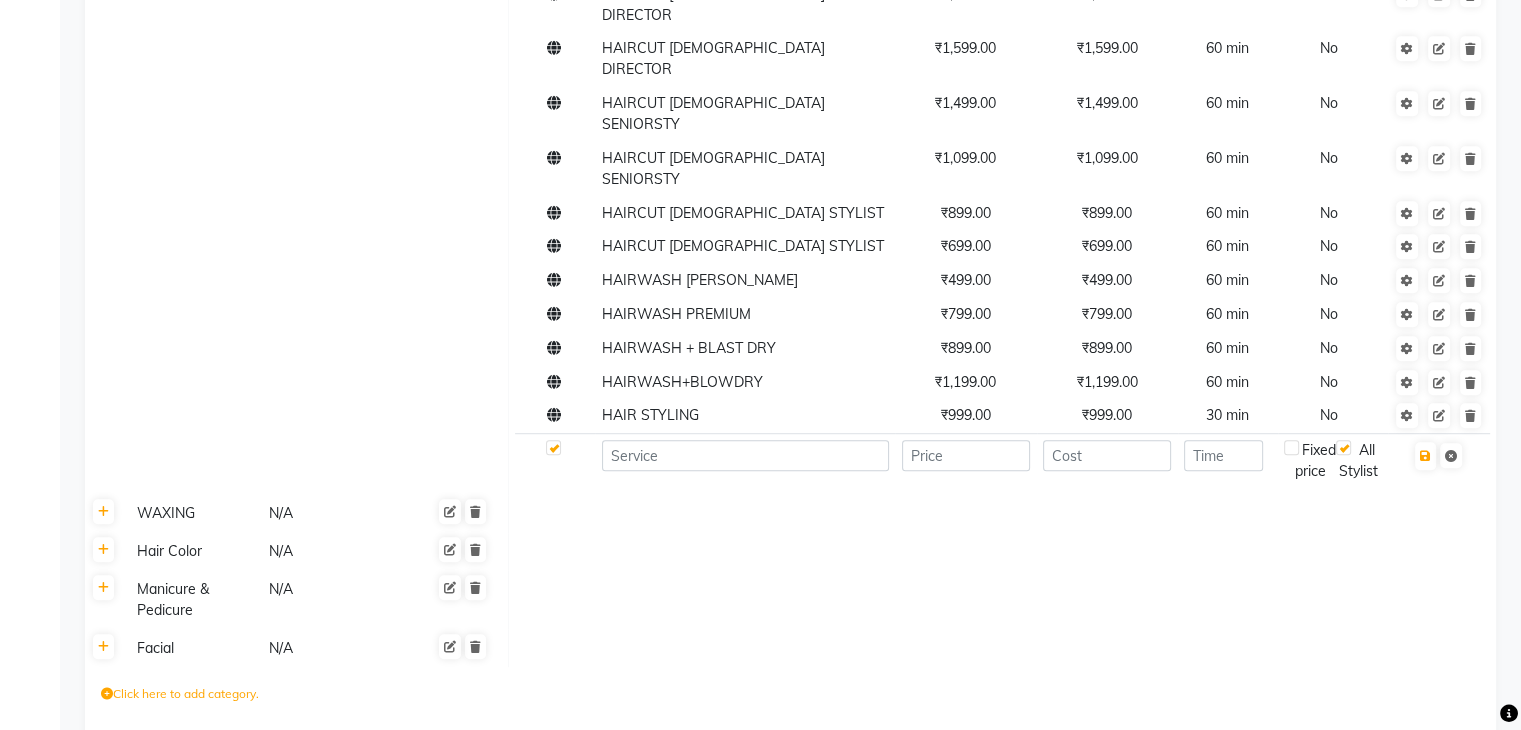 click 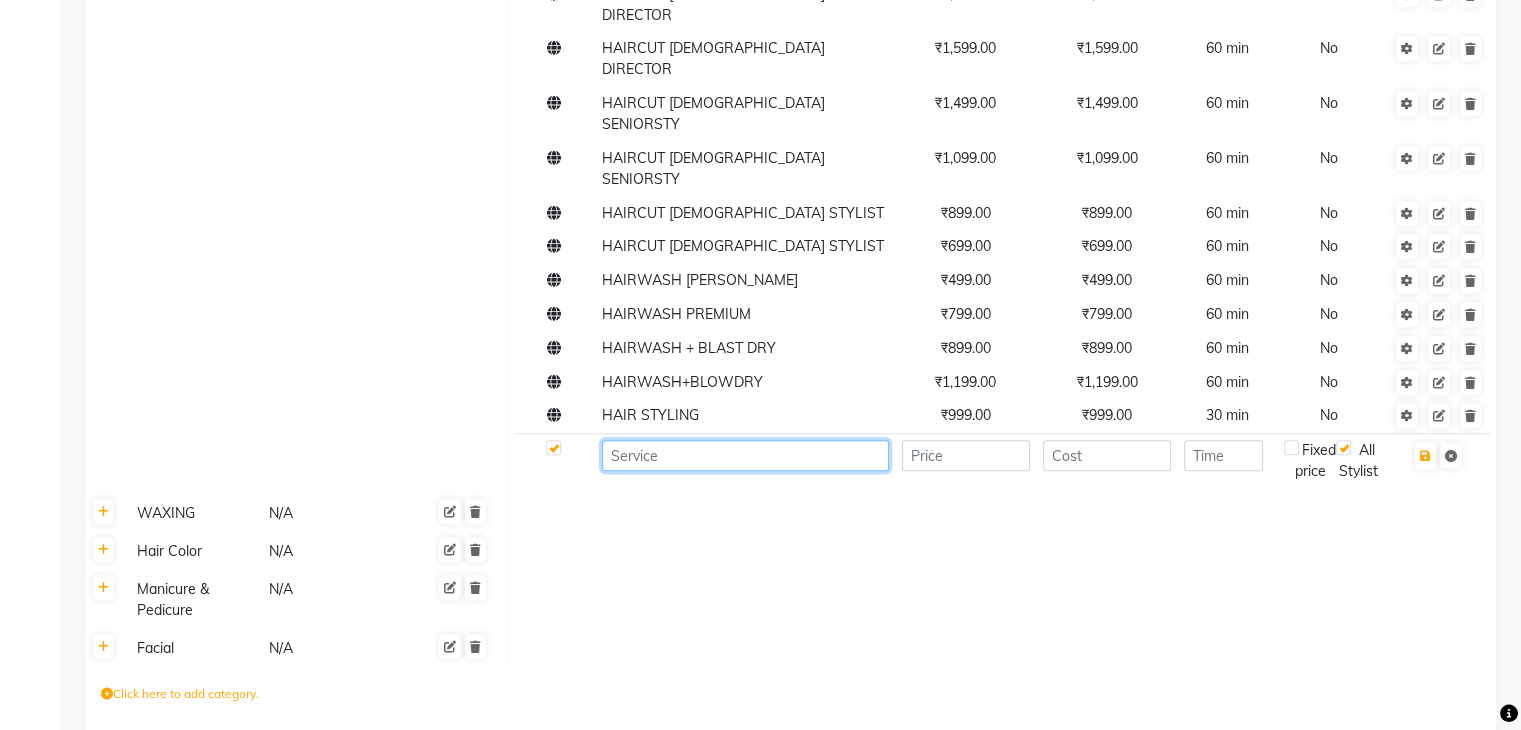 click 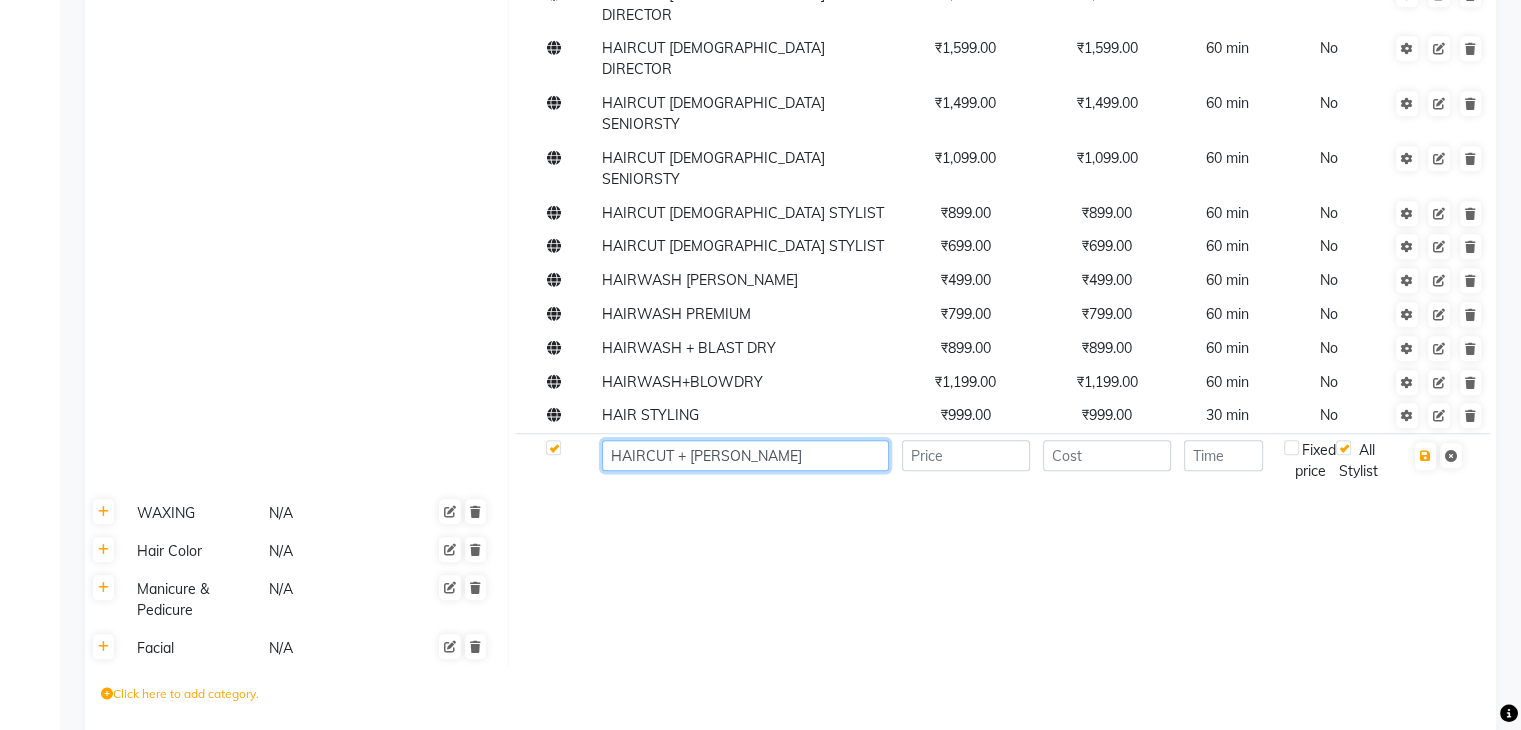 type on "HAIRCUT + [PERSON_NAME]" 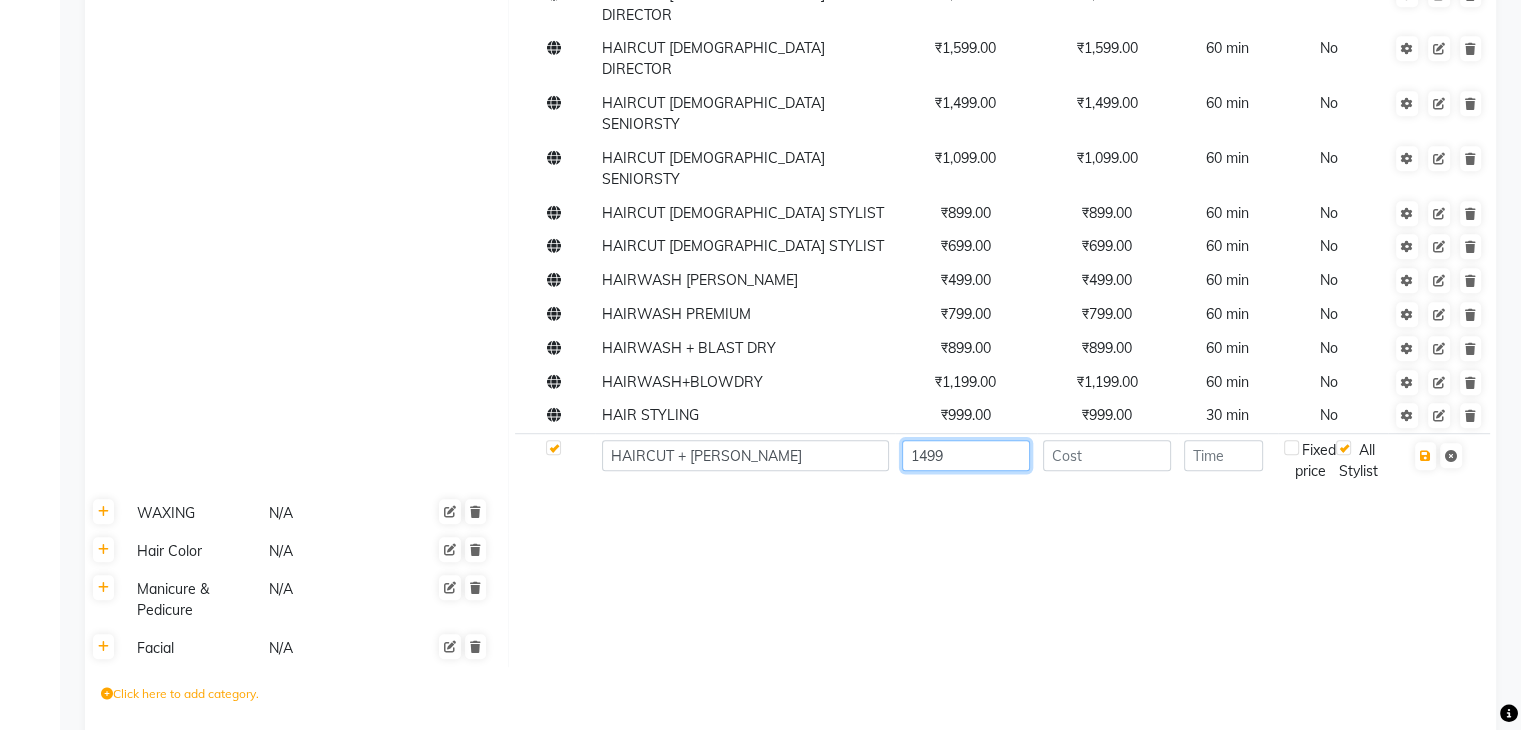 type on "1499" 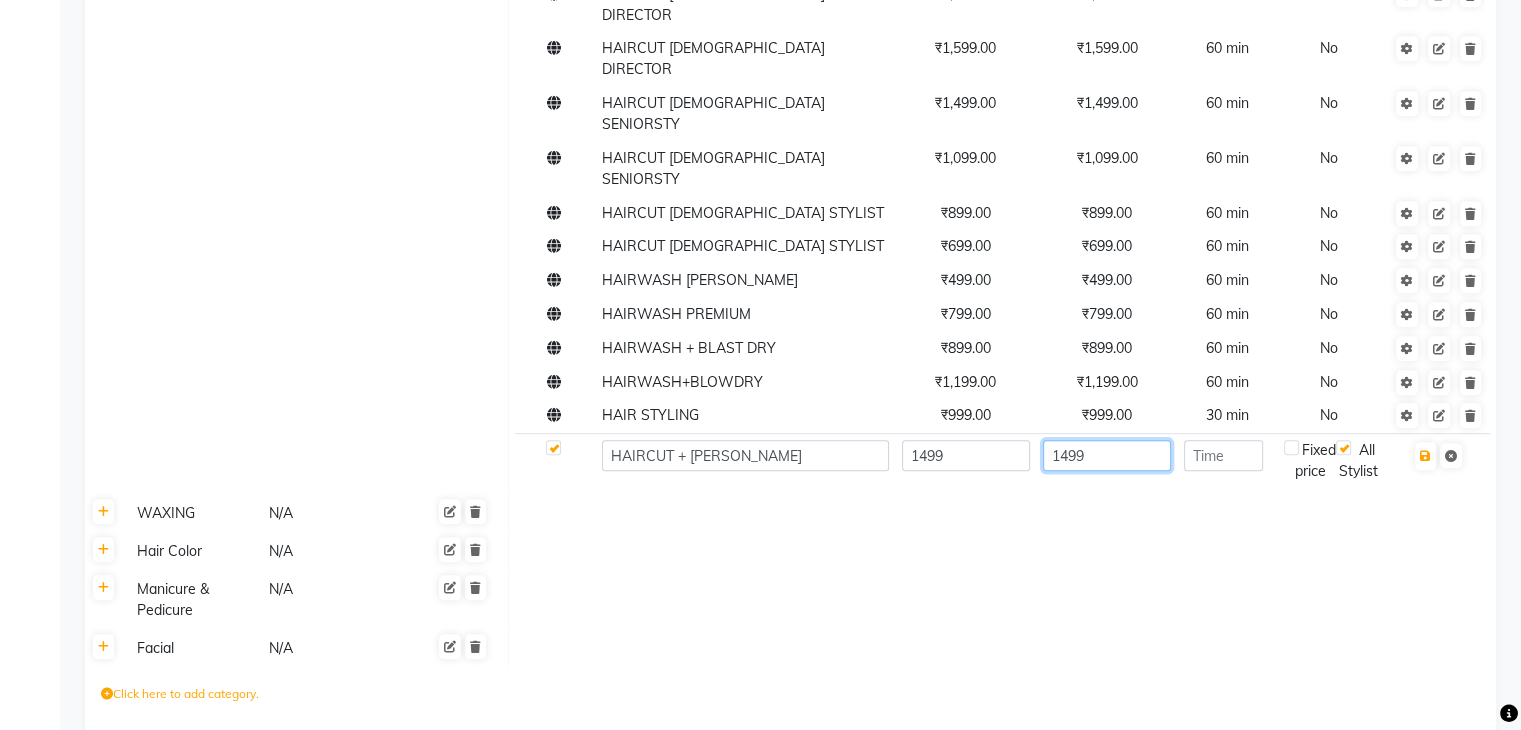 type on "1499" 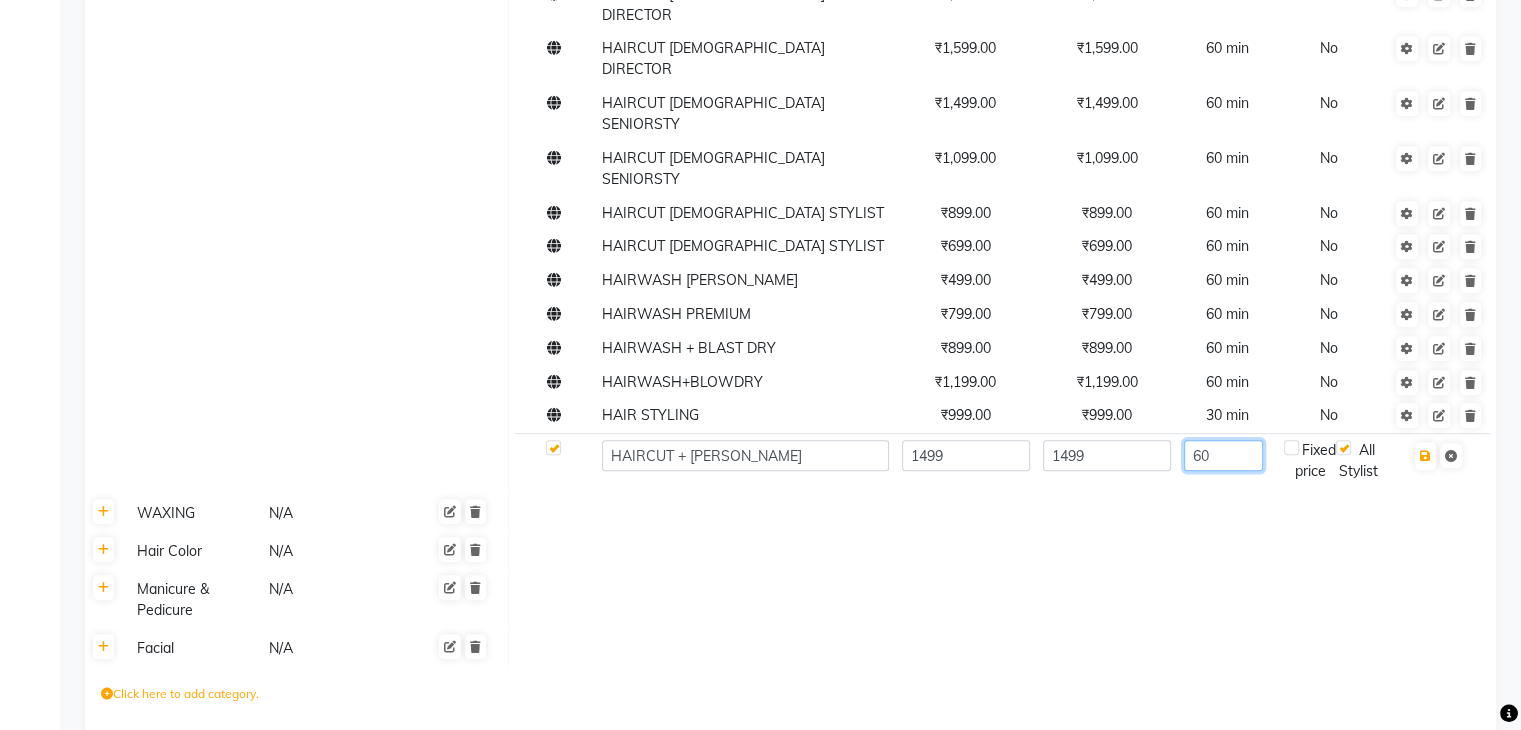 type on "6" 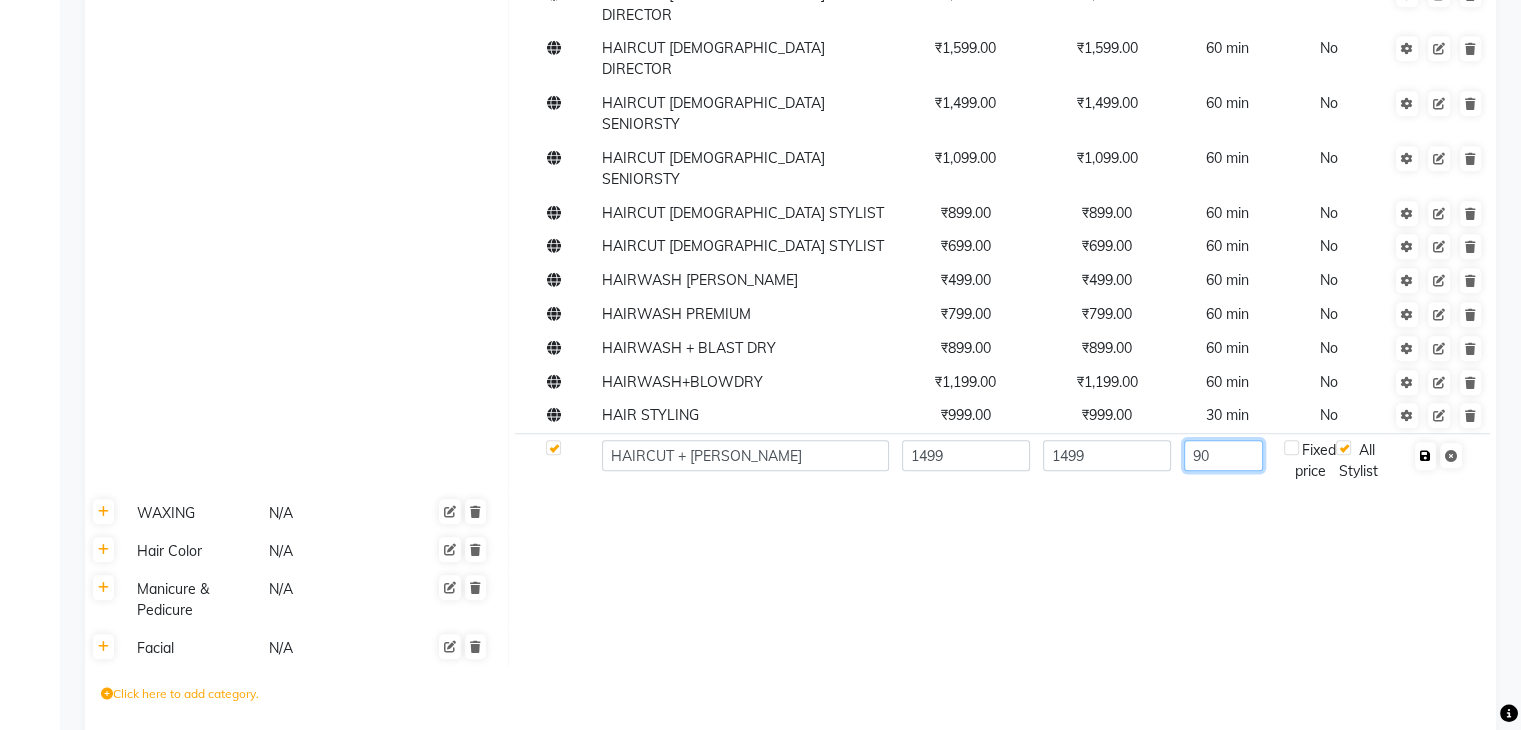 type on "90" 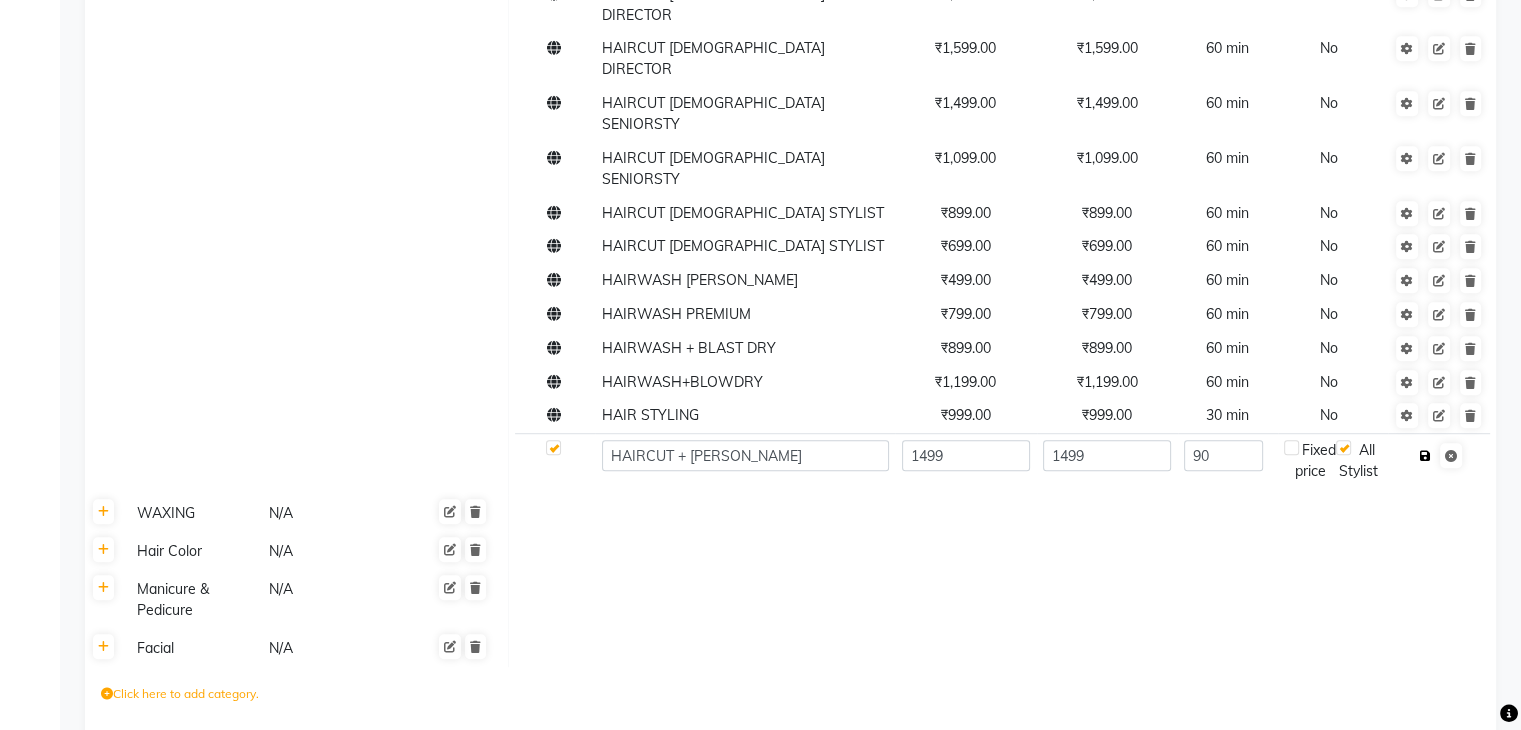 click at bounding box center (1425, 456) 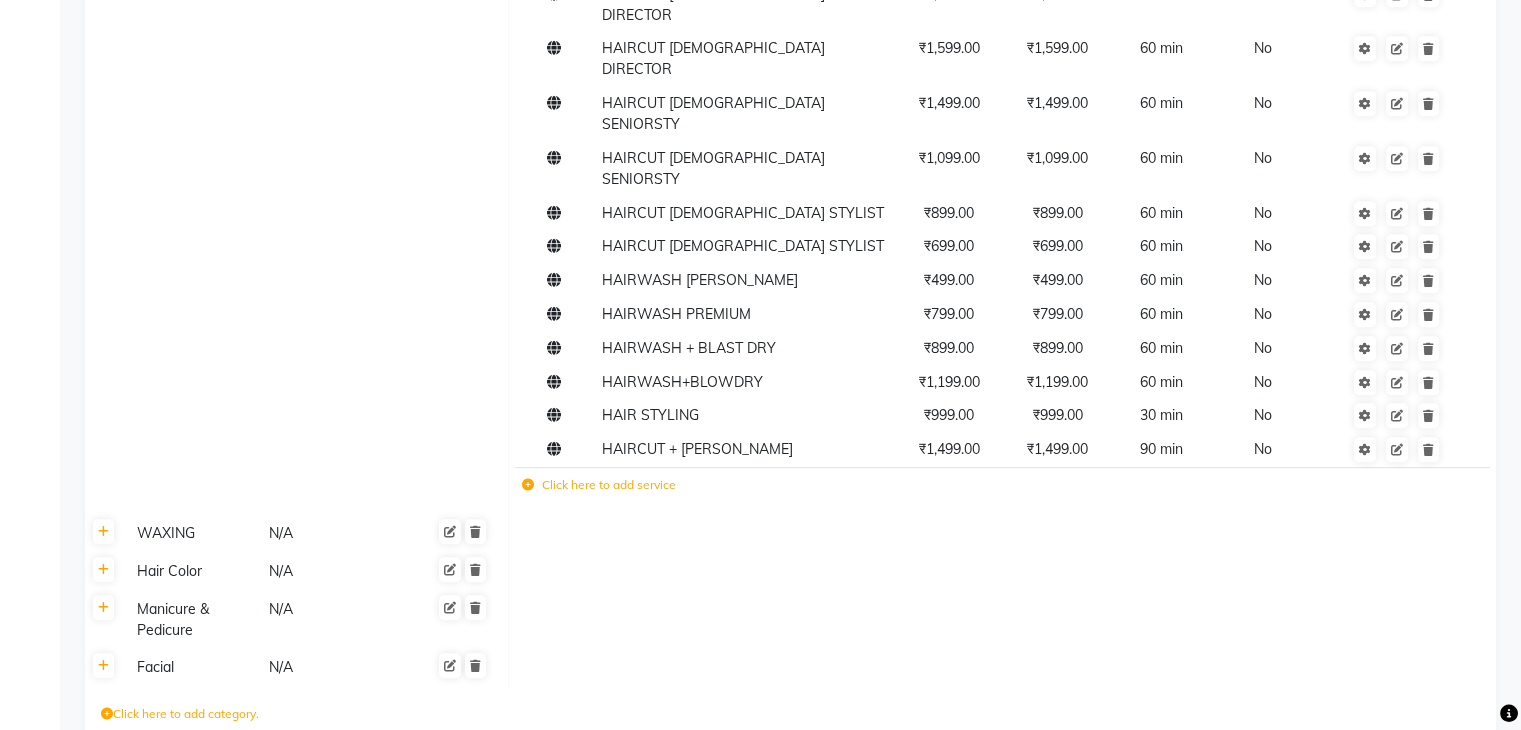 click 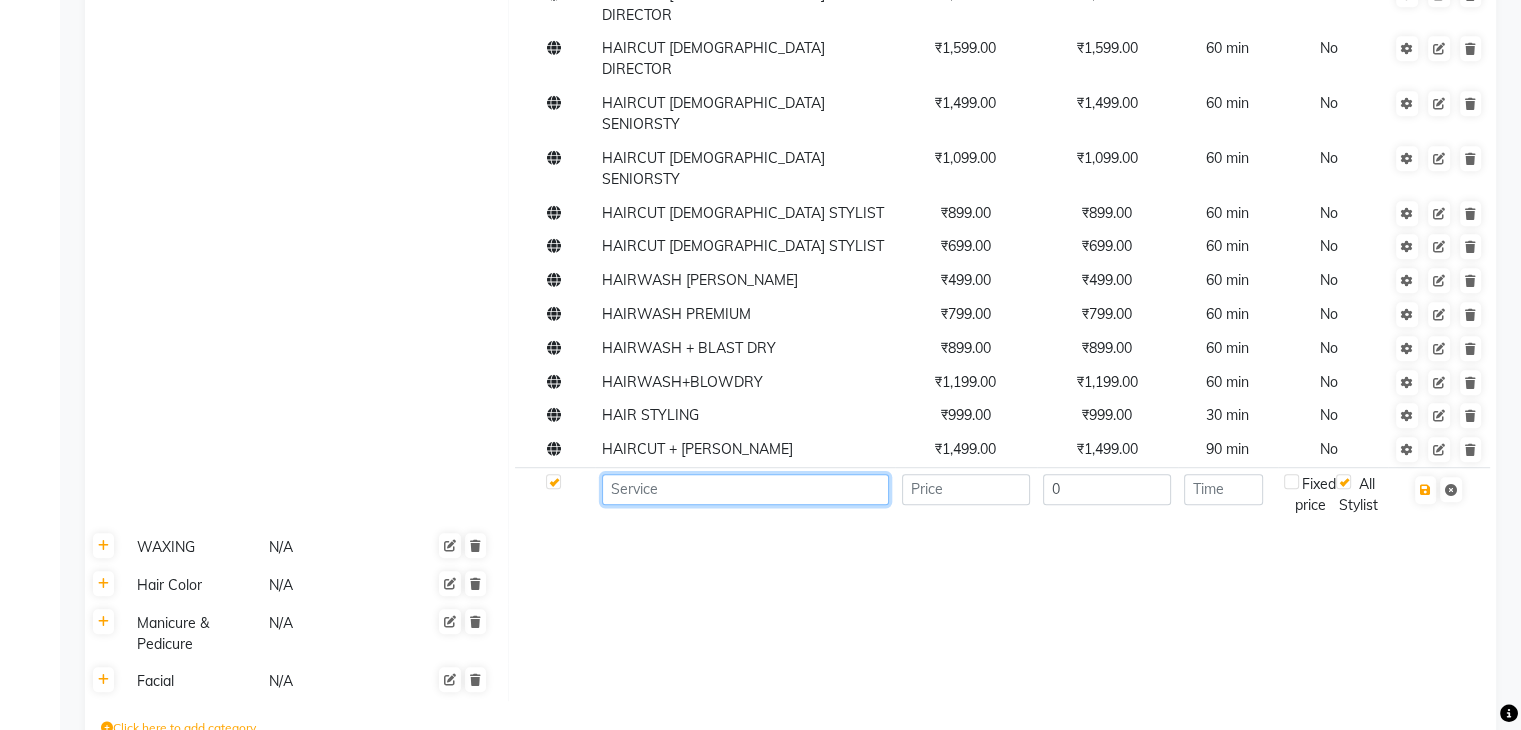 click 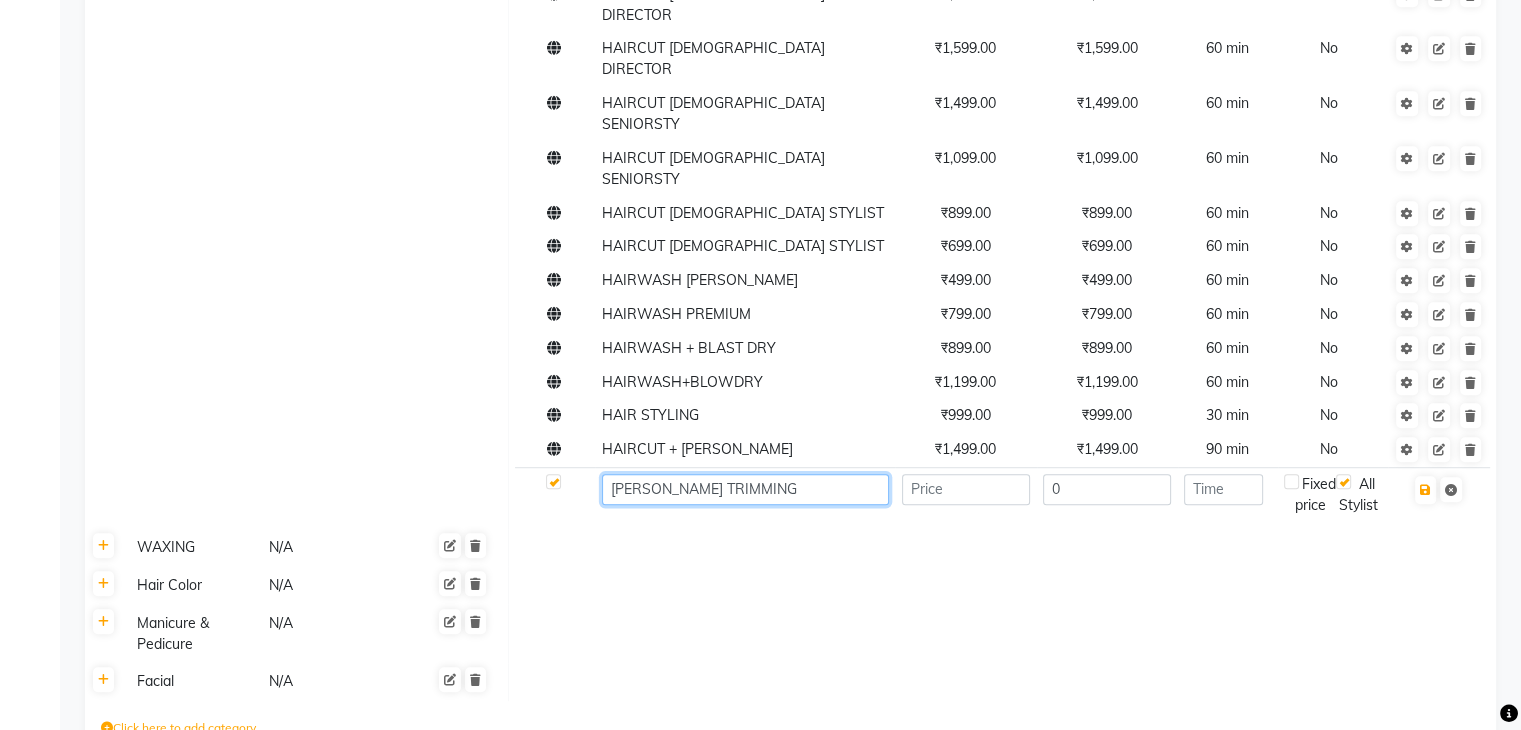 type on "[PERSON_NAME] TRIMMING" 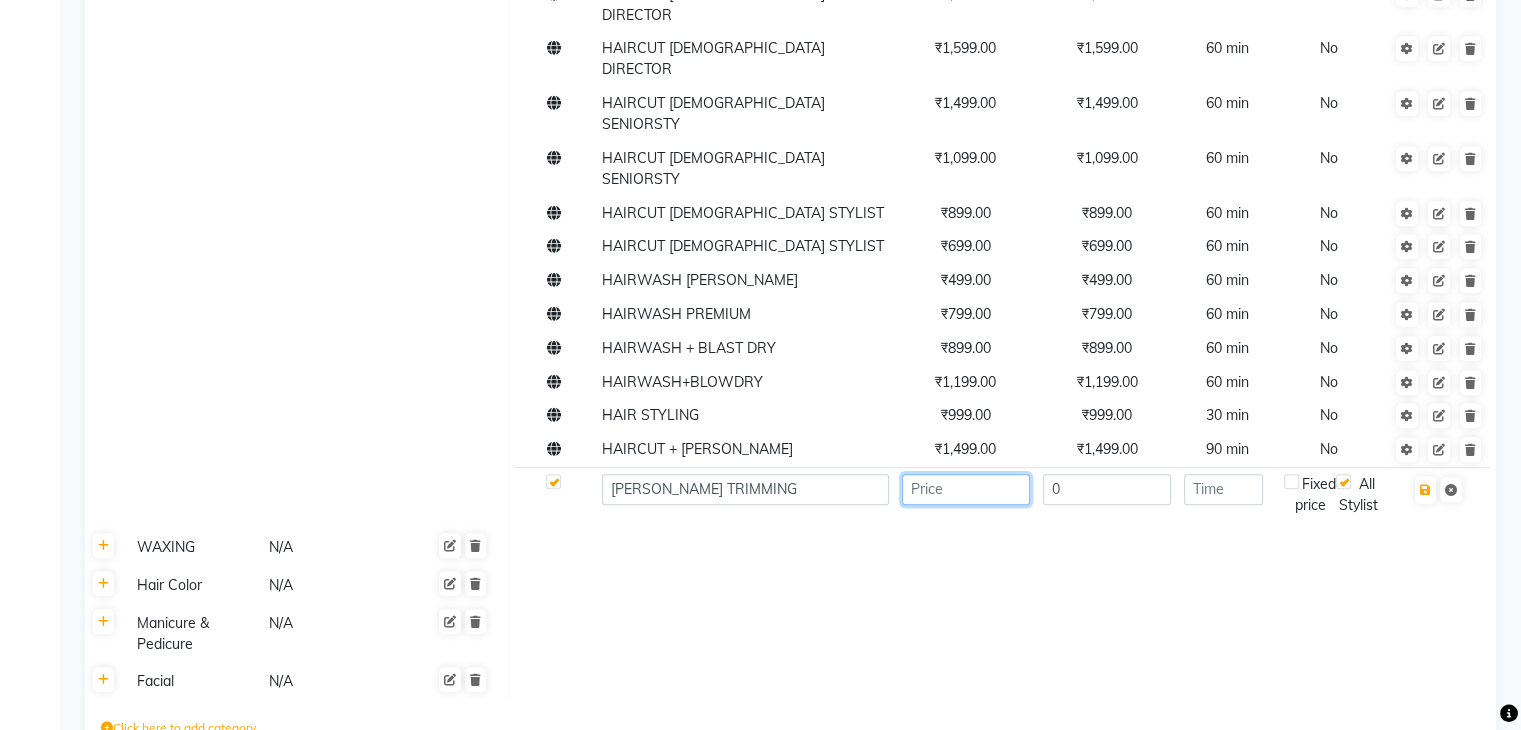 click 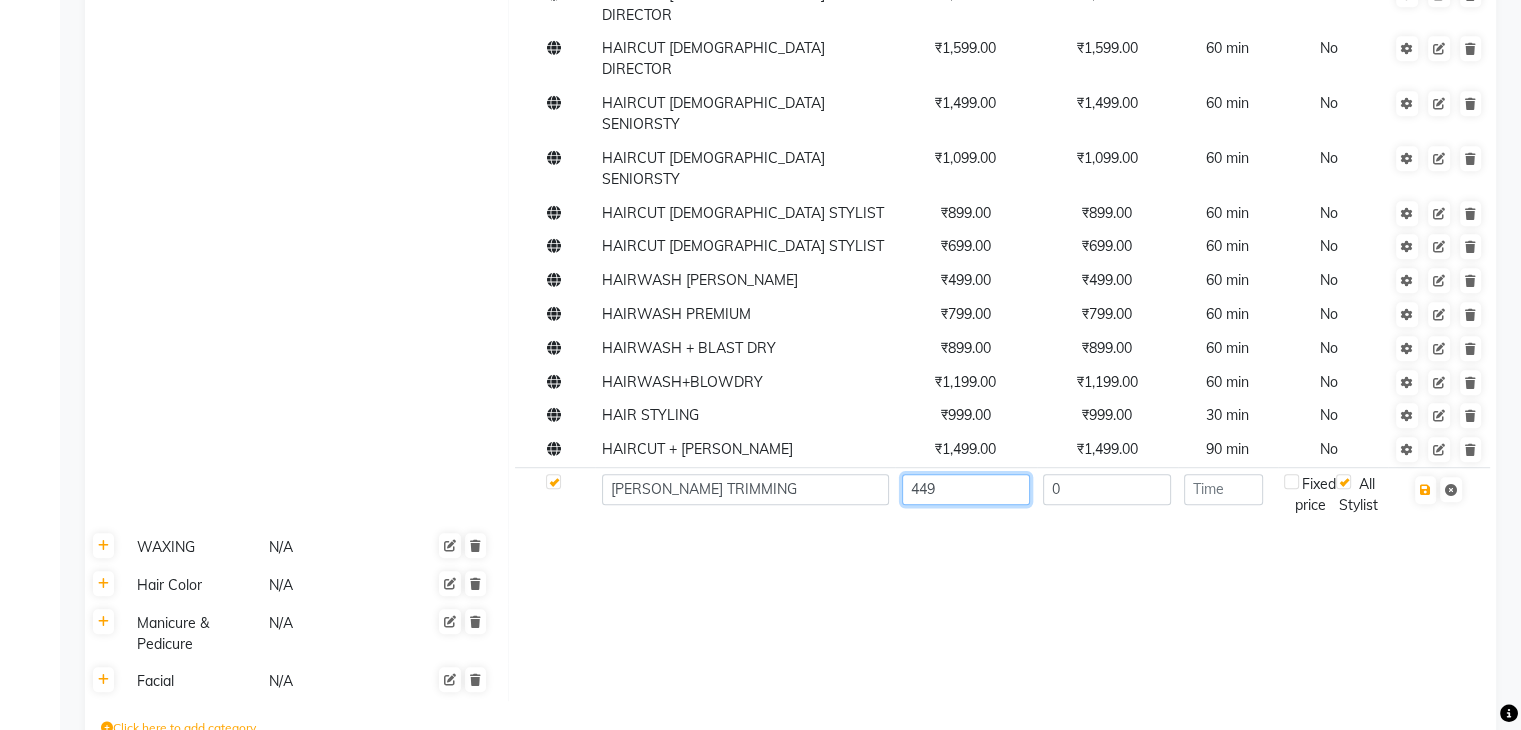 type on "449" 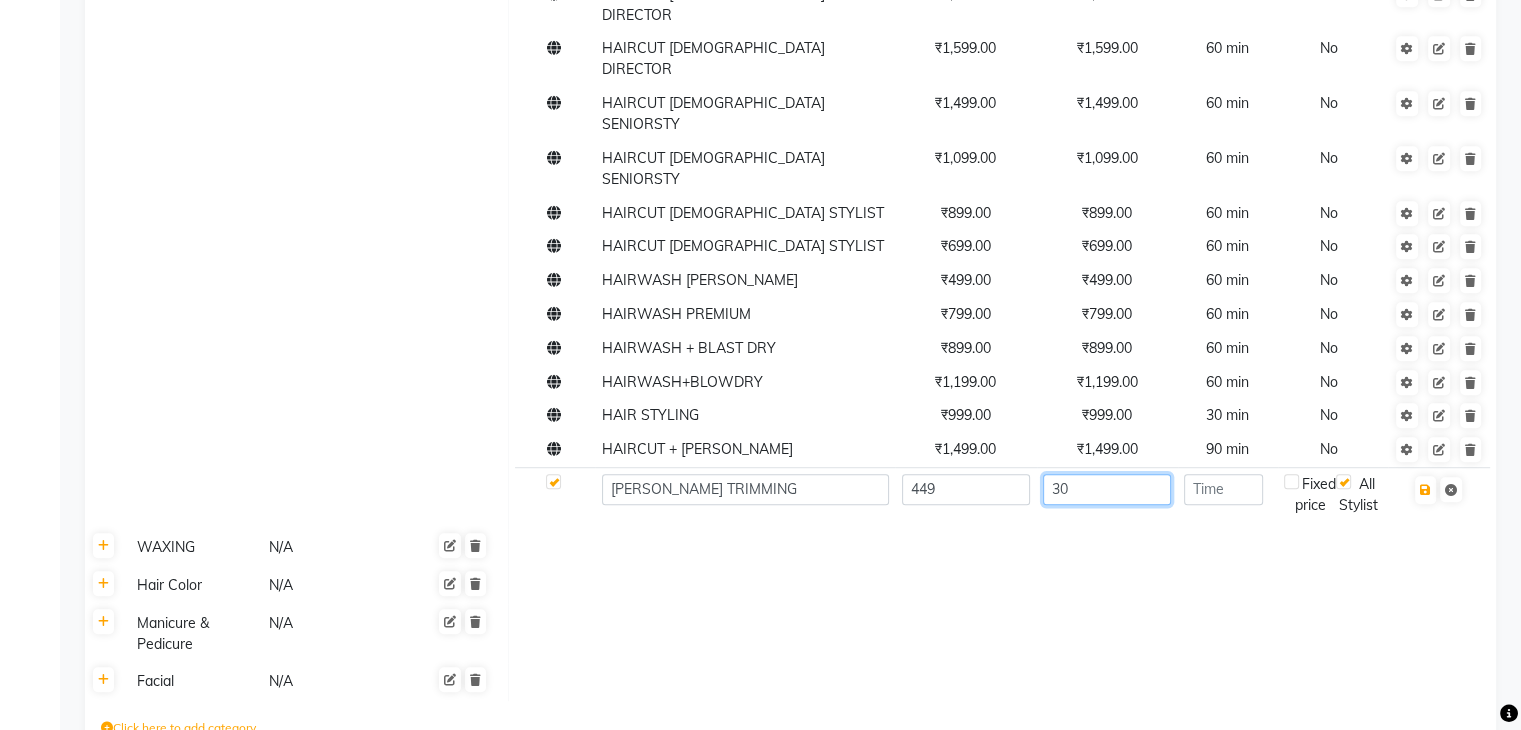 type on "3" 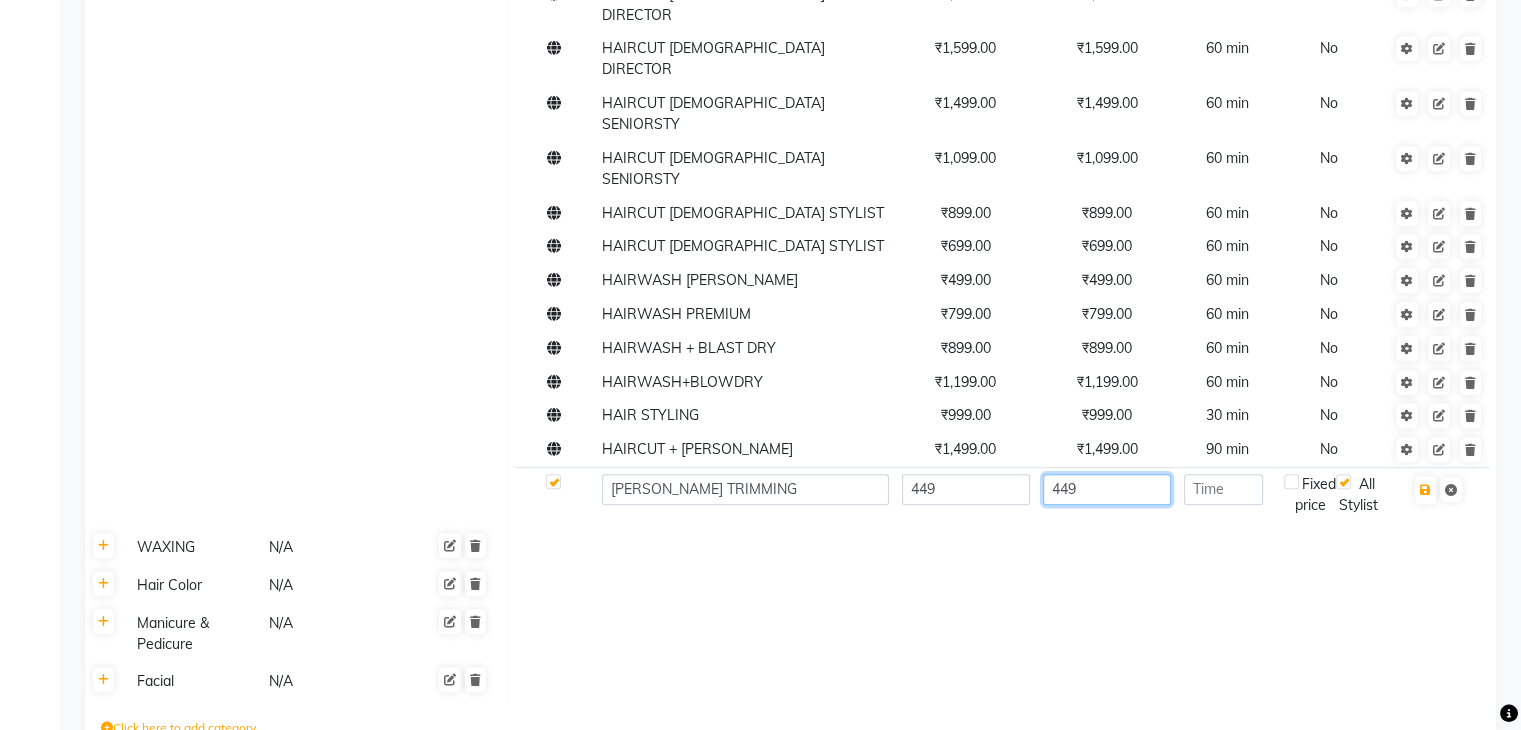 type on "449" 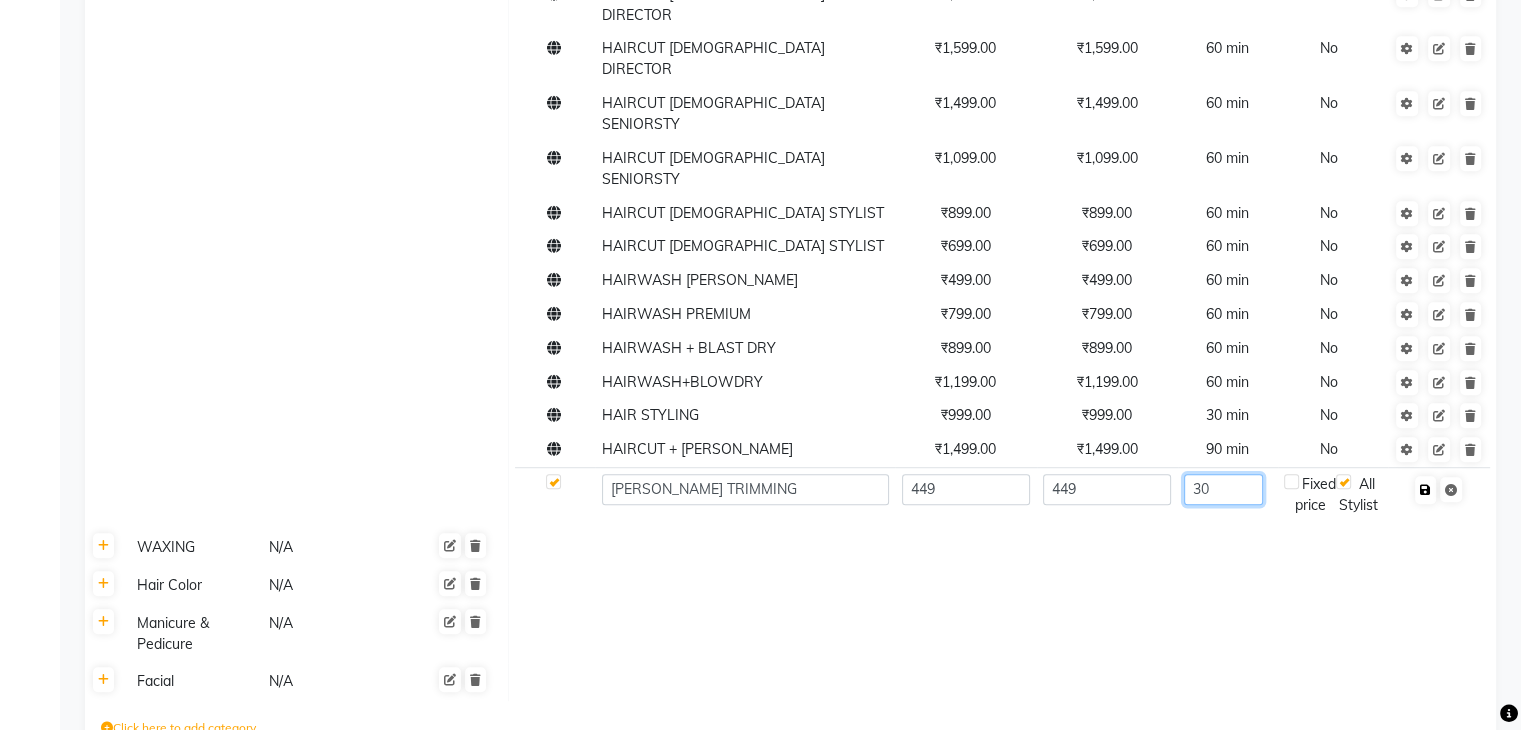 type on "30" 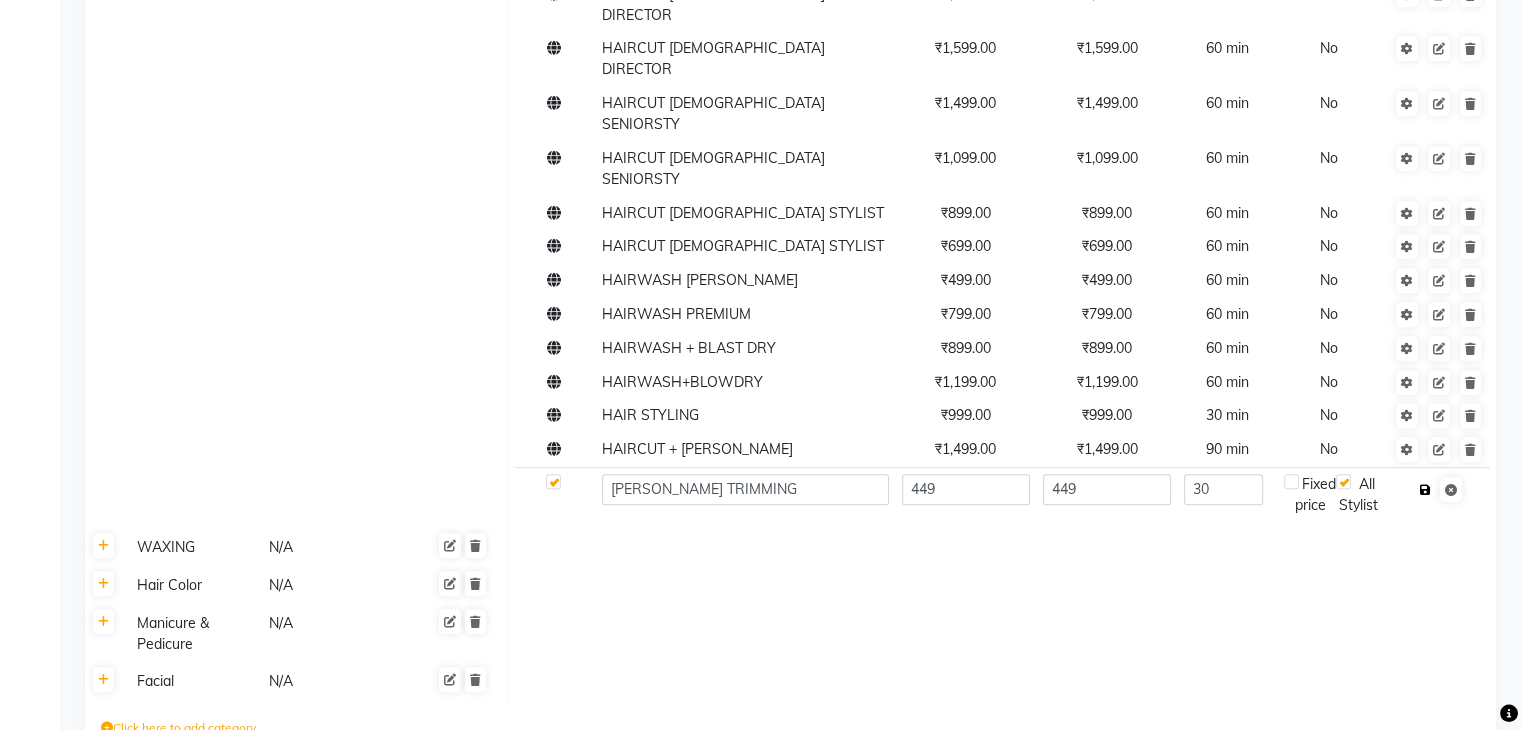 click at bounding box center [1425, 490] 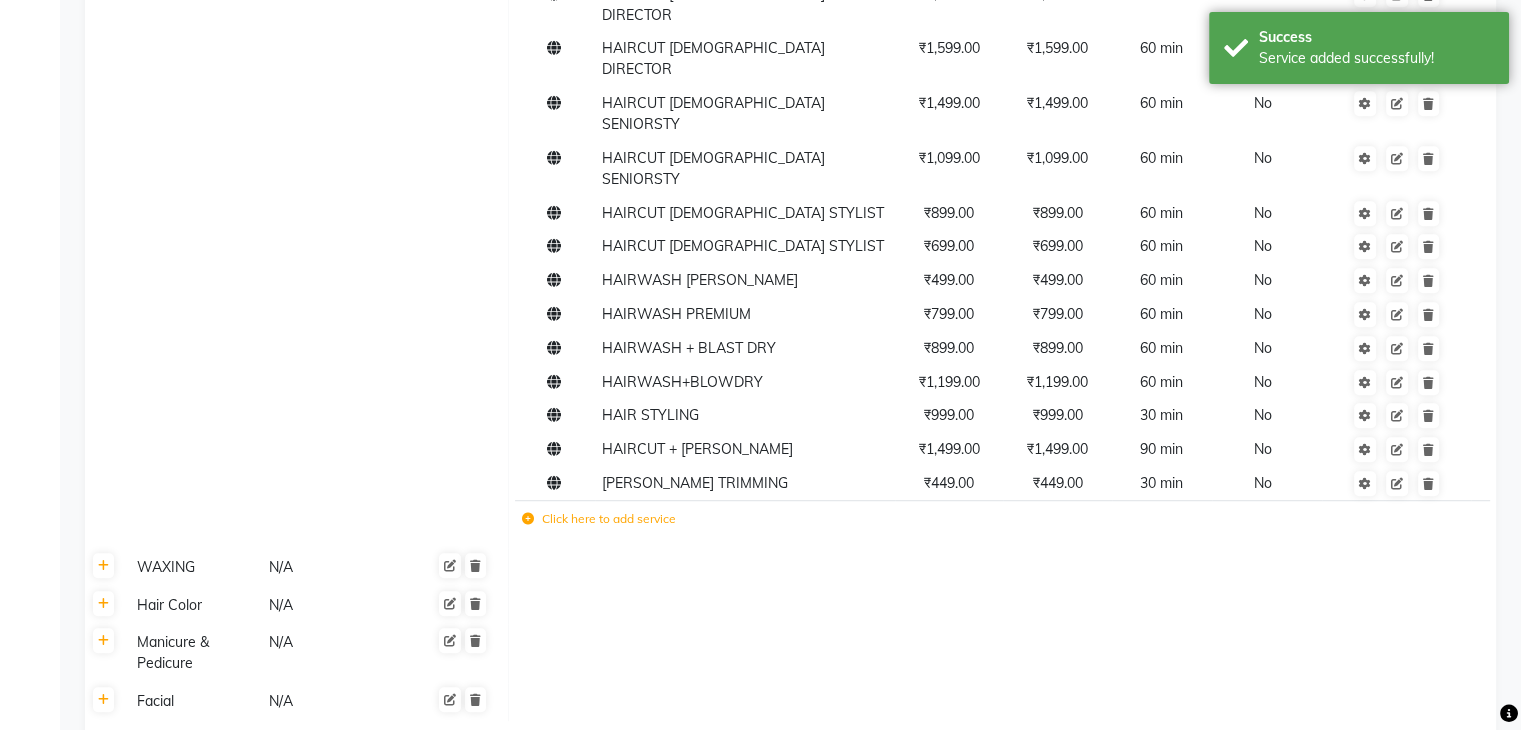 click 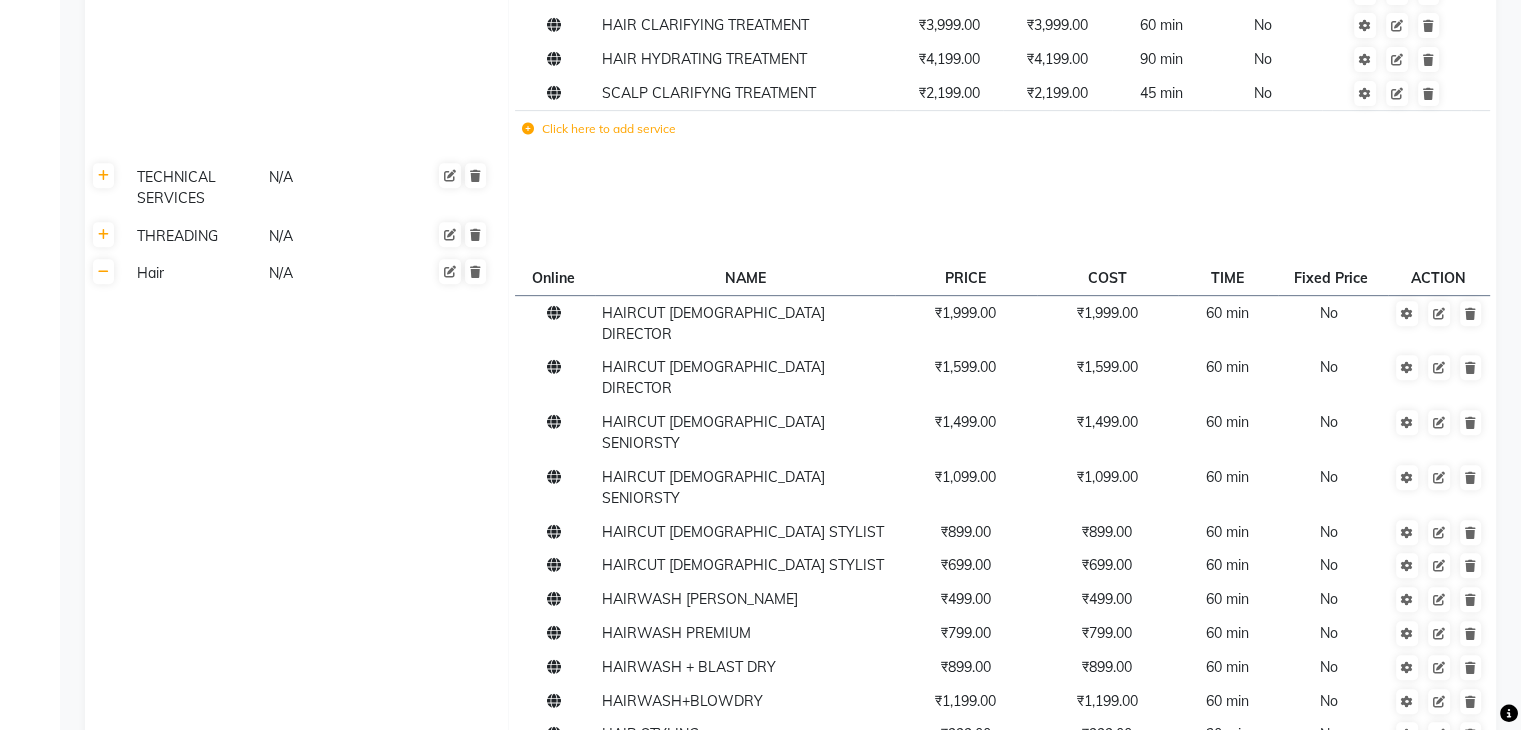 scroll, scrollTop: 811, scrollLeft: 0, axis: vertical 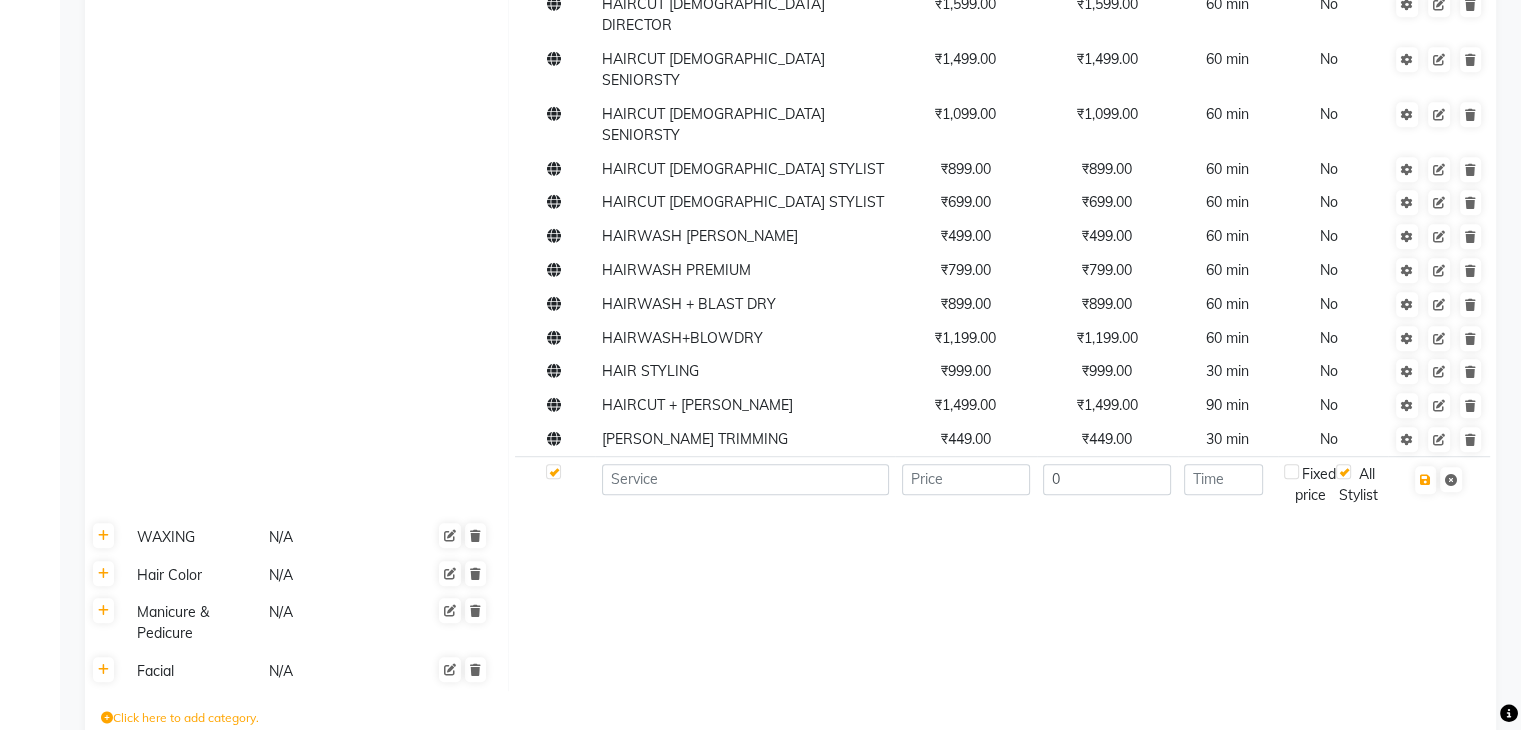 click on "Hair Color N/A" 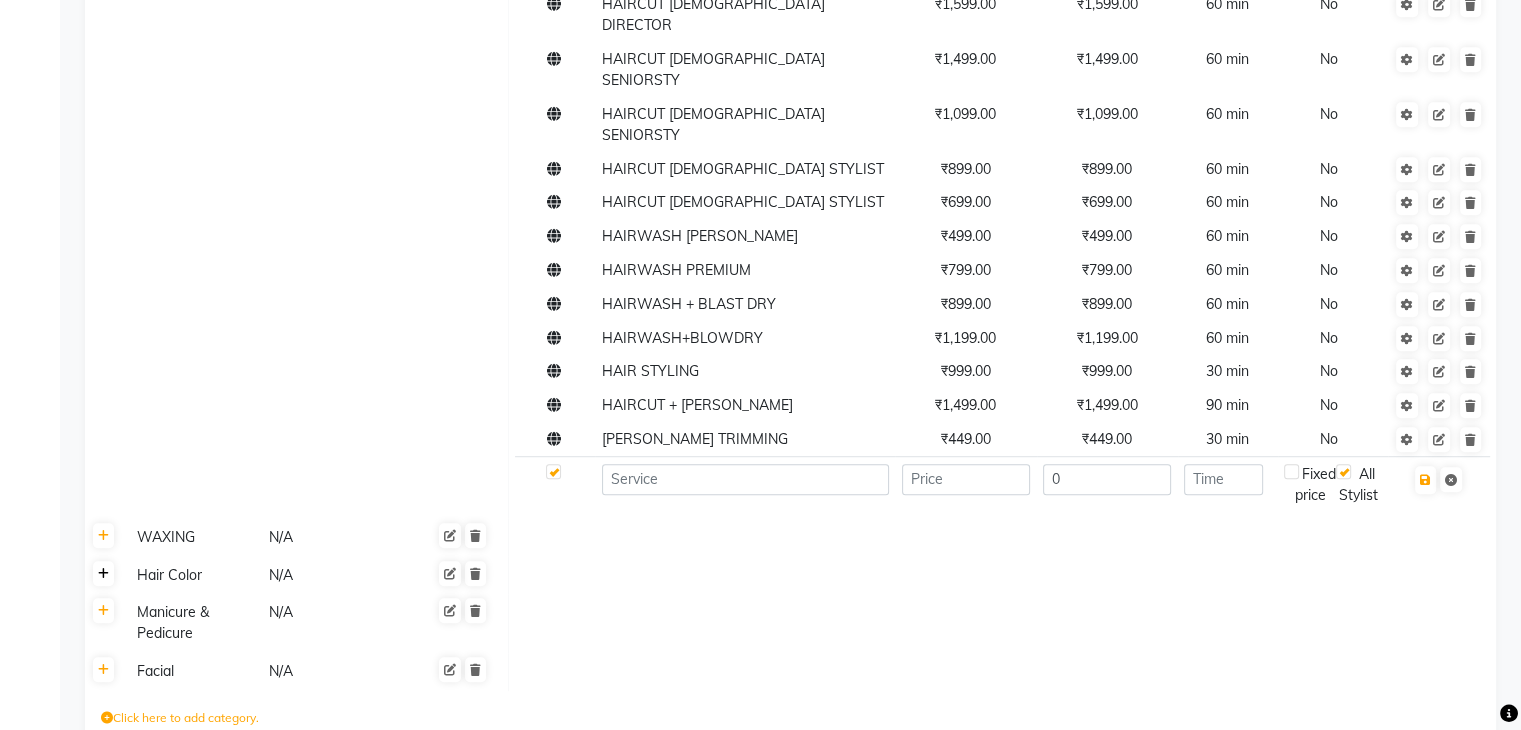 click 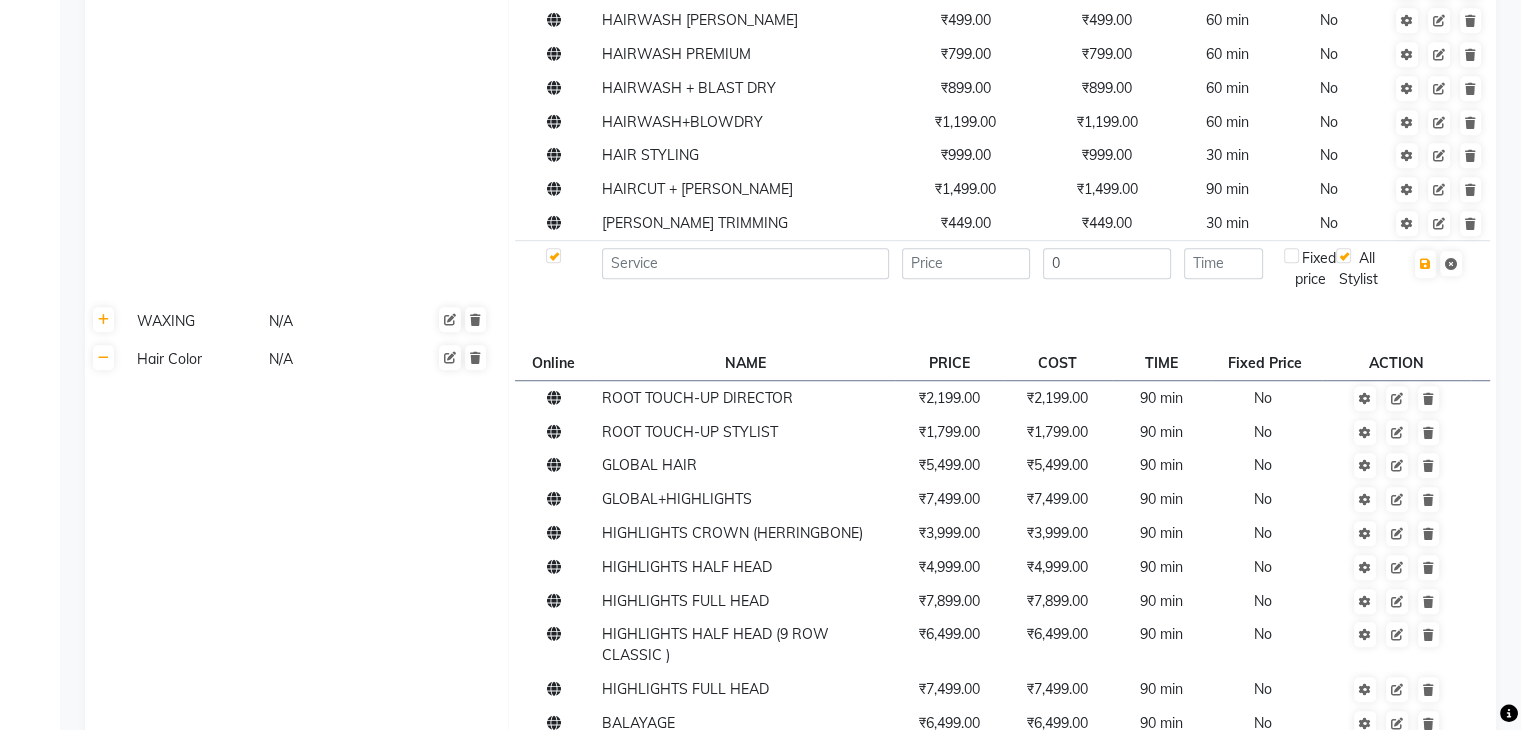 scroll, scrollTop: 1386, scrollLeft: 0, axis: vertical 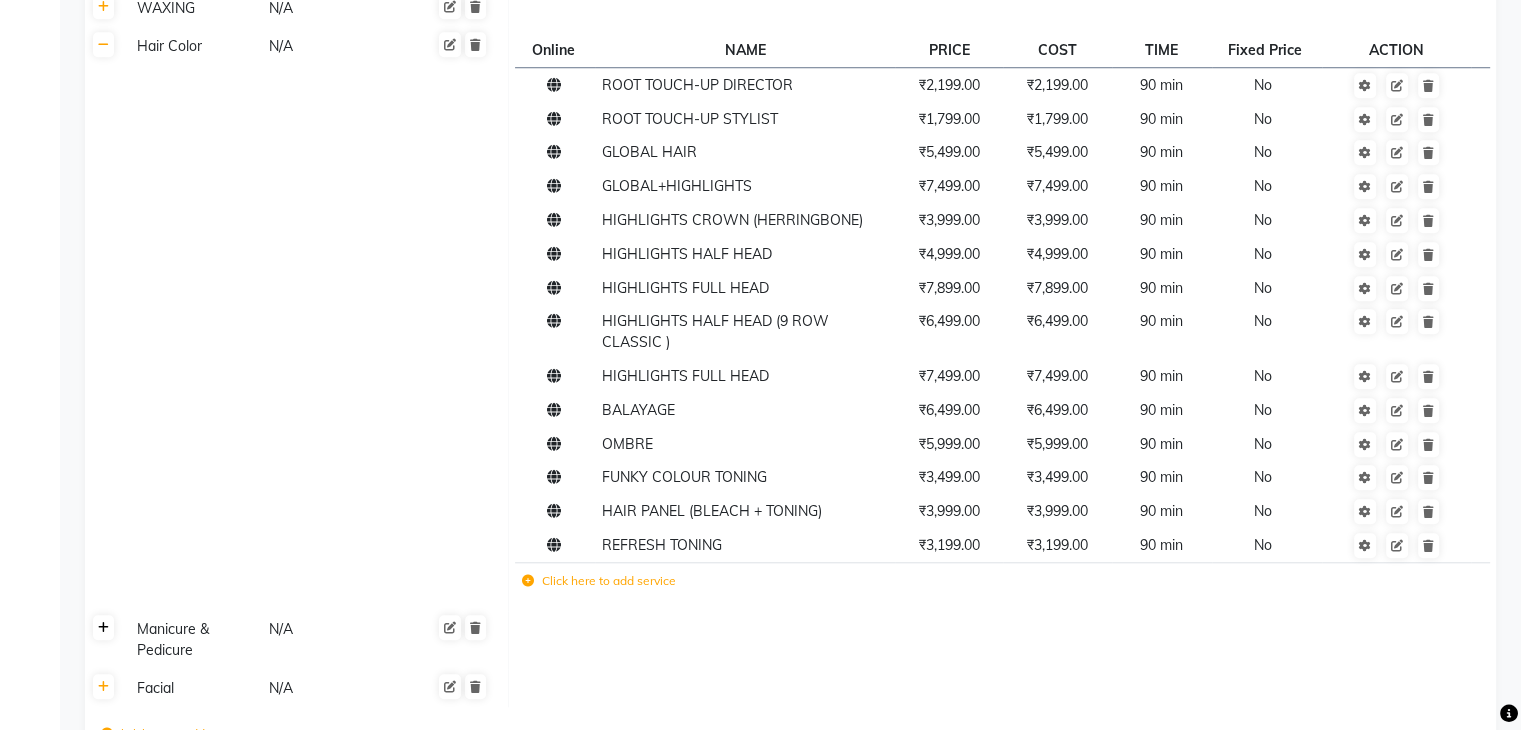 click 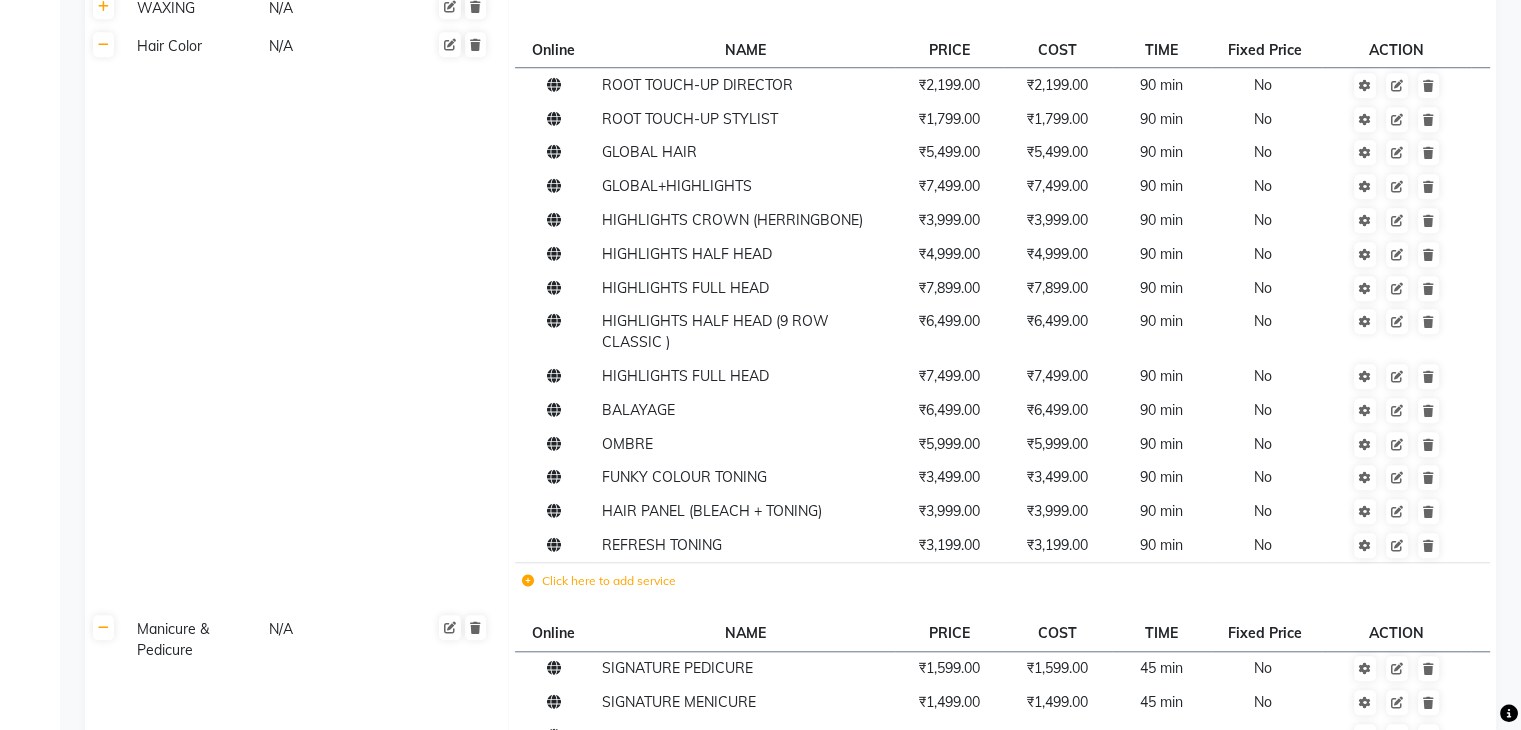 click on "Manicure & Pedicure" 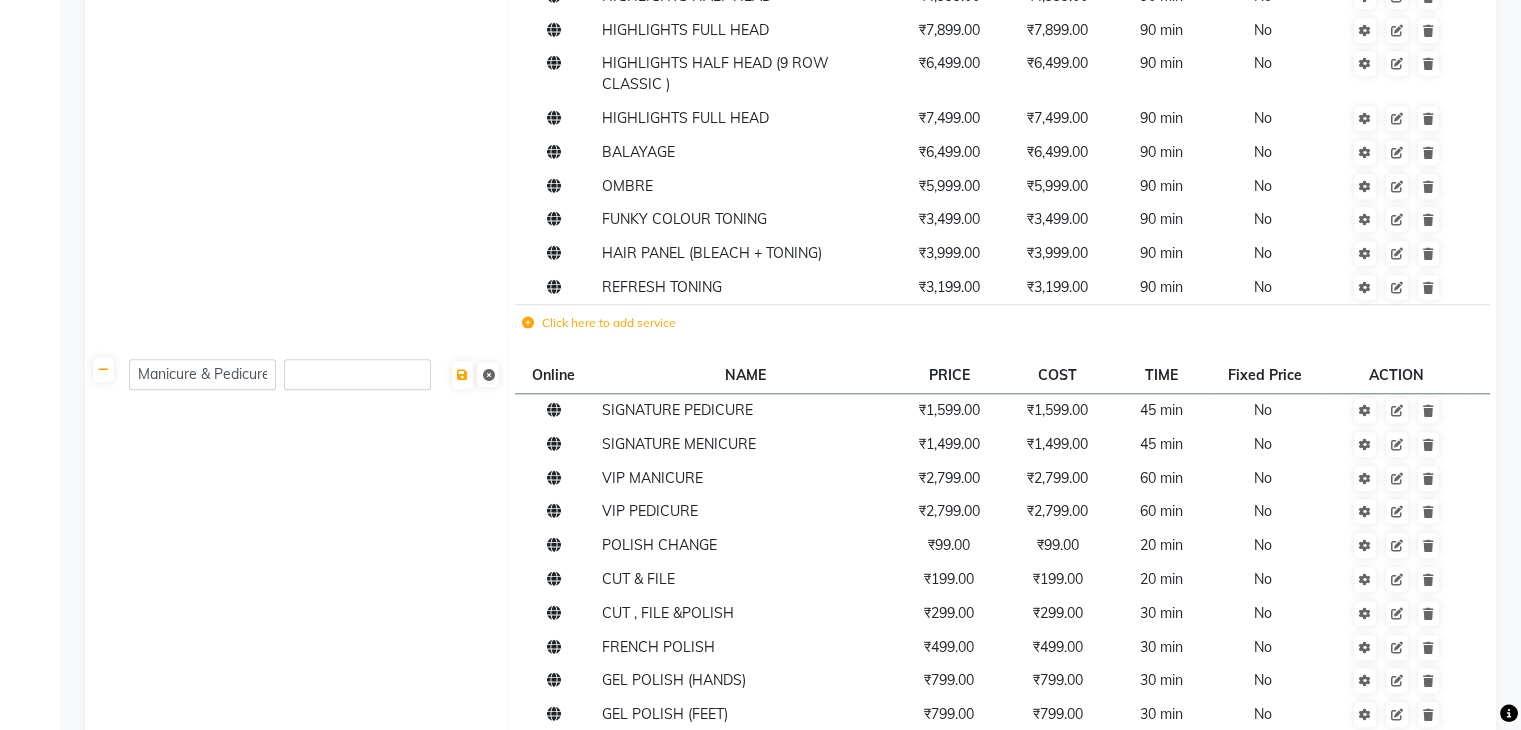 scroll, scrollTop: 1965, scrollLeft: 0, axis: vertical 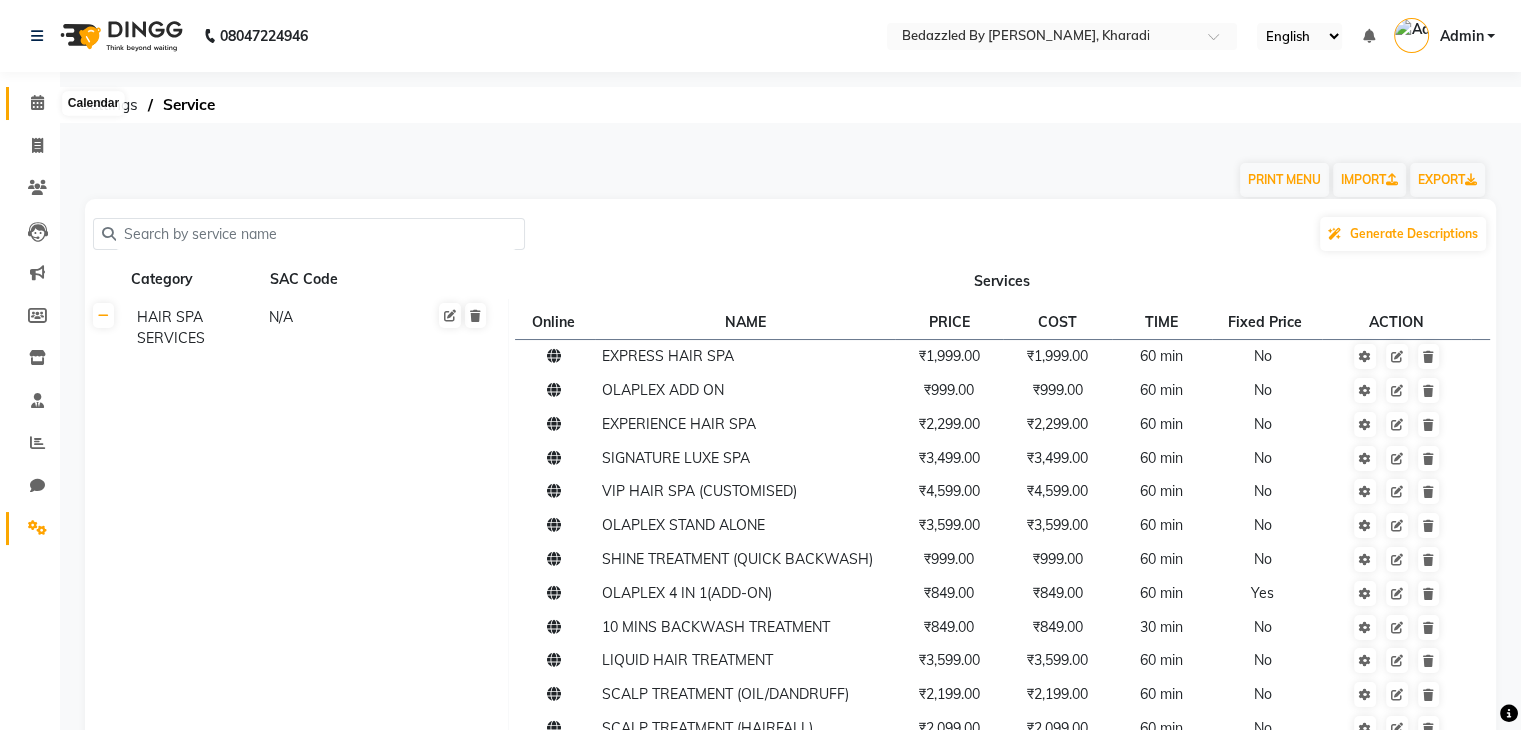 click 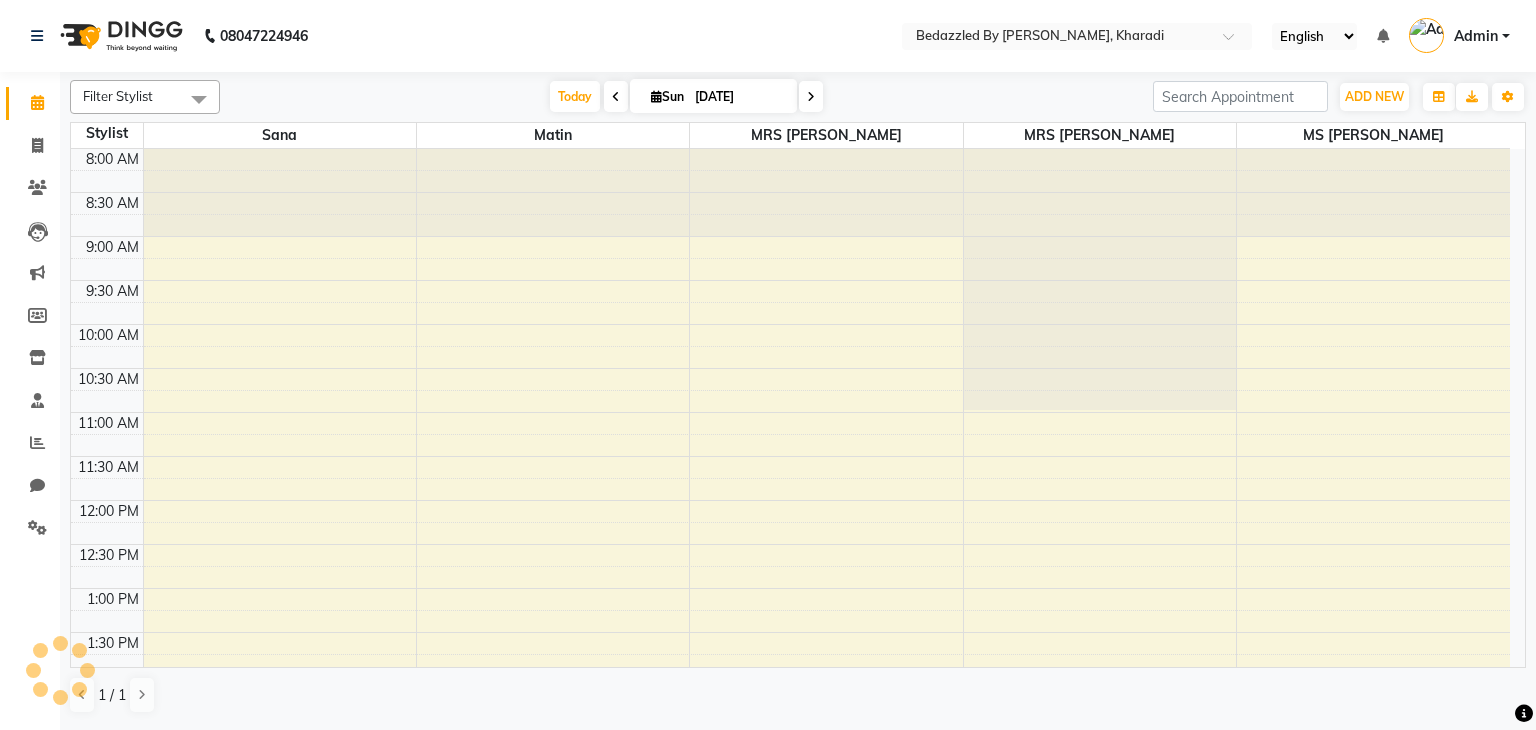 scroll, scrollTop: 0, scrollLeft: 0, axis: both 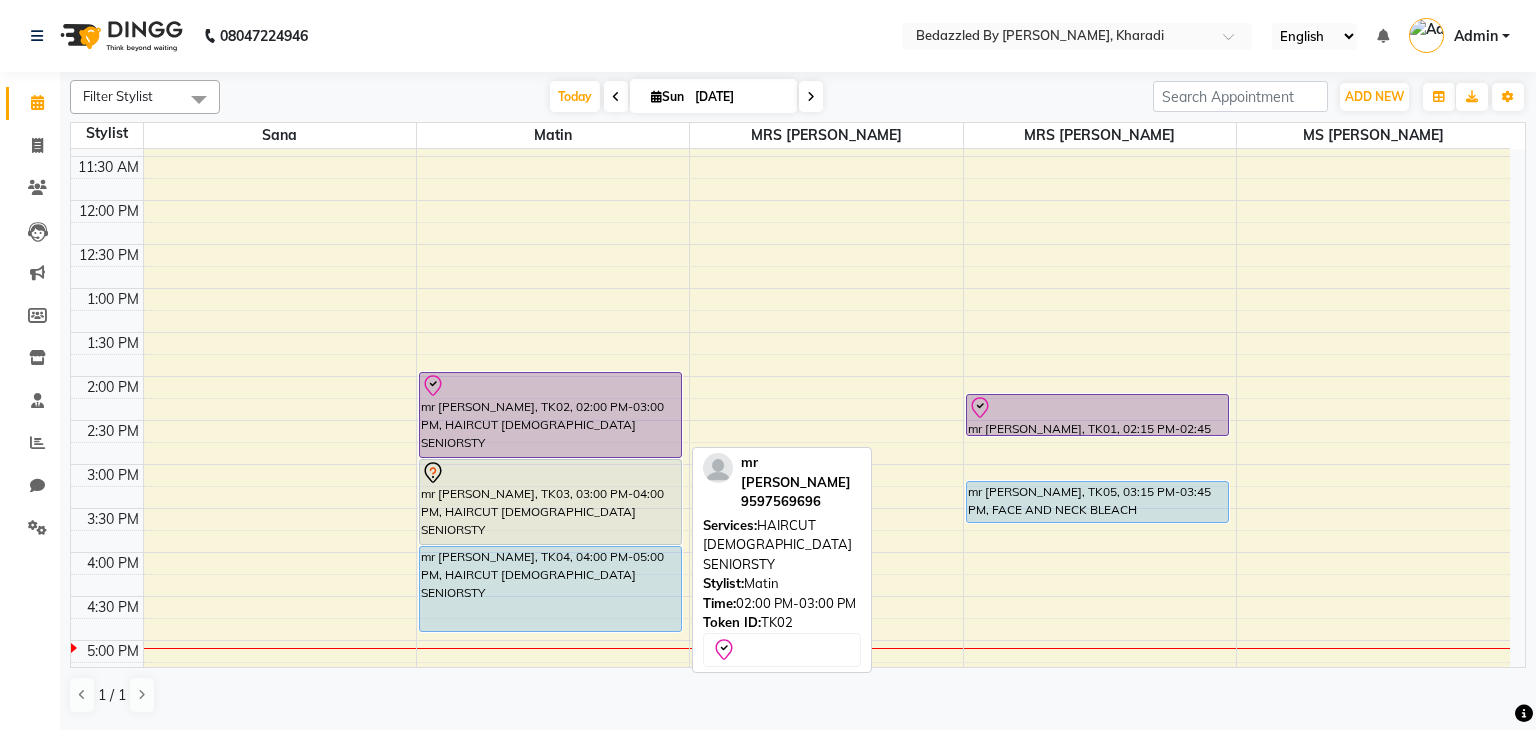 click at bounding box center (551, 386) 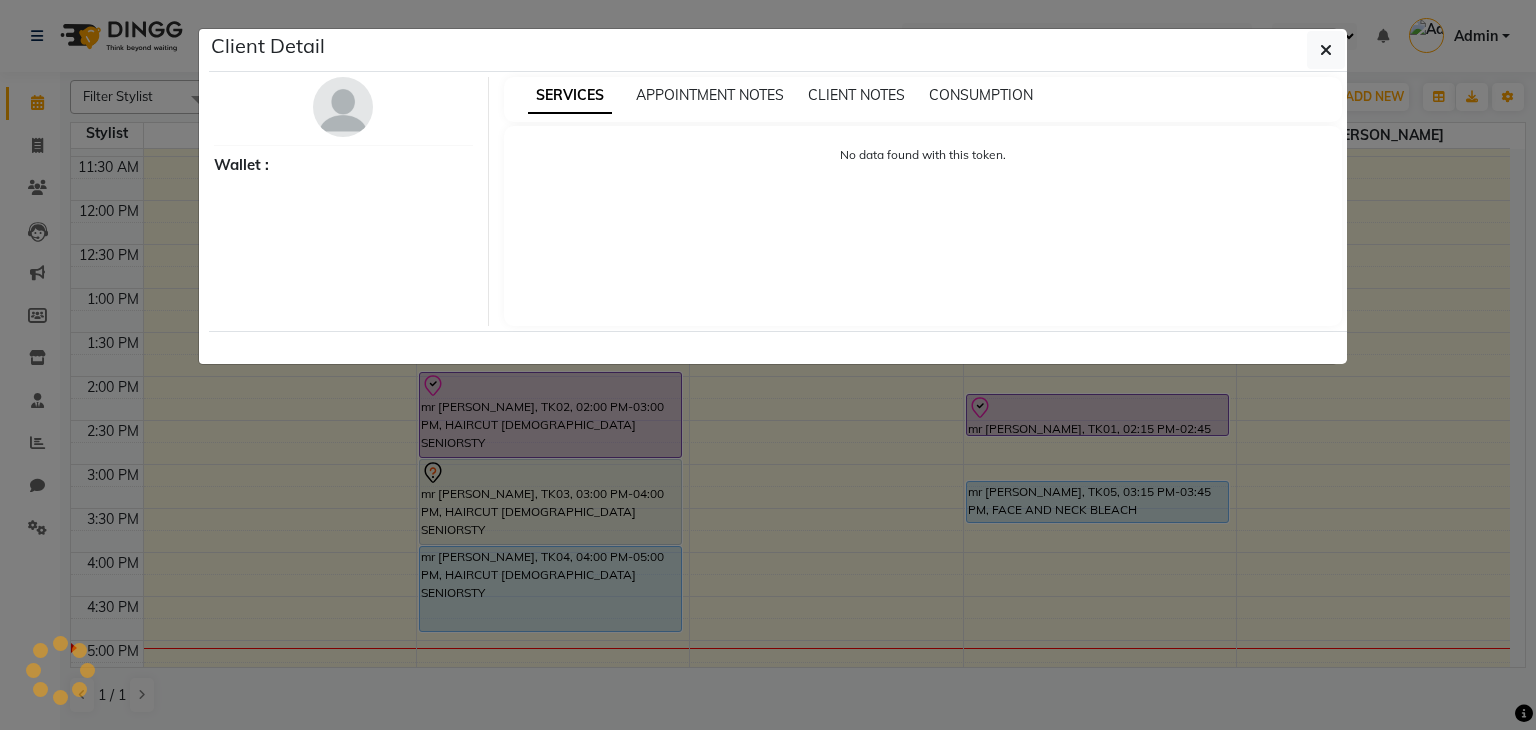 select on "8" 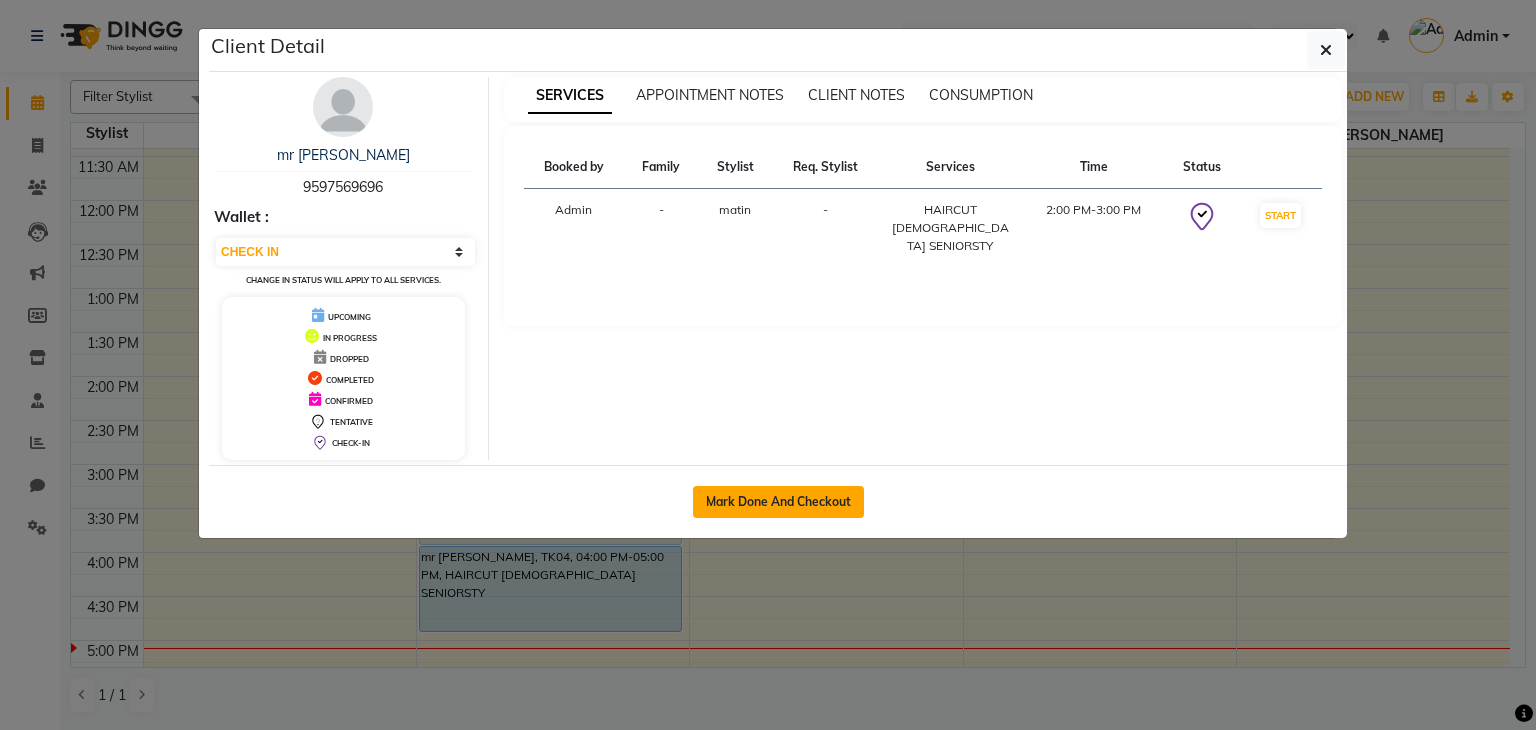 click on "Mark Done And Checkout" 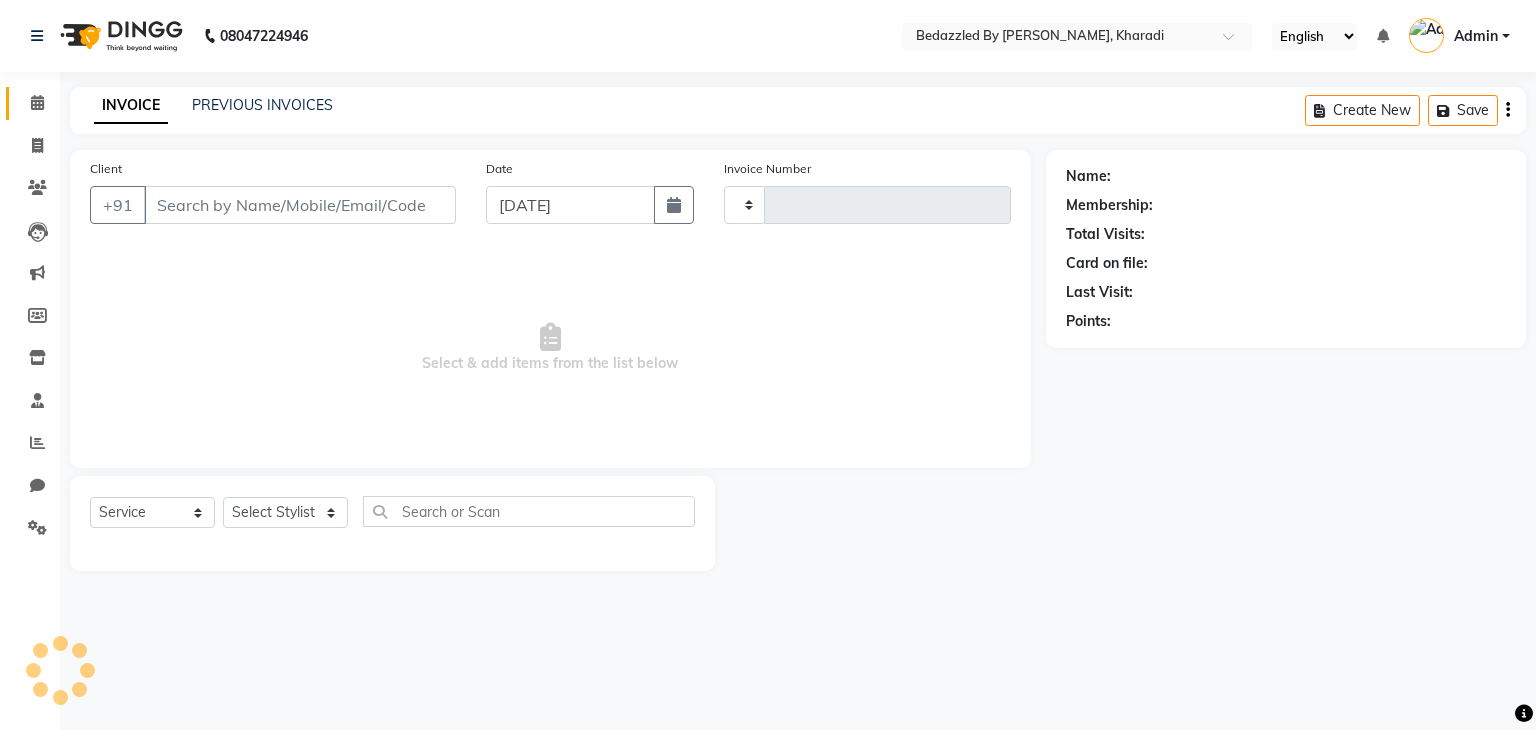 type on "0047" 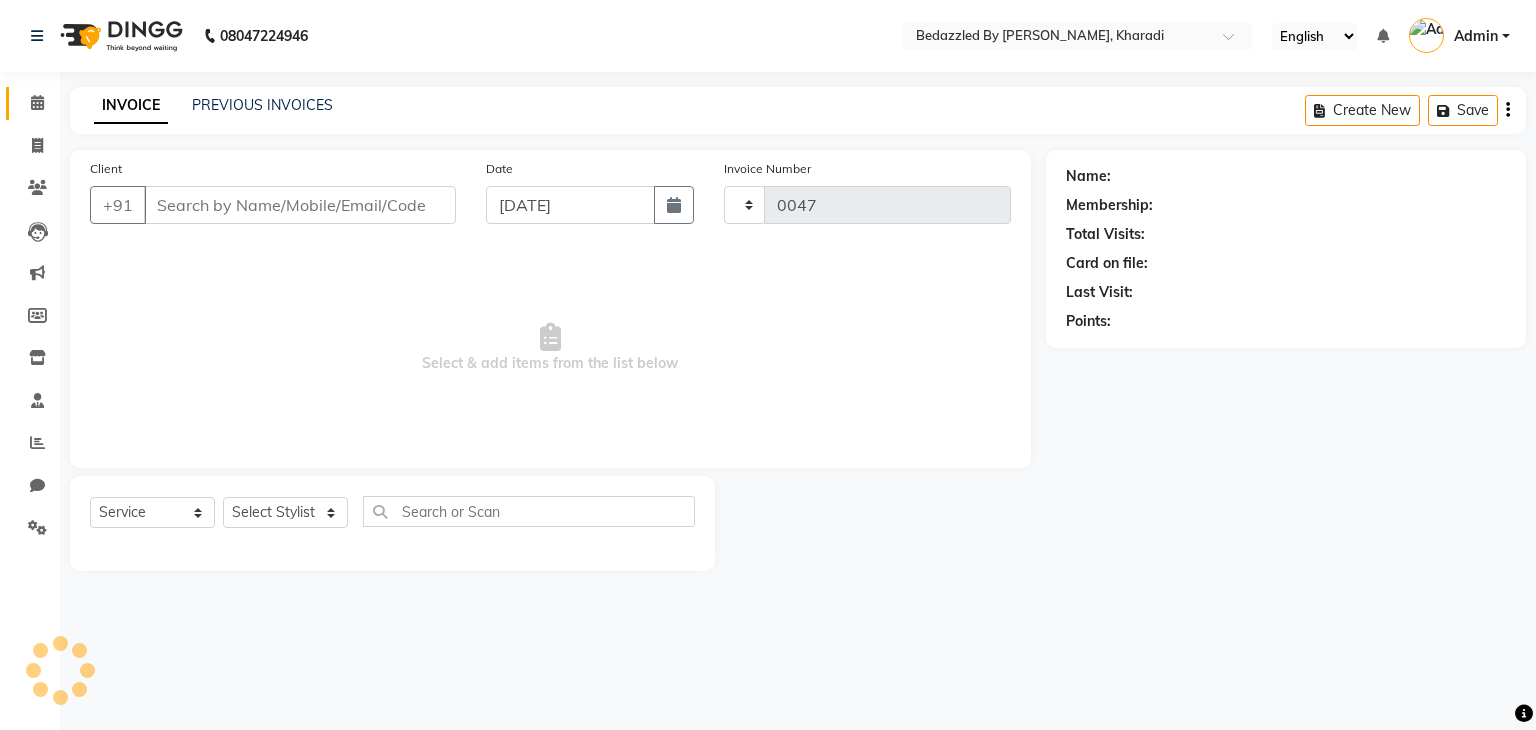 select on "7562" 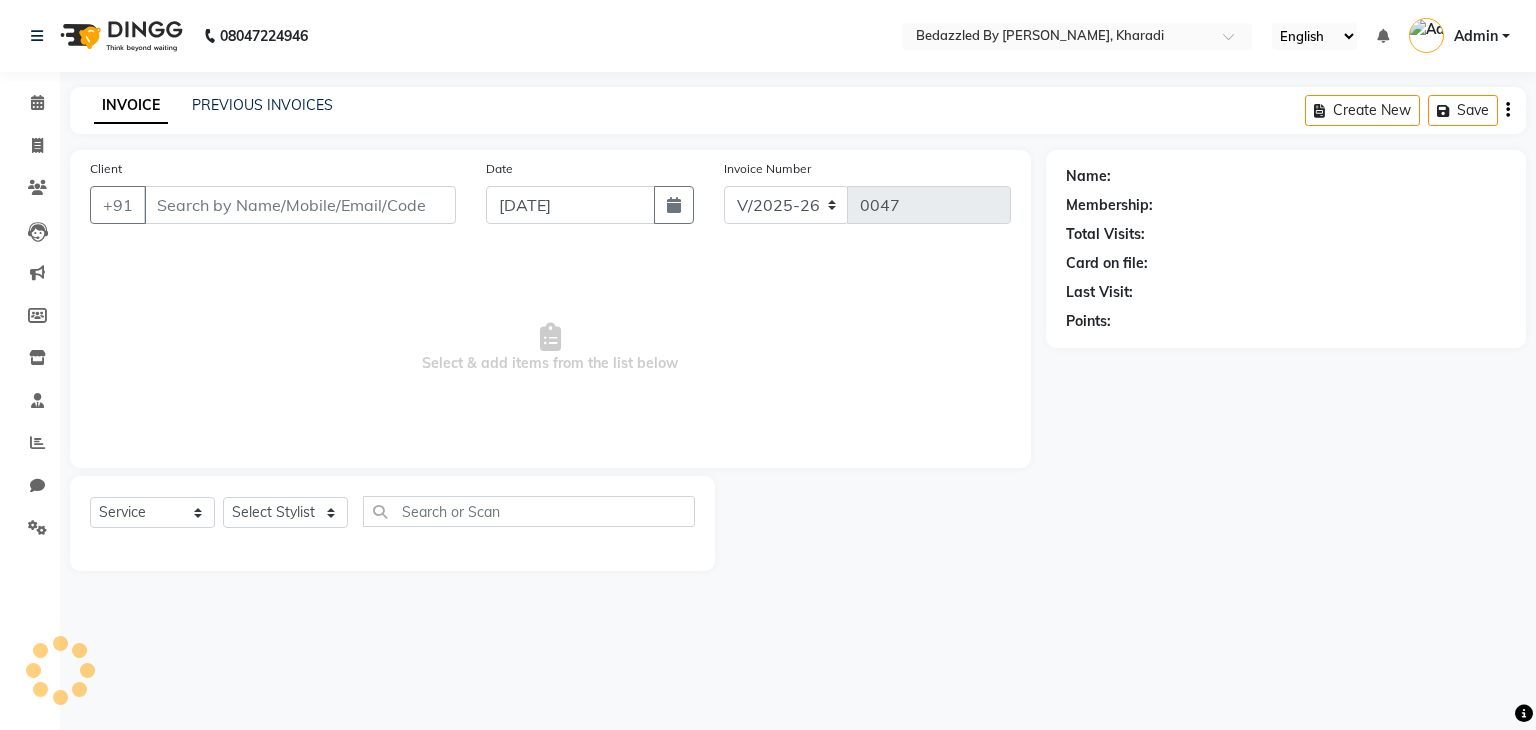 type on "9597569696" 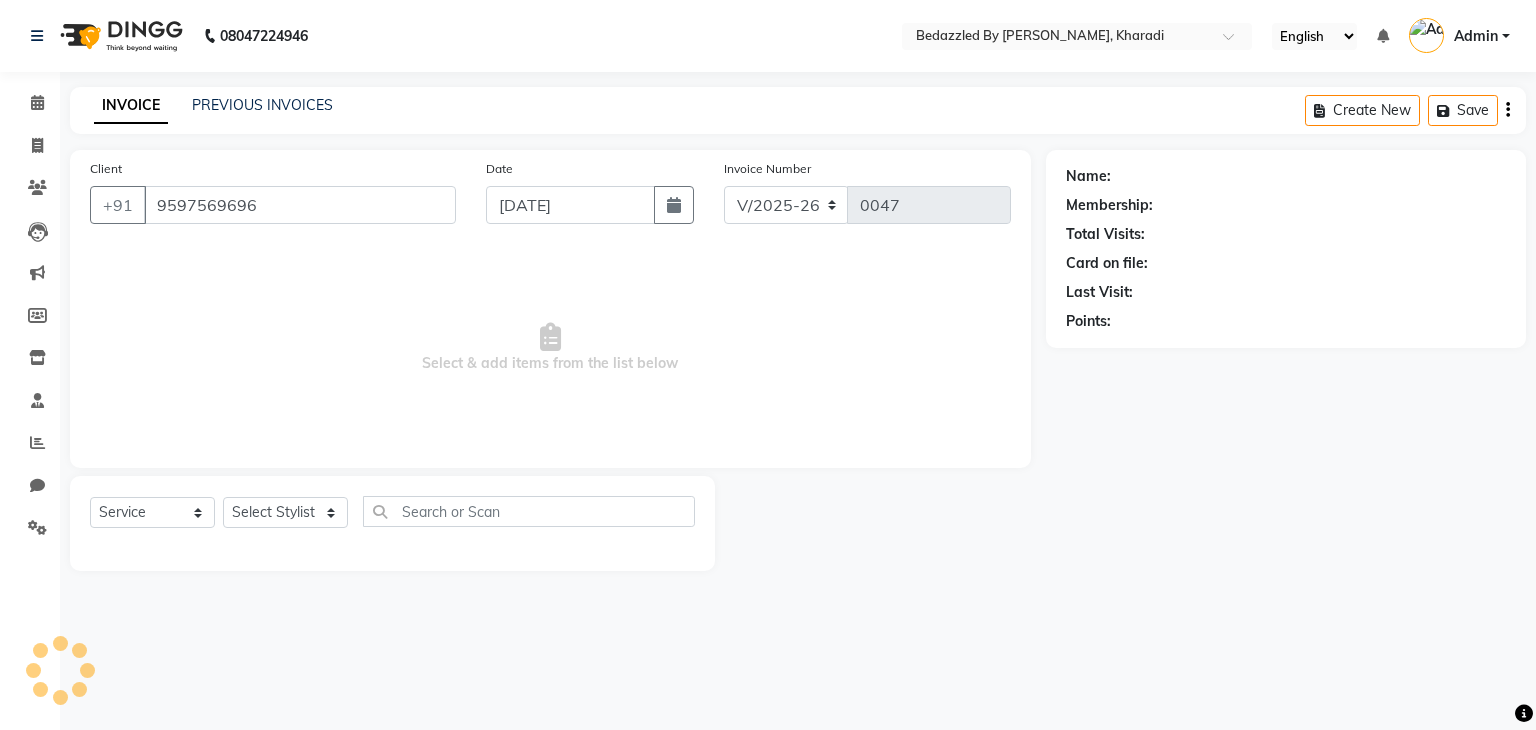 select on "75709" 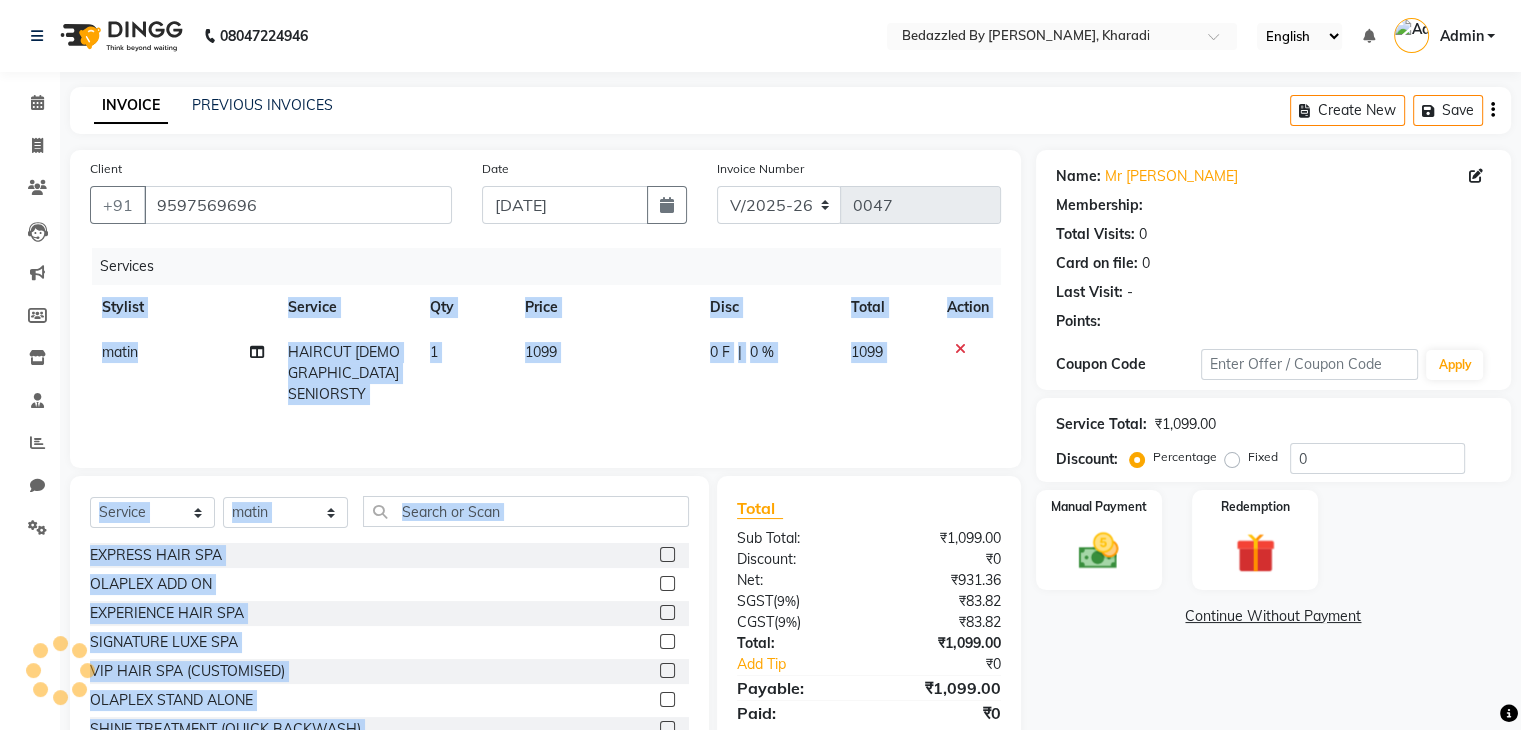 drag, startPoint x: 821, startPoint y: 498, endPoint x: 467, endPoint y: 275, distance: 418.3838 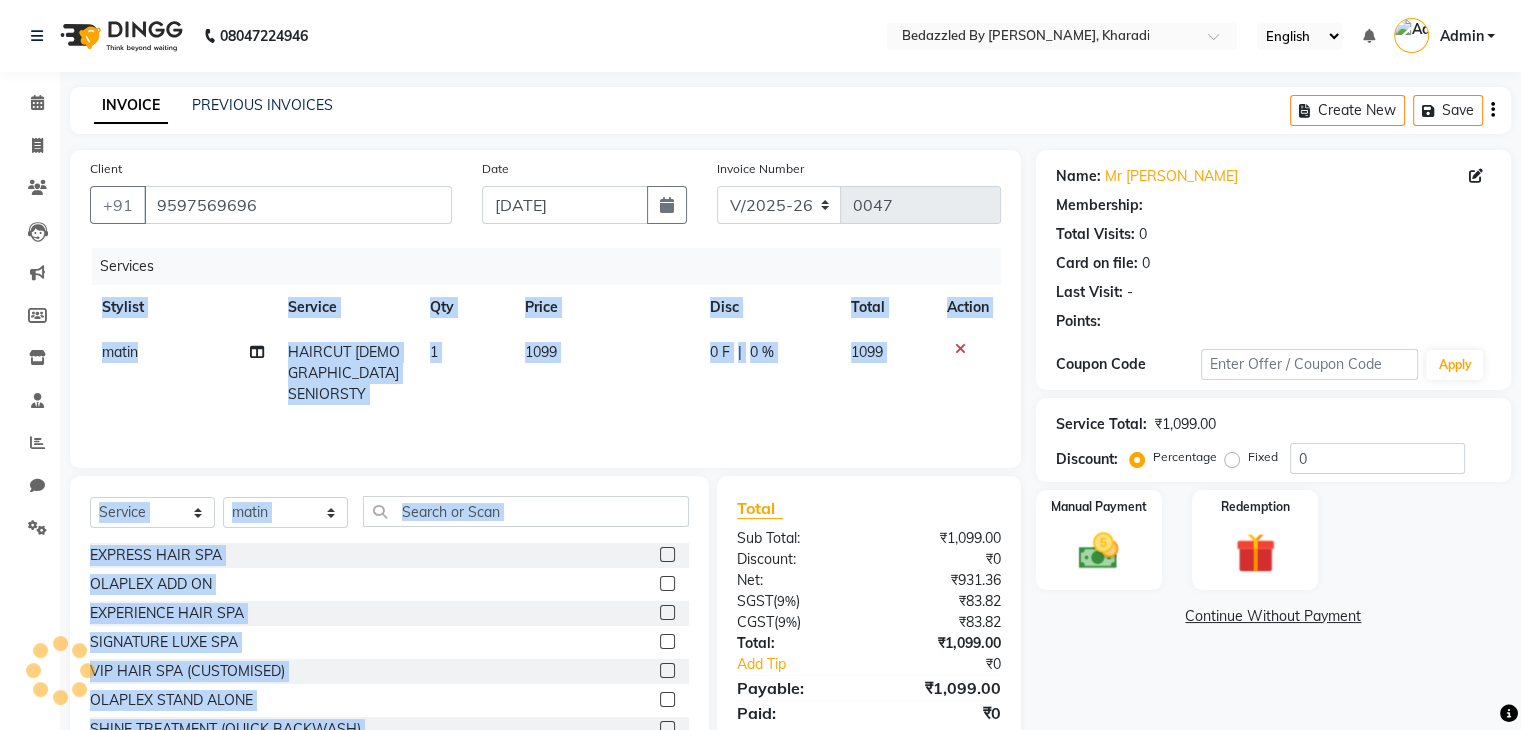 click on "Client [PHONE_NUMBER] Date [DATE] Invoice Number V/2025 V/[PHONE_NUMBER] Services Stylist Service Qty Price Disc Total Action matin HAIRCUT [DEMOGRAPHIC_DATA] SENIORSTY 1 1099 0 F | 0 % 1099 Select  Service  Product  Membership  Package Voucher Prepaid Gift Card  Select Stylist matin MRS [PERSON_NAME] MRS [PERSON_NAME] MS POOJA Sana EXPRESS HAIR SPA  OLAPLEX ADD ON   EXPERIENCE HAIR SPA  SIGNATURE LUXE SPA  VIP HAIR SPA (CUSTOMISED)  OLAPLEX STAND ALONE   SHINE TREATMENT  (QUICK BACKWASH)  OLAPLEX 4 IN 1(ADD-ON)  10 MINS BACKWASH TREATMENT   LIQUID HAIR TREATMENT   SCALP TREATMENT (OIL/DANDRUFF)  SCALP TREATMENT (HAIRFALL)  HEAD MASSAGE  HEAD MASSAGE WITH HAIRWASH  HAIR CLARIFYING TREATMENT   HAIR HYDRATING TREATMENT  SCALP CLARIFYNG TREATMENT  NANO PLASTIA  EYEBROWS (WOMEN)  LOWER LIP  UPPER LIP  CHIN  FOREHEAD  NECK  JAWLINE  SIDELOCKS (WOMEN)  CHEEKS  FULL FACE  HAIRCUT [DEMOGRAPHIC_DATA] DIRECTOR  HAIRCUT [DEMOGRAPHIC_DATA] DIRECTOR  HAIRCUT [DEMOGRAPHIC_DATA] SENIORSTY  HAIRCUT [DEMOGRAPHIC_DATA] SENIORSTY  HAIRCUT [DEMOGRAPHIC_DATA] STYLIST  HAIRCUT [DEMOGRAPHIC_DATA] STYLIST  HAIRWASH [PERSON_NAME]  LOWER LIP  )" 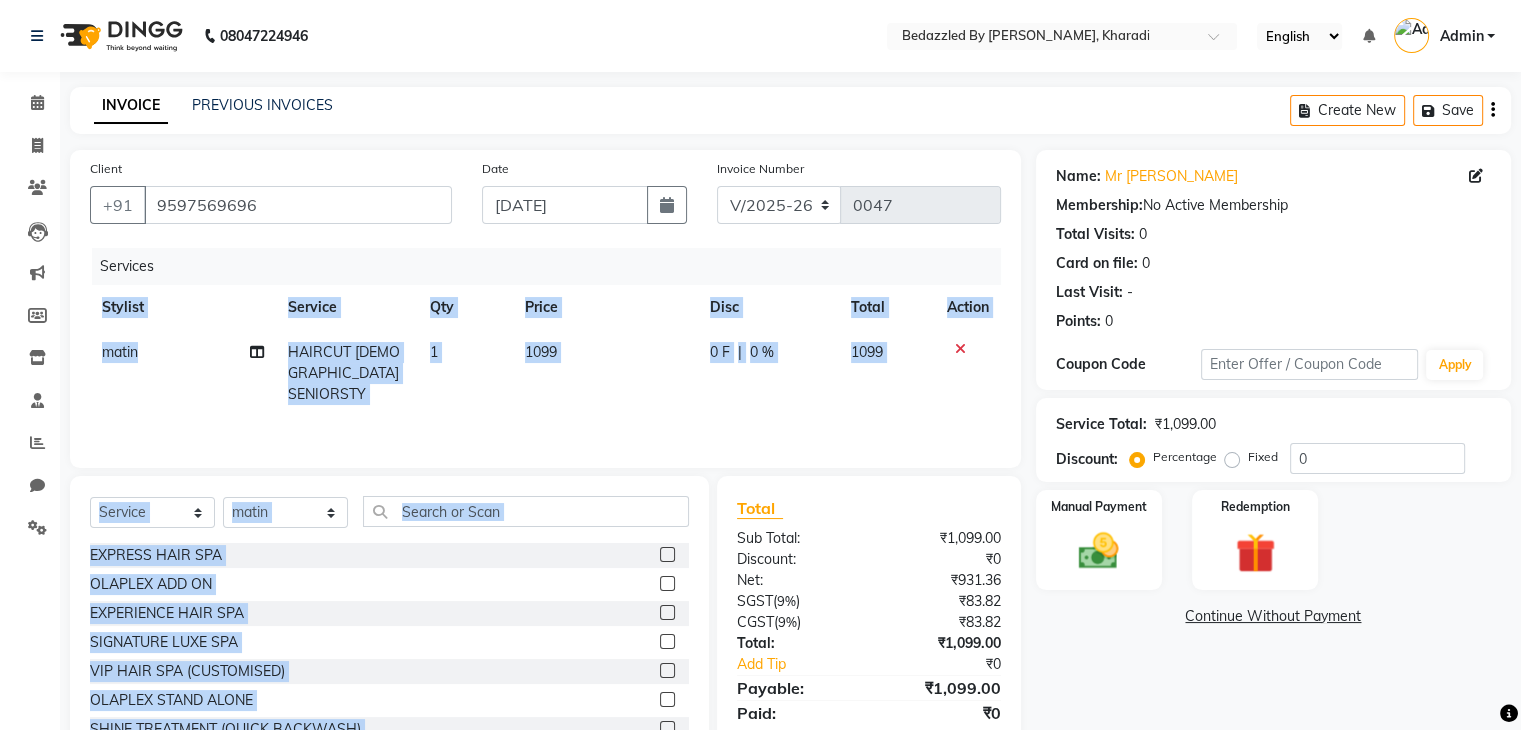 click on "1099" 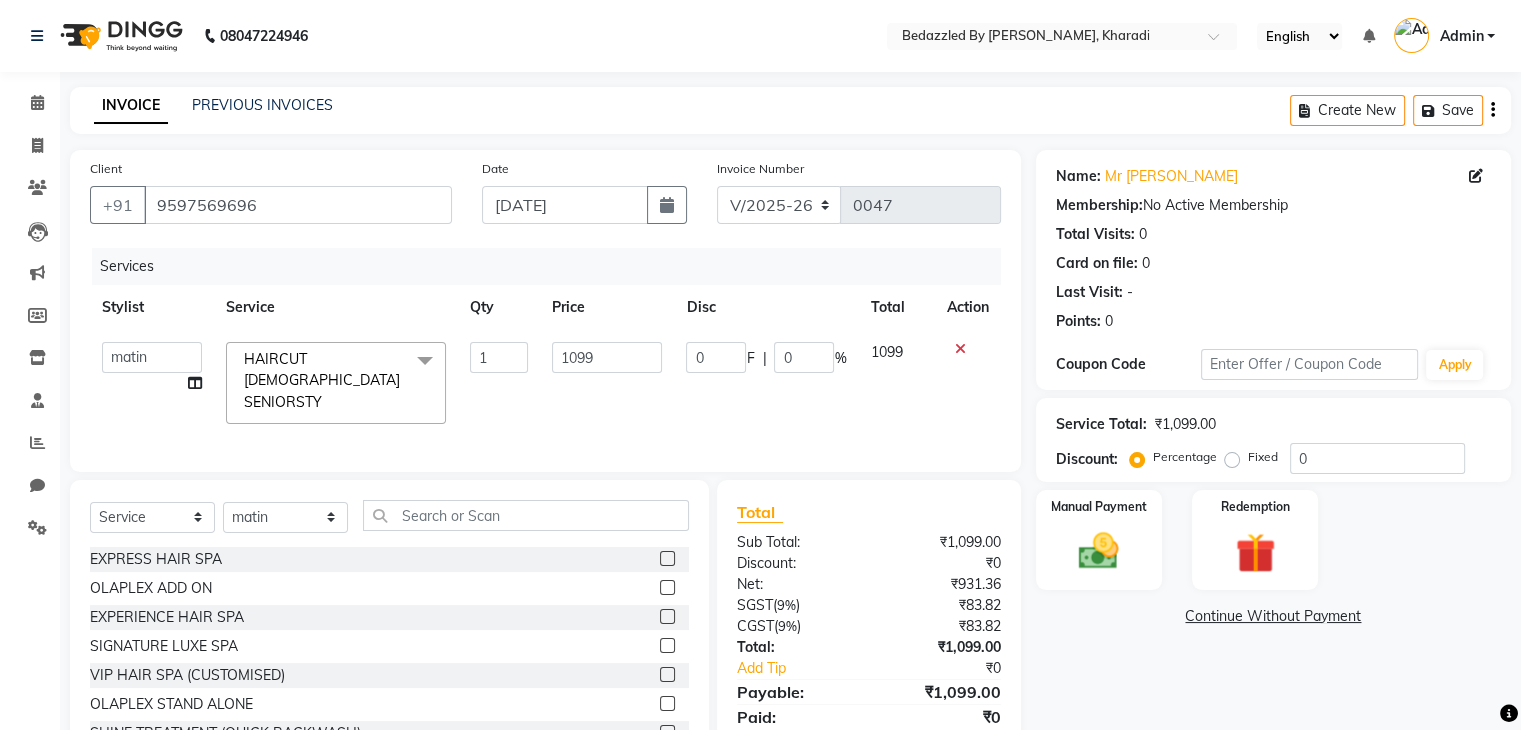 click 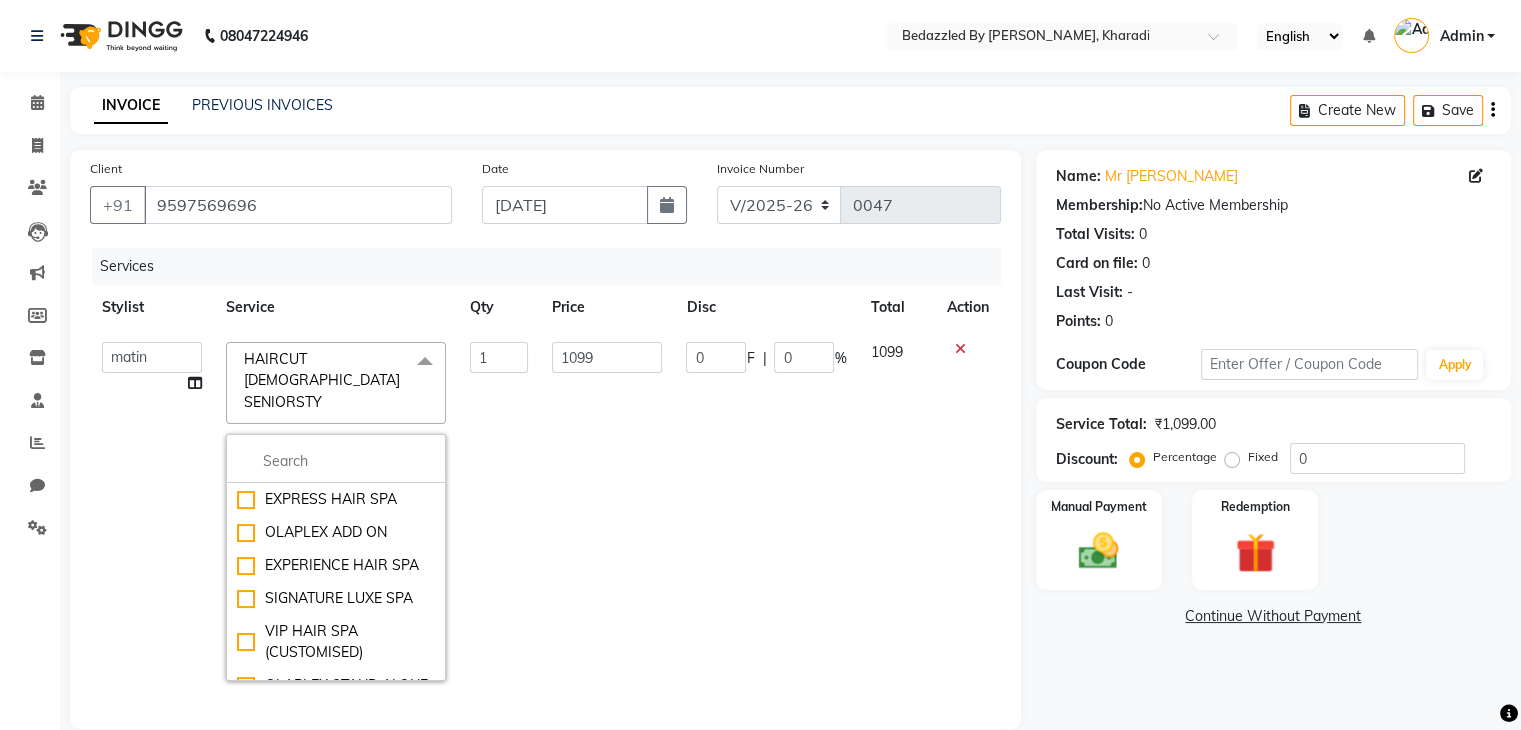 click on "1099" 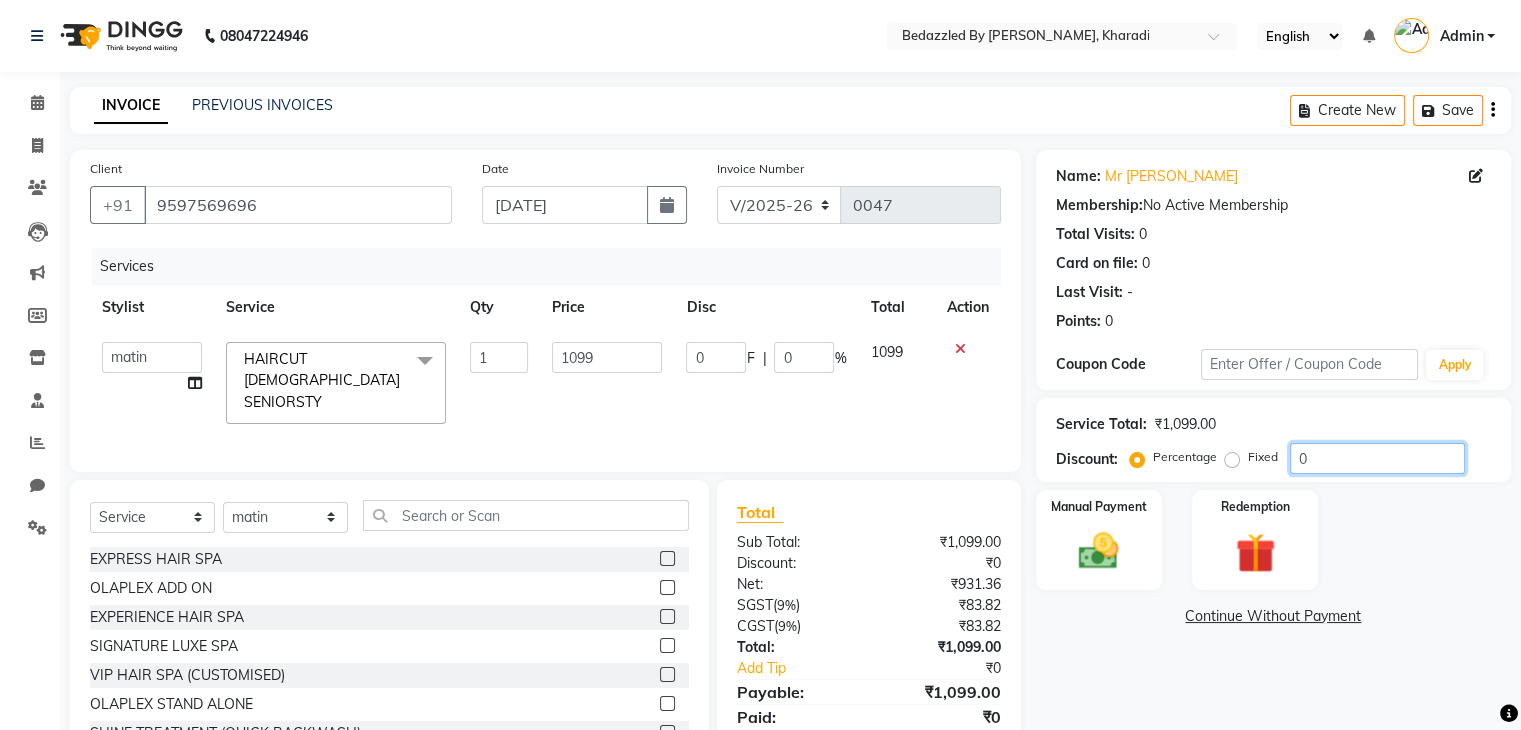 click on "0" 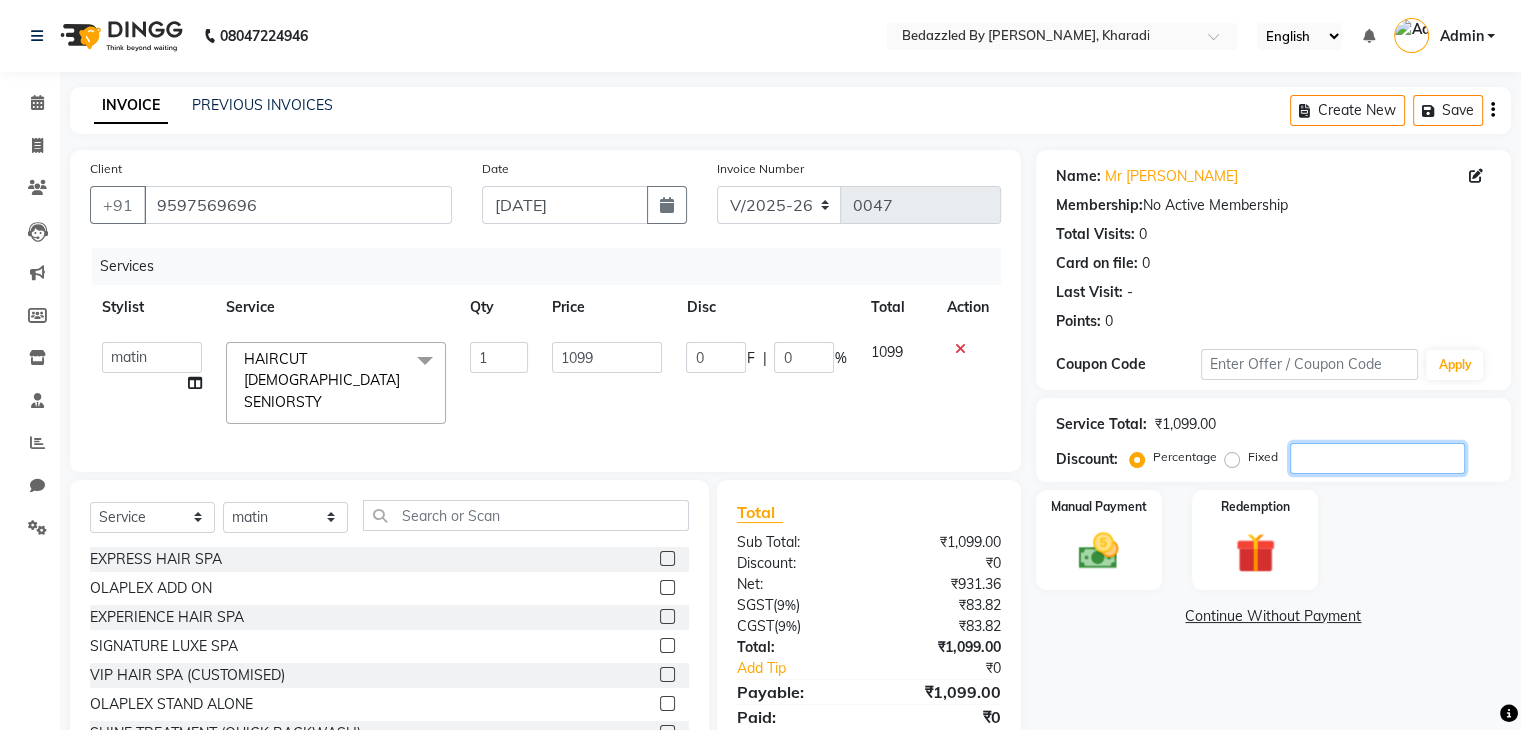 type on "1" 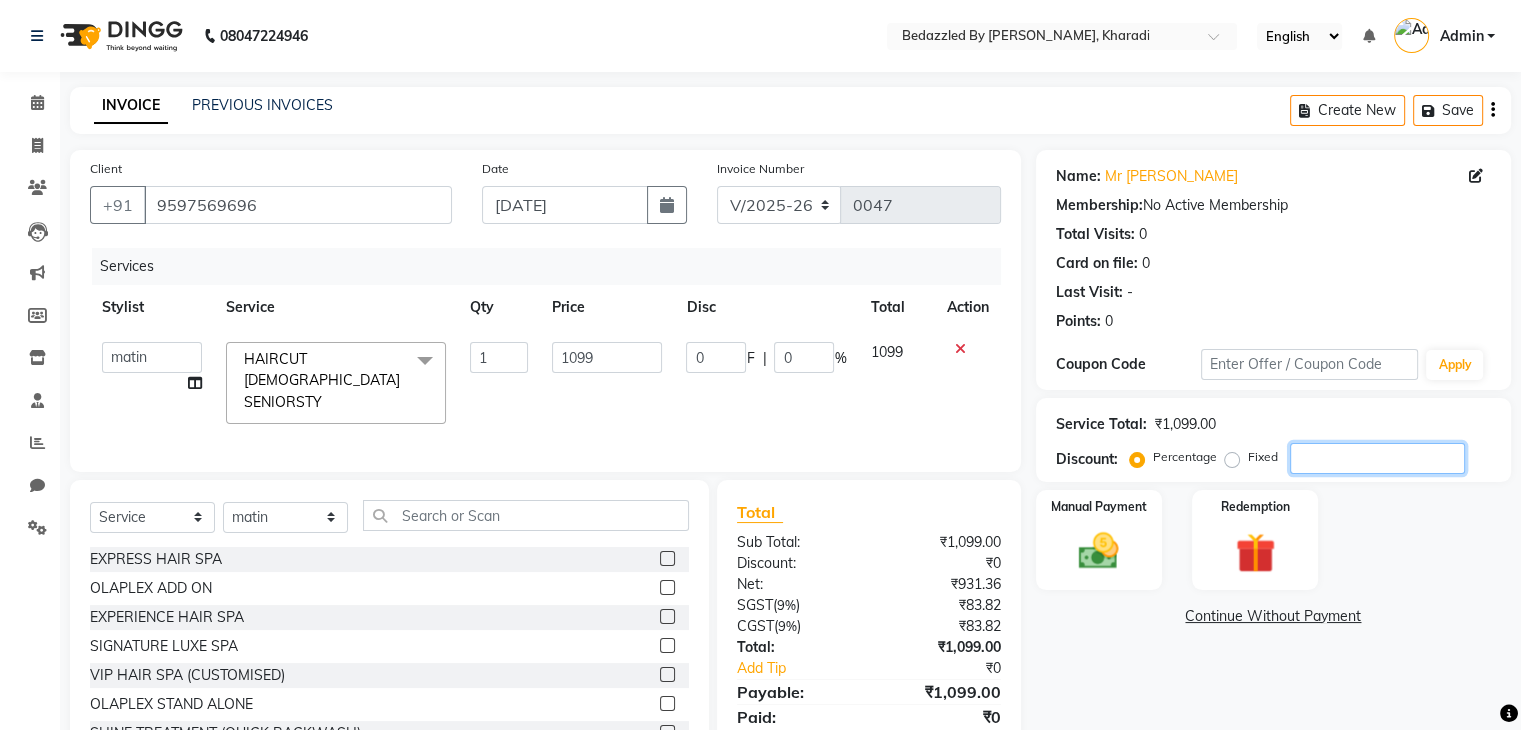type on "10.99" 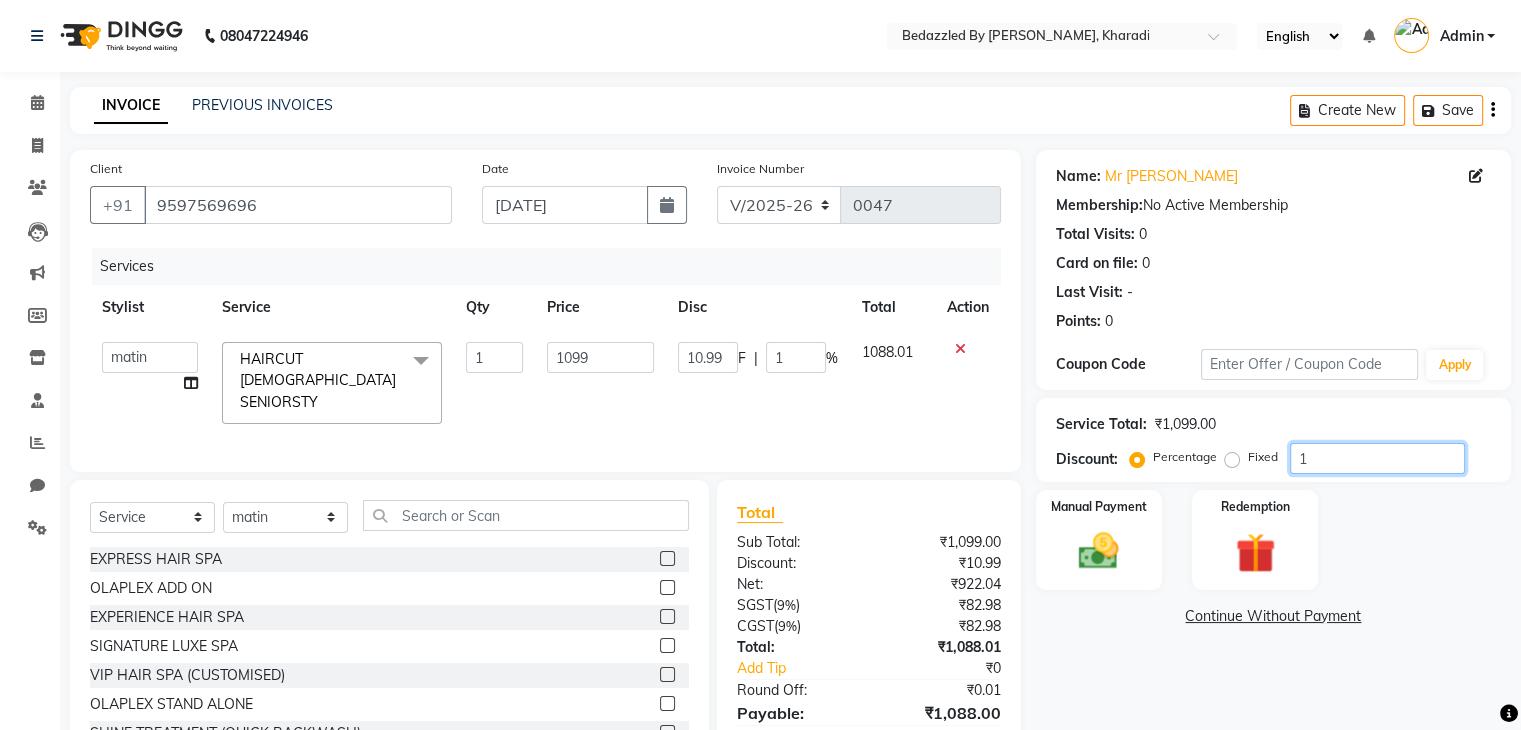 type on "15" 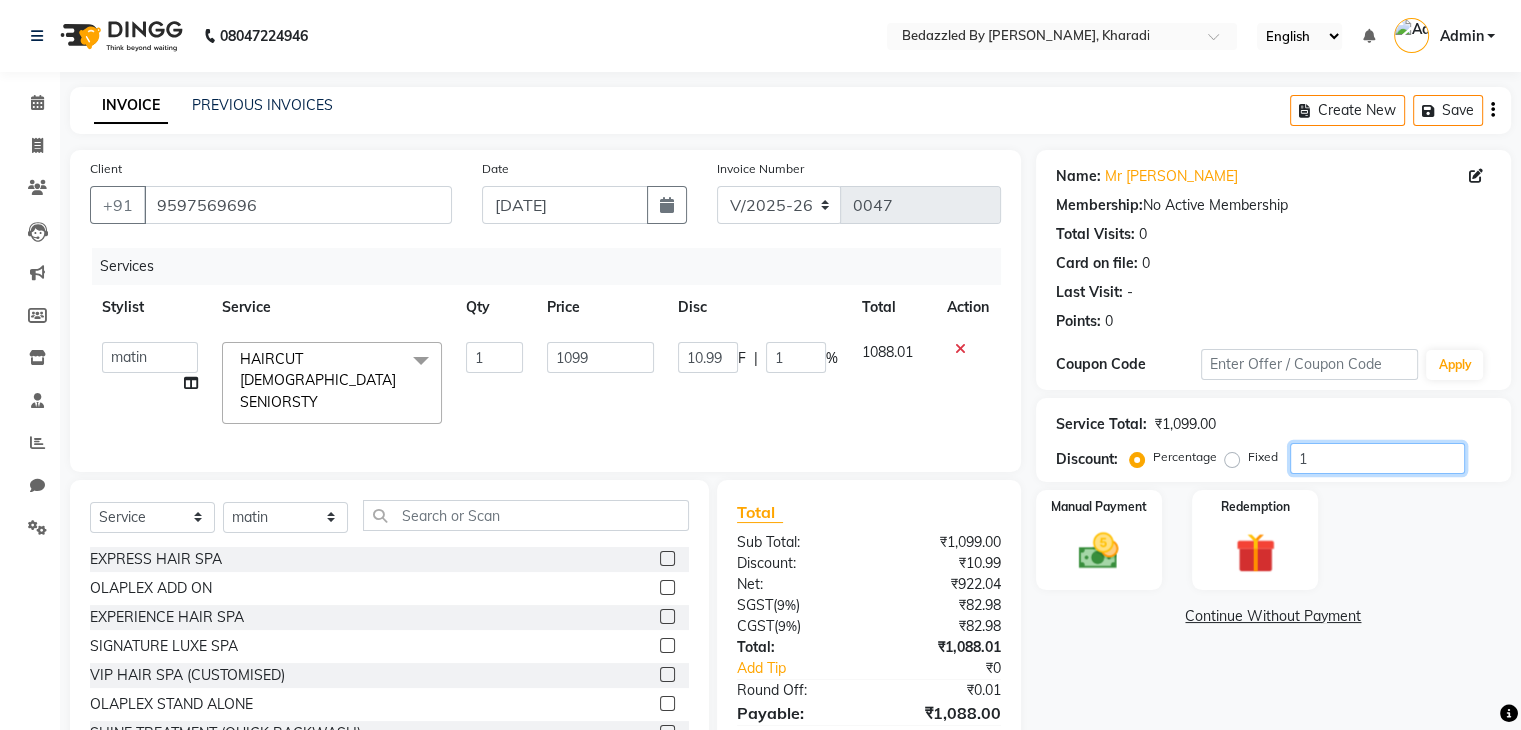 type on "164.85" 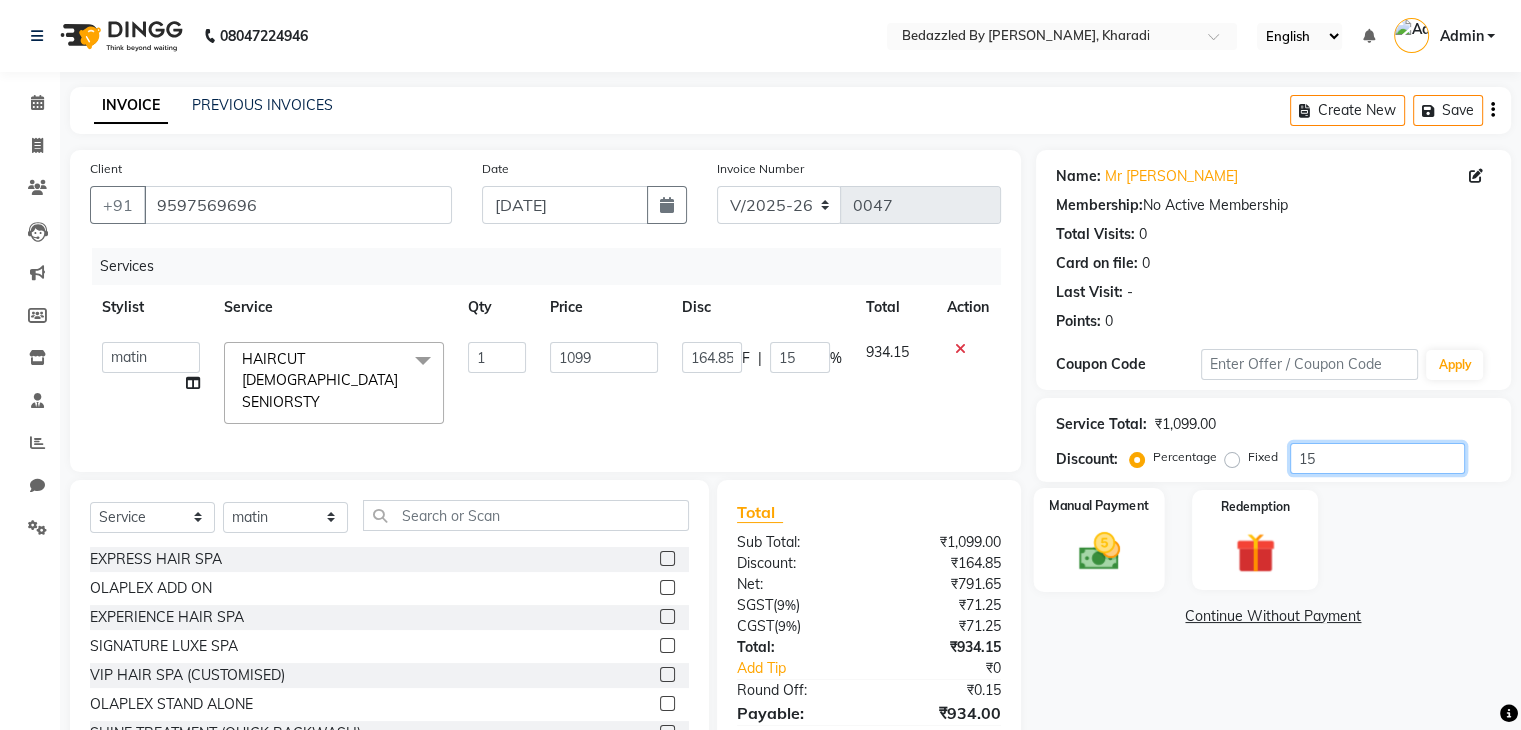 type on "15" 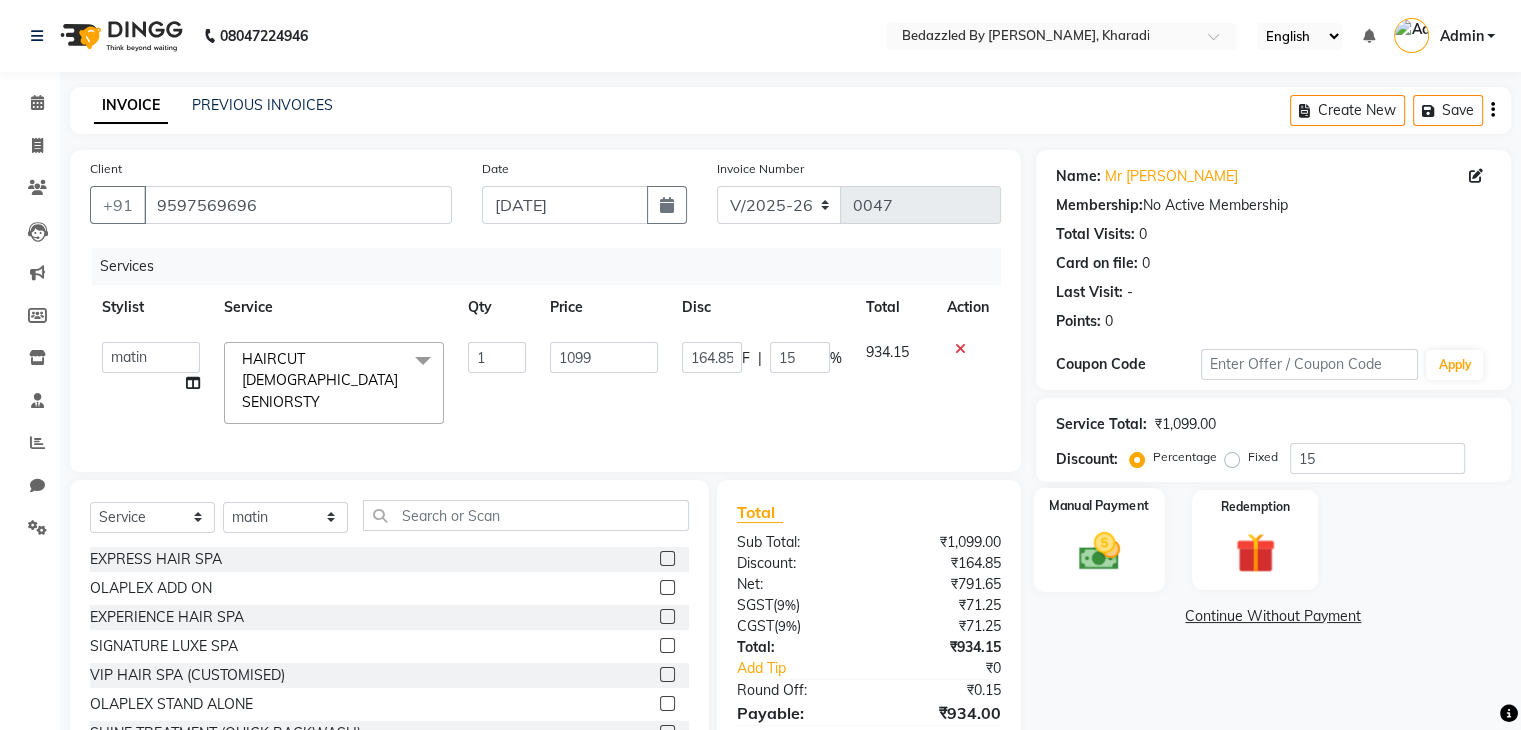 click 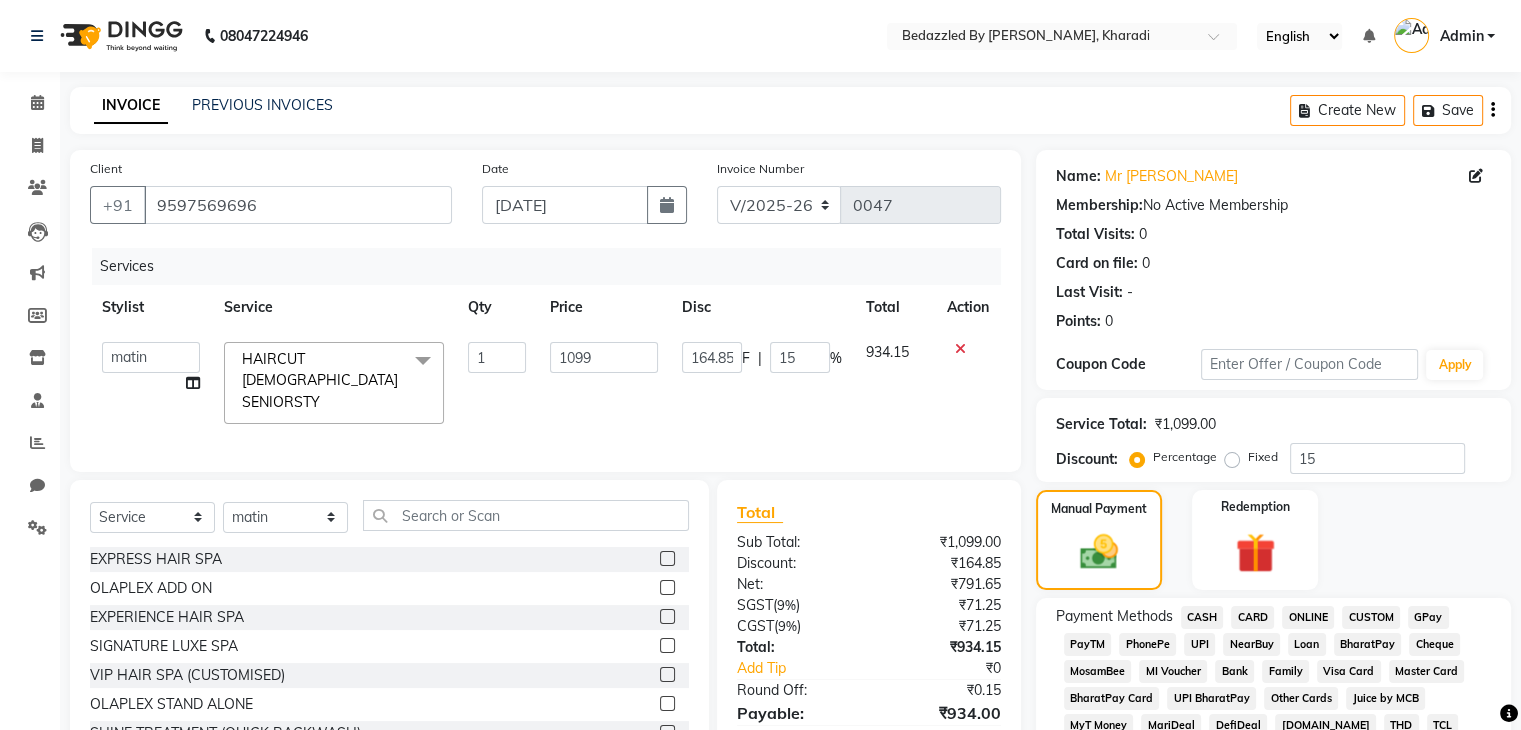 click on "UPI" 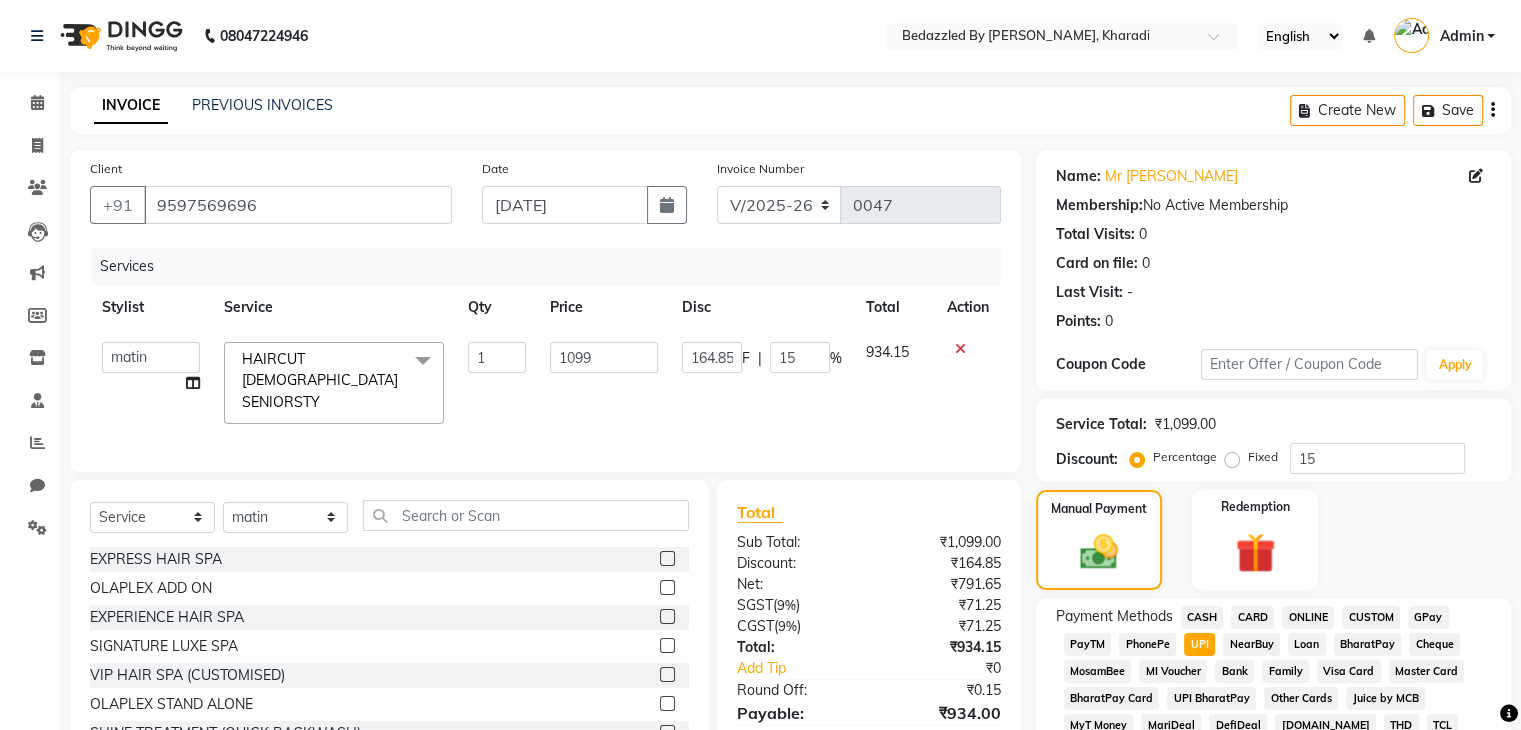 scroll, scrollTop: 553, scrollLeft: 0, axis: vertical 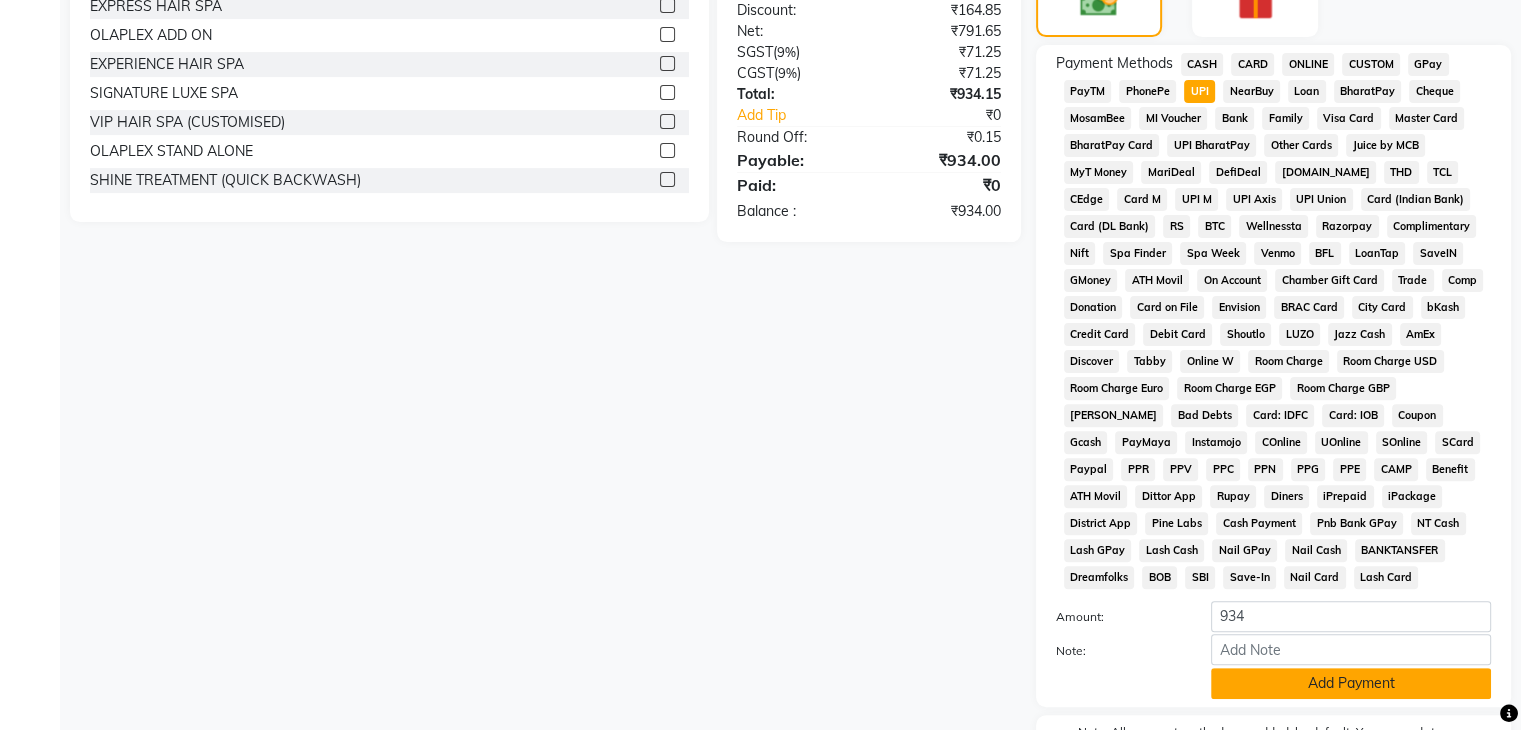 click on "Add Payment" 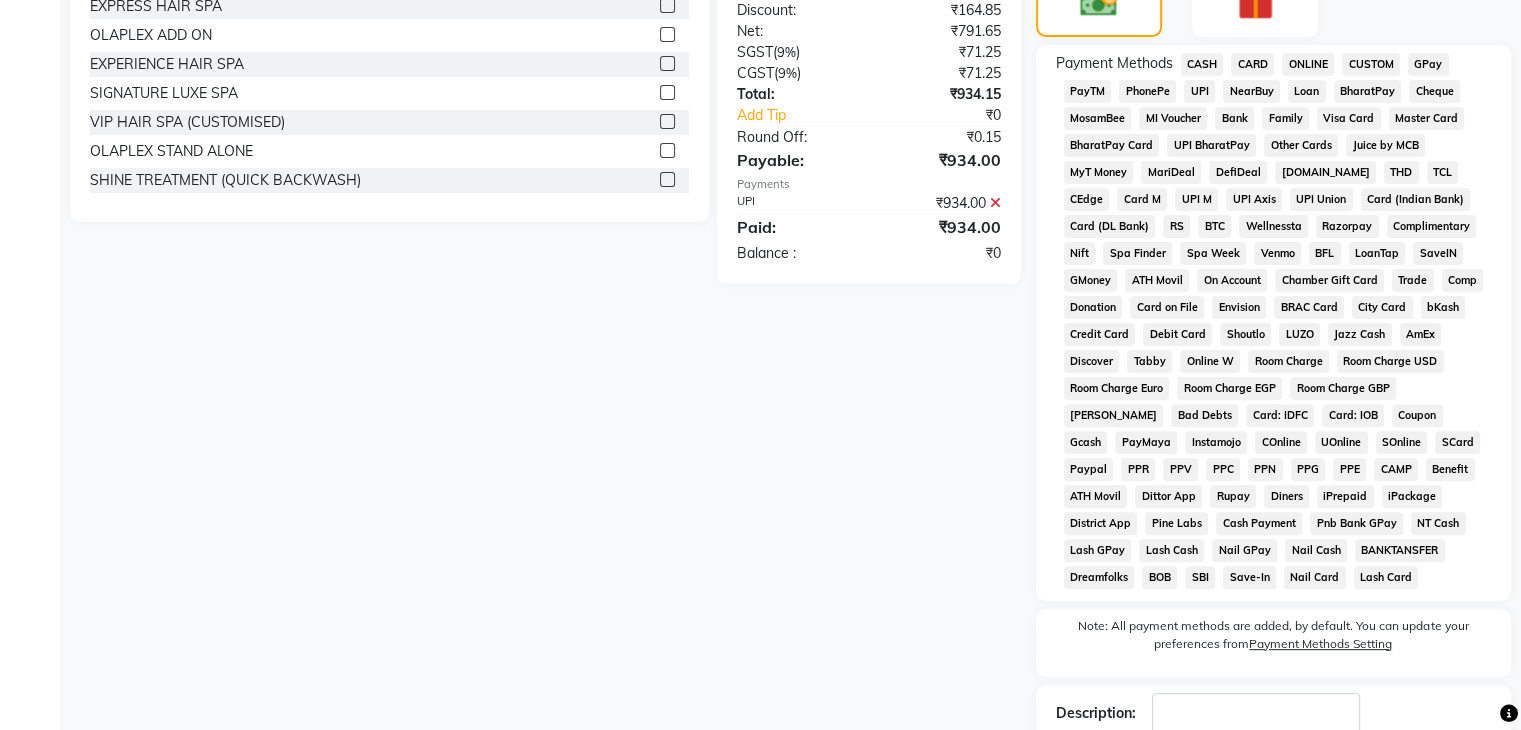 scroll, scrollTop: 699, scrollLeft: 0, axis: vertical 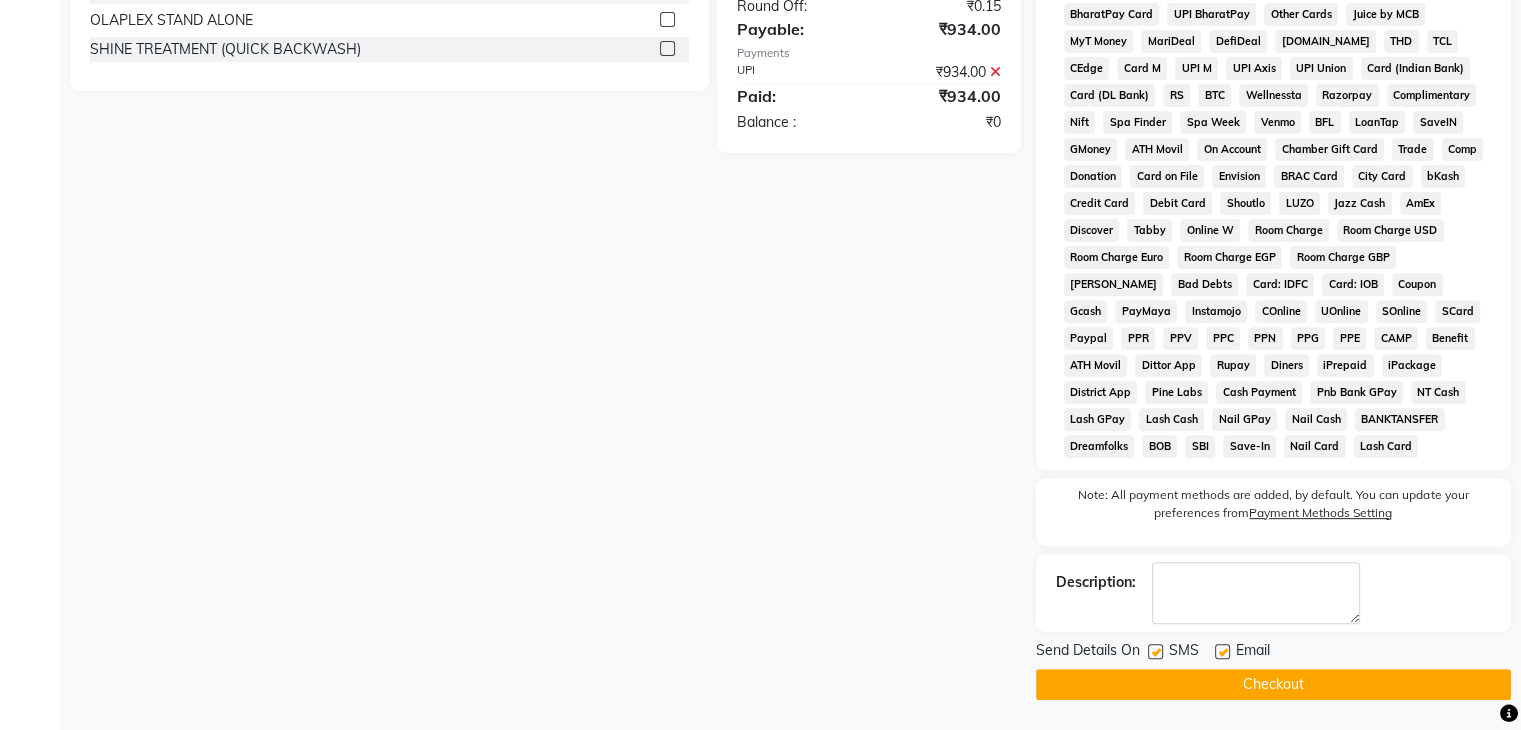click 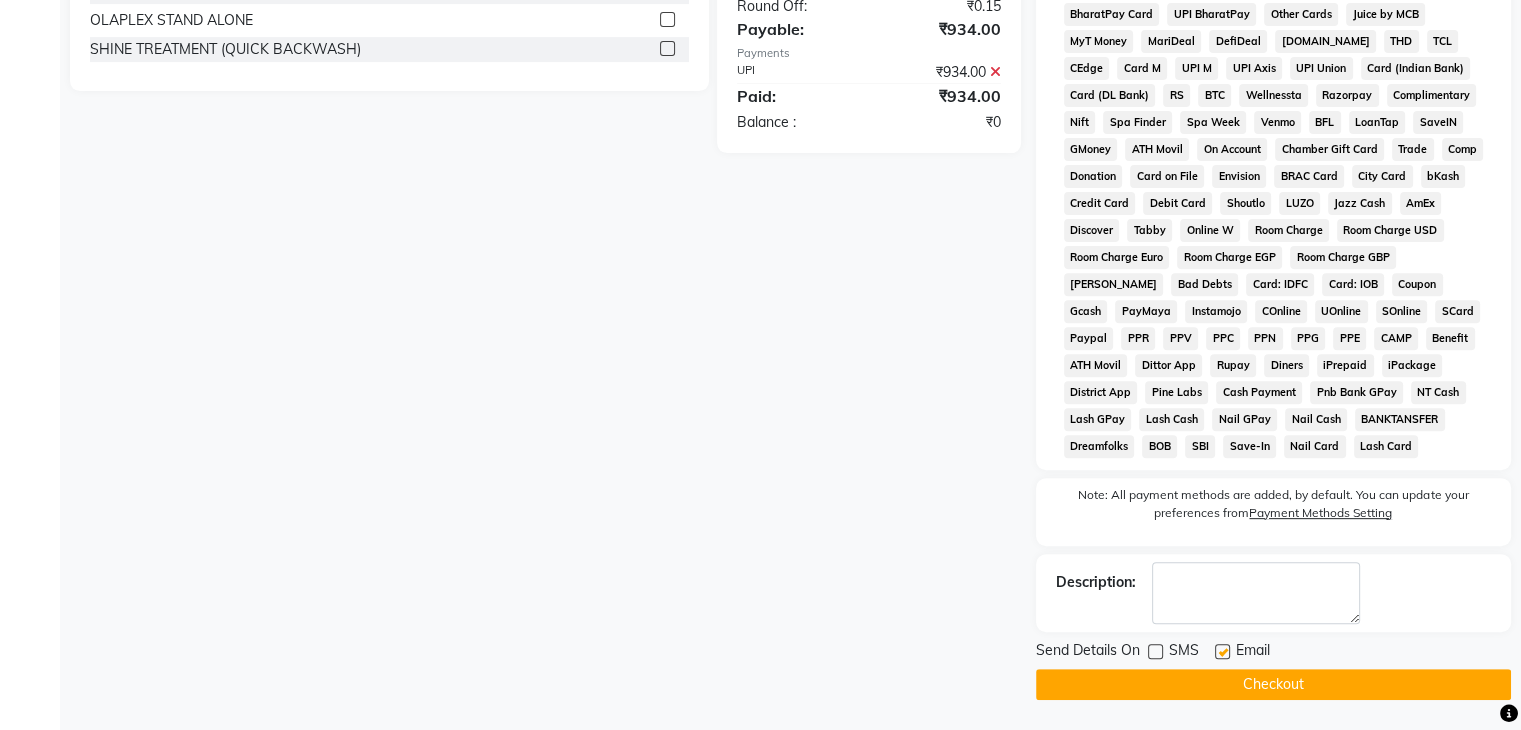 click 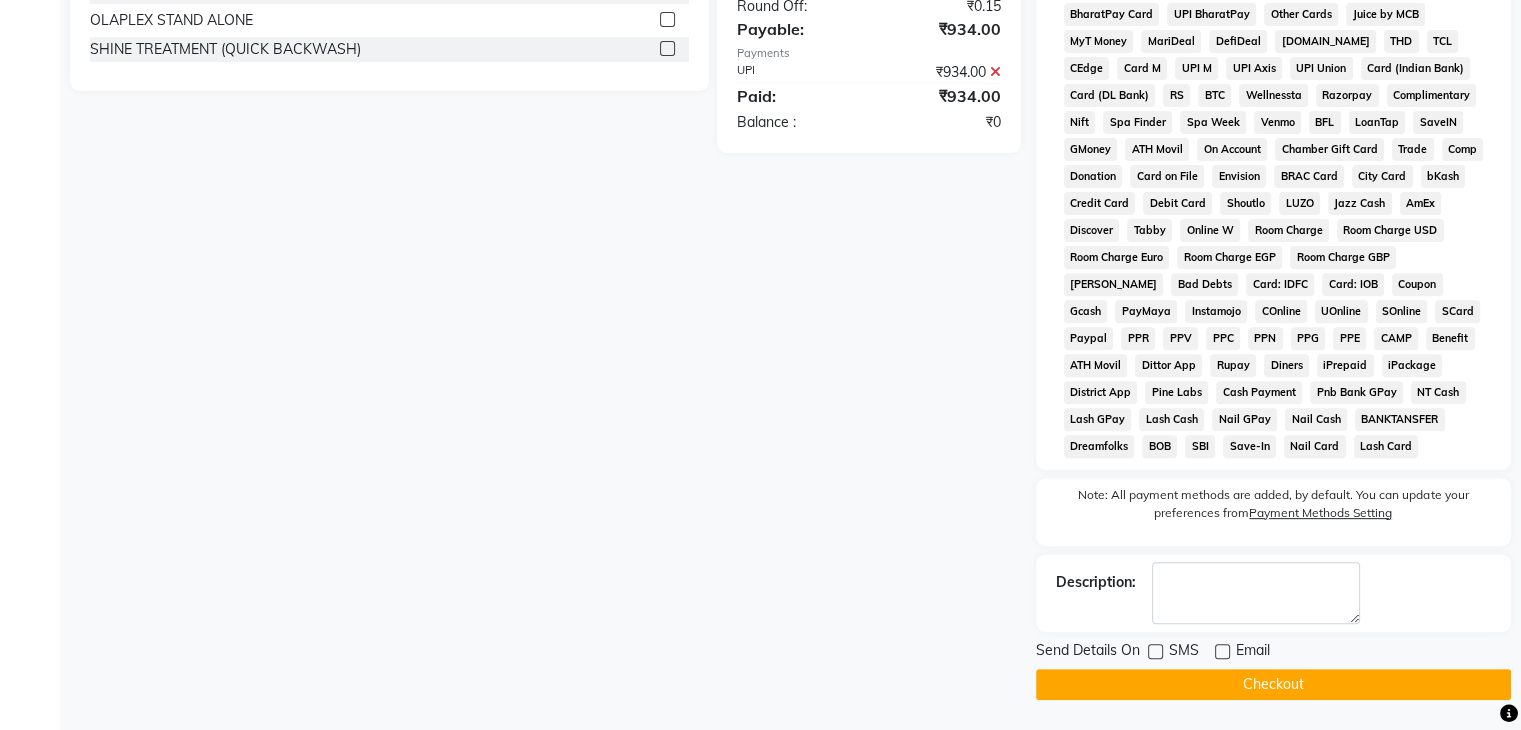 click on "Checkout" 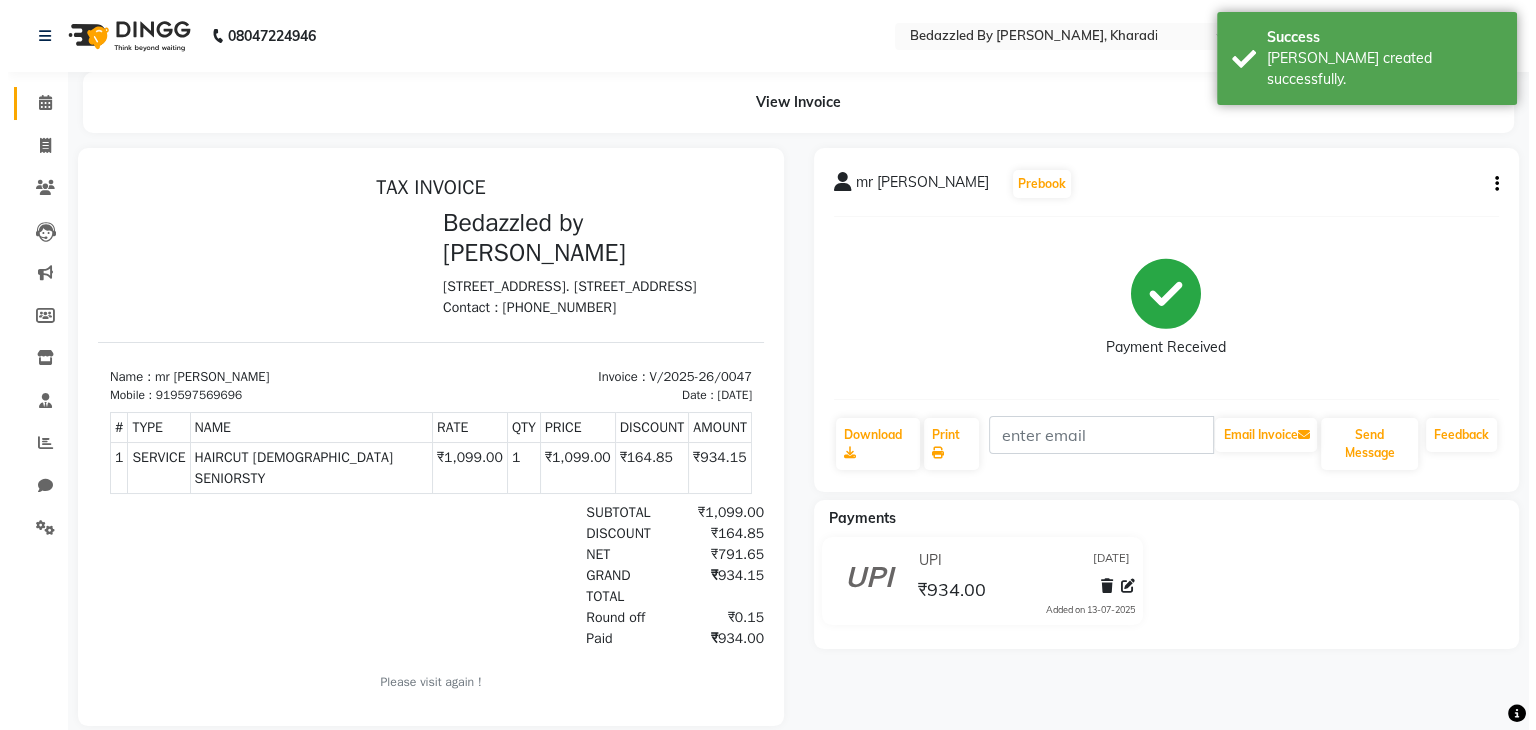 scroll, scrollTop: 0, scrollLeft: 0, axis: both 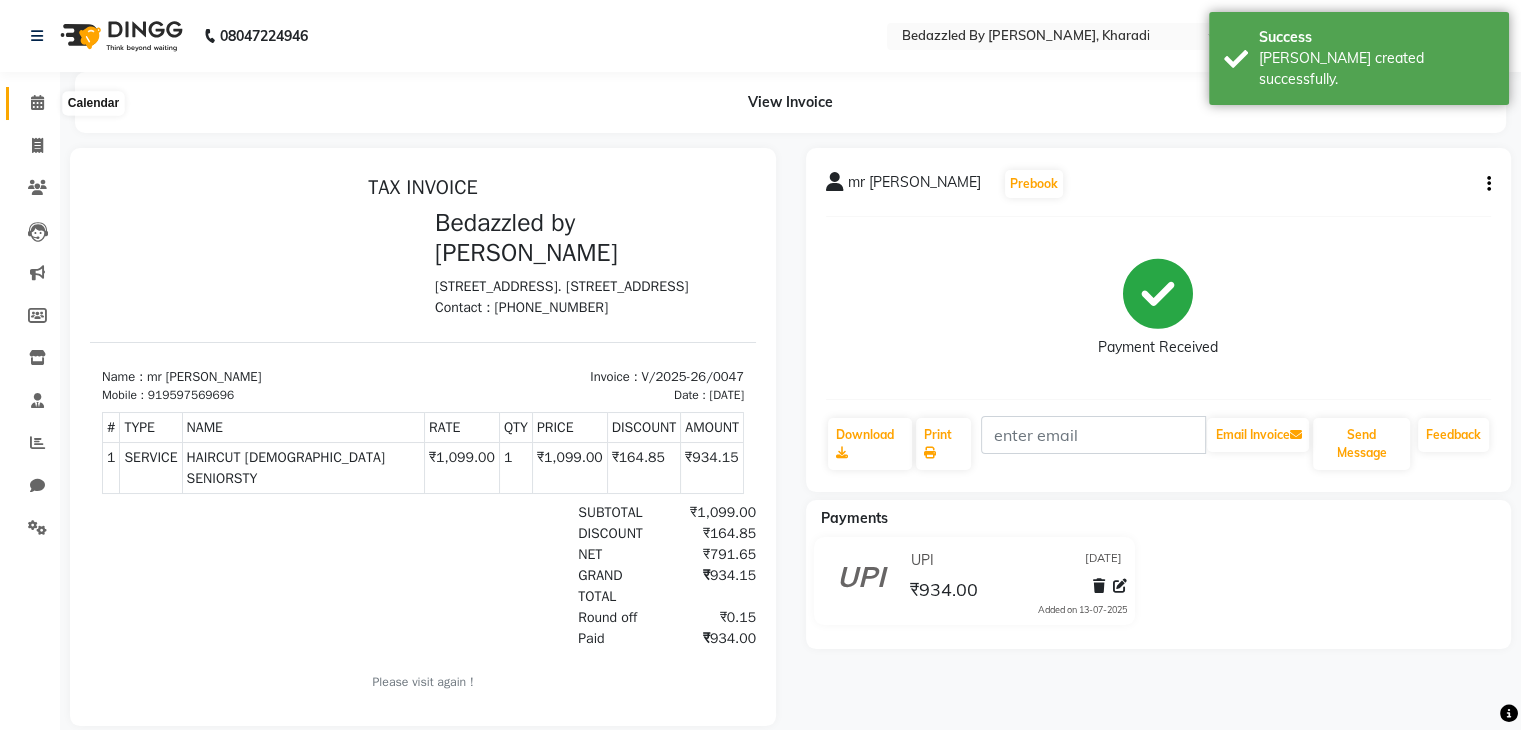 click 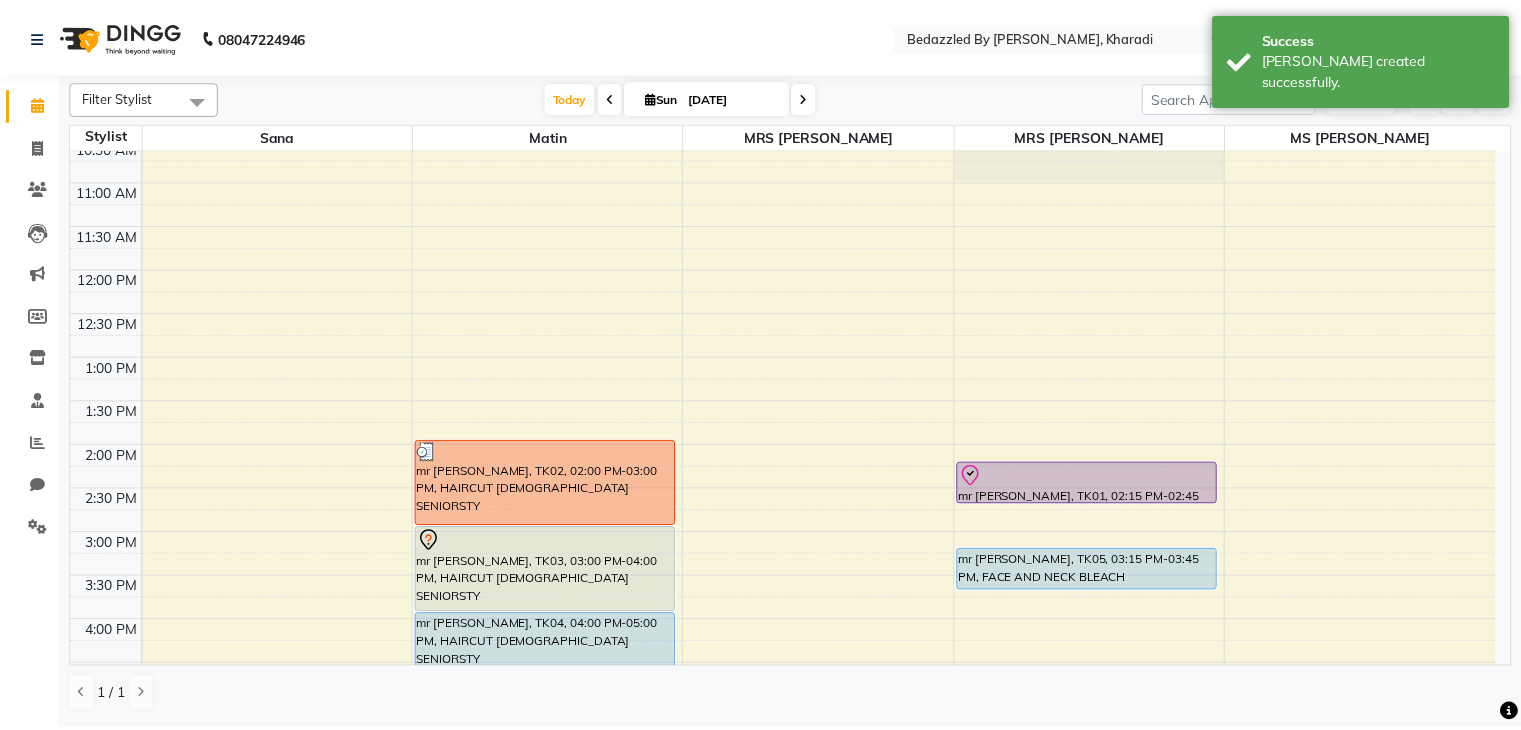 scroll, scrollTop: 262, scrollLeft: 0, axis: vertical 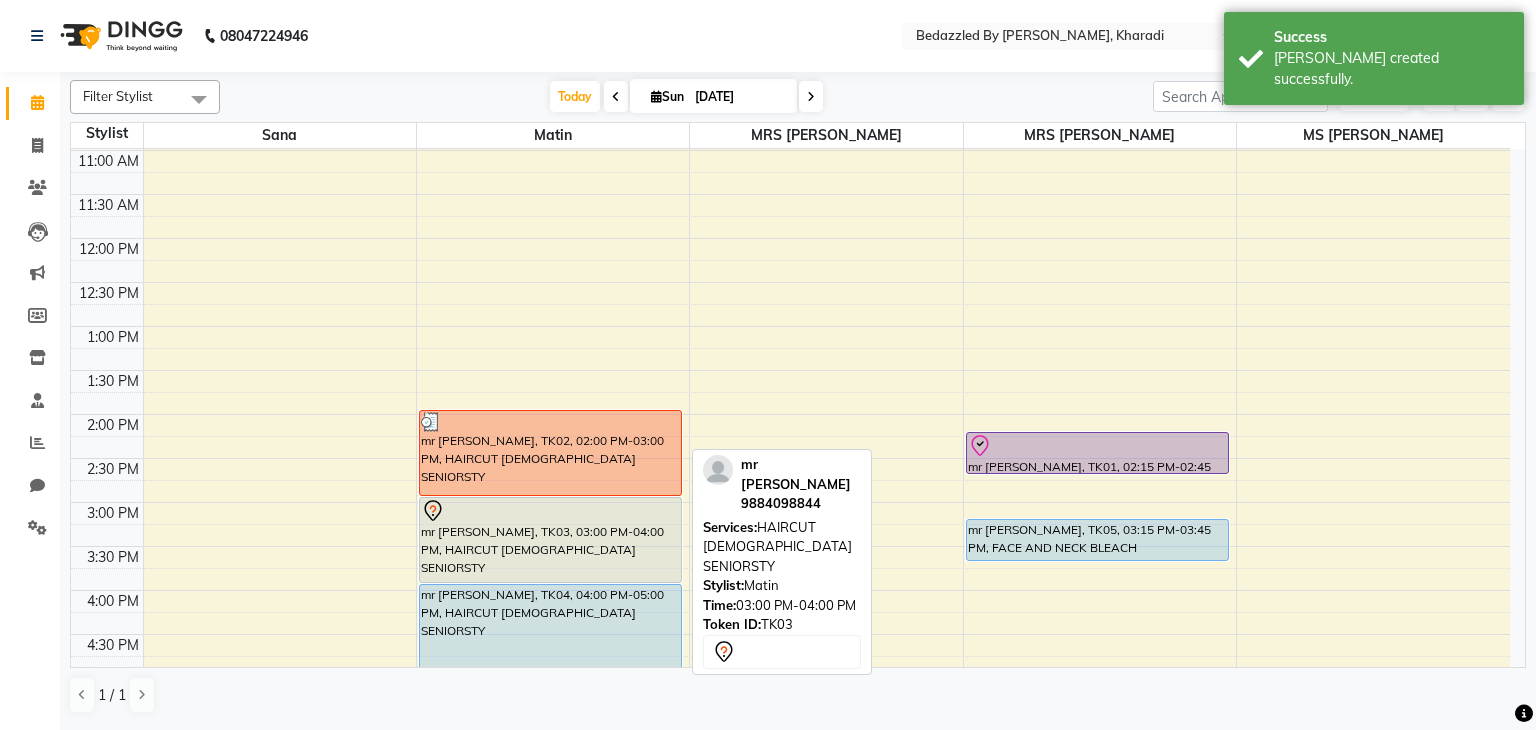 click on "mr [PERSON_NAME], TK03, 03:00 PM-04:00 PM, HAIRCUT [DEMOGRAPHIC_DATA] SENIORSTY" at bounding box center [551, 540] 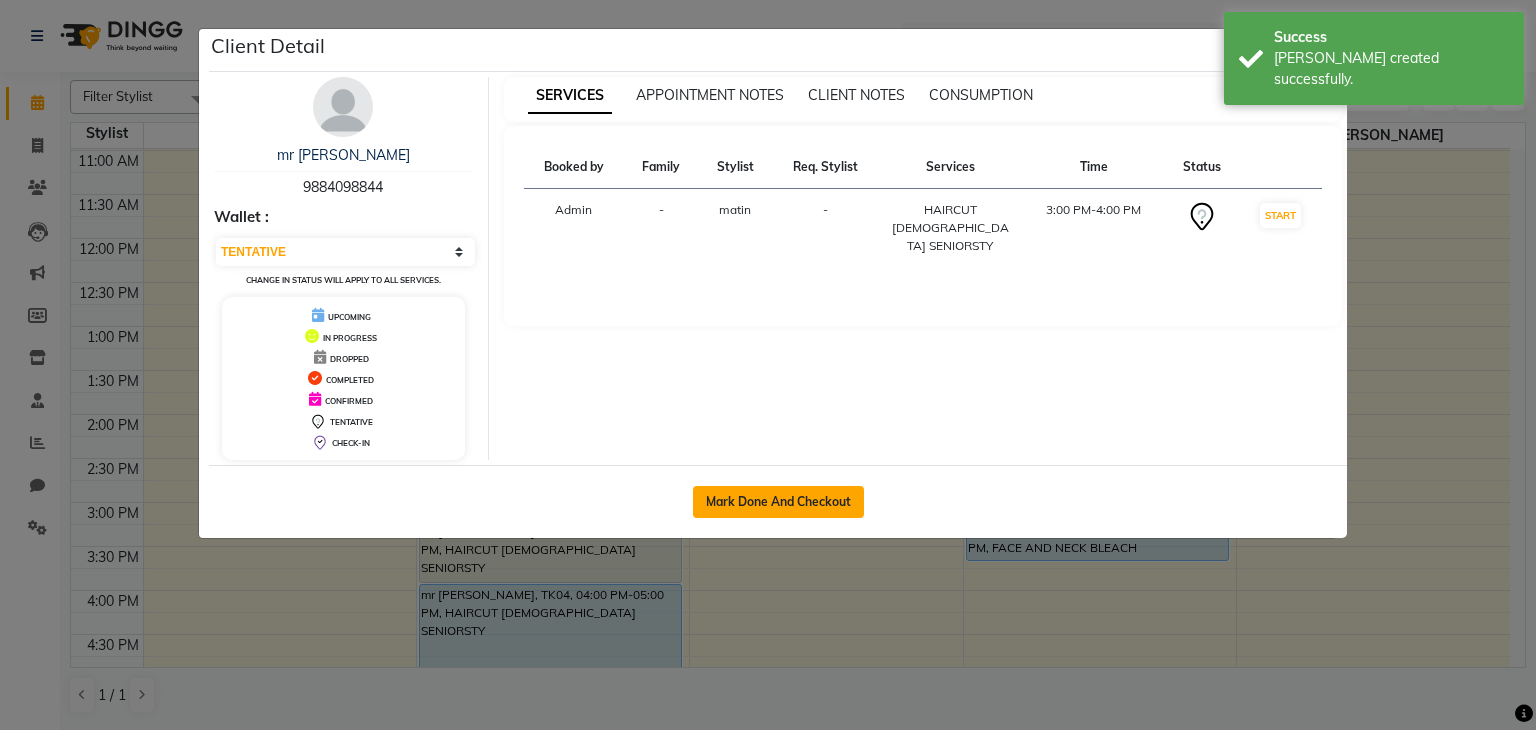 click on "Mark Done And Checkout" 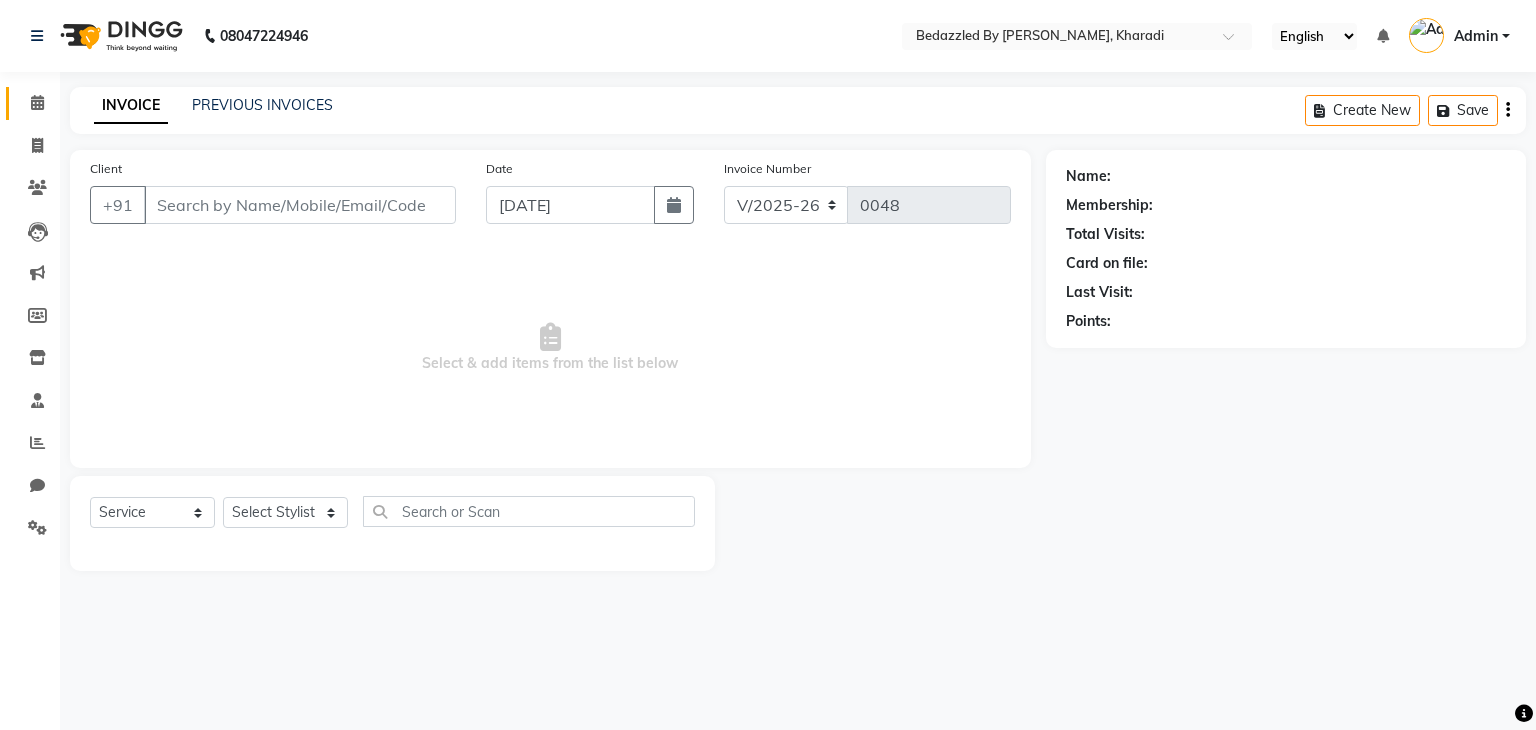 type on "9884098844" 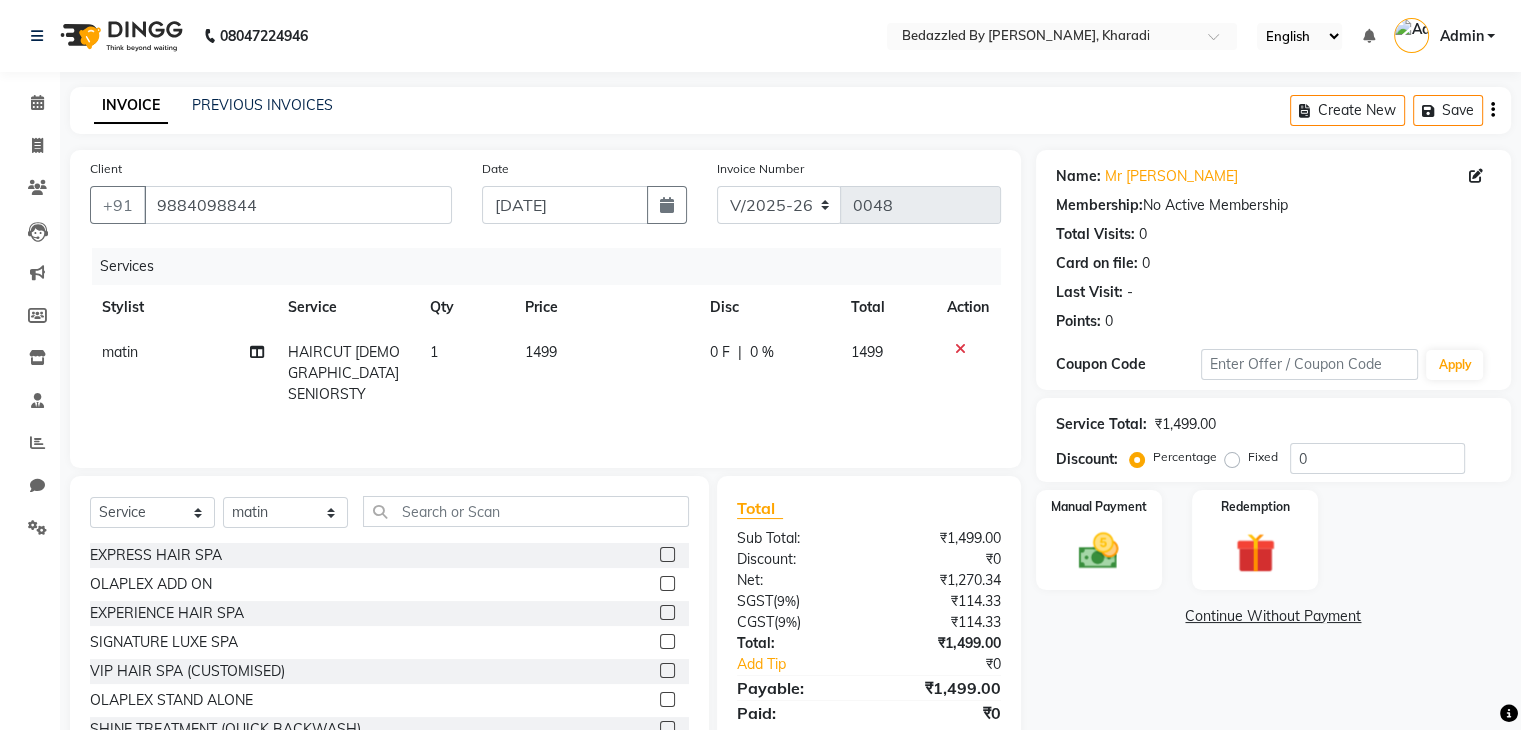 click on "HAIRCUT [DEMOGRAPHIC_DATA] SENIORSTY" 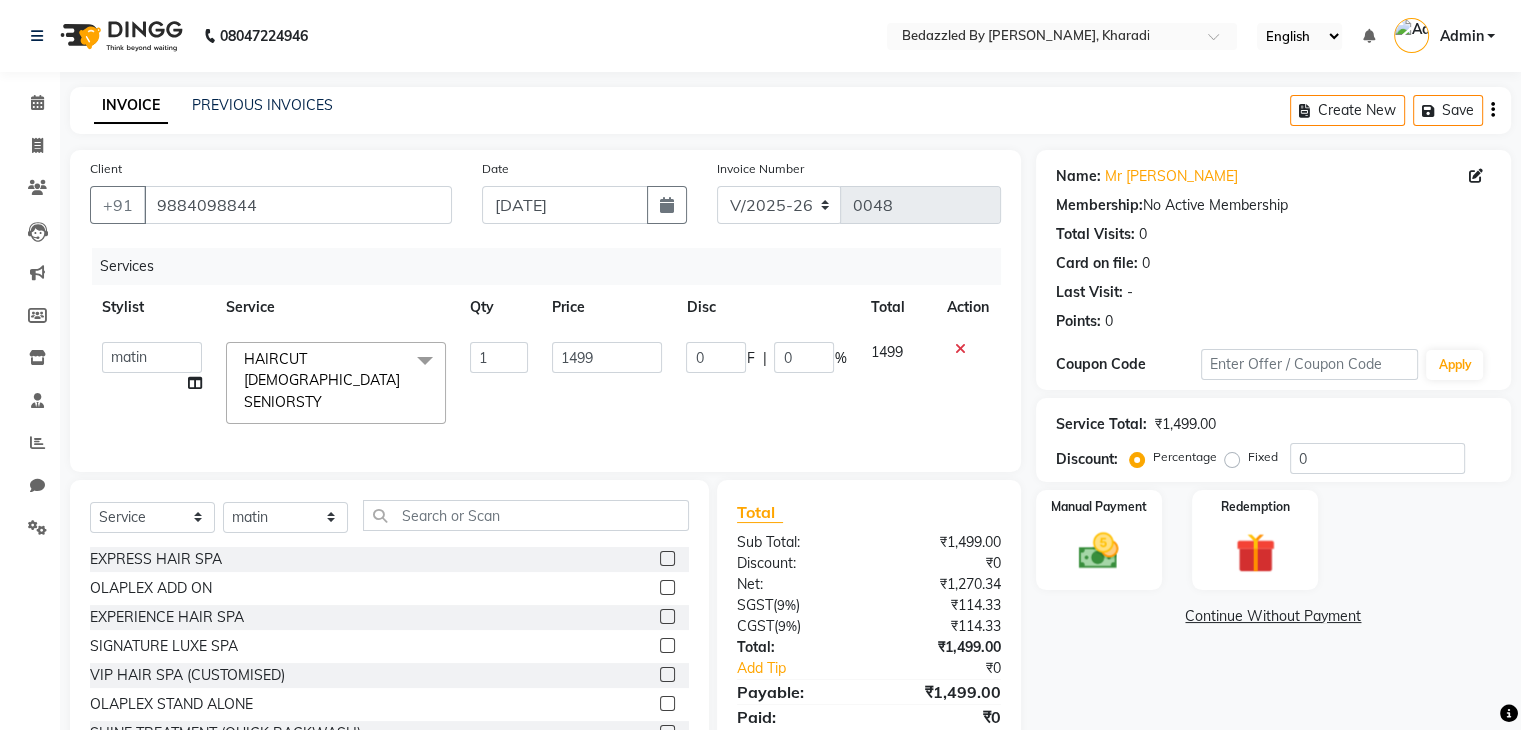 click 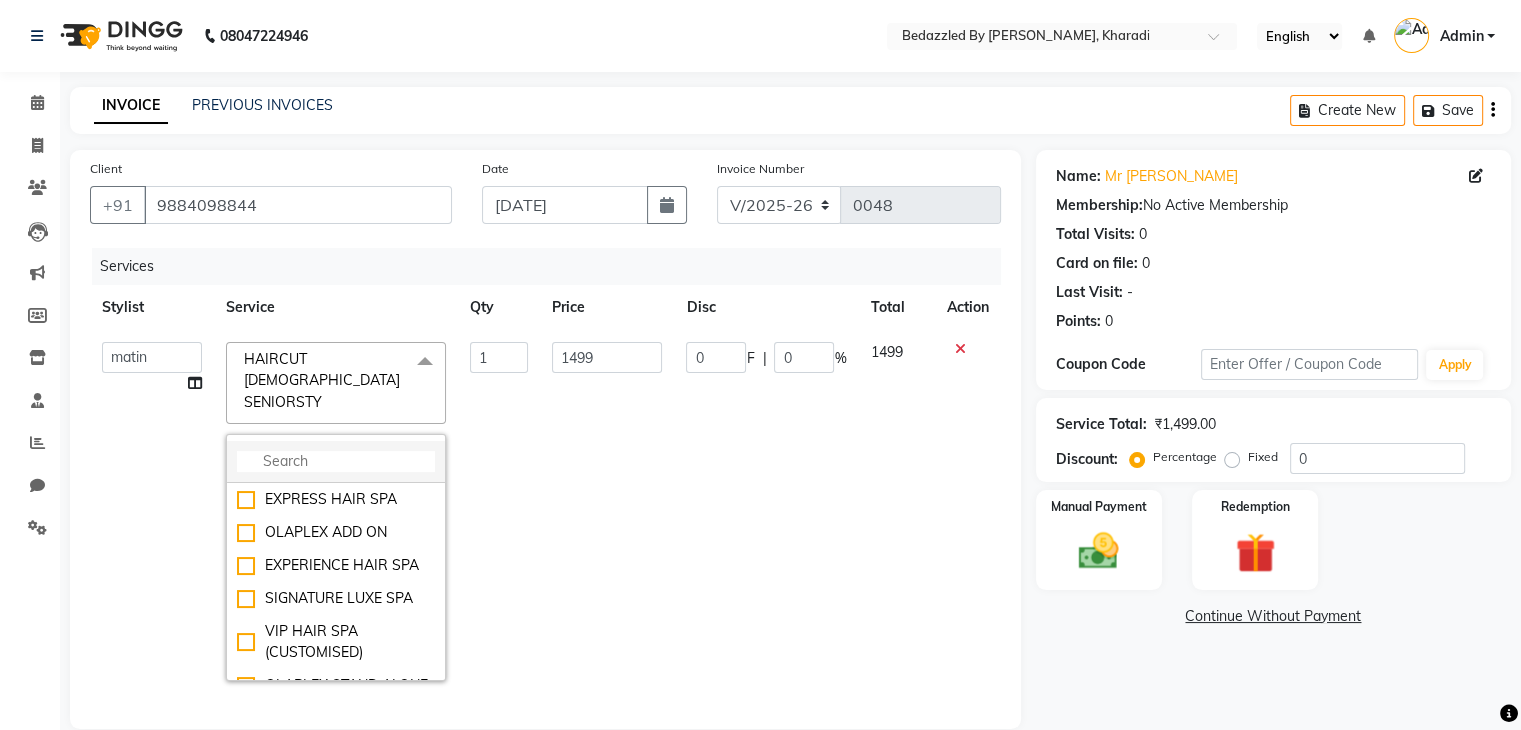 click 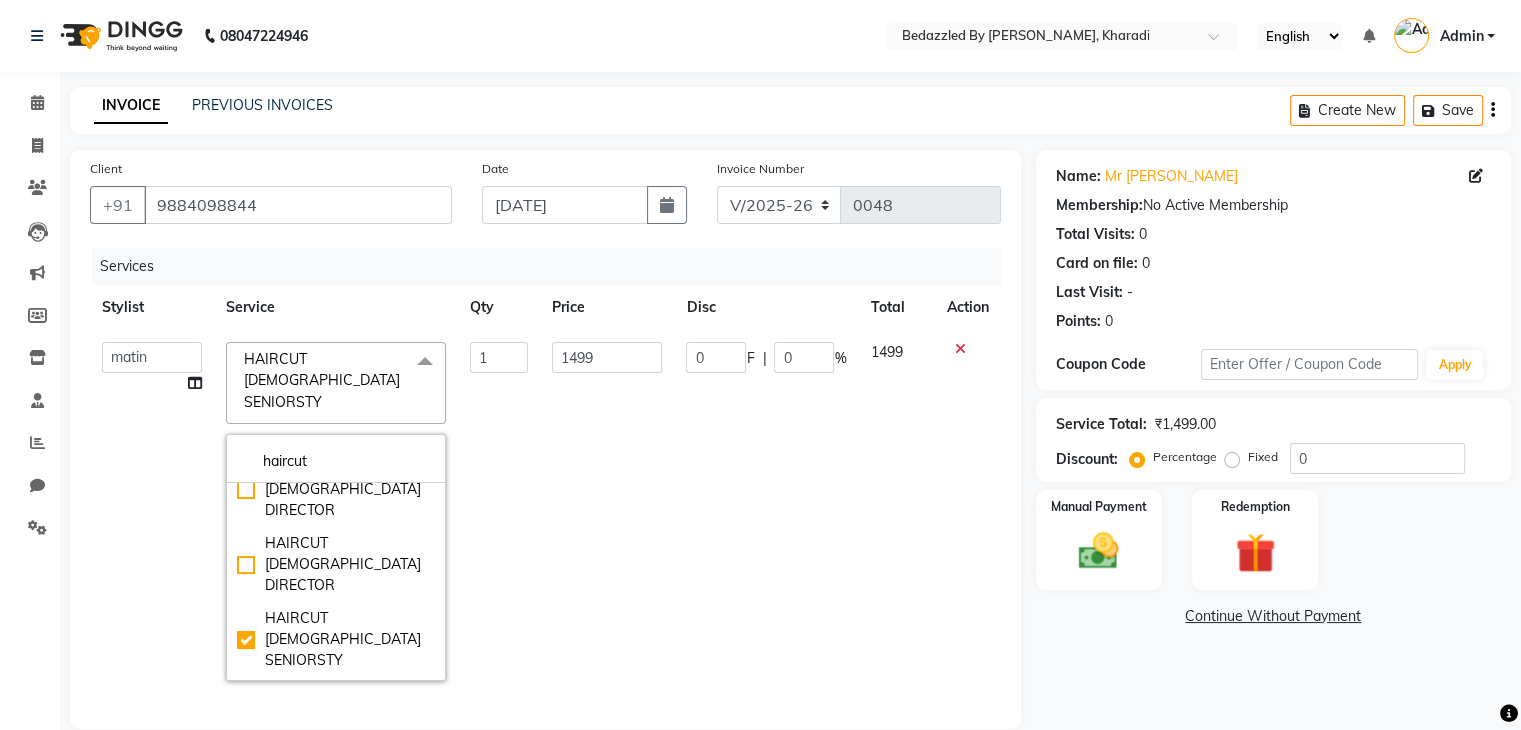 scroll, scrollTop: 38, scrollLeft: 0, axis: vertical 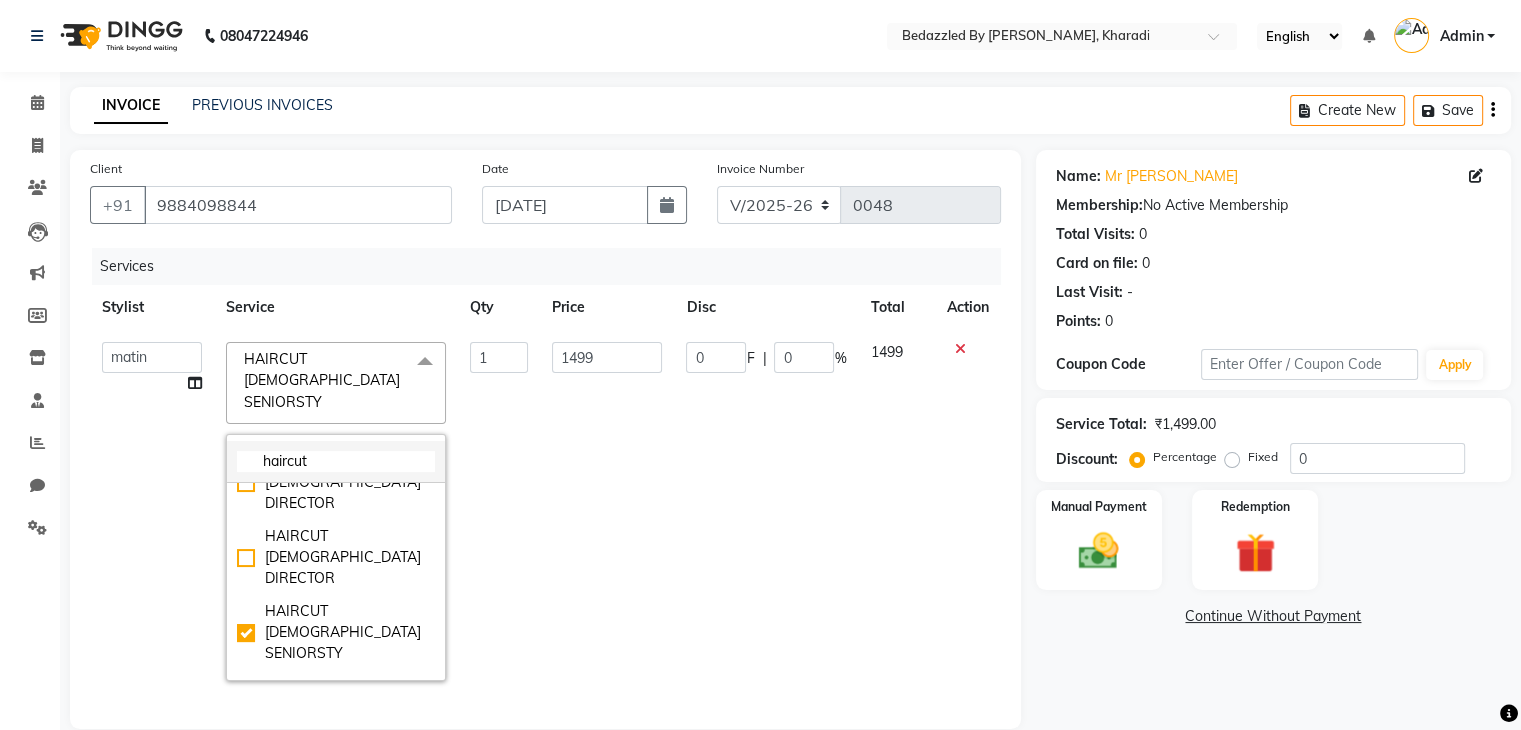 click on "haircut" 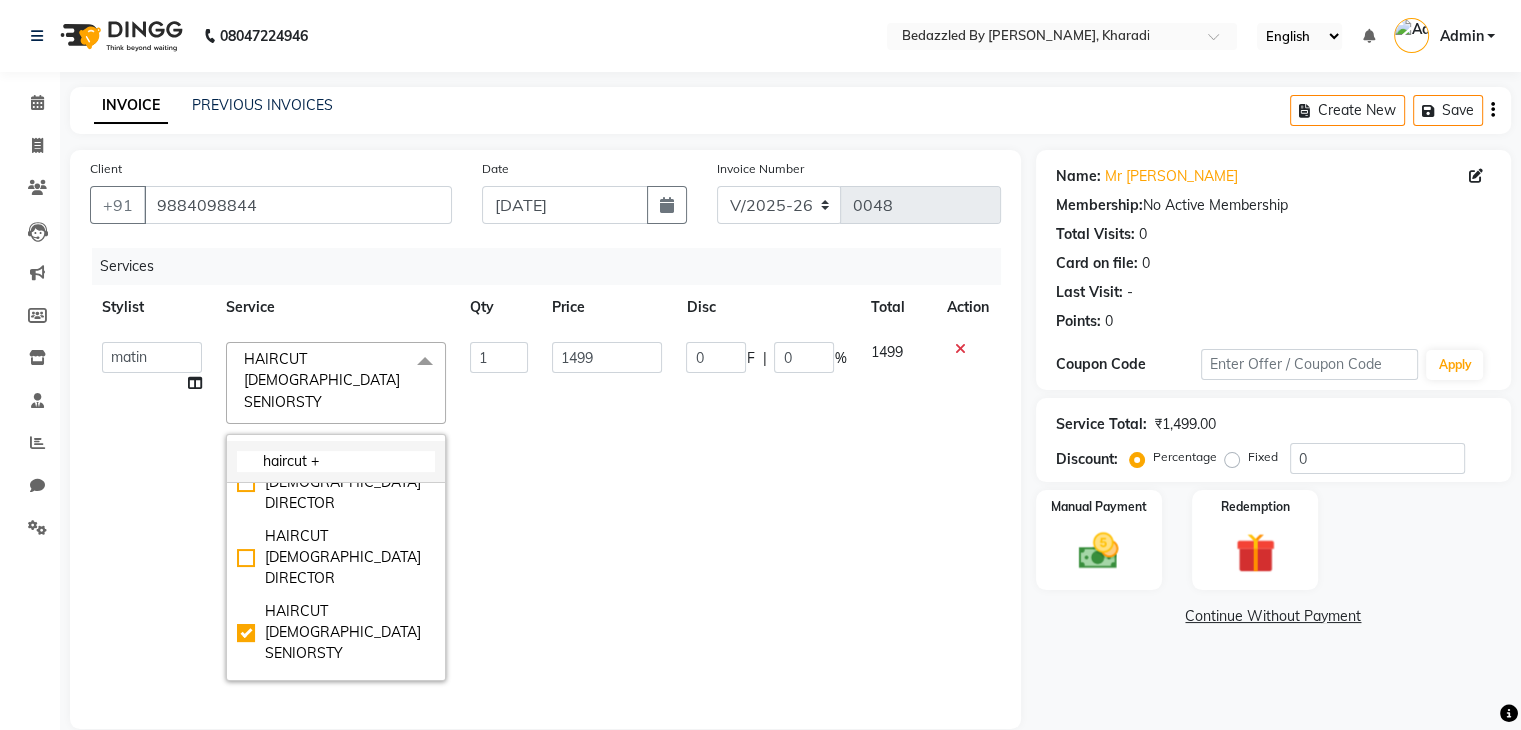 scroll, scrollTop: 0, scrollLeft: 0, axis: both 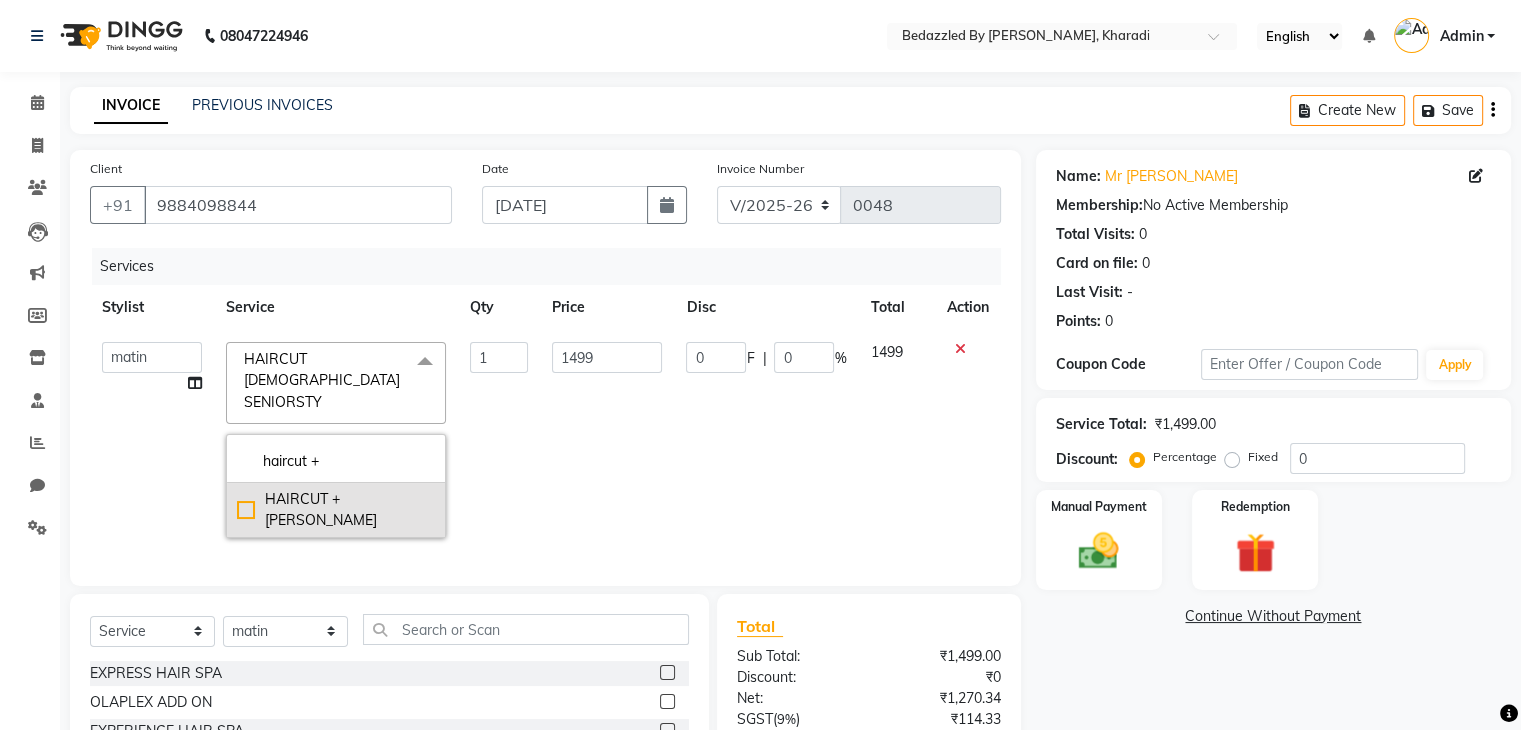 type on "haircut +" 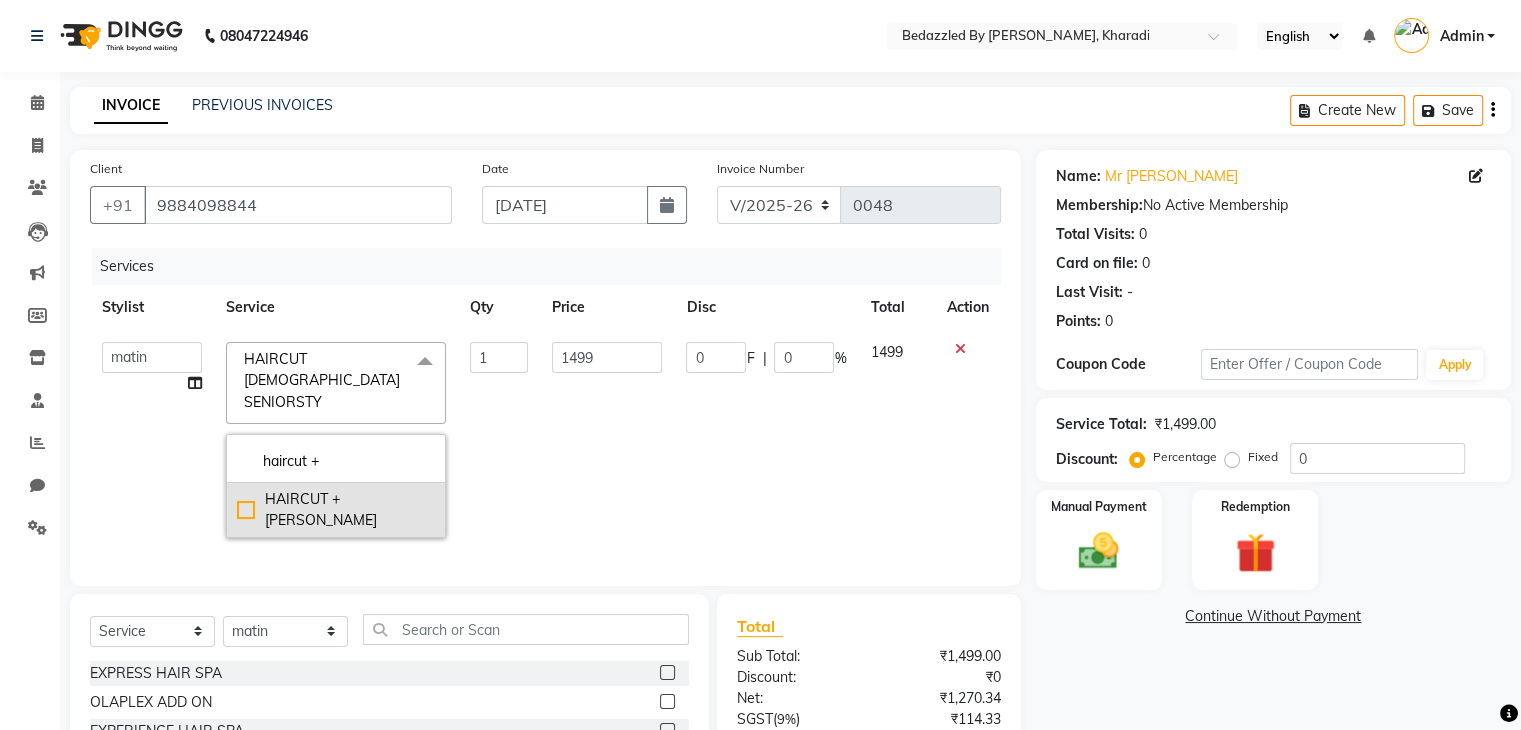 click on "HAIRCUT + [PERSON_NAME]" 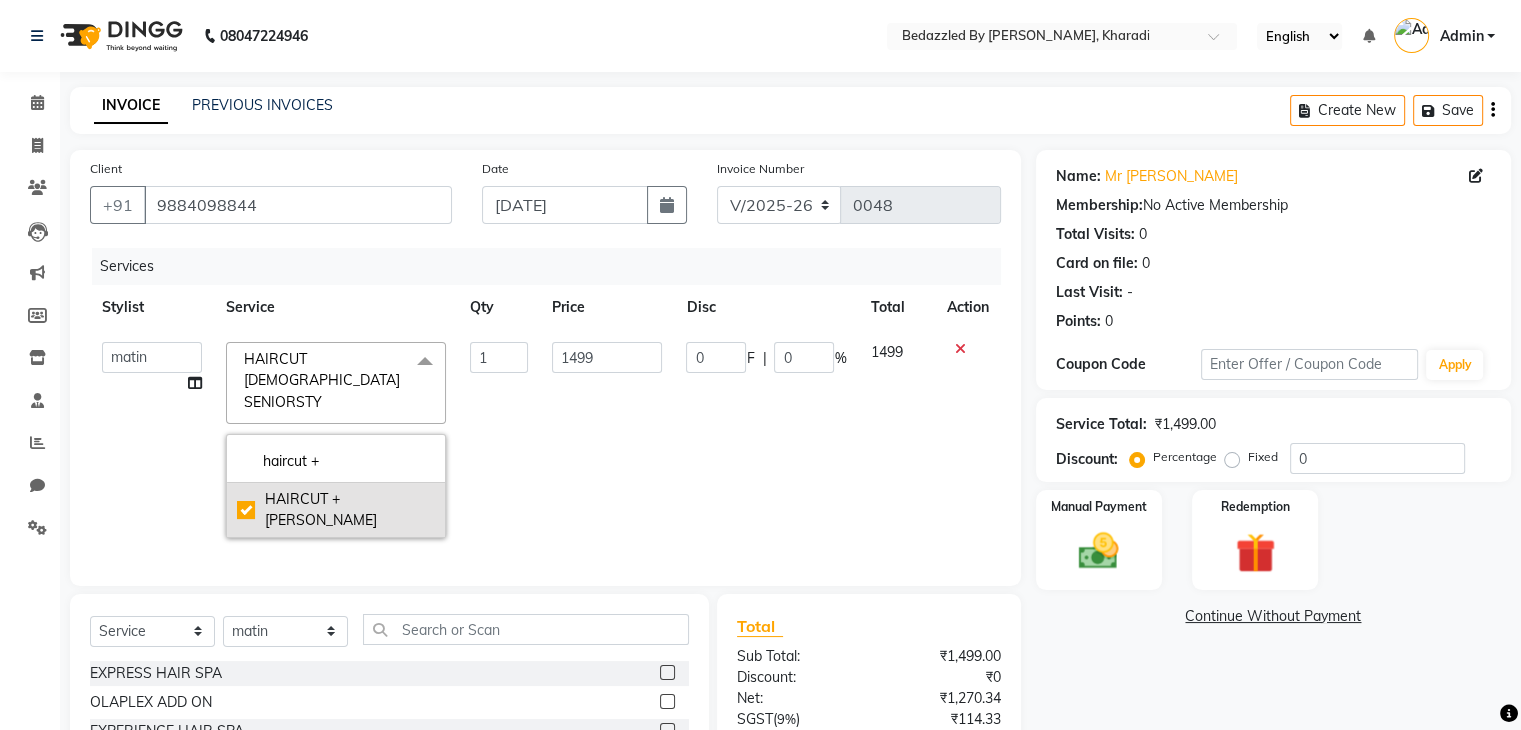 checkbox on "true" 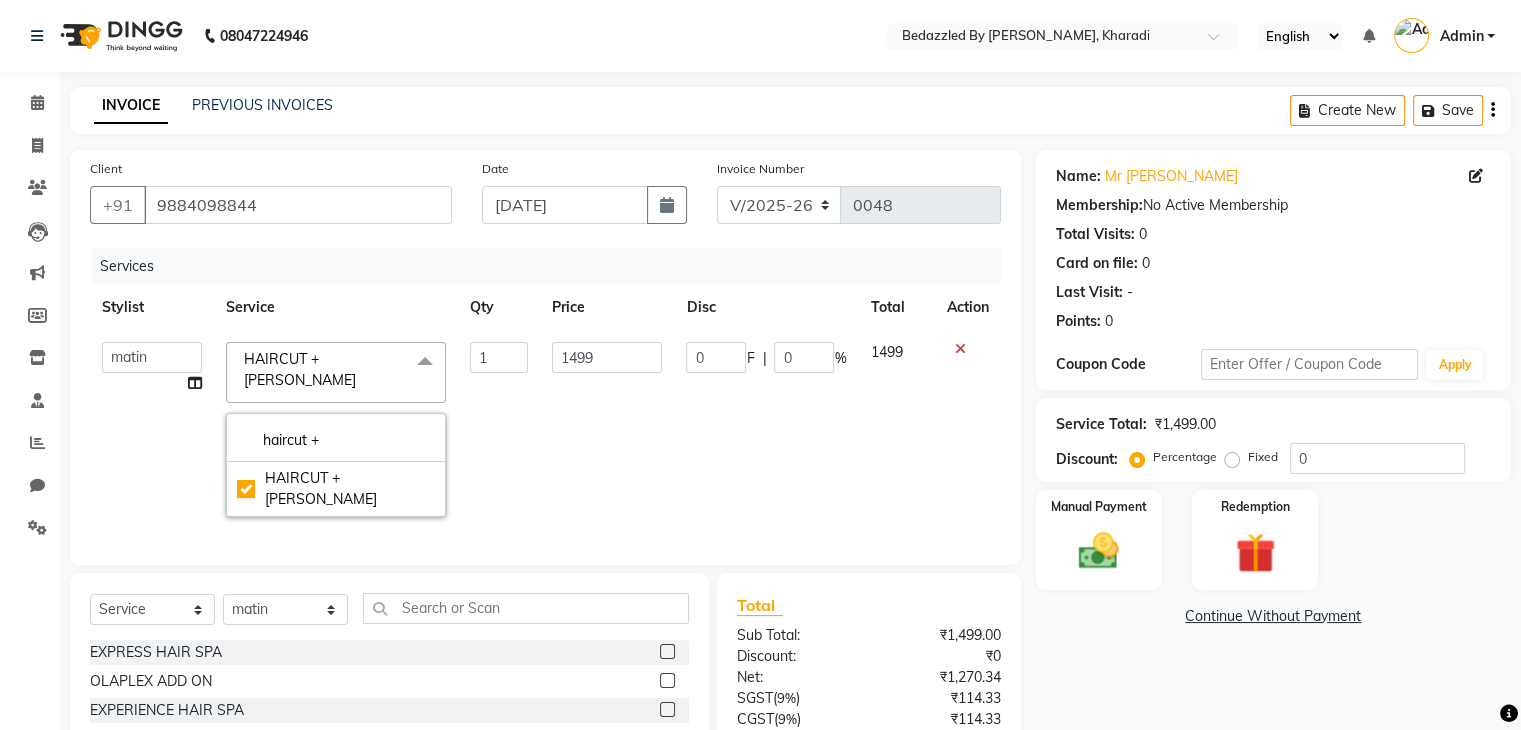 click on "1499" 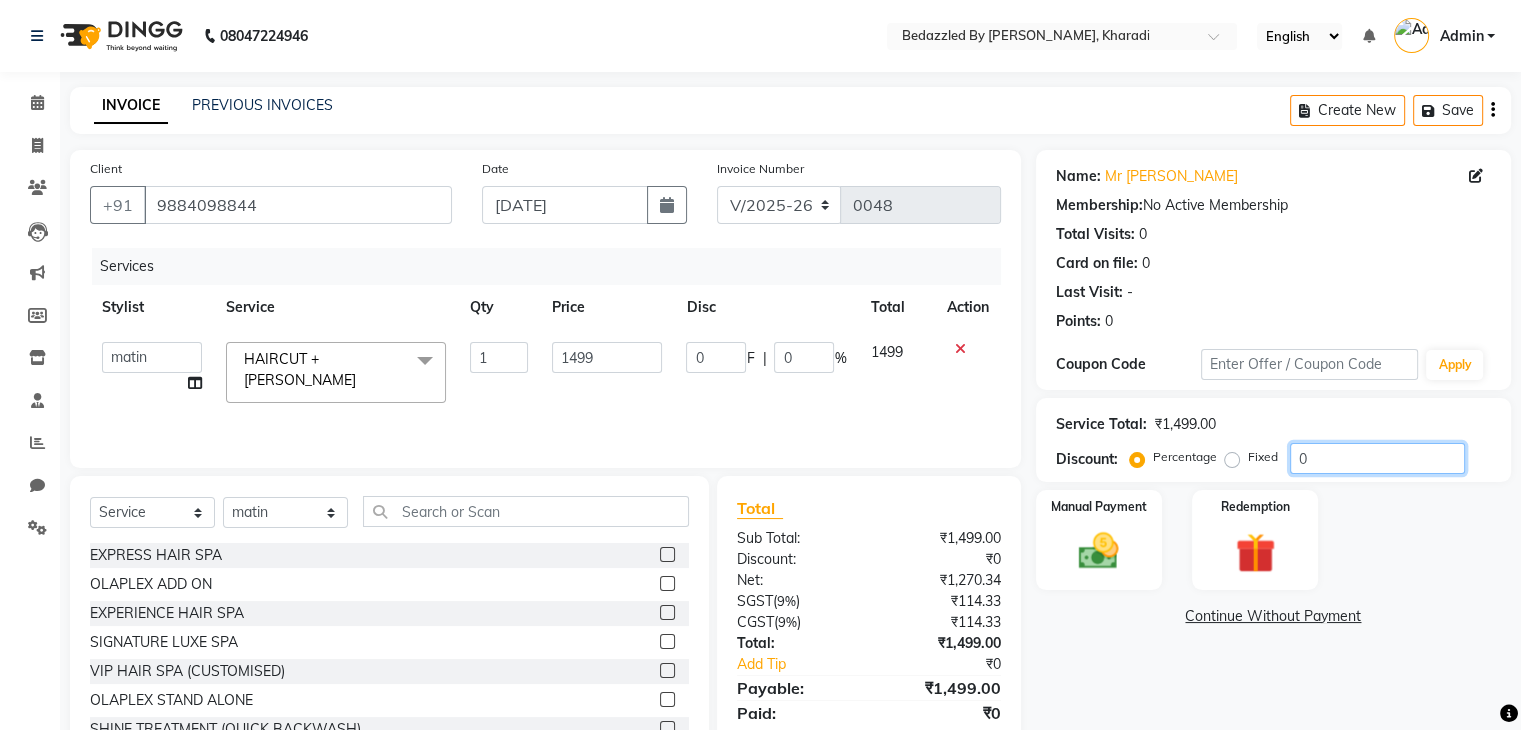 click on "0" 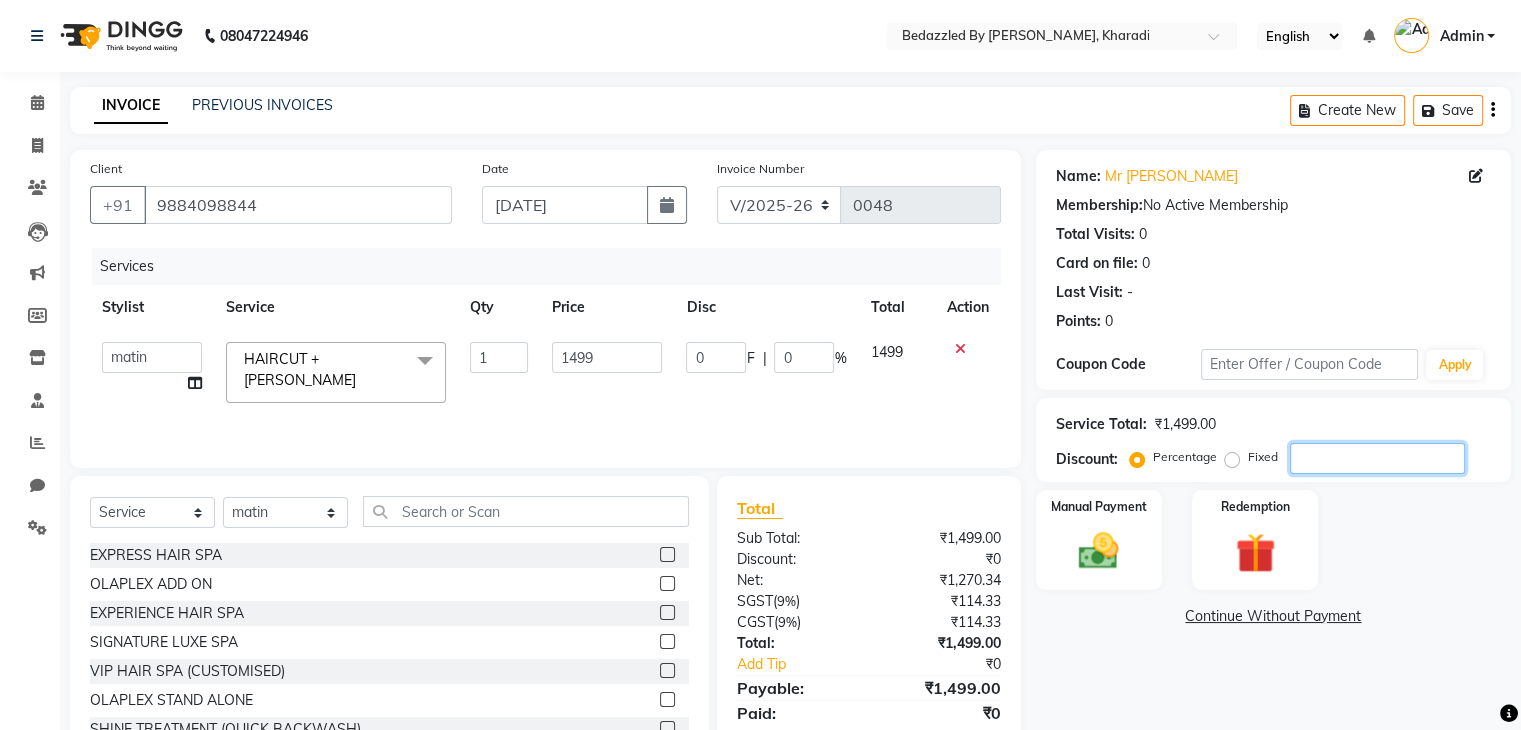 type on "1" 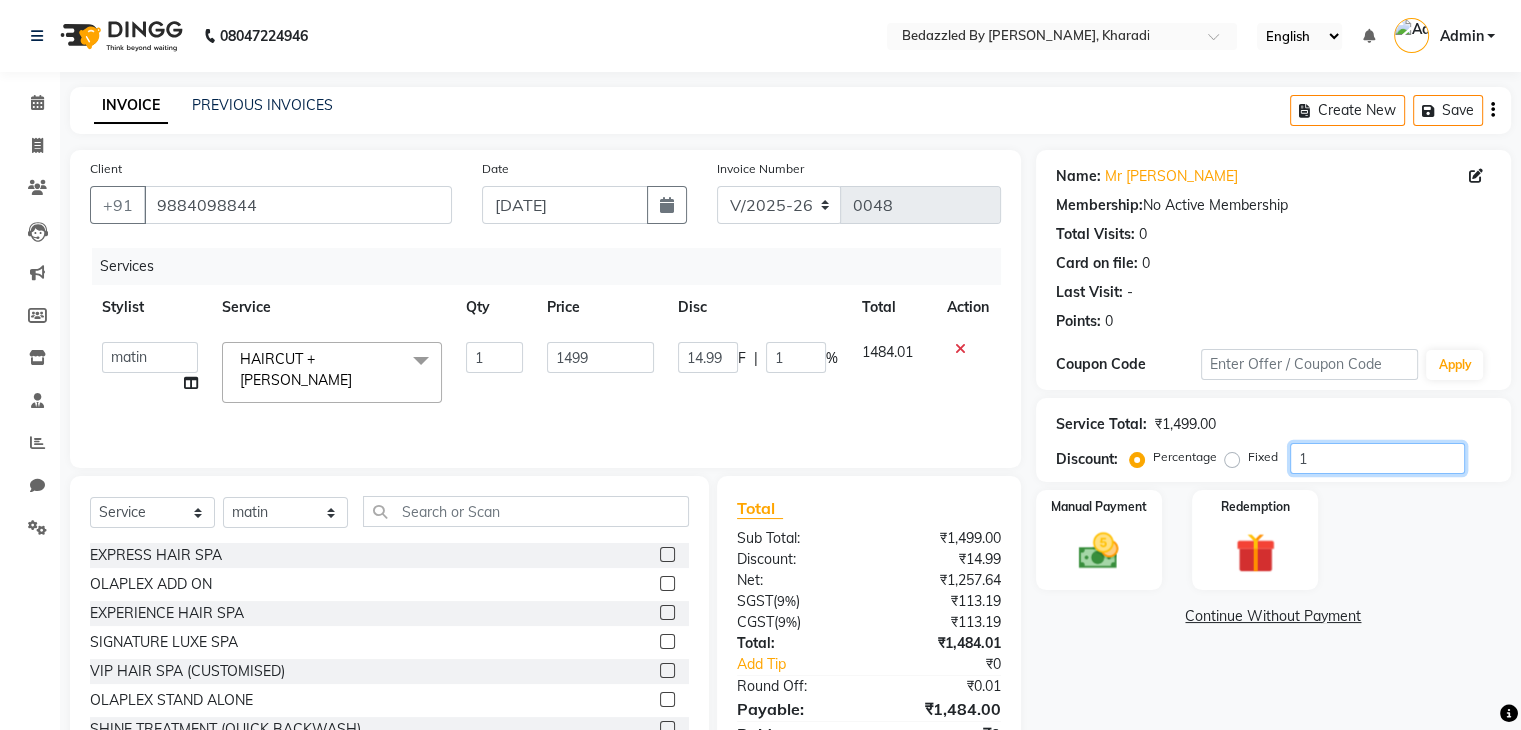 type on "15" 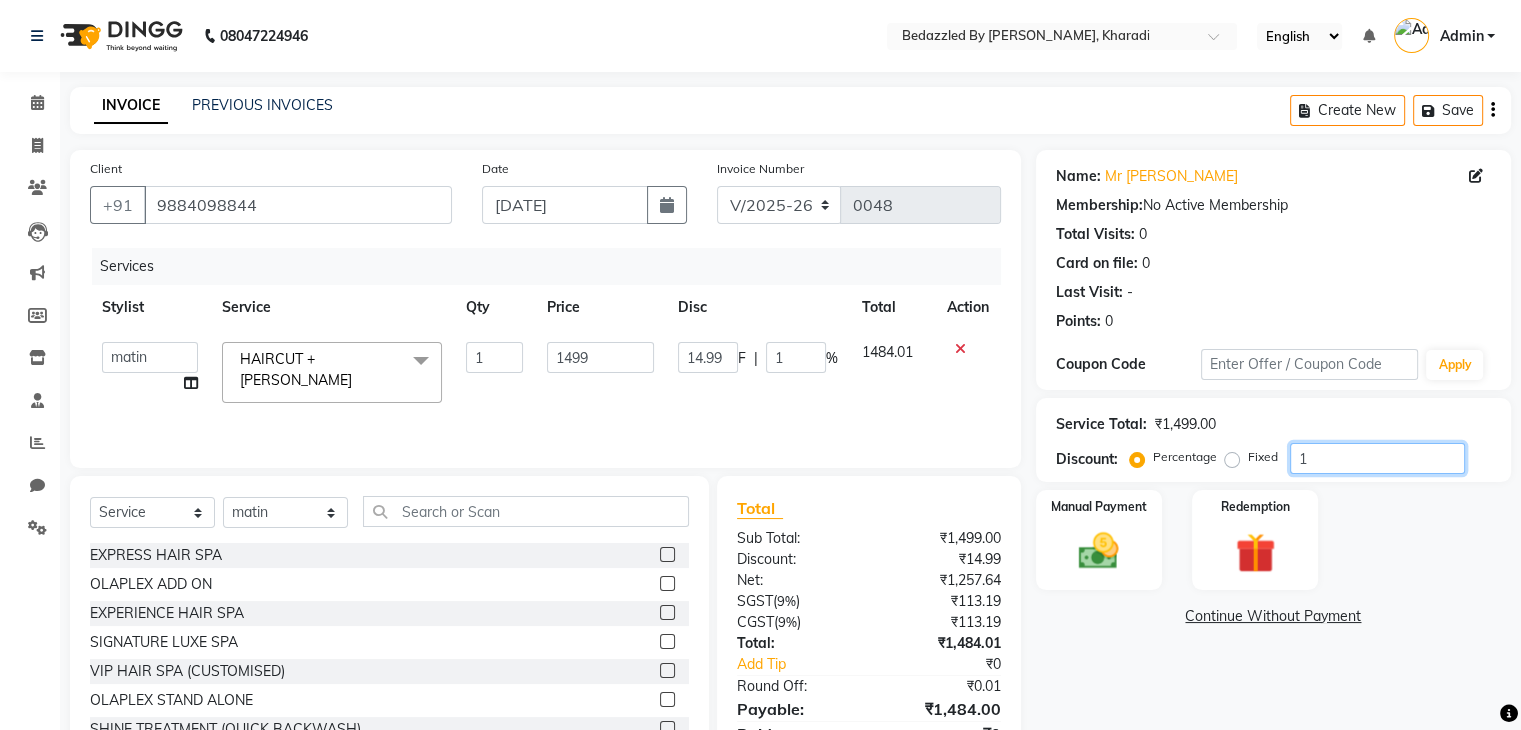 type on "224.85" 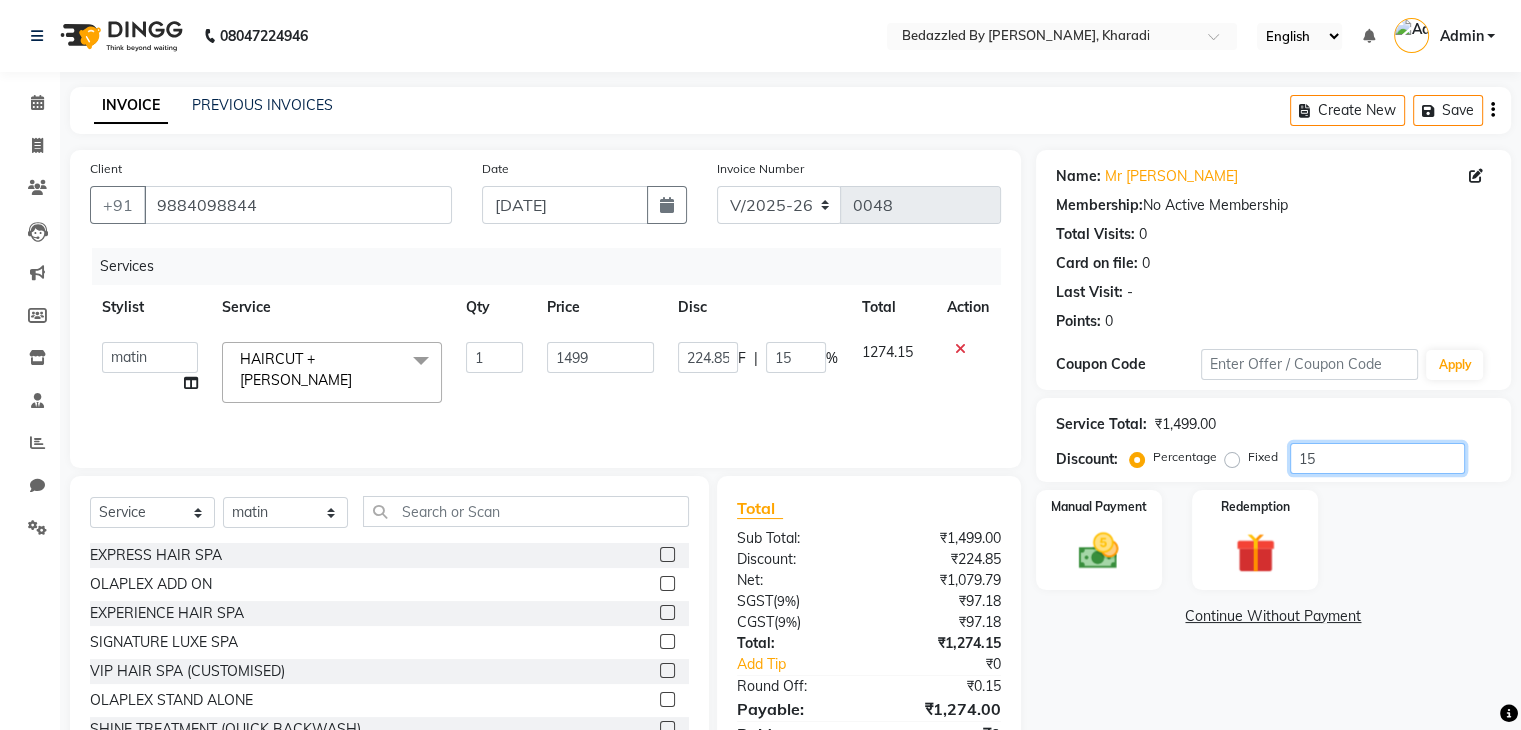 scroll, scrollTop: 92, scrollLeft: 0, axis: vertical 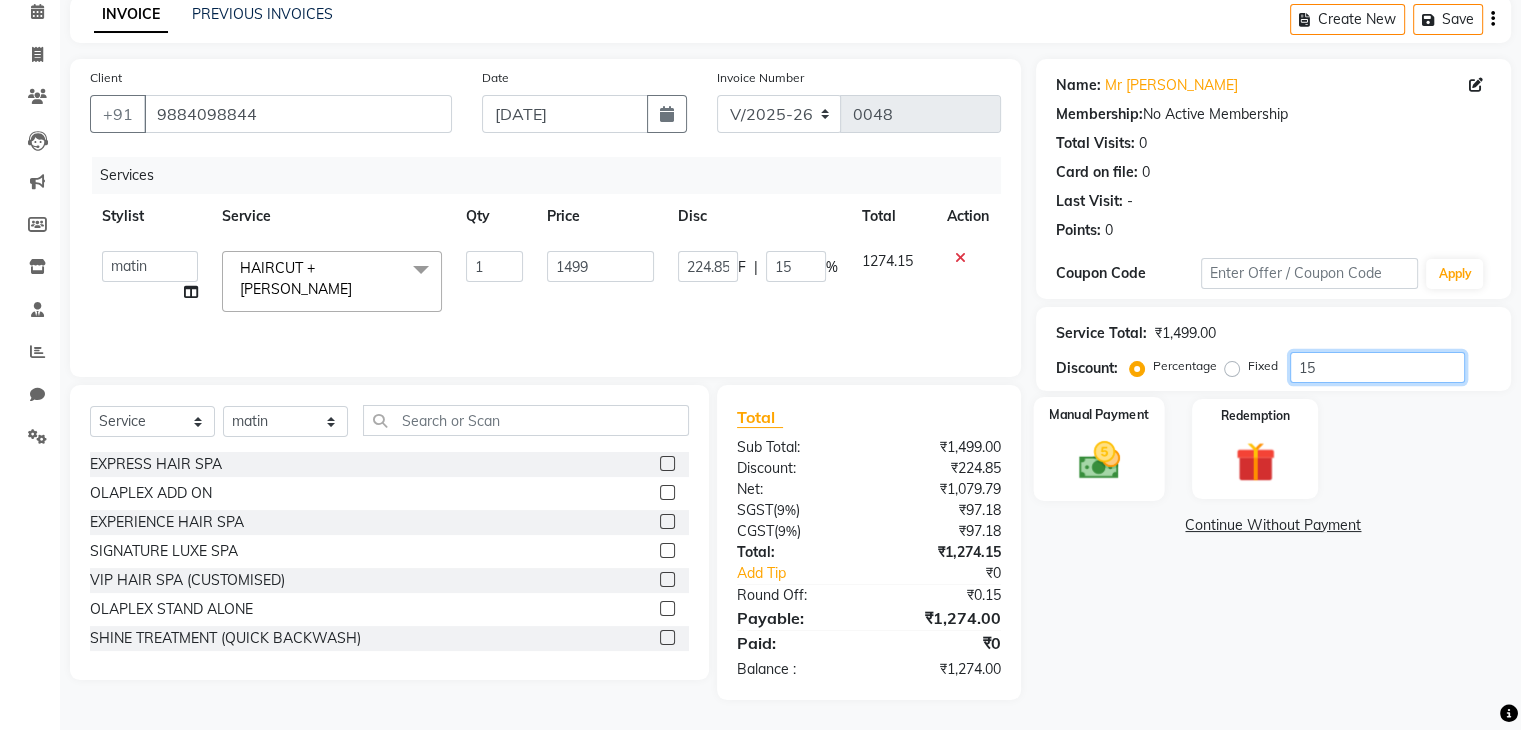 type on "15" 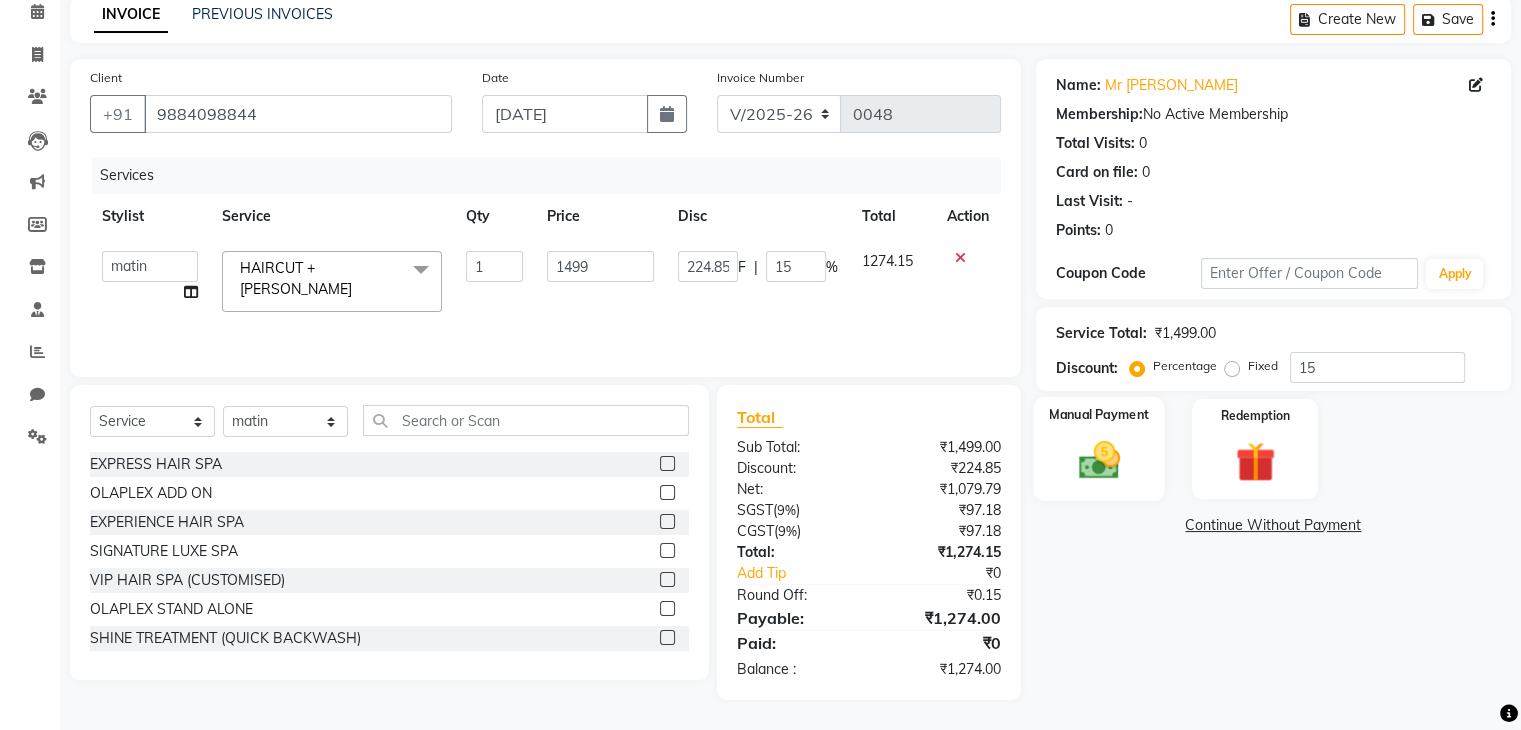 click 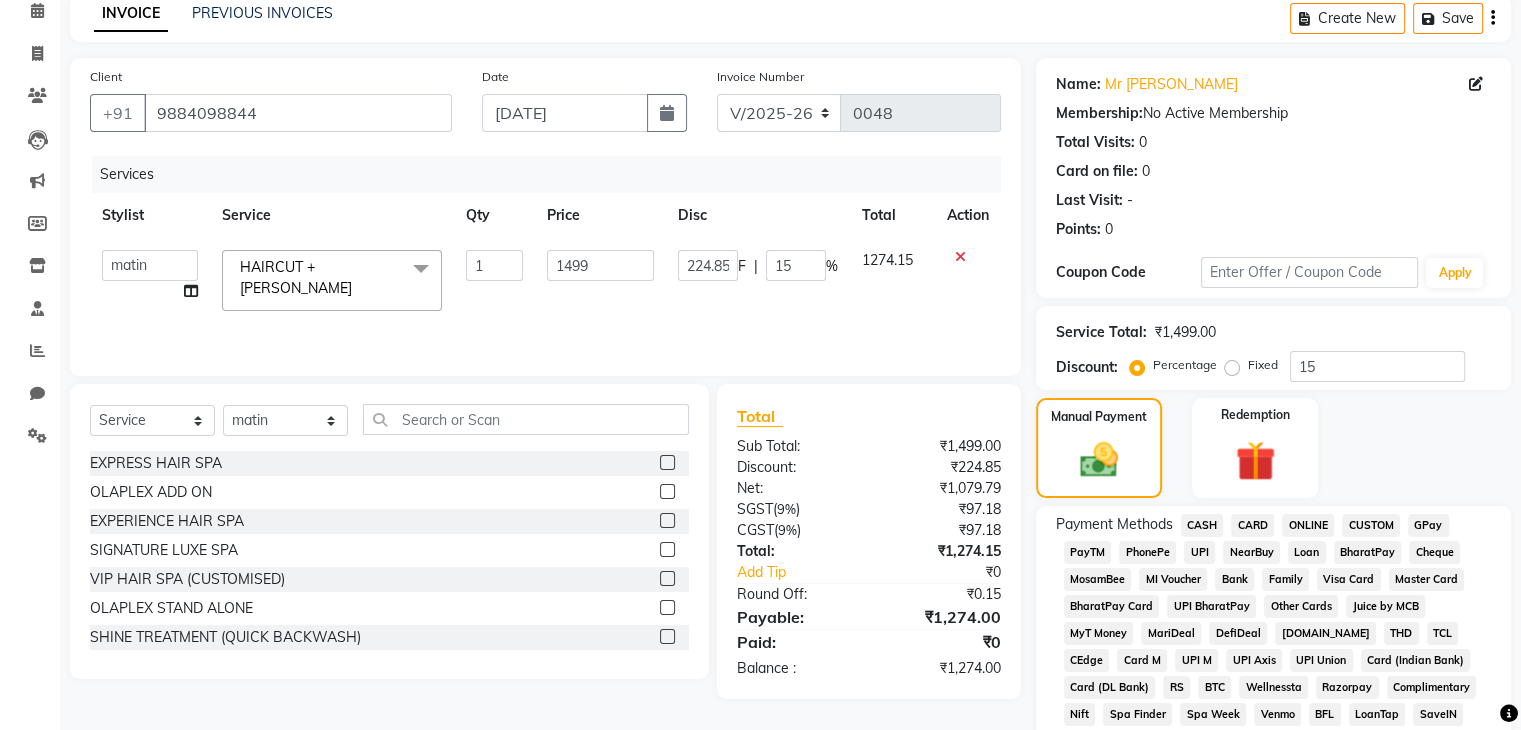 click on "UPI" 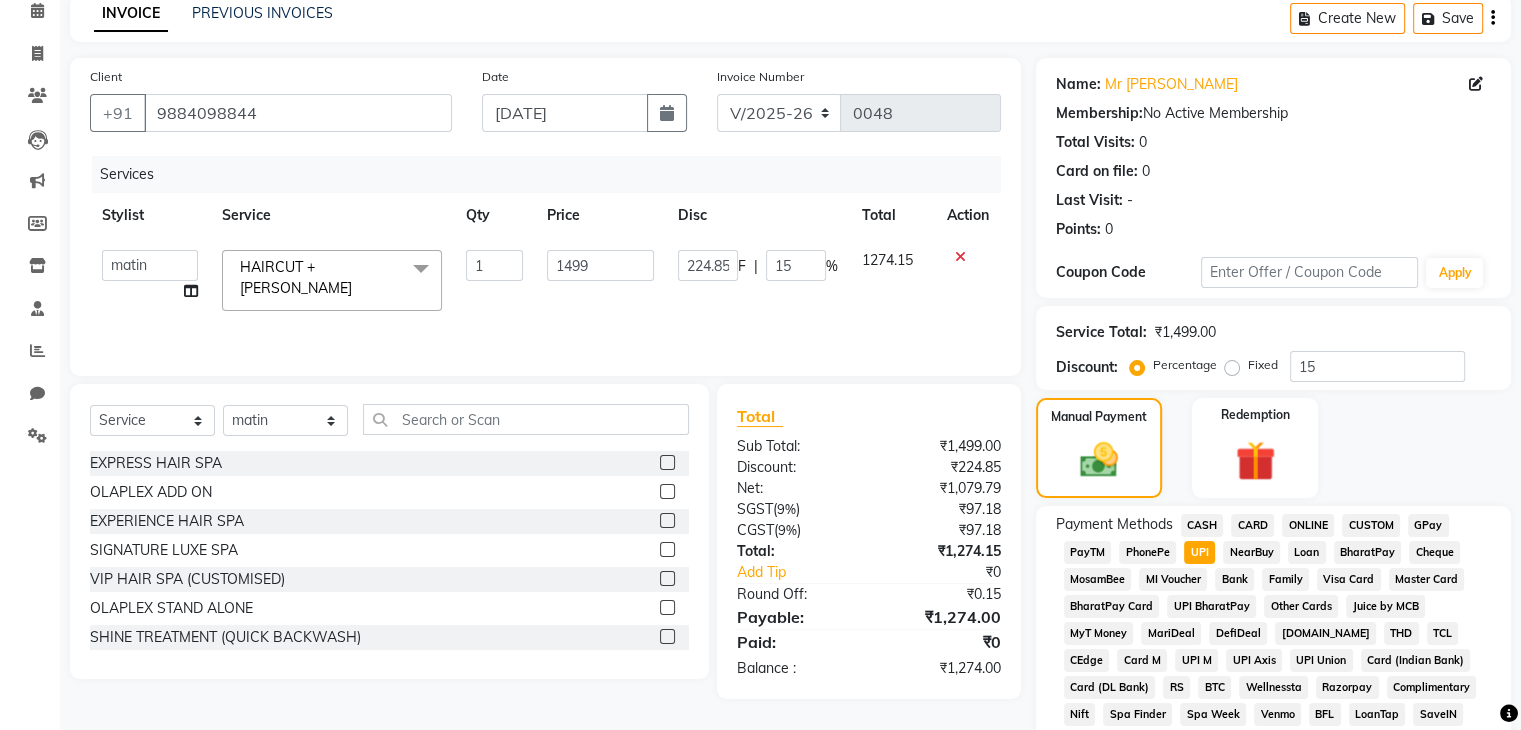 scroll, scrollTop: 693, scrollLeft: 0, axis: vertical 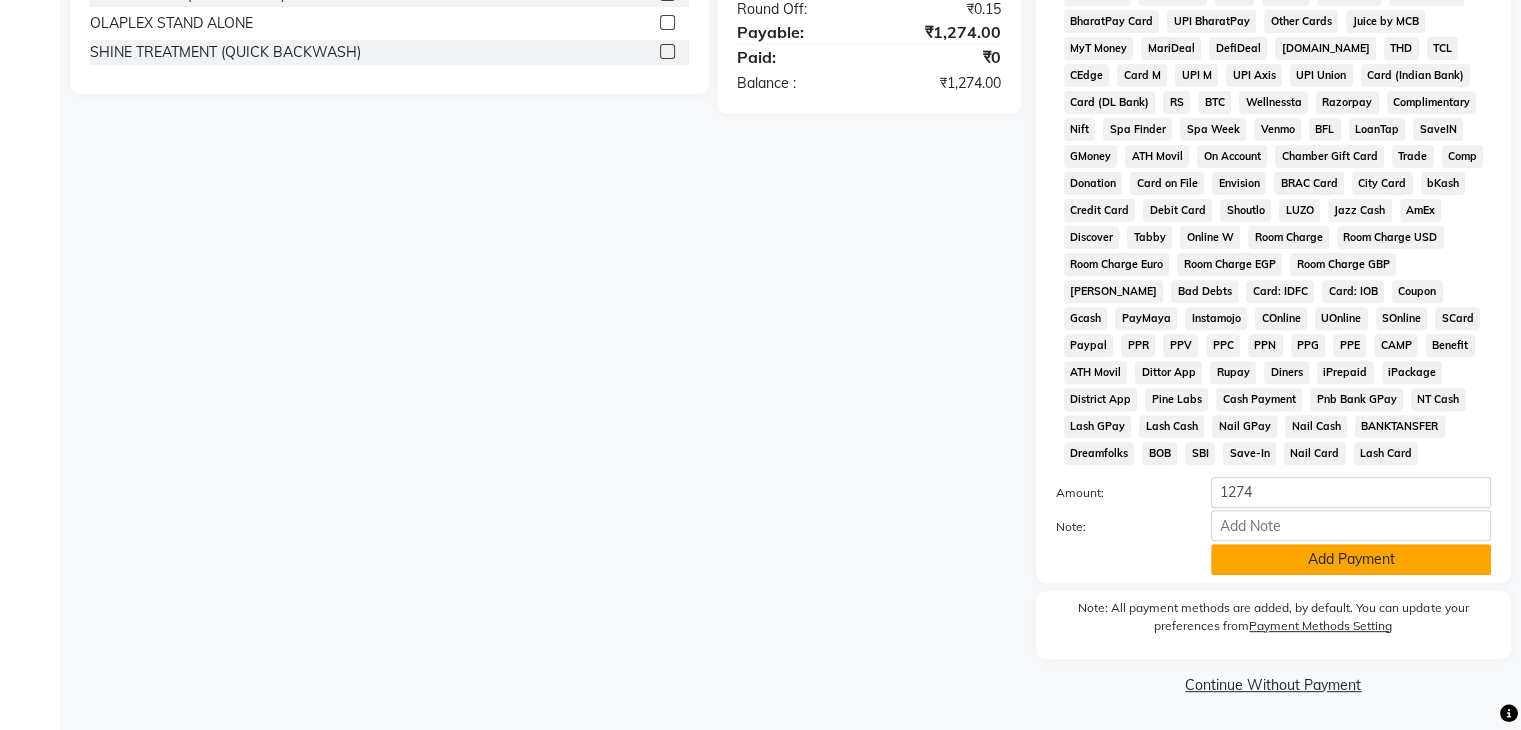 click on "Add Payment" 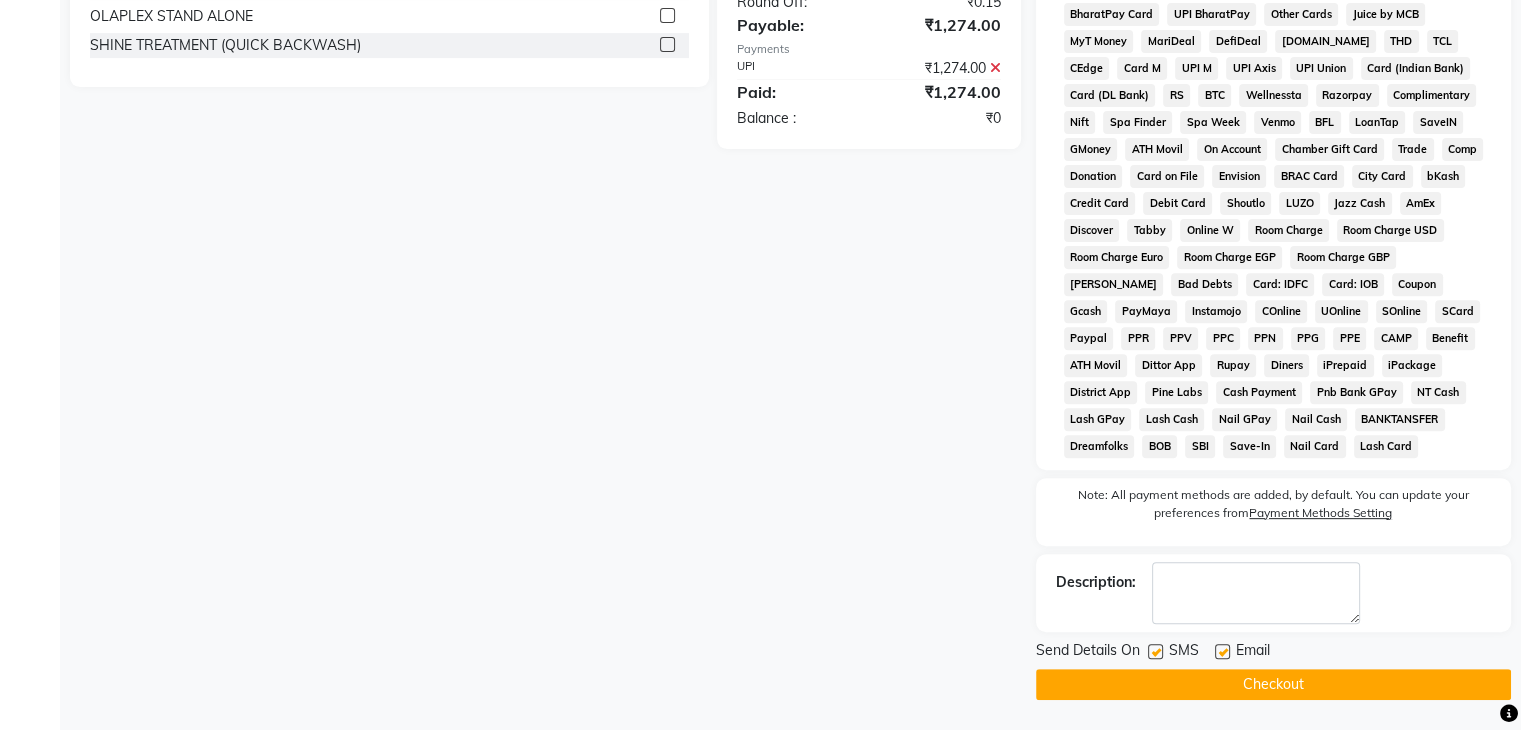 click 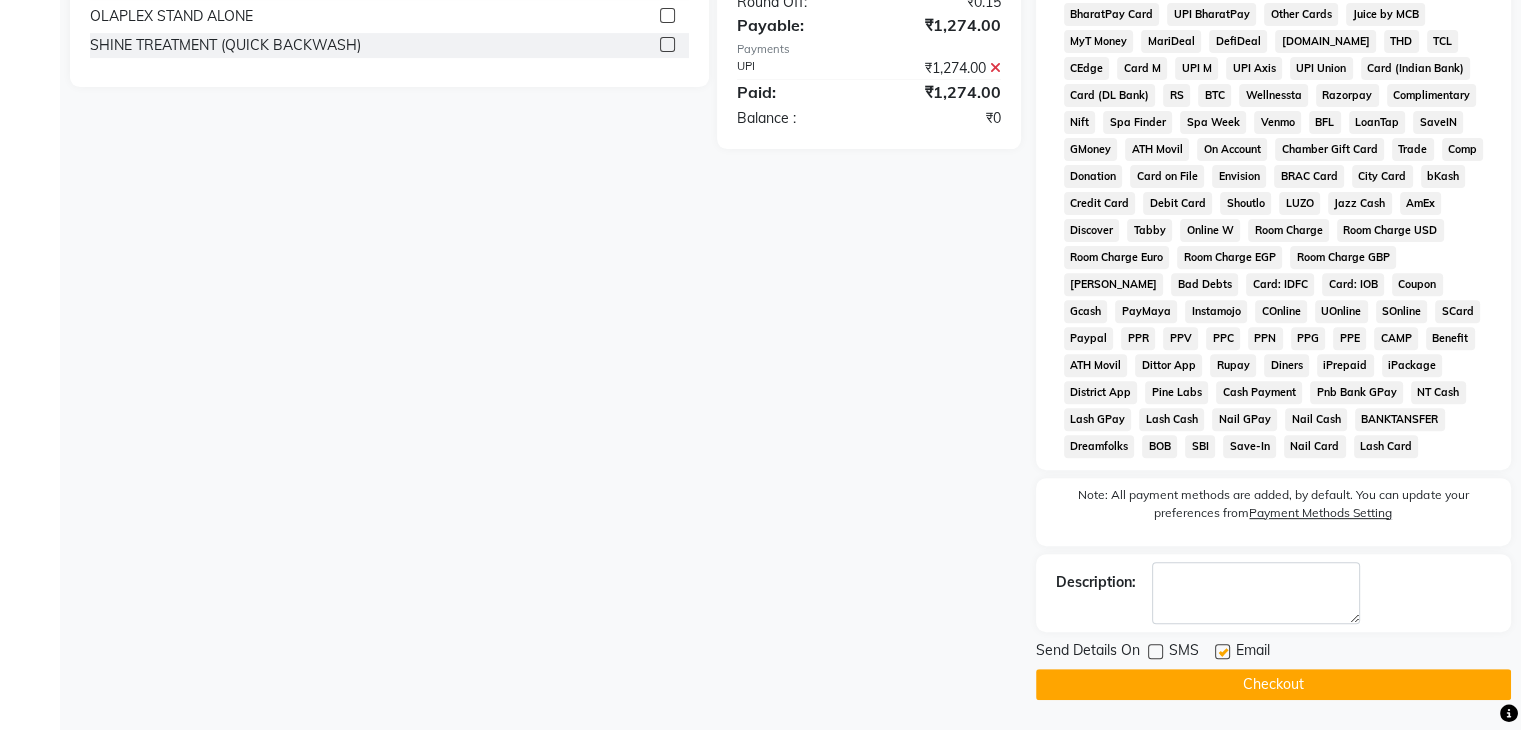 click on "Email" 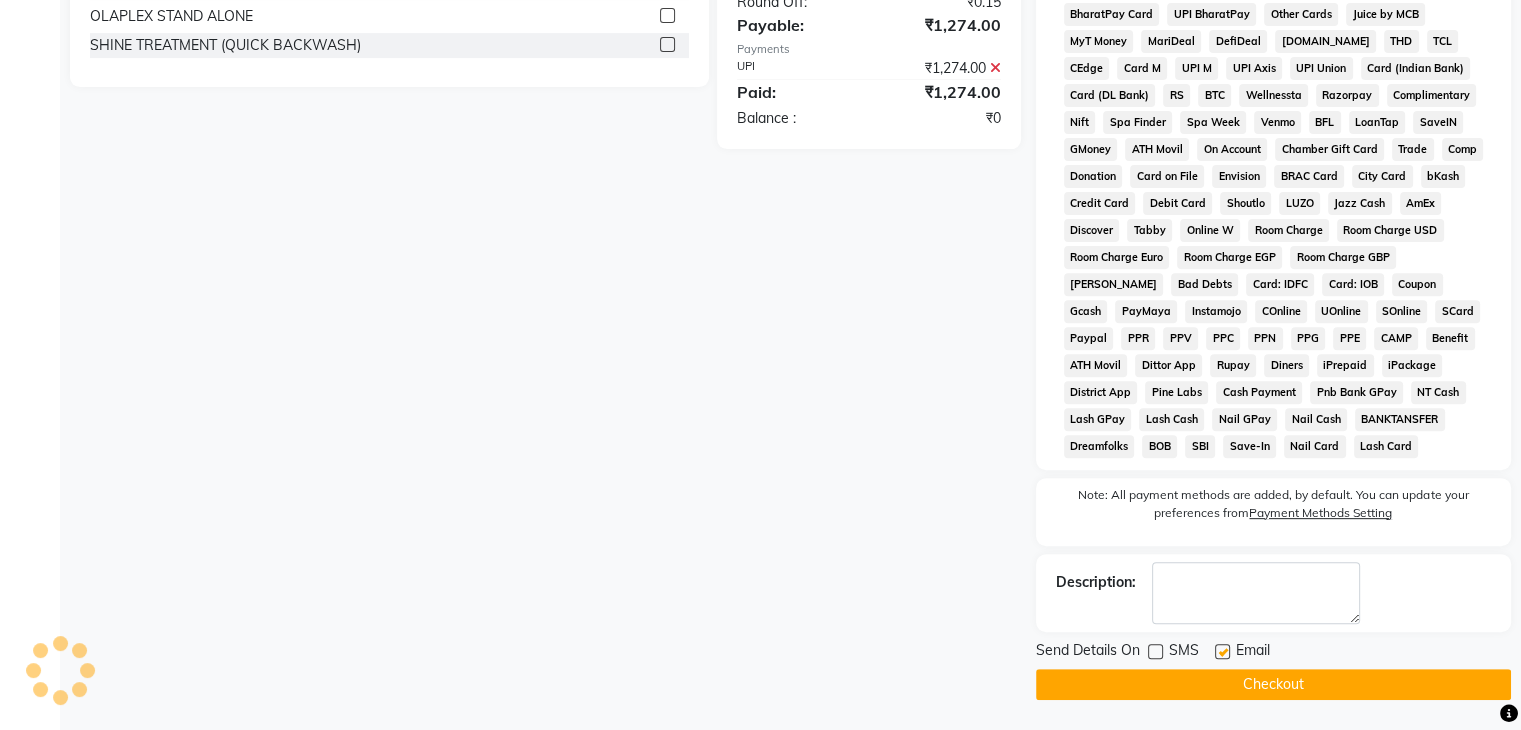 click 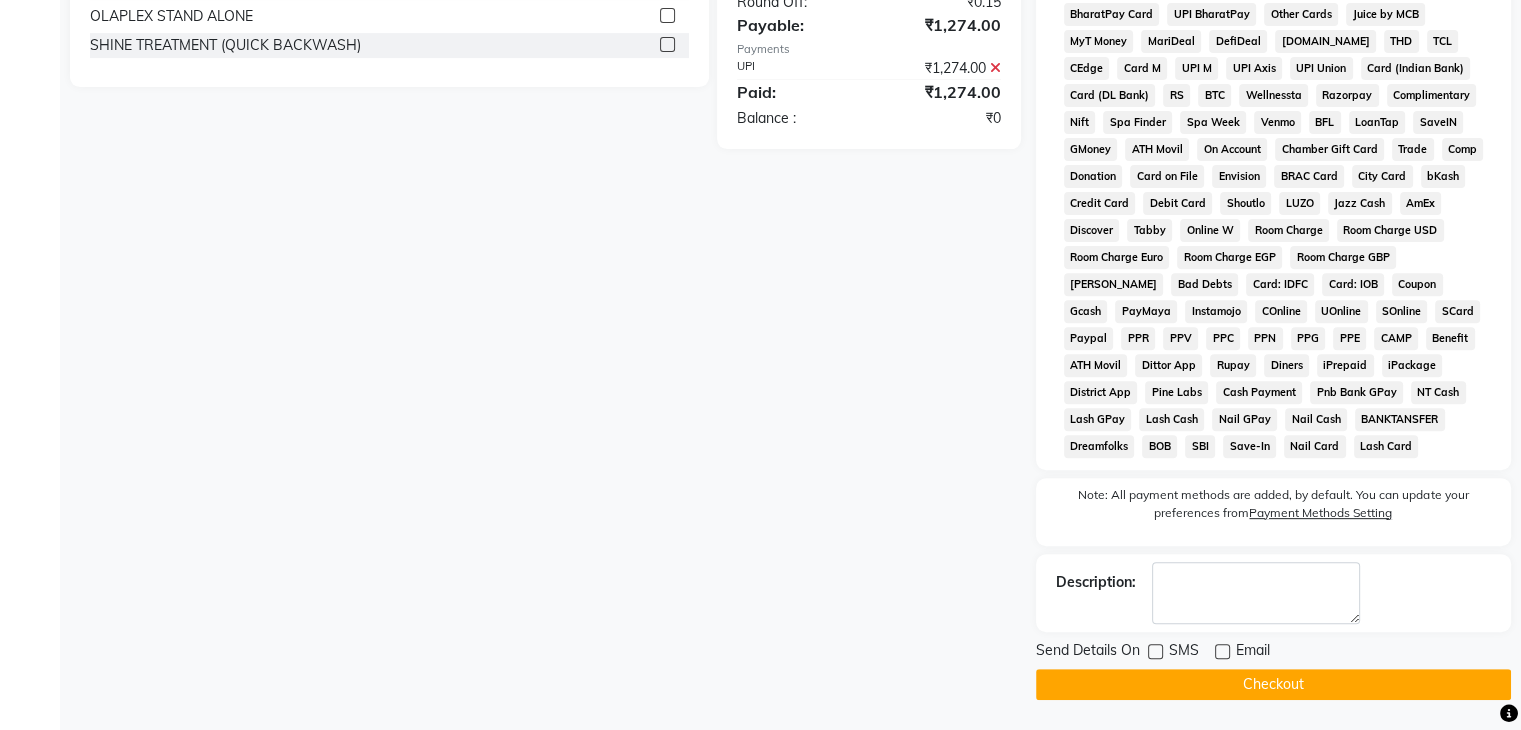 click on "Checkout" 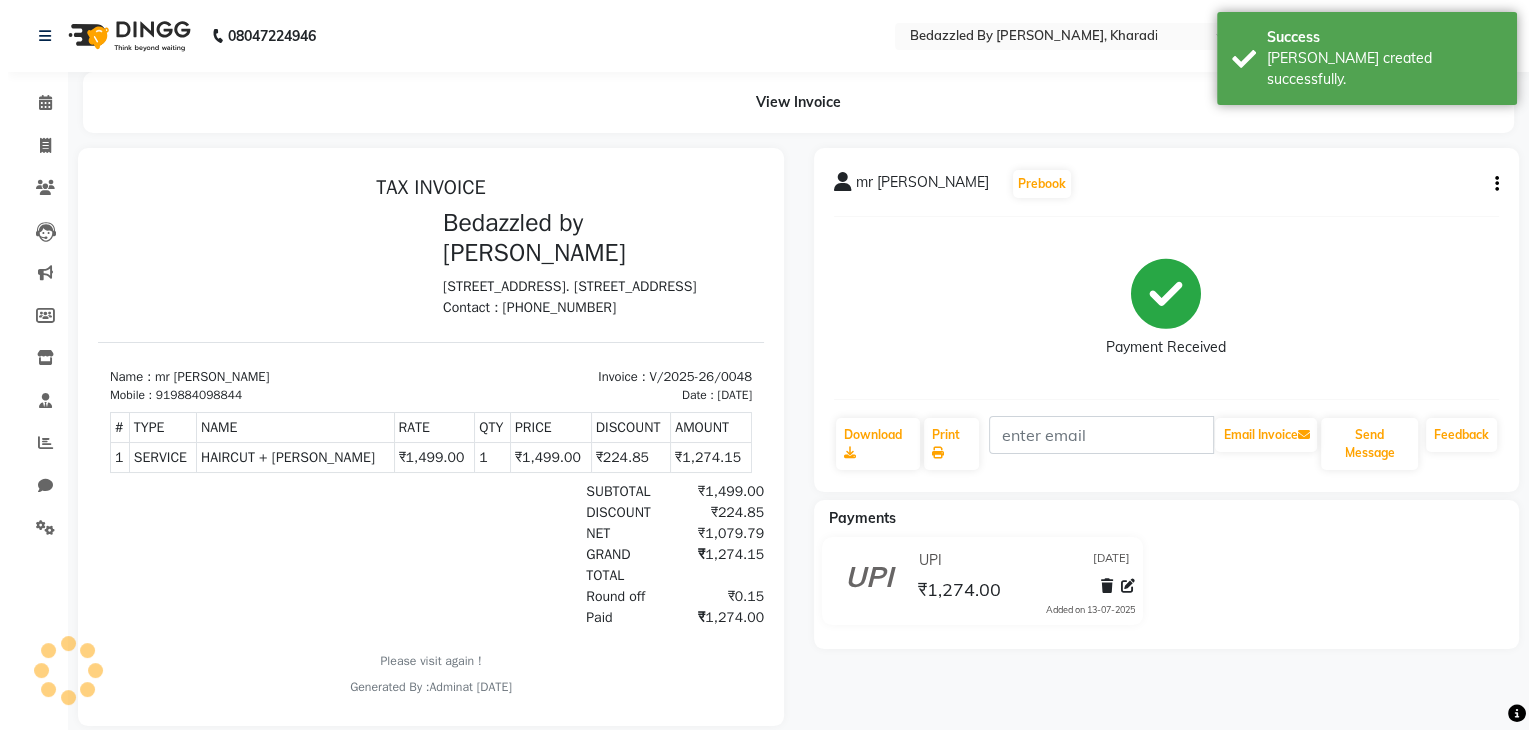 scroll, scrollTop: 0, scrollLeft: 0, axis: both 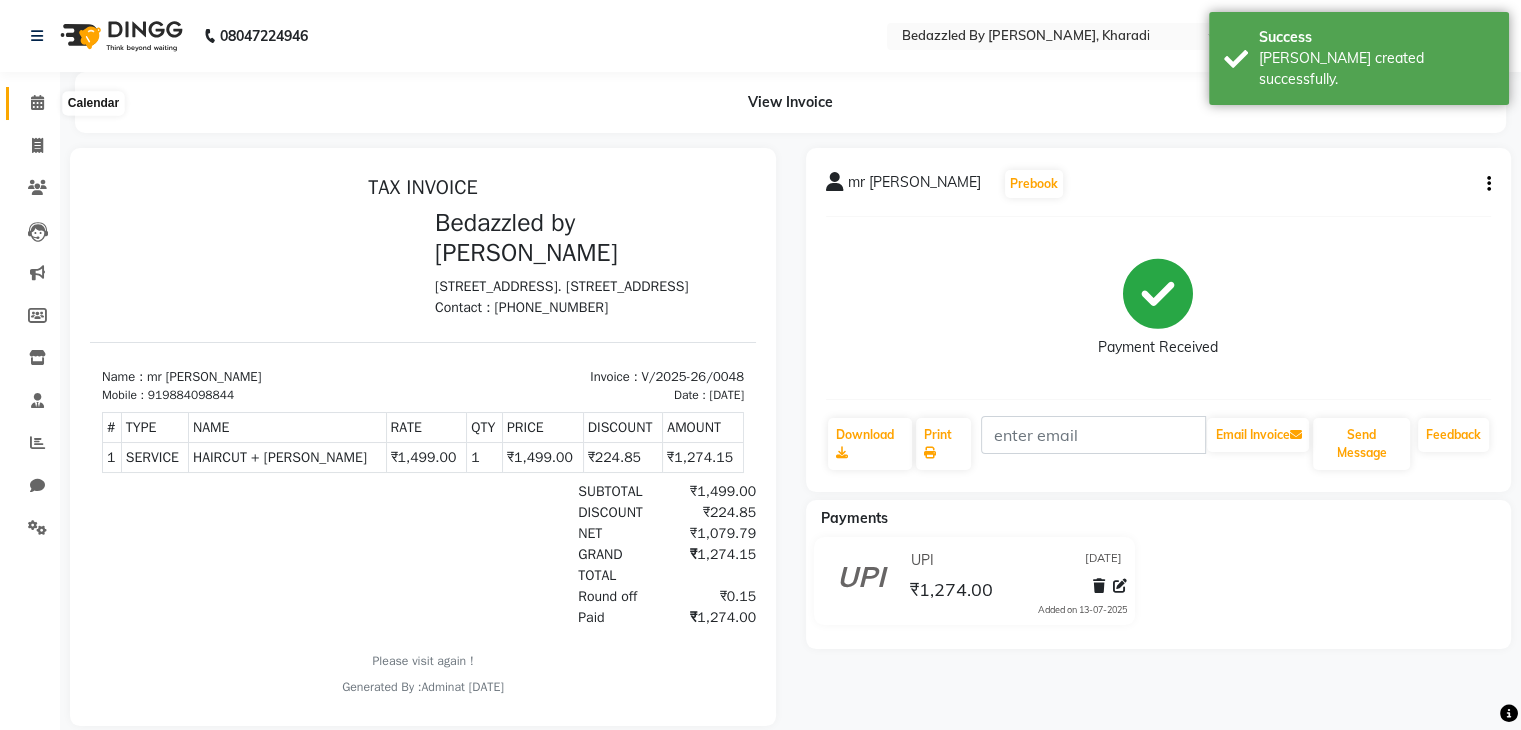click 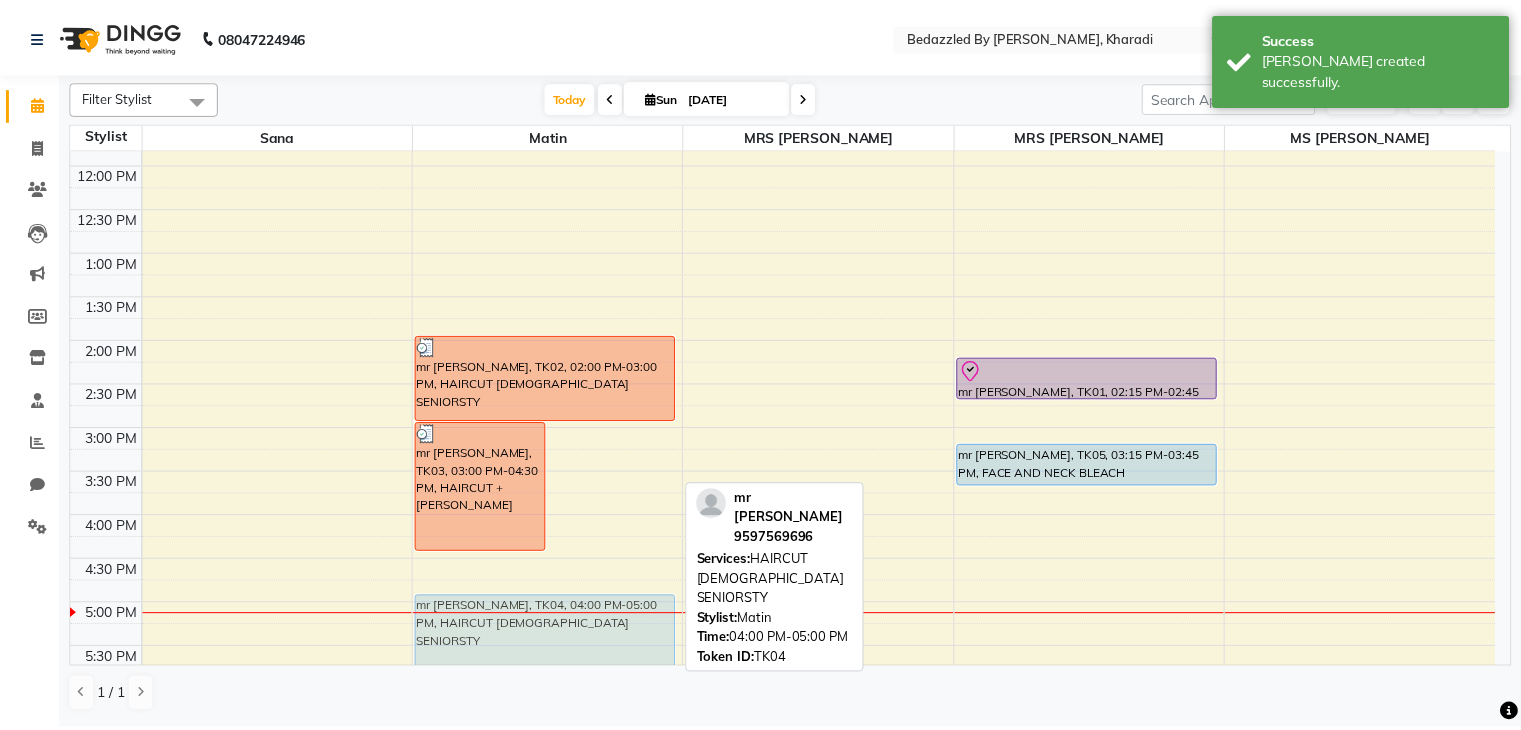 scroll, scrollTop: 350, scrollLeft: 0, axis: vertical 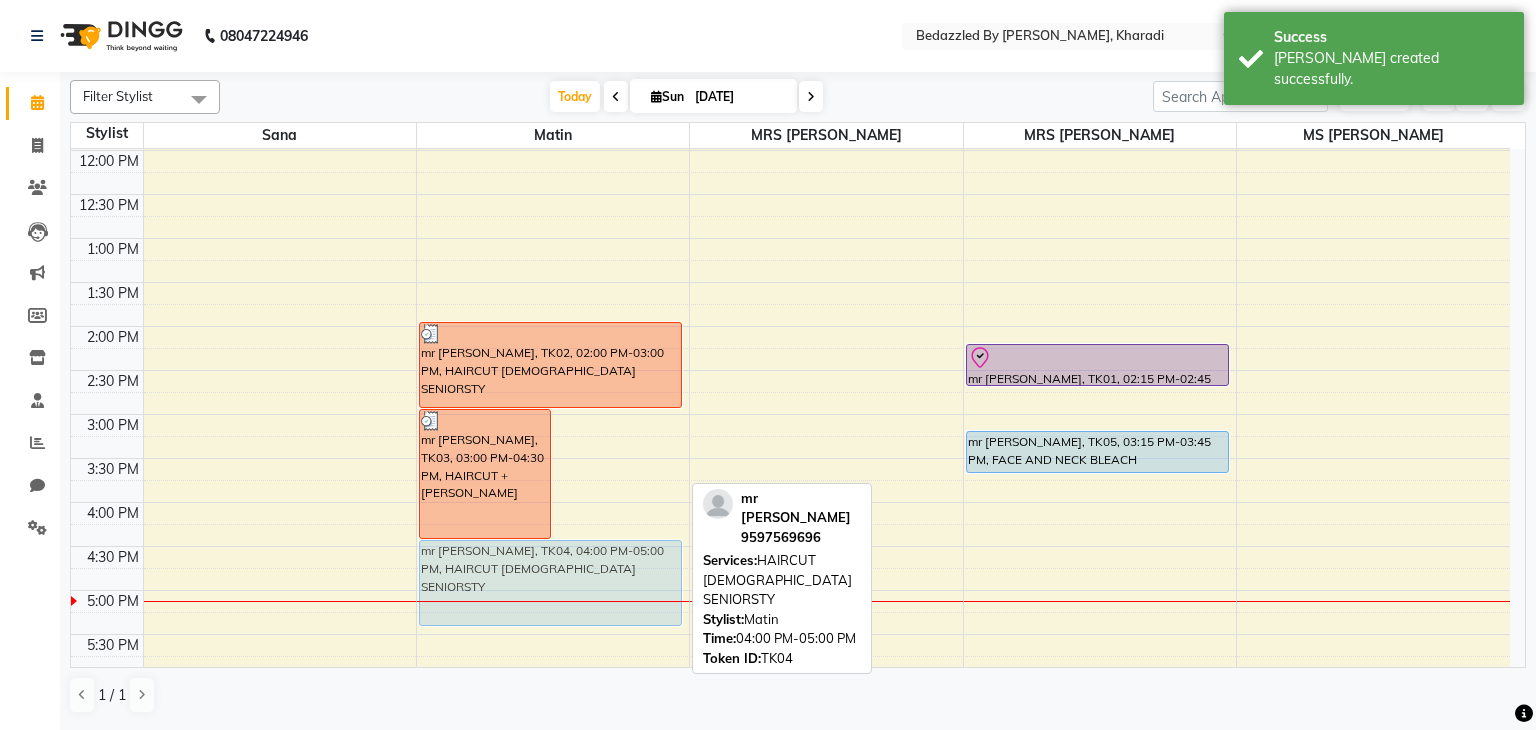 drag, startPoint x: 587, startPoint y: 629, endPoint x: 569, endPoint y: 590, distance: 42.953465 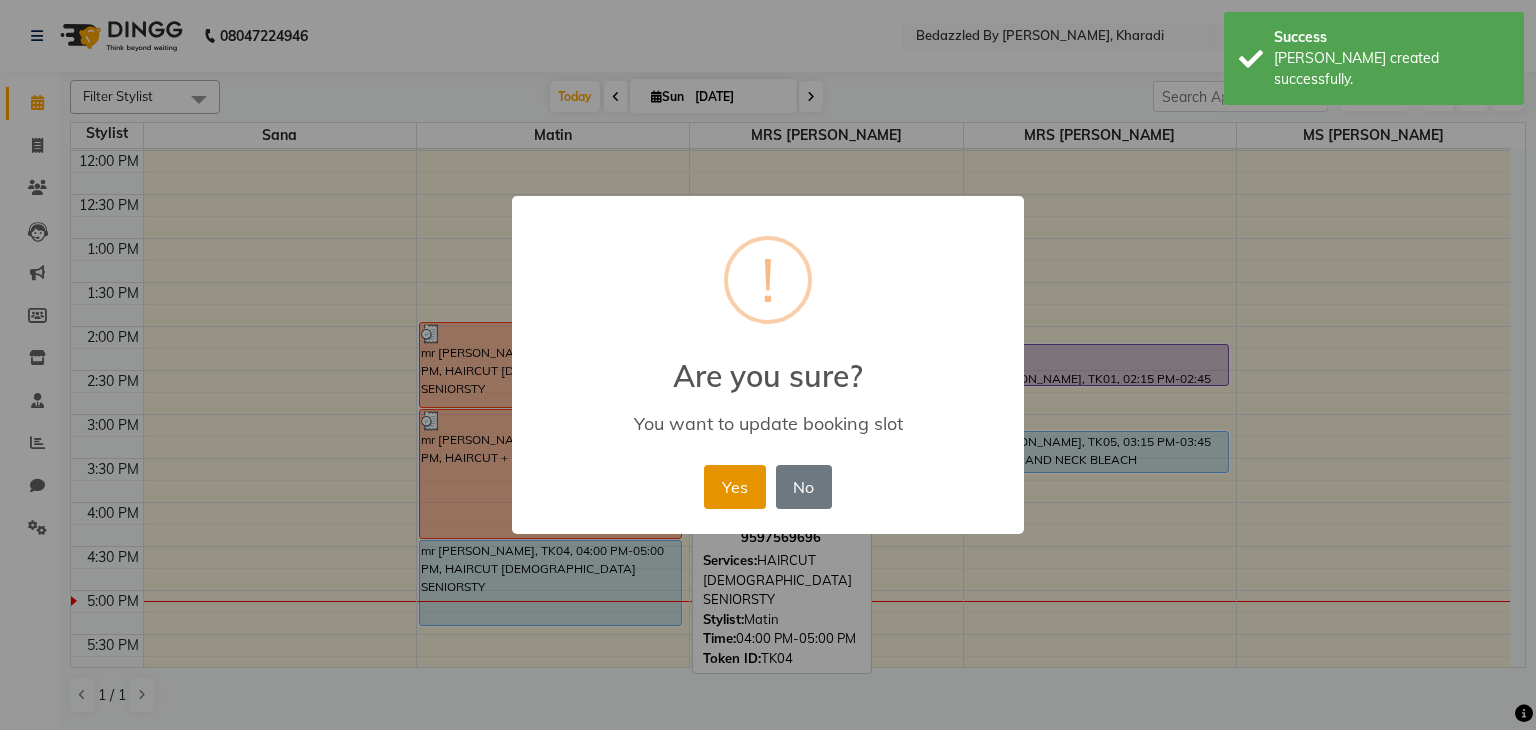 click on "Yes" at bounding box center (734, 487) 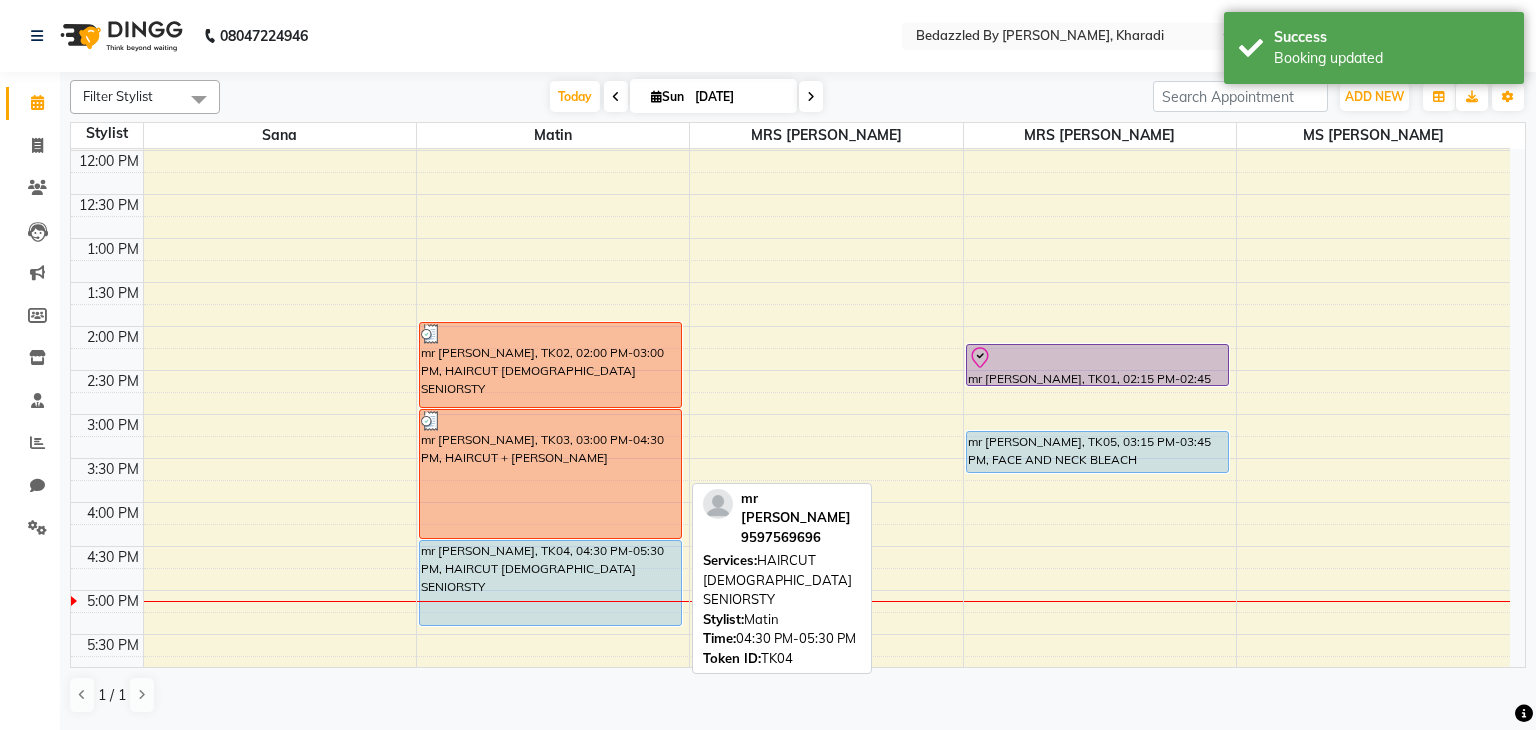 click on "mr [PERSON_NAME], TK04, 04:30 PM-05:30 PM, HAIRCUT [DEMOGRAPHIC_DATA] SENIORSTY" at bounding box center (551, 583) 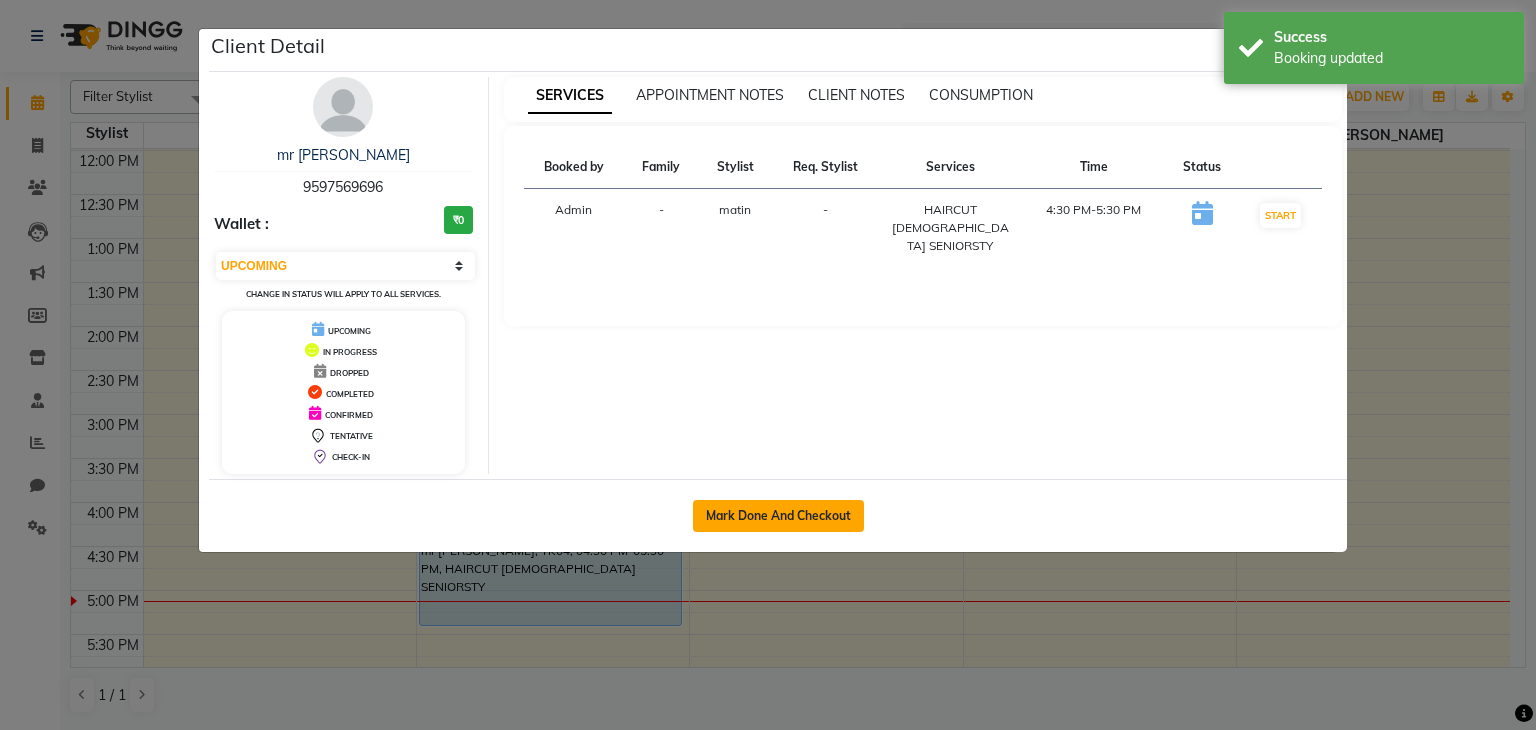 click on "Mark Done And Checkout" 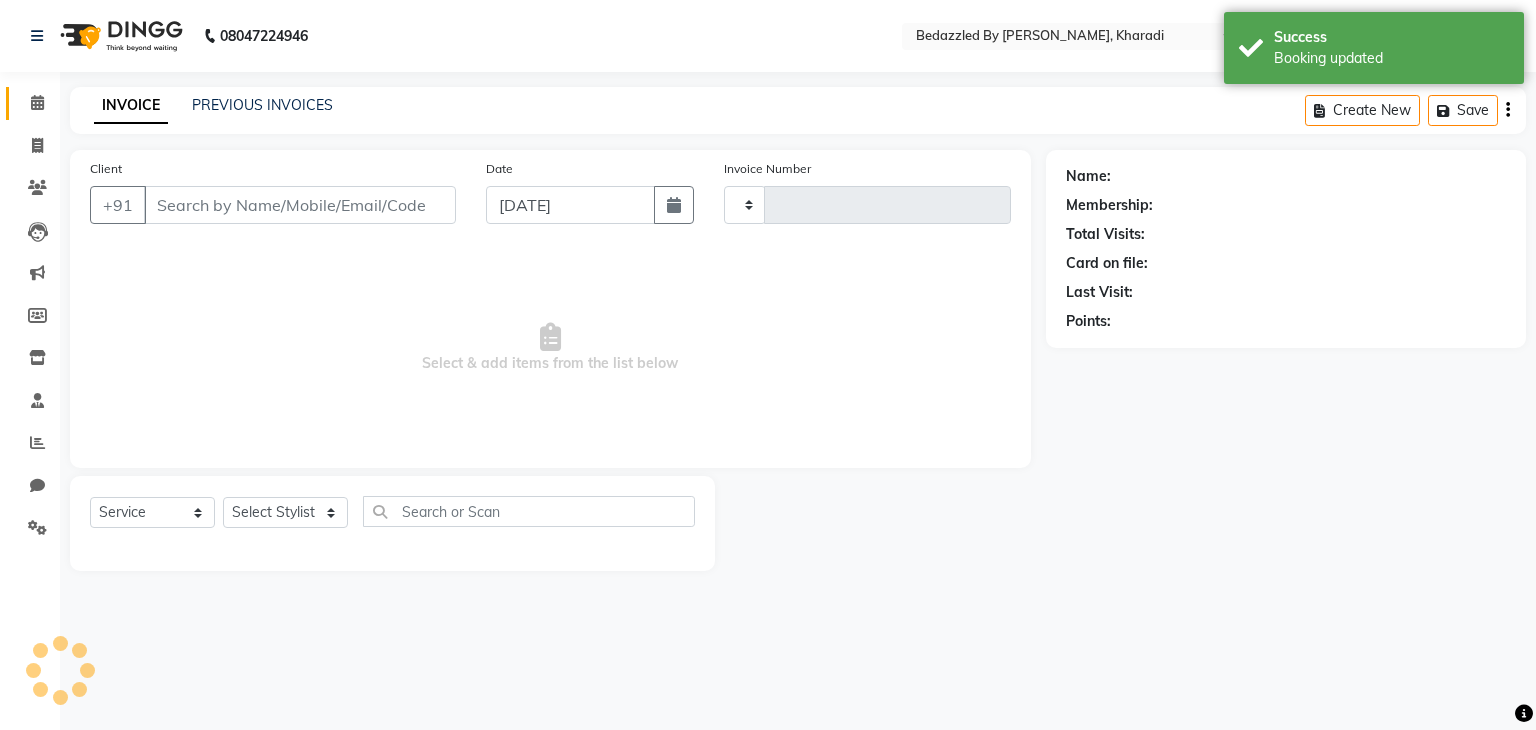 select on "3" 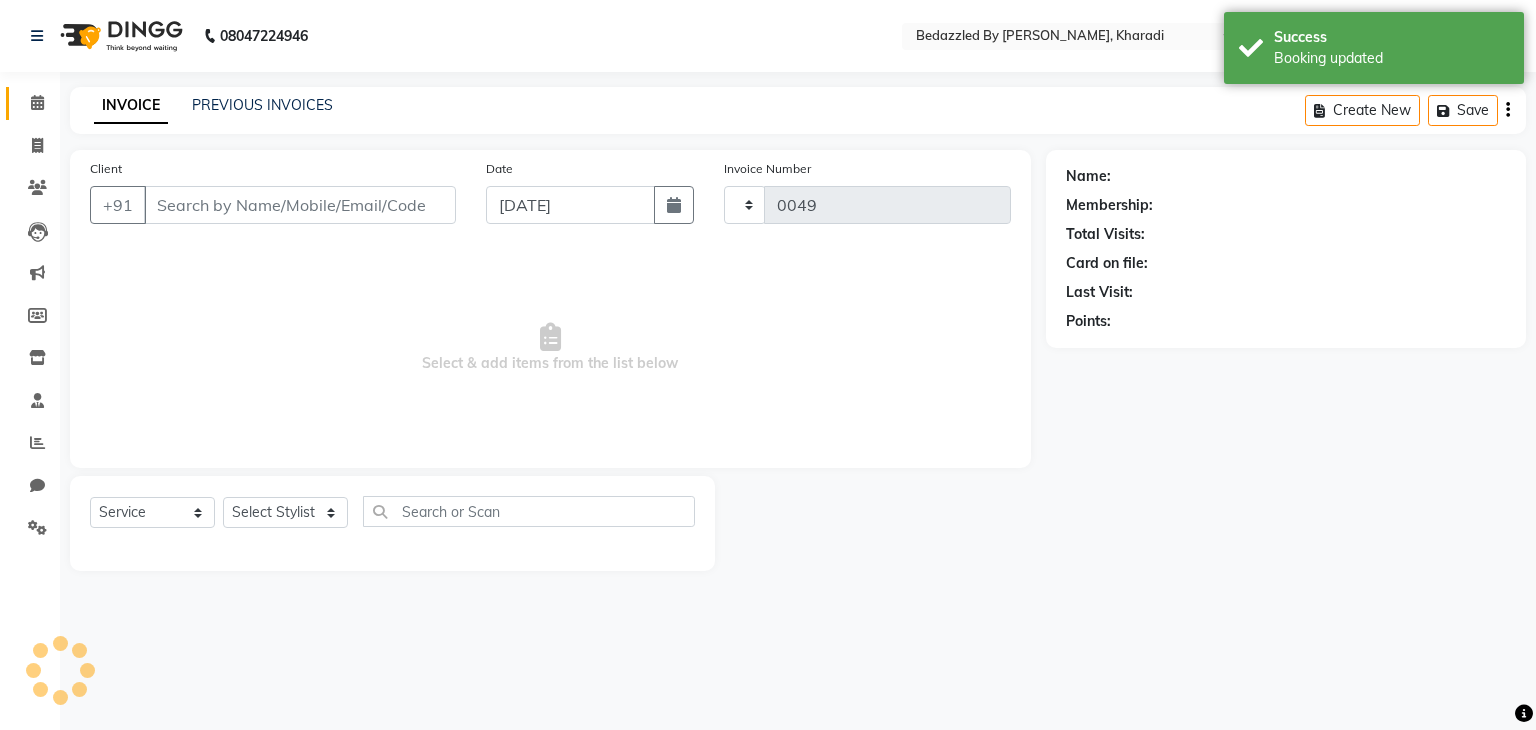 select on "7562" 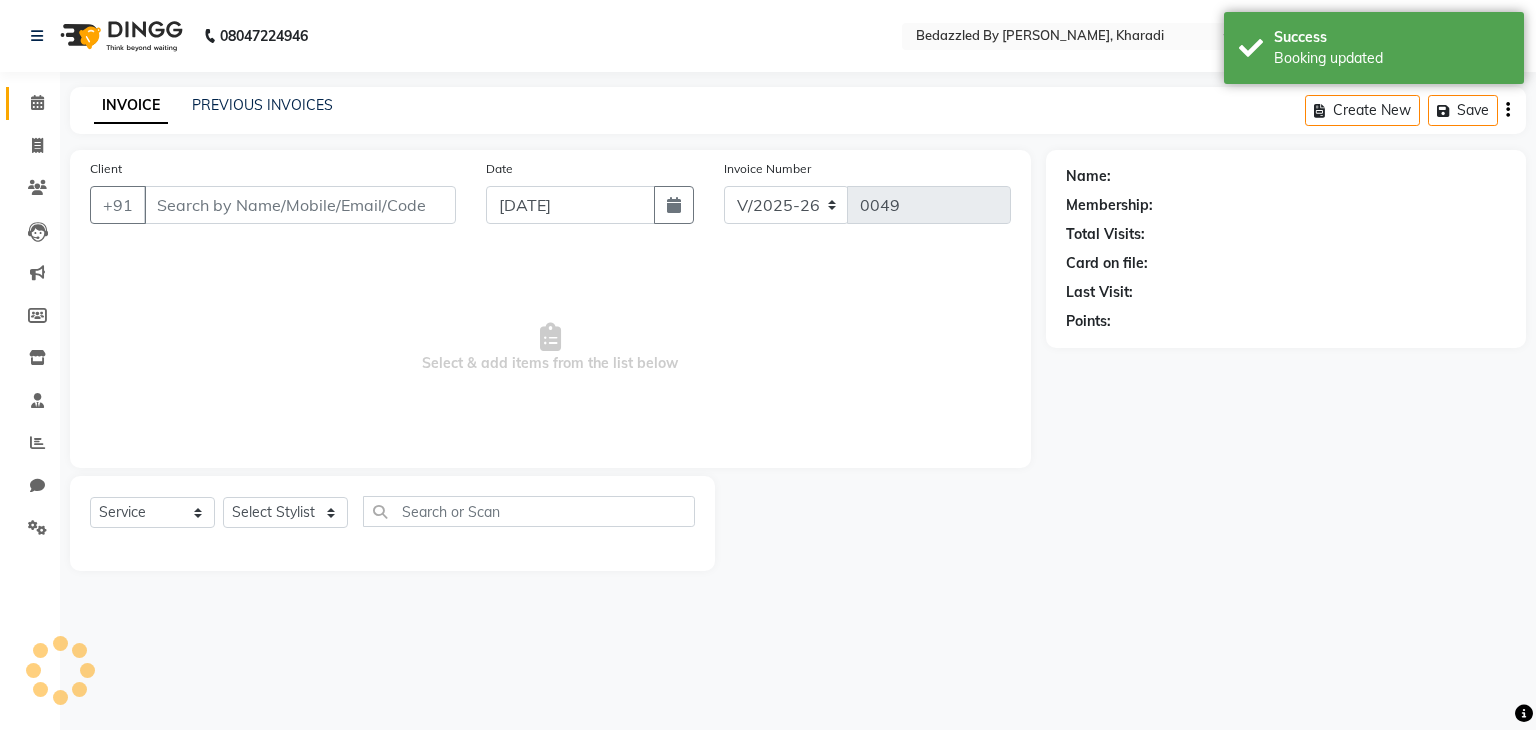 type on "9597569696" 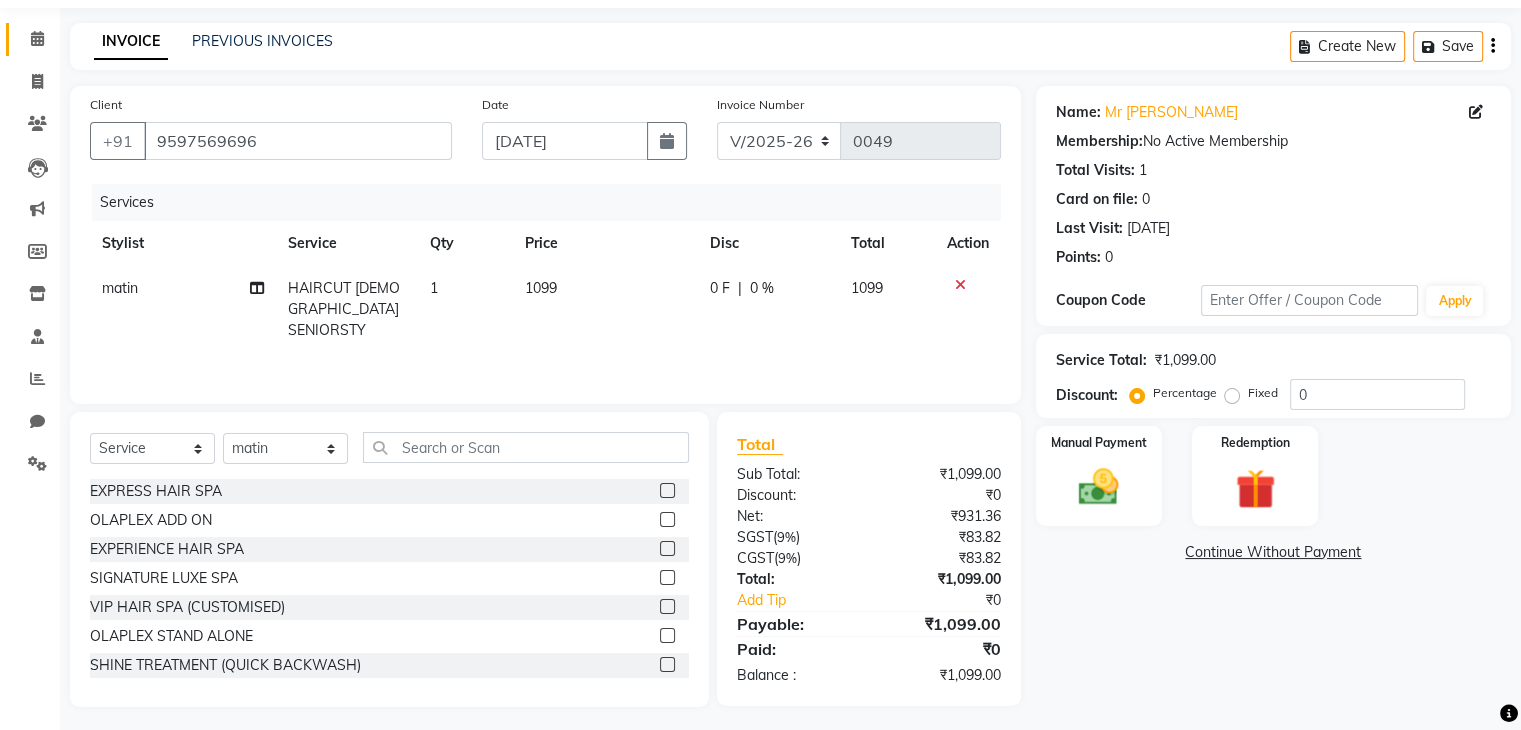 scroll, scrollTop: 72, scrollLeft: 0, axis: vertical 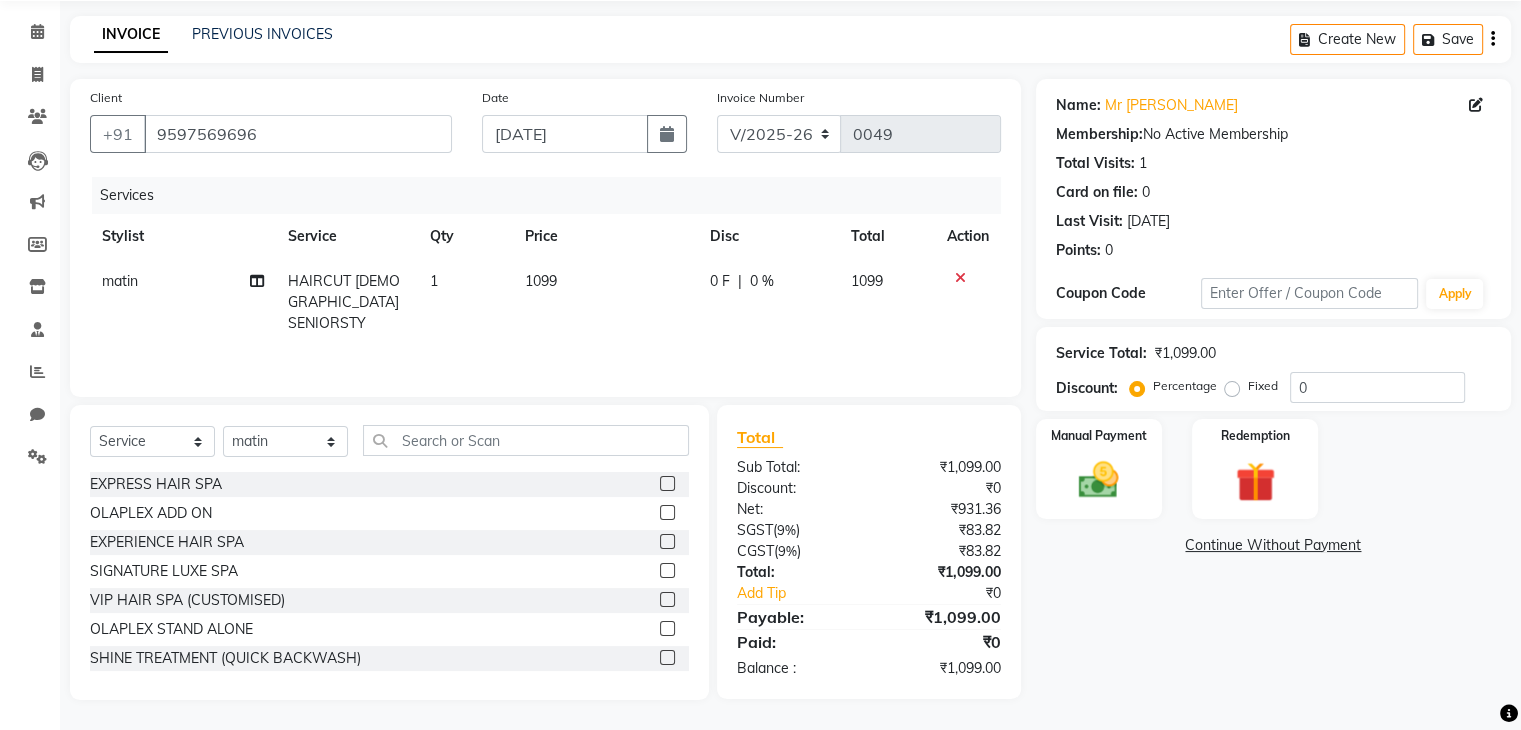 click on "HAIRCUT [DEMOGRAPHIC_DATA] SENIORSTY" 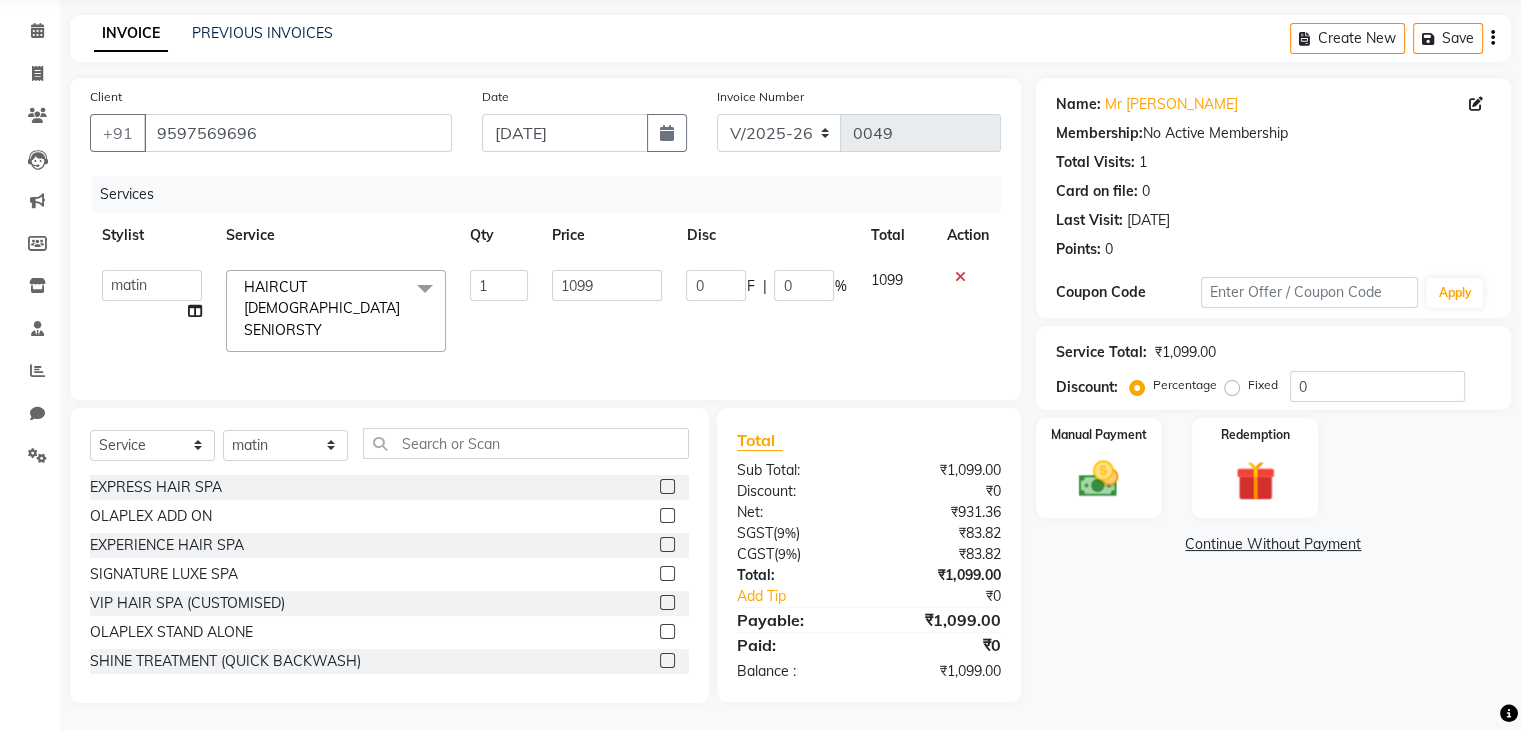 click 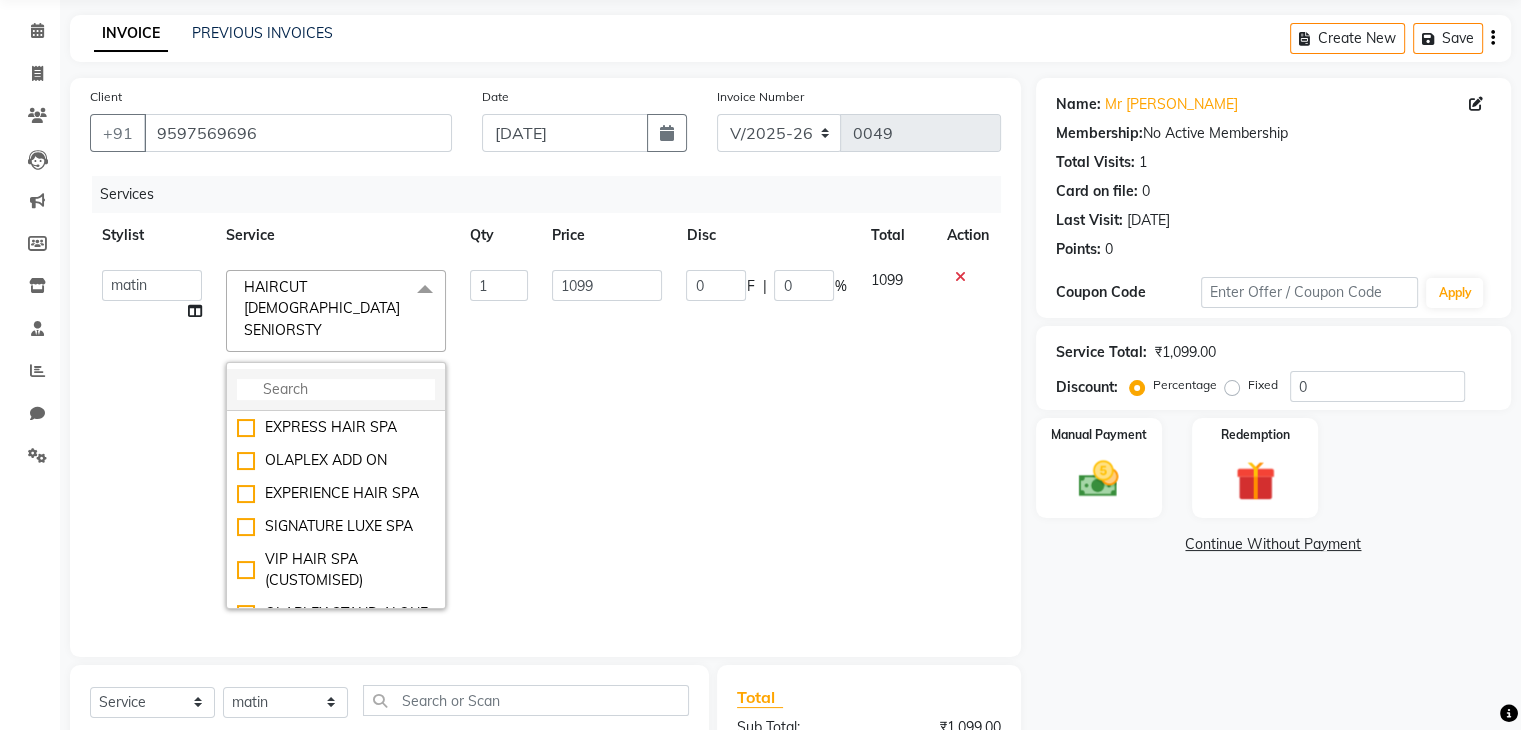 click 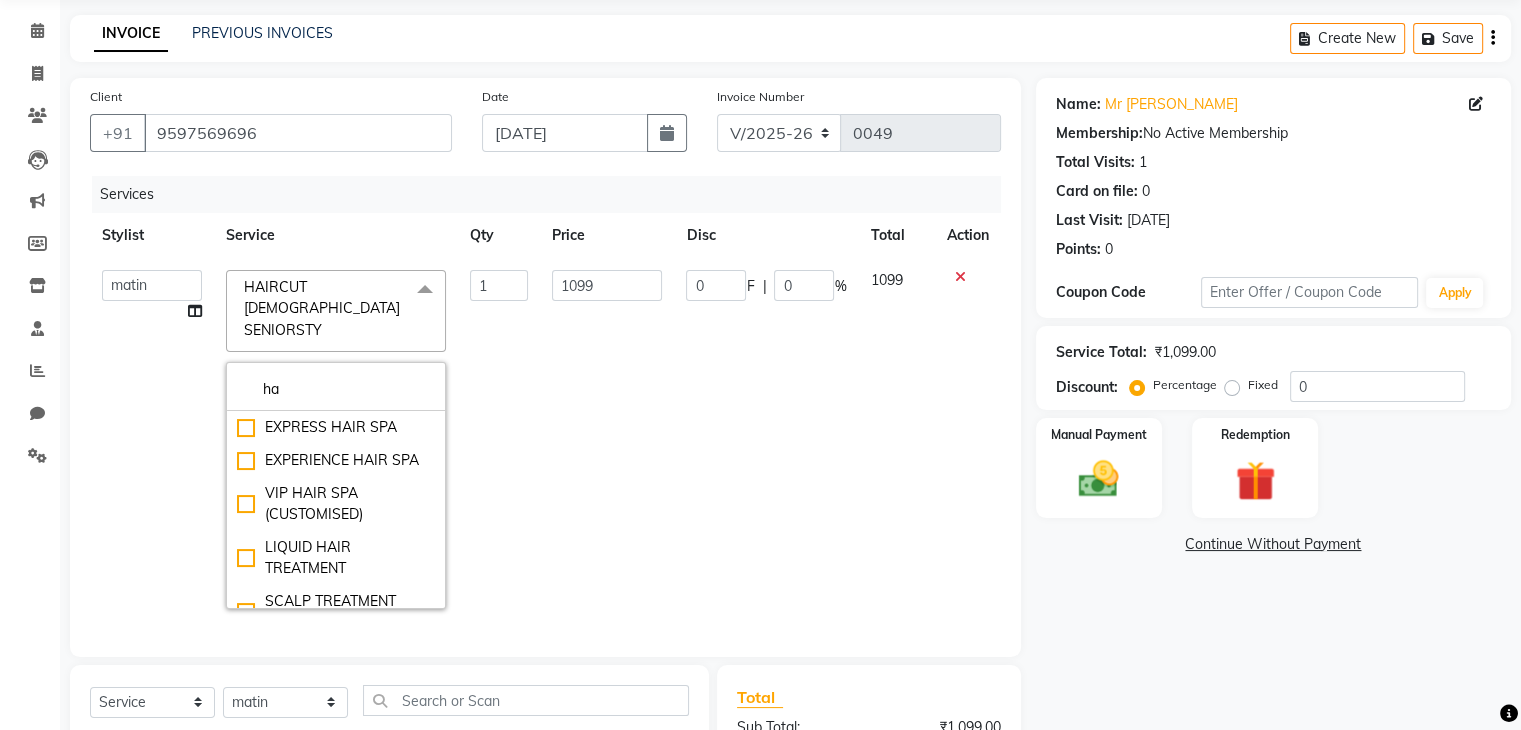type on "h" 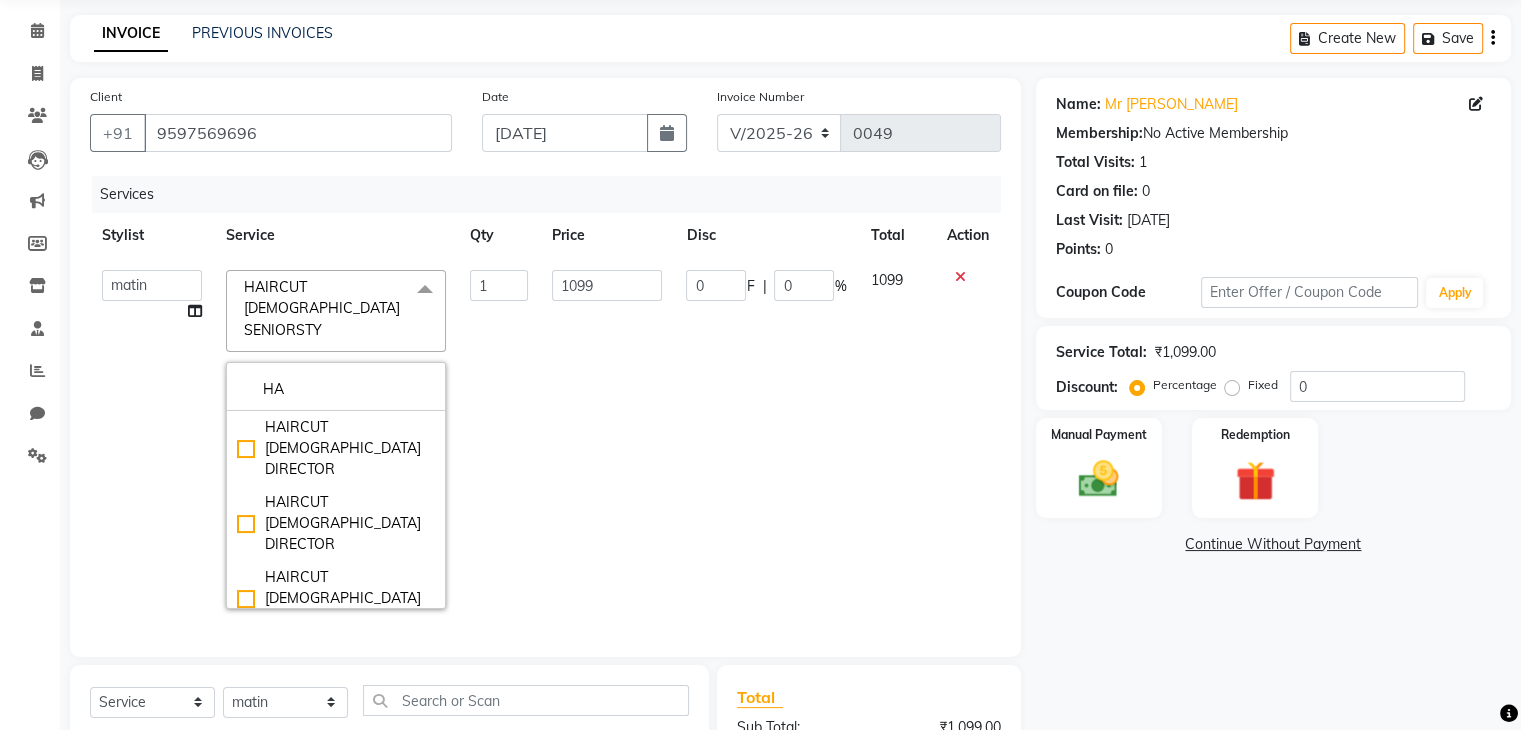 type on "H" 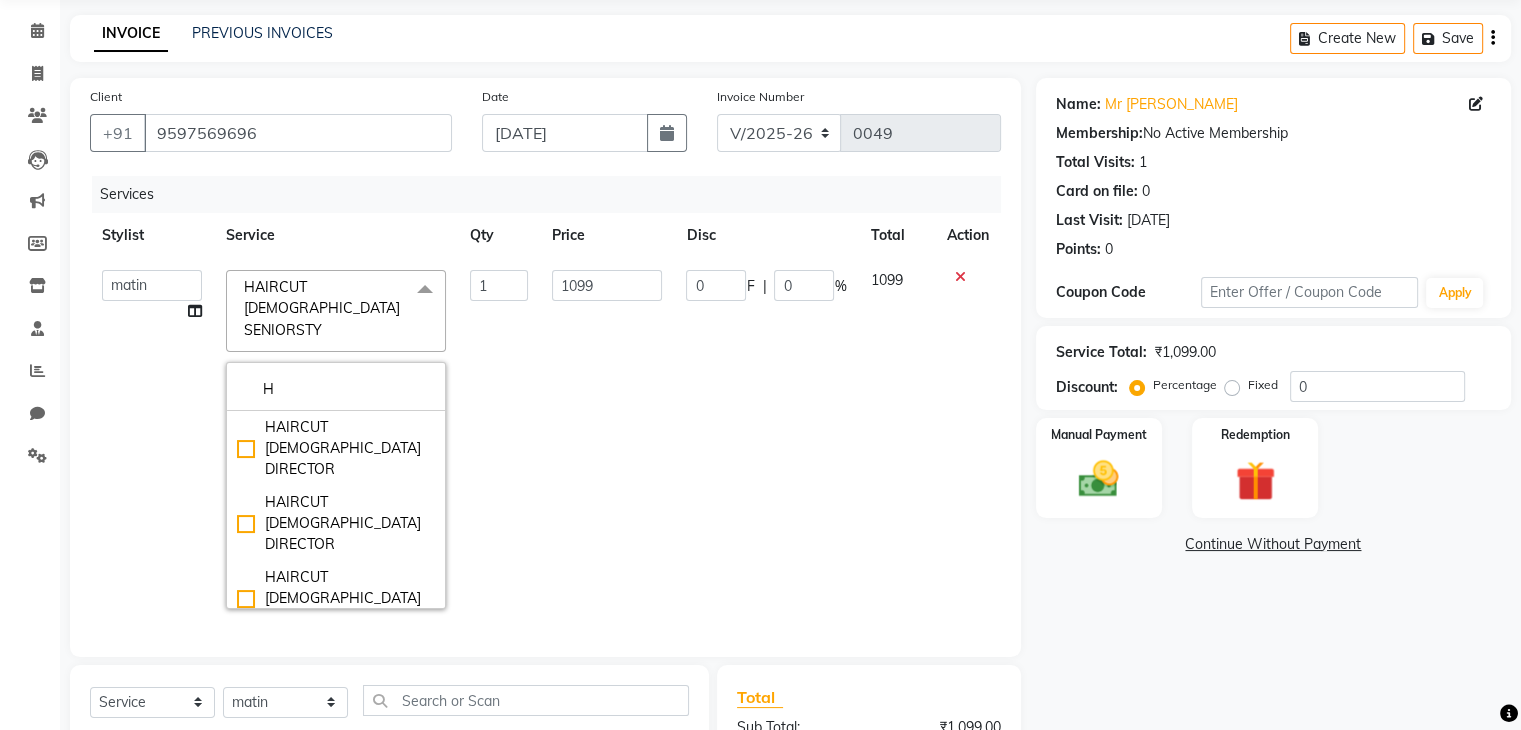 type 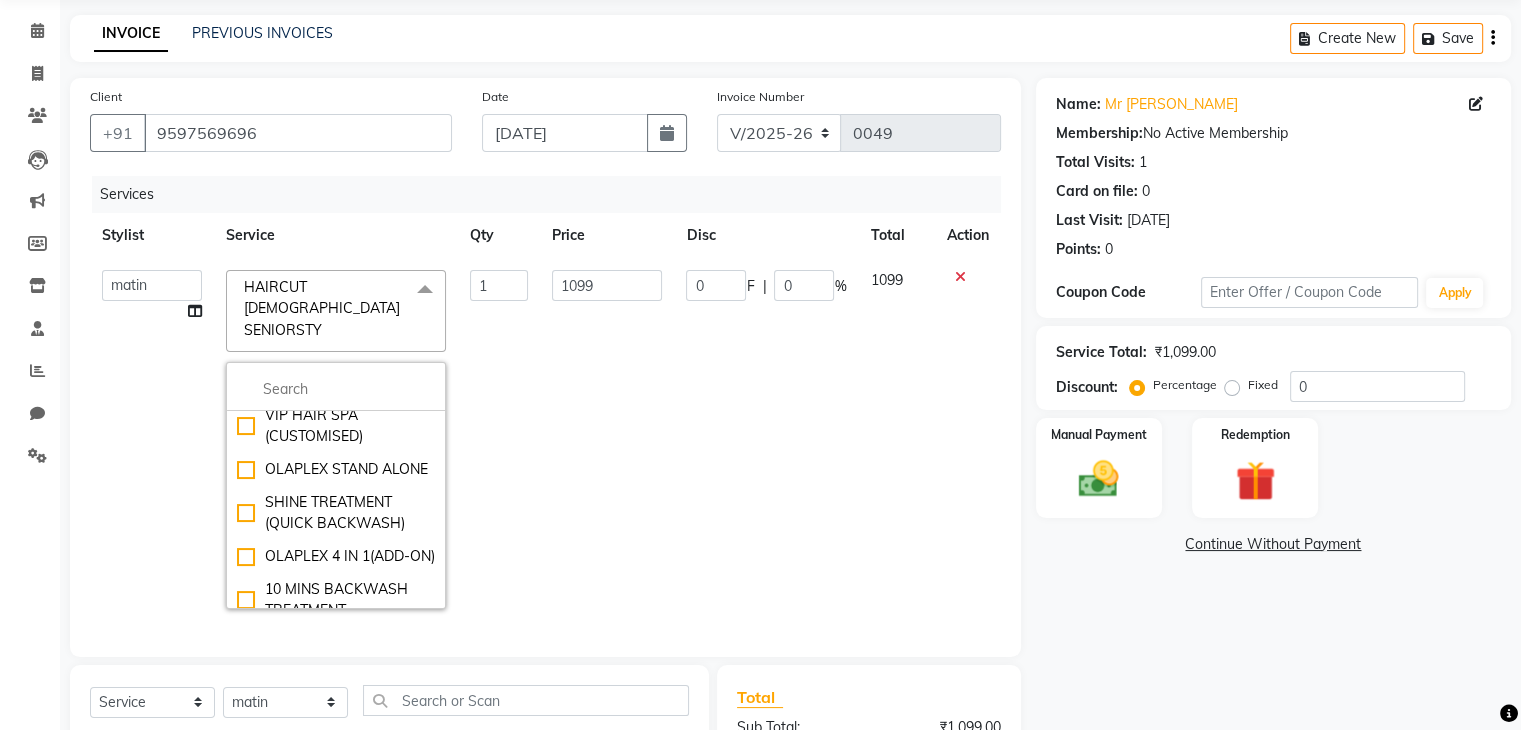 scroll, scrollTop: 0, scrollLeft: 0, axis: both 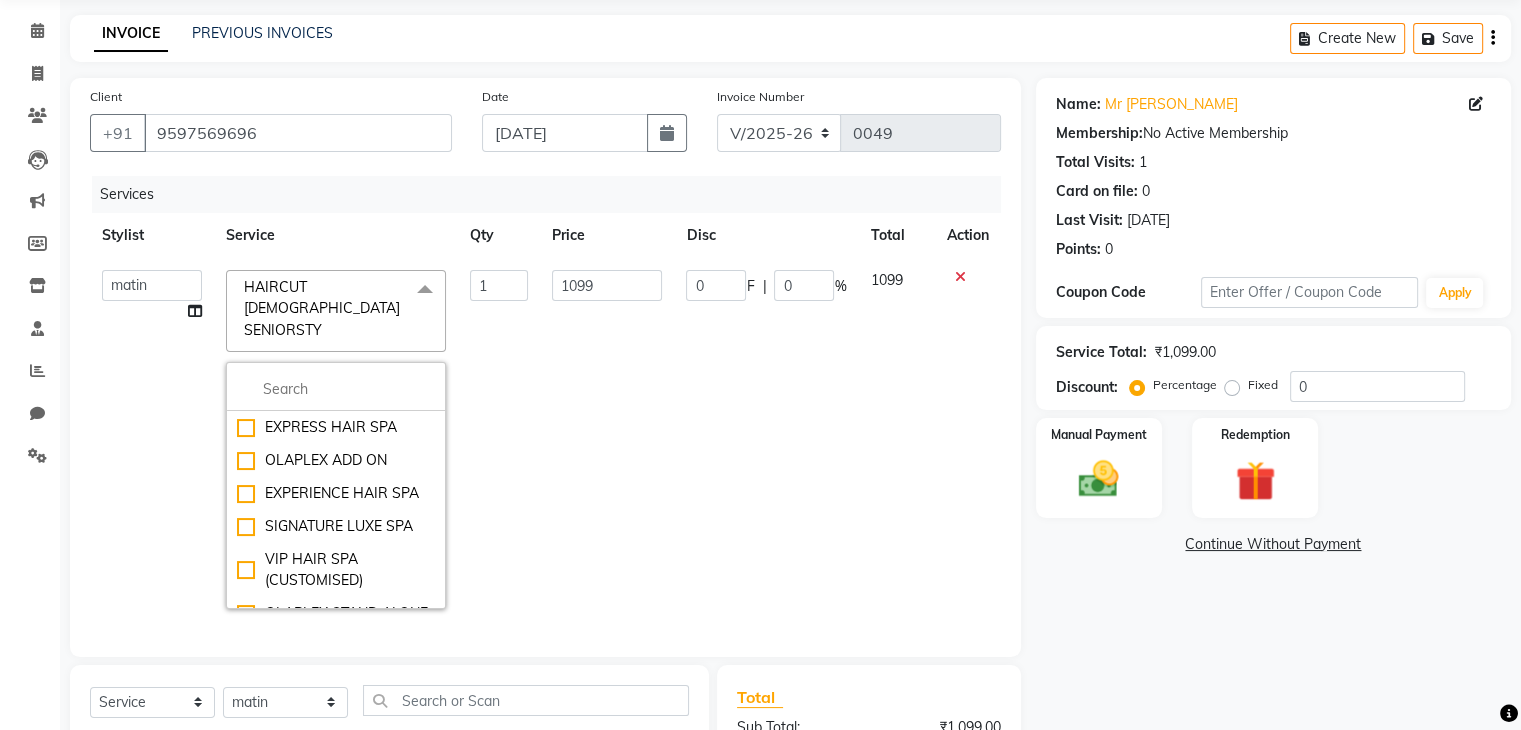 click 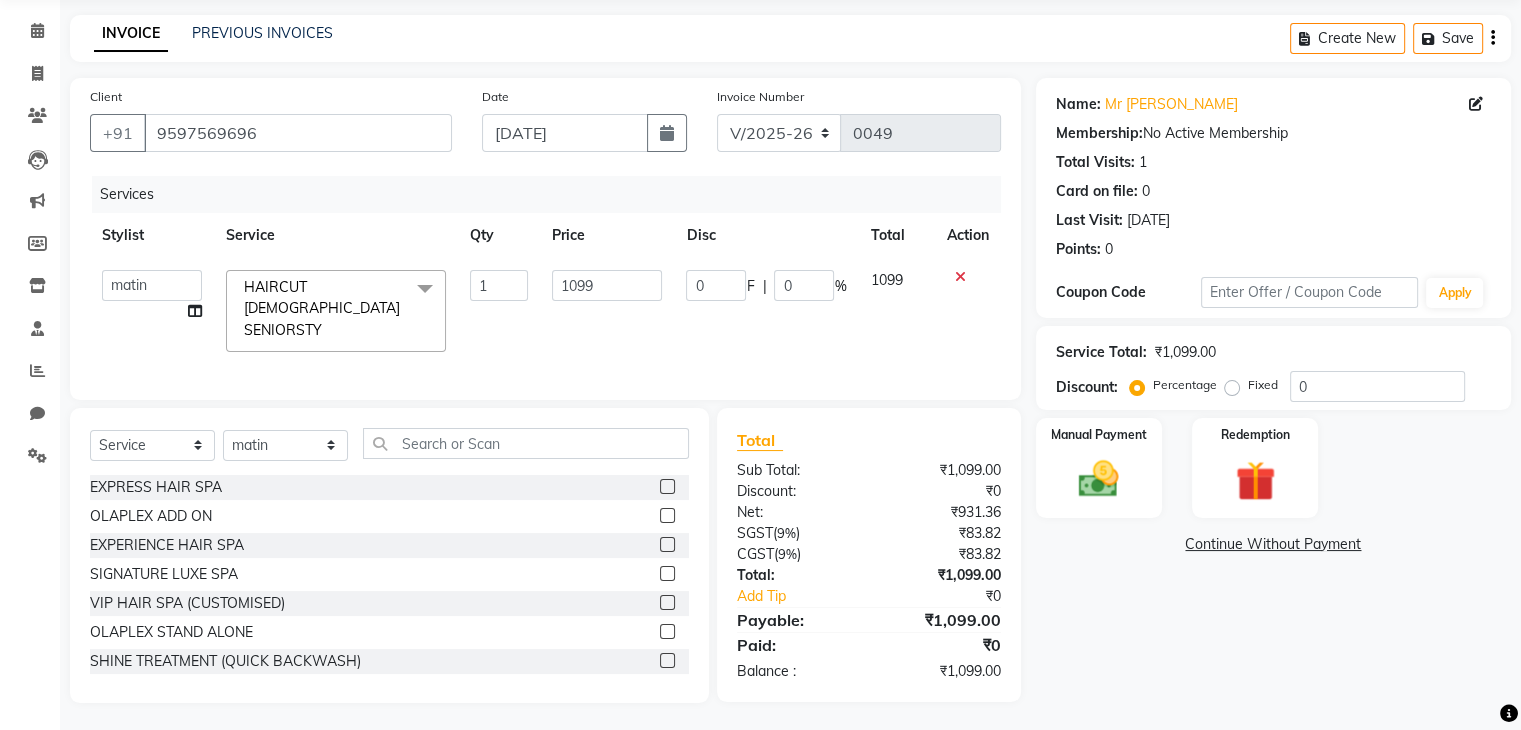 click on "HAIRCUT [DEMOGRAPHIC_DATA] SENIORSTY  x" 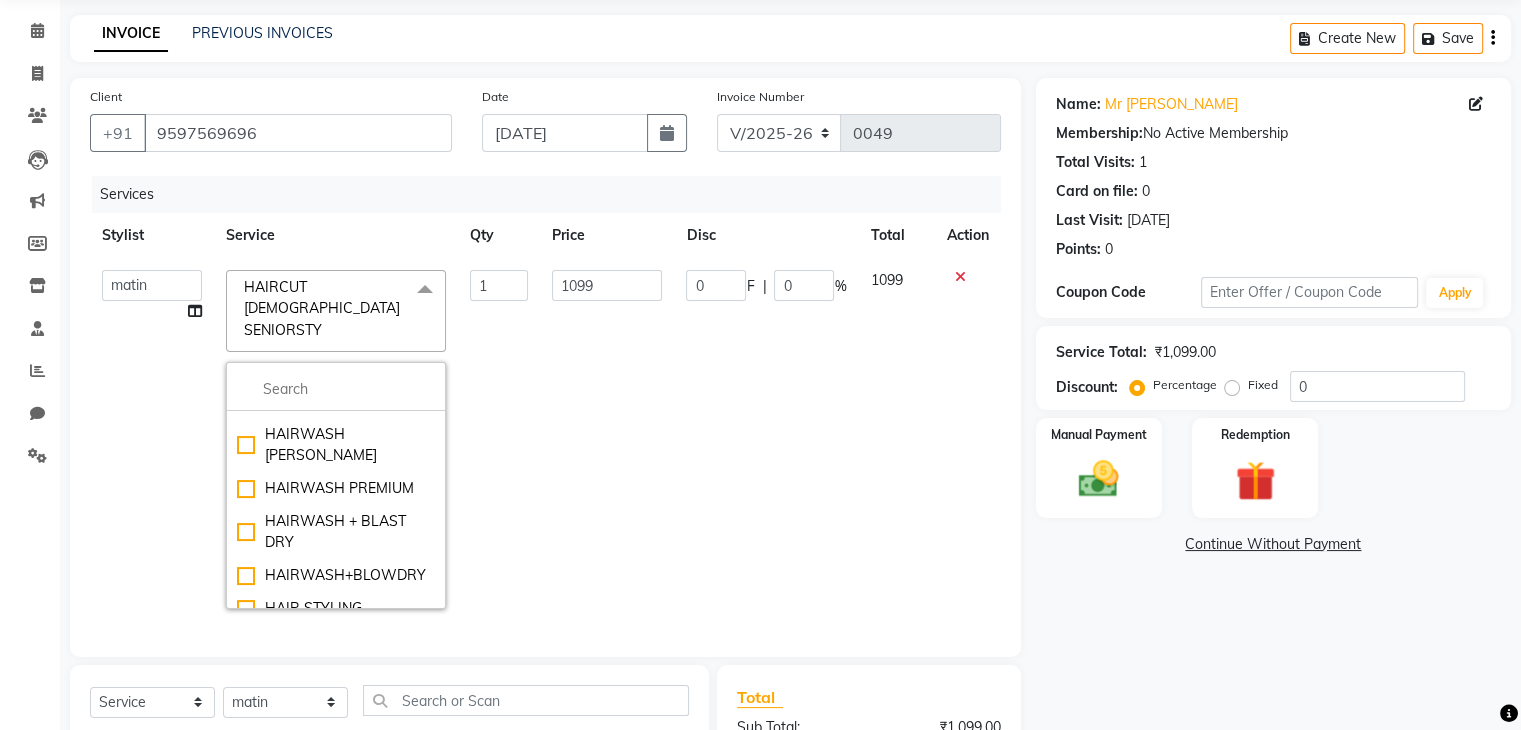 scroll, scrollTop: 1598, scrollLeft: 0, axis: vertical 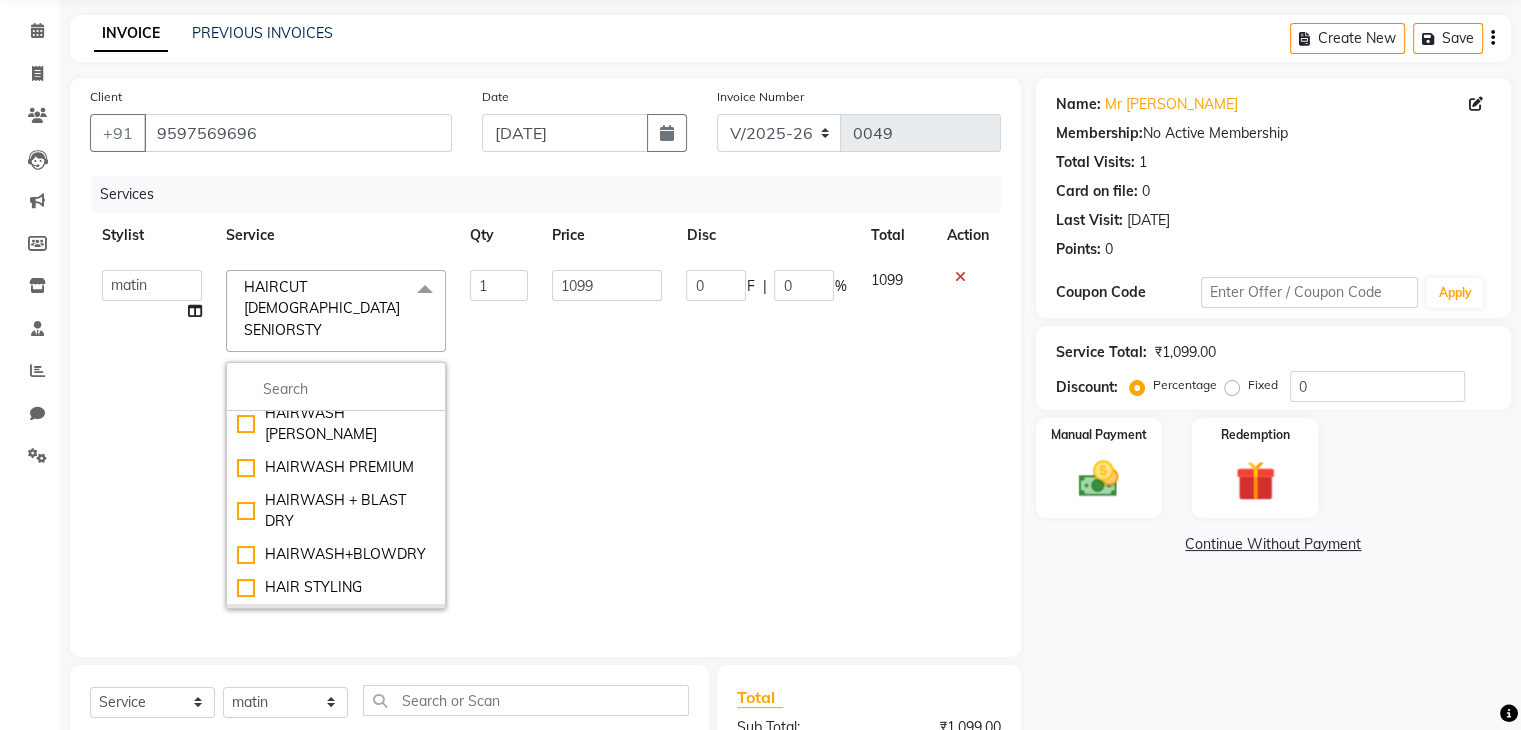 click on "HAIRCUT + [PERSON_NAME]" 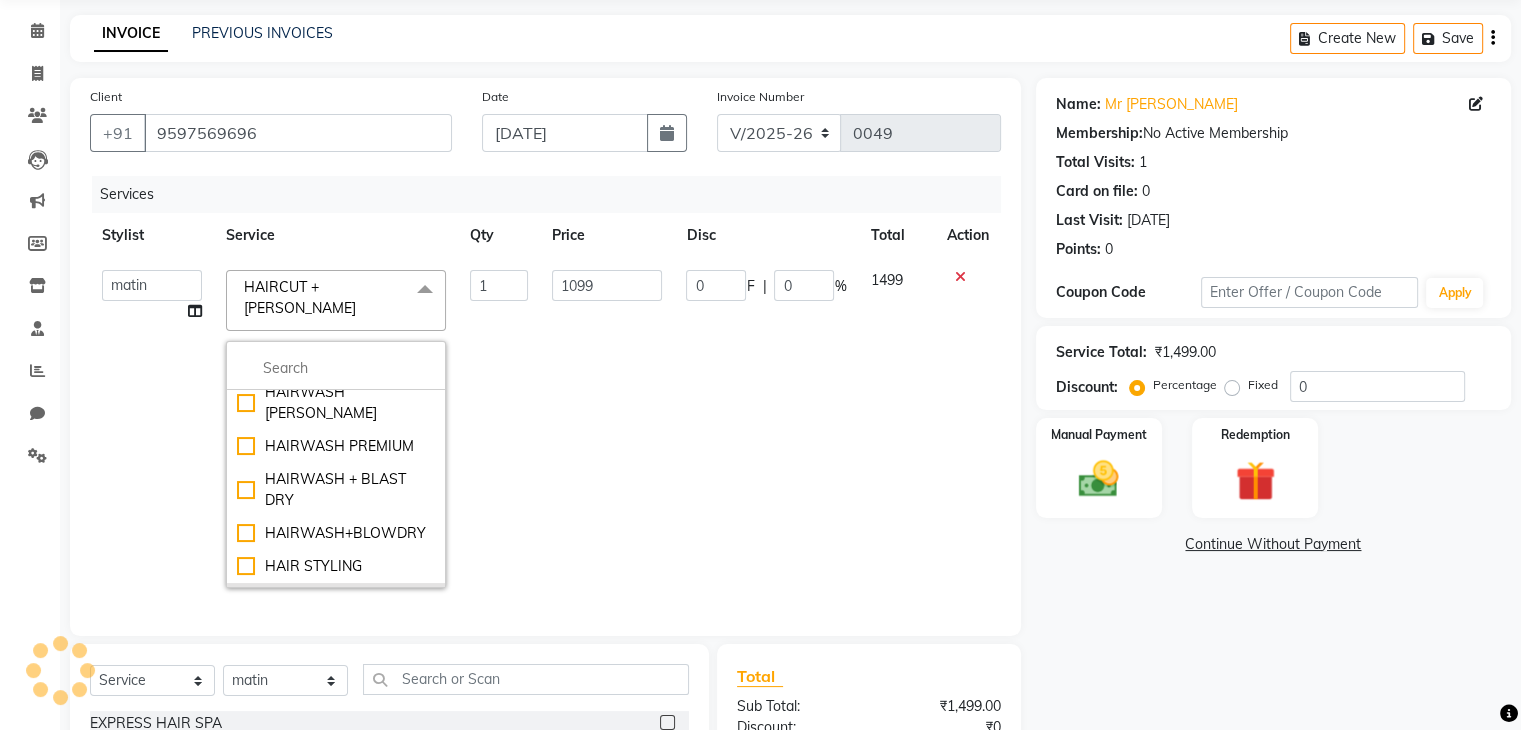 type on "1499" 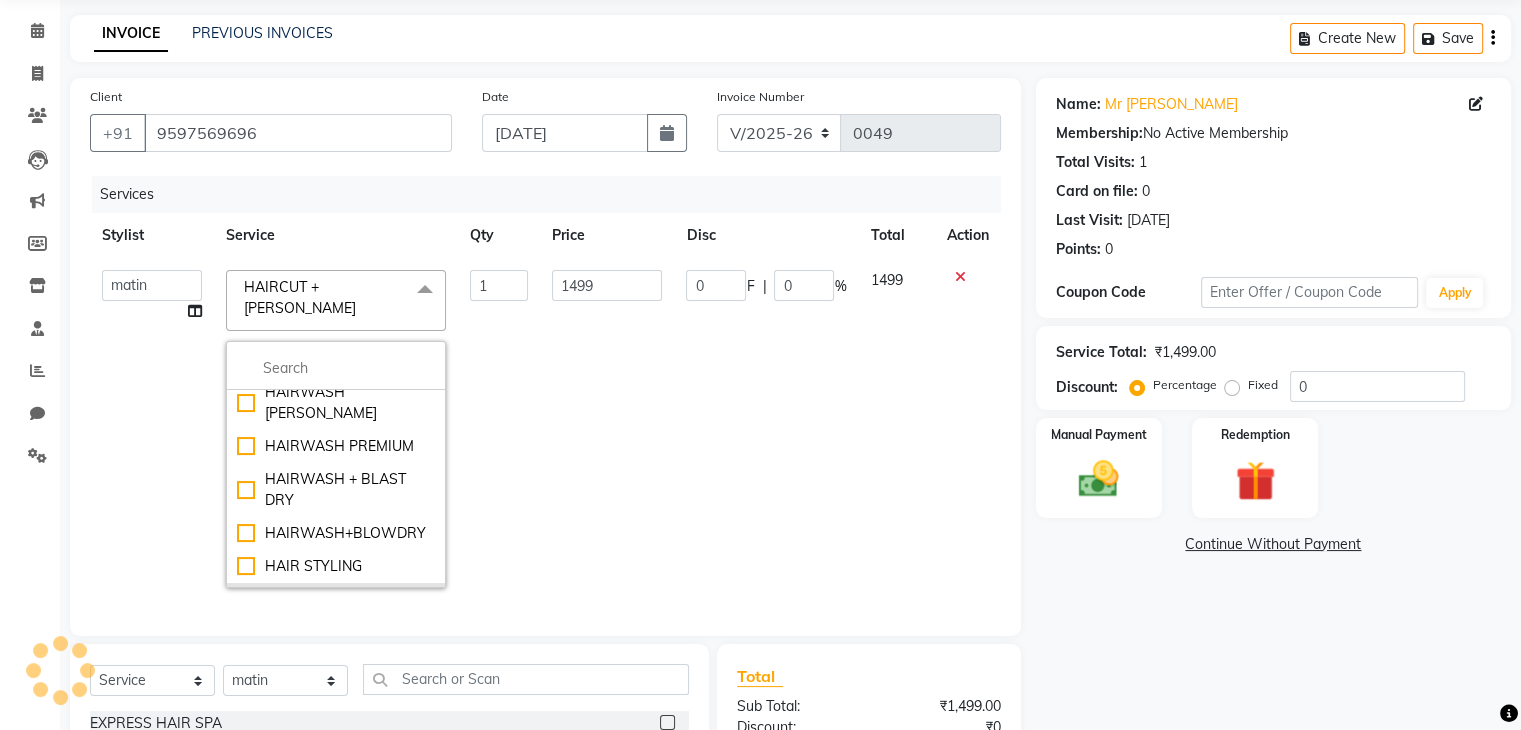 checkbox on "false" 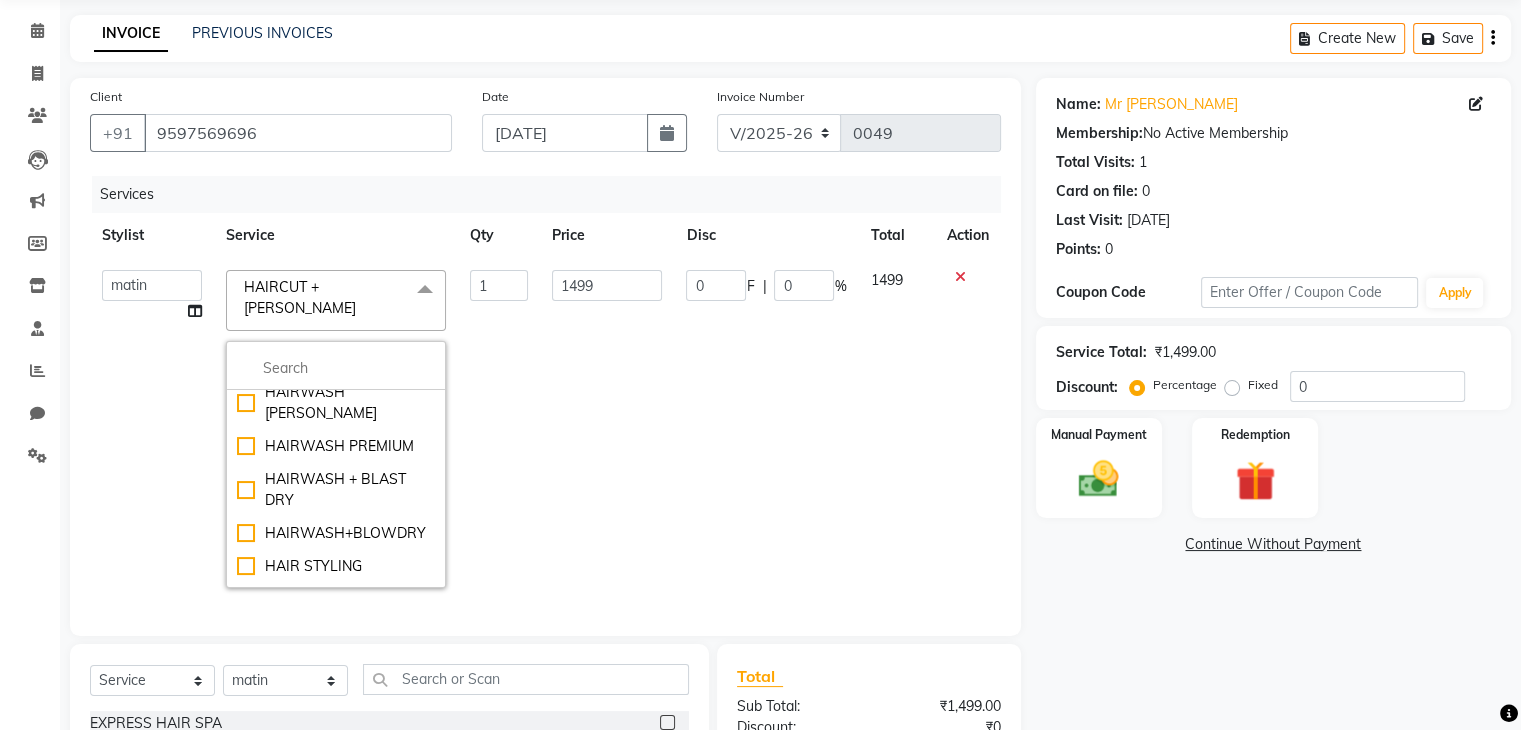click on "0 F | 0 %" 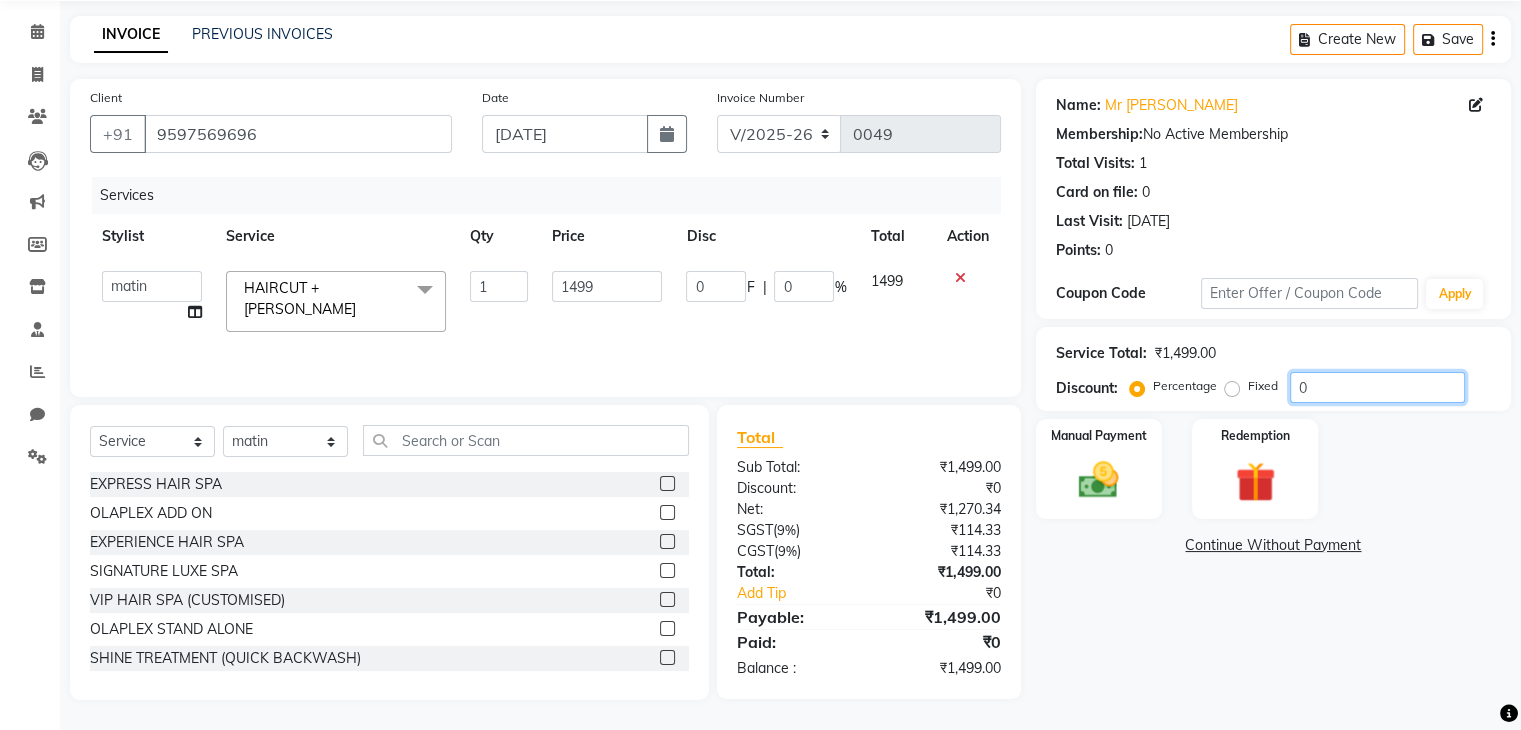click on "0" 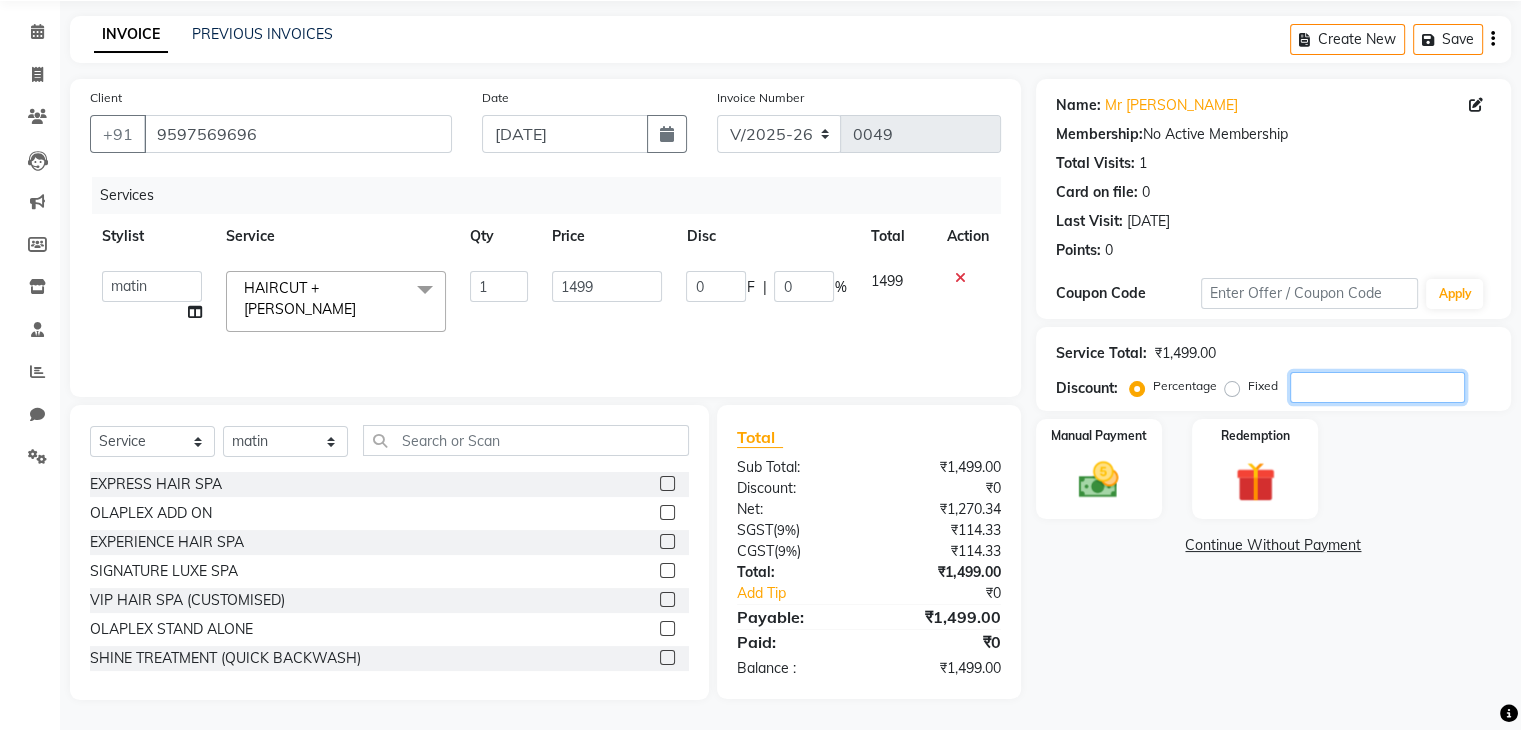 type on "1" 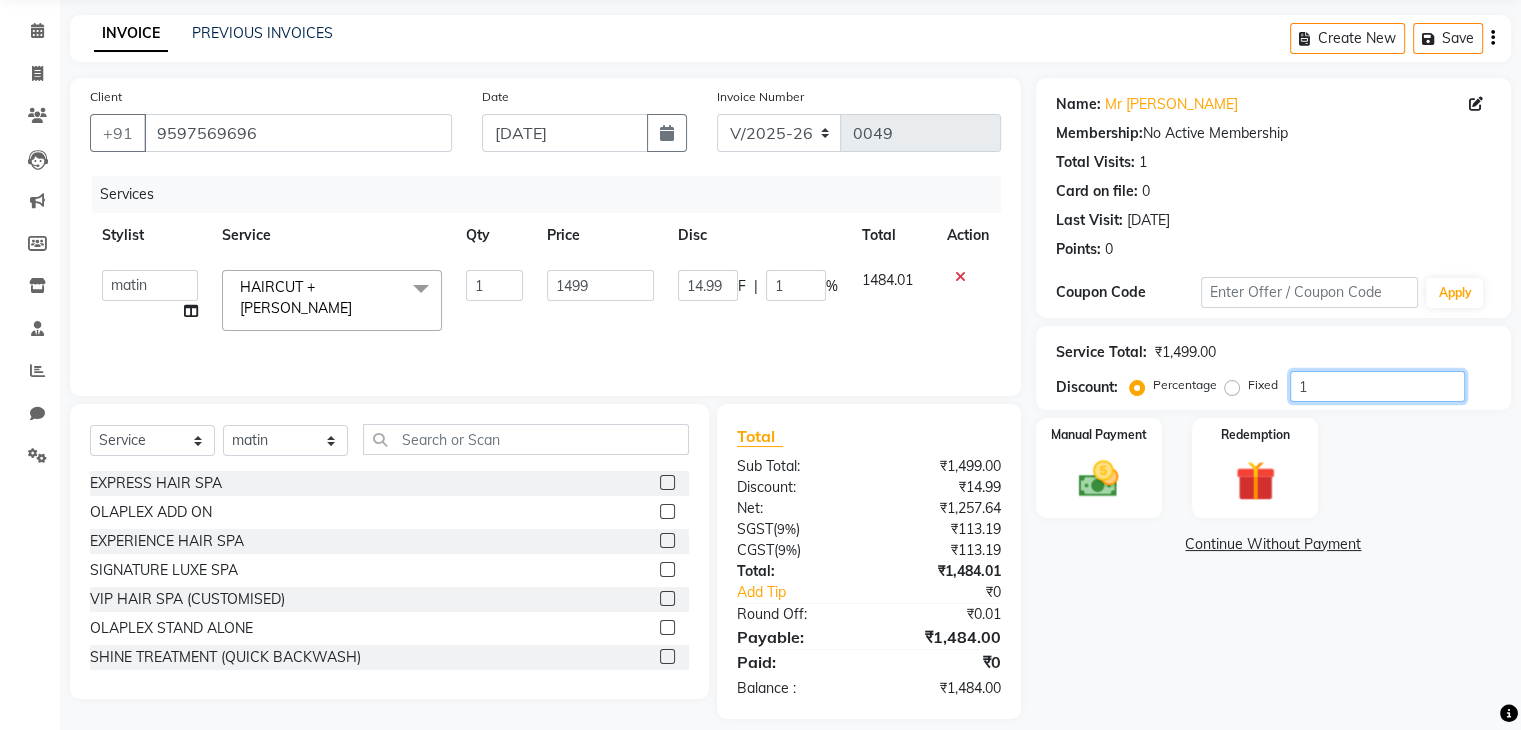 type on "15" 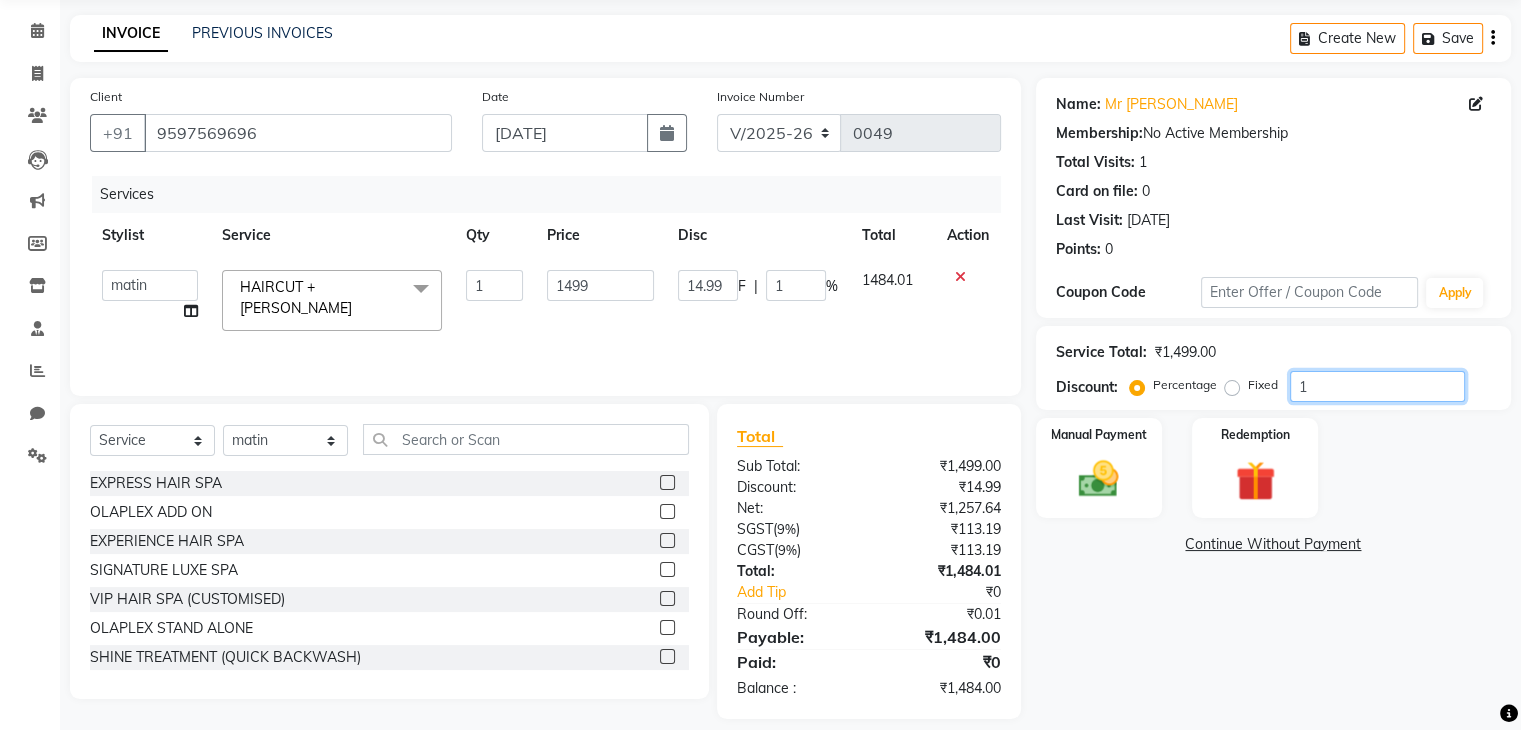 type on "224.85" 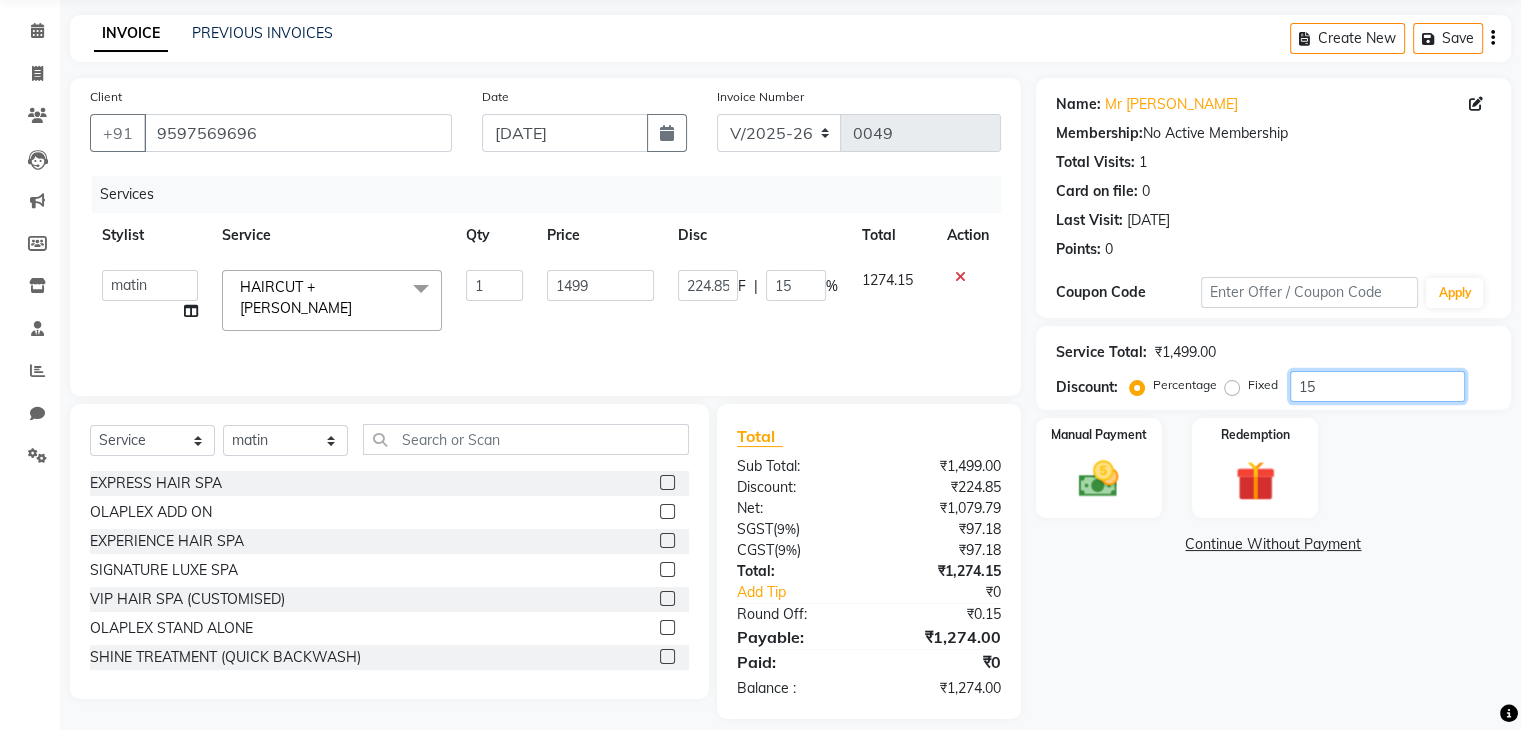 scroll, scrollTop: 92, scrollLeft: 0, axis: vertical 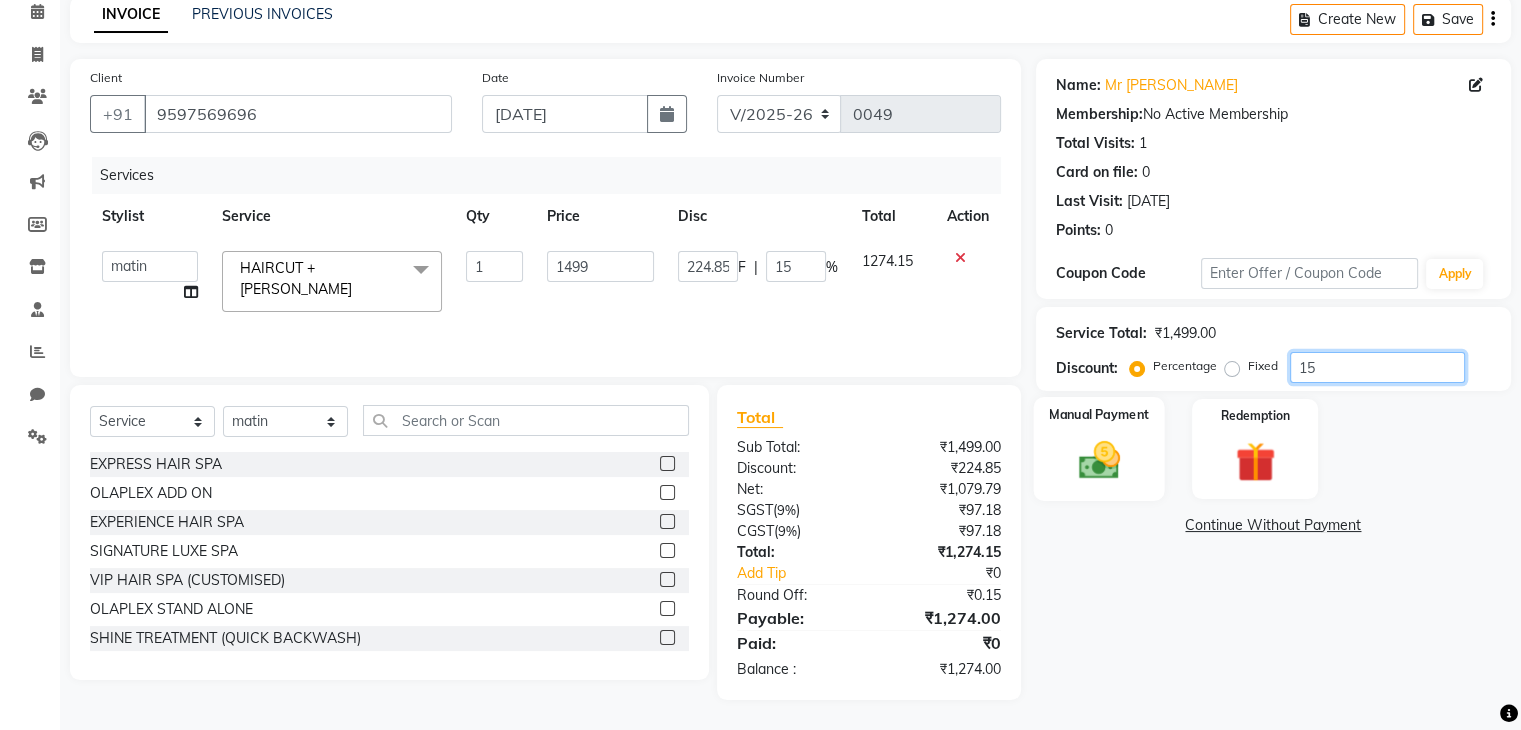 type on "15" 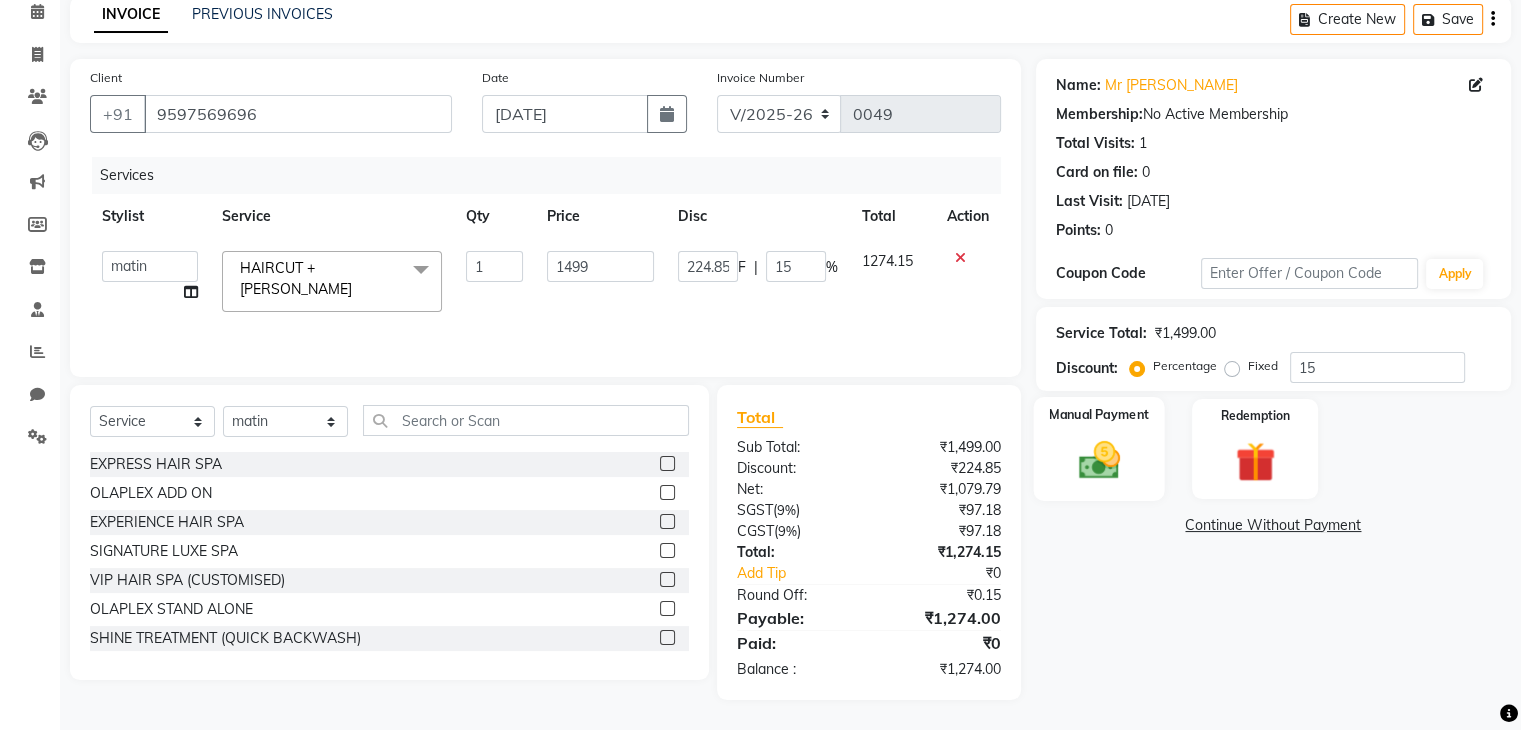 click 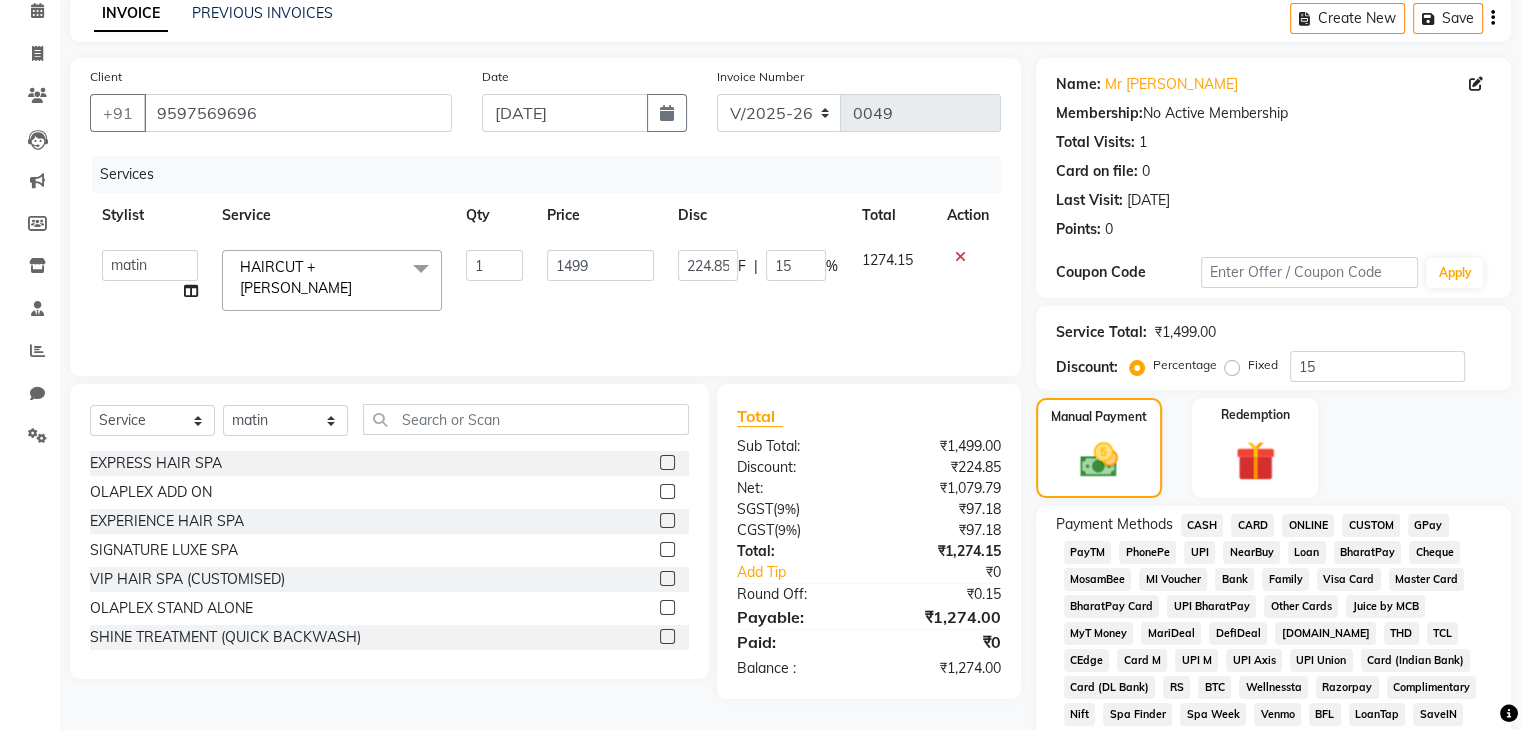 click on "UPI" 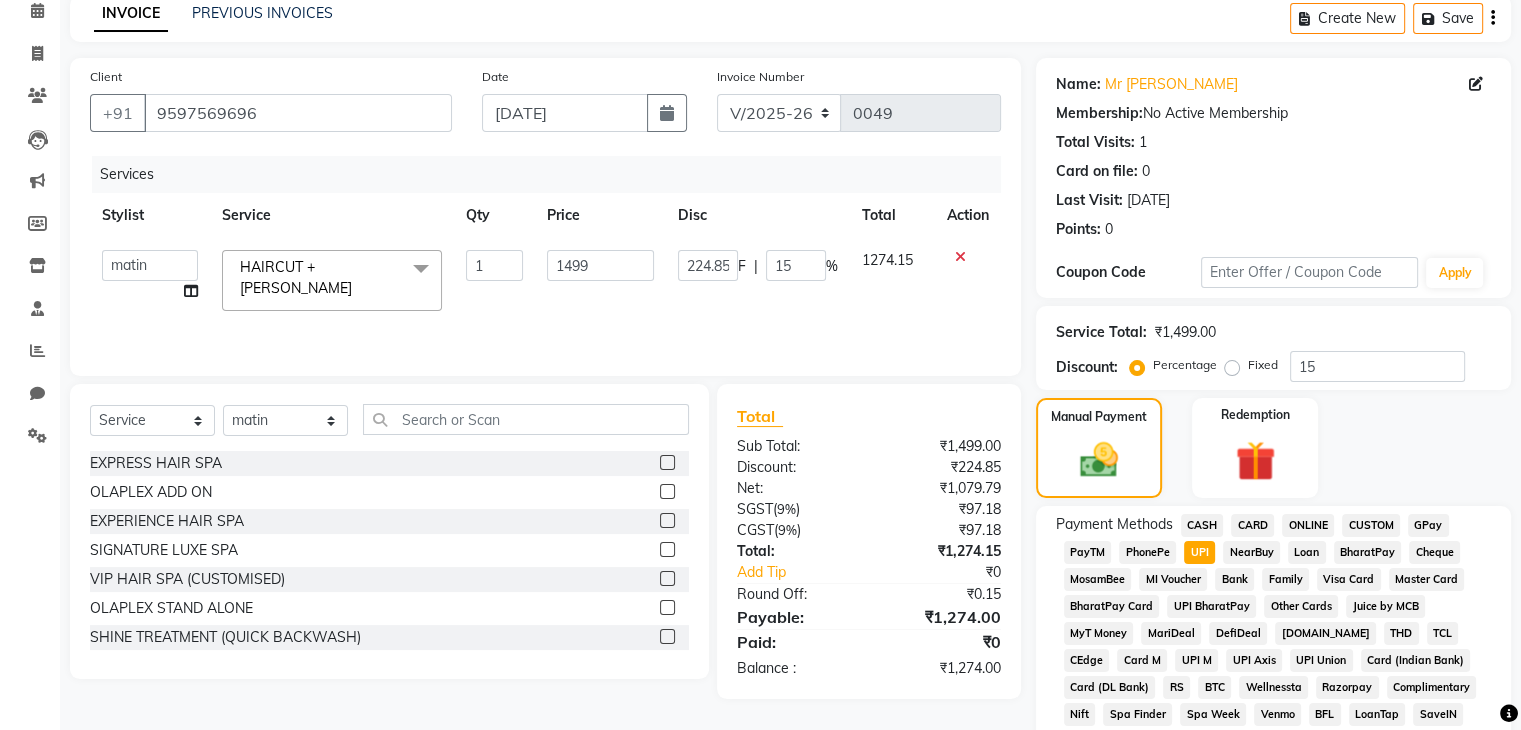 scroll, scrollTop: 693, scrollLeft: 0, axis: vertical 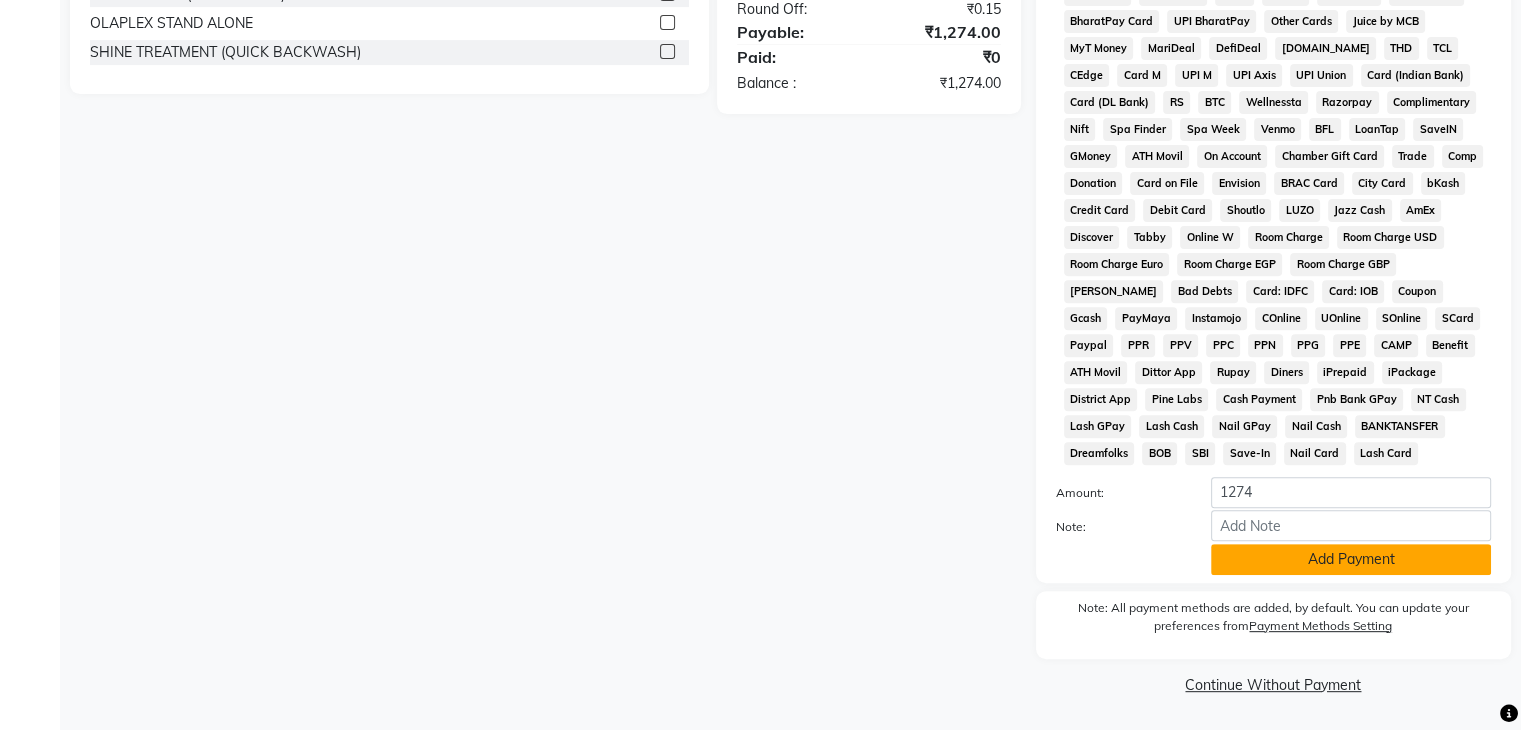 click on "Add Payment" 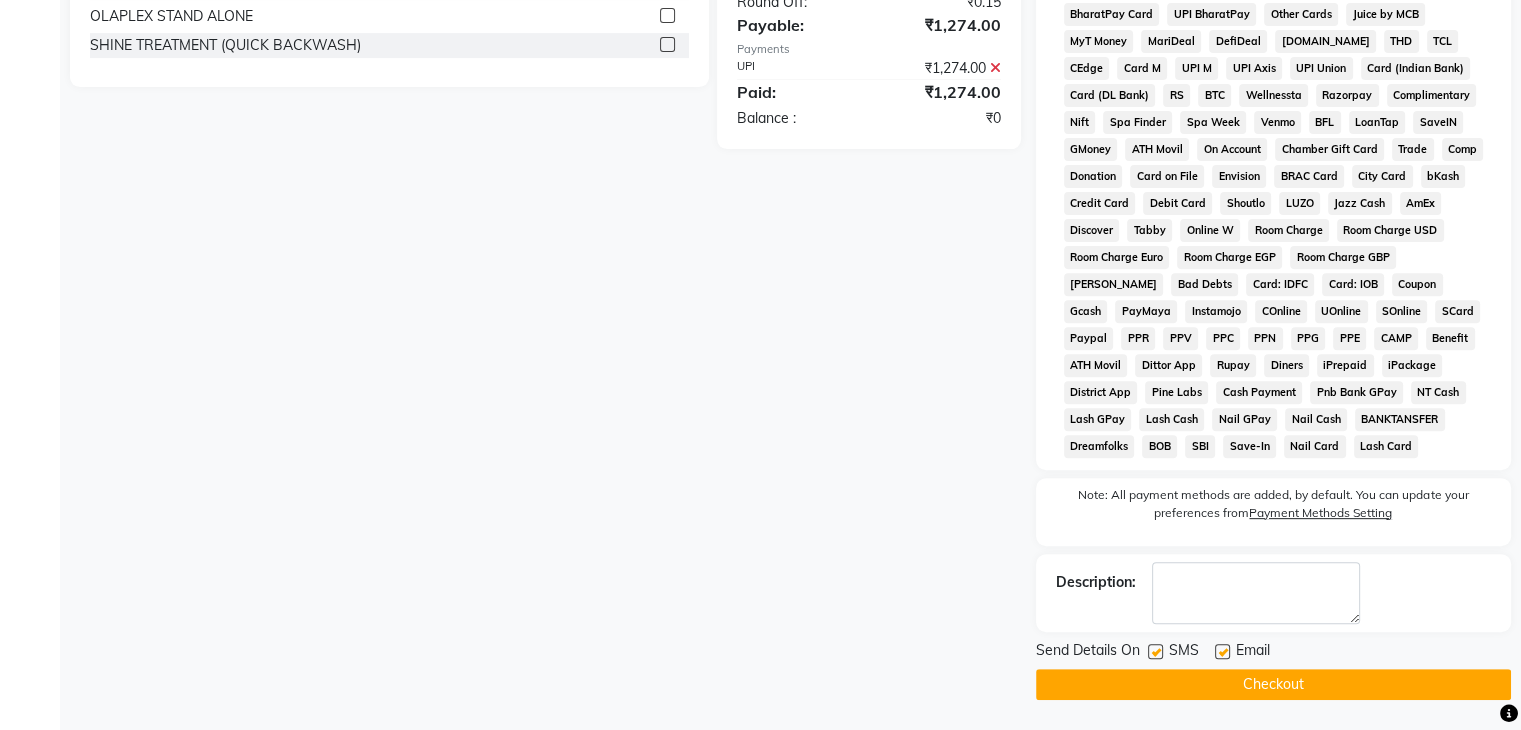 click 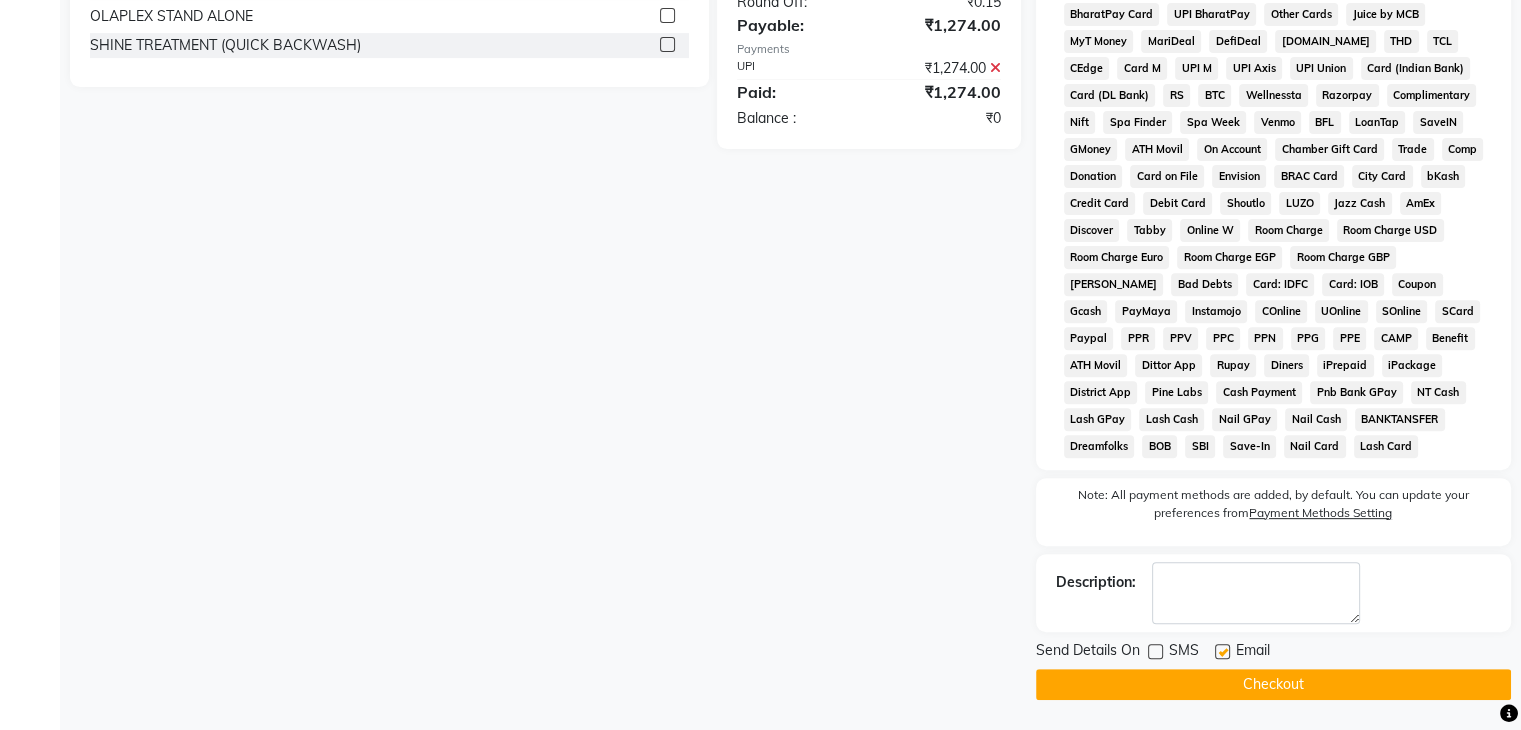 click on "SMS" 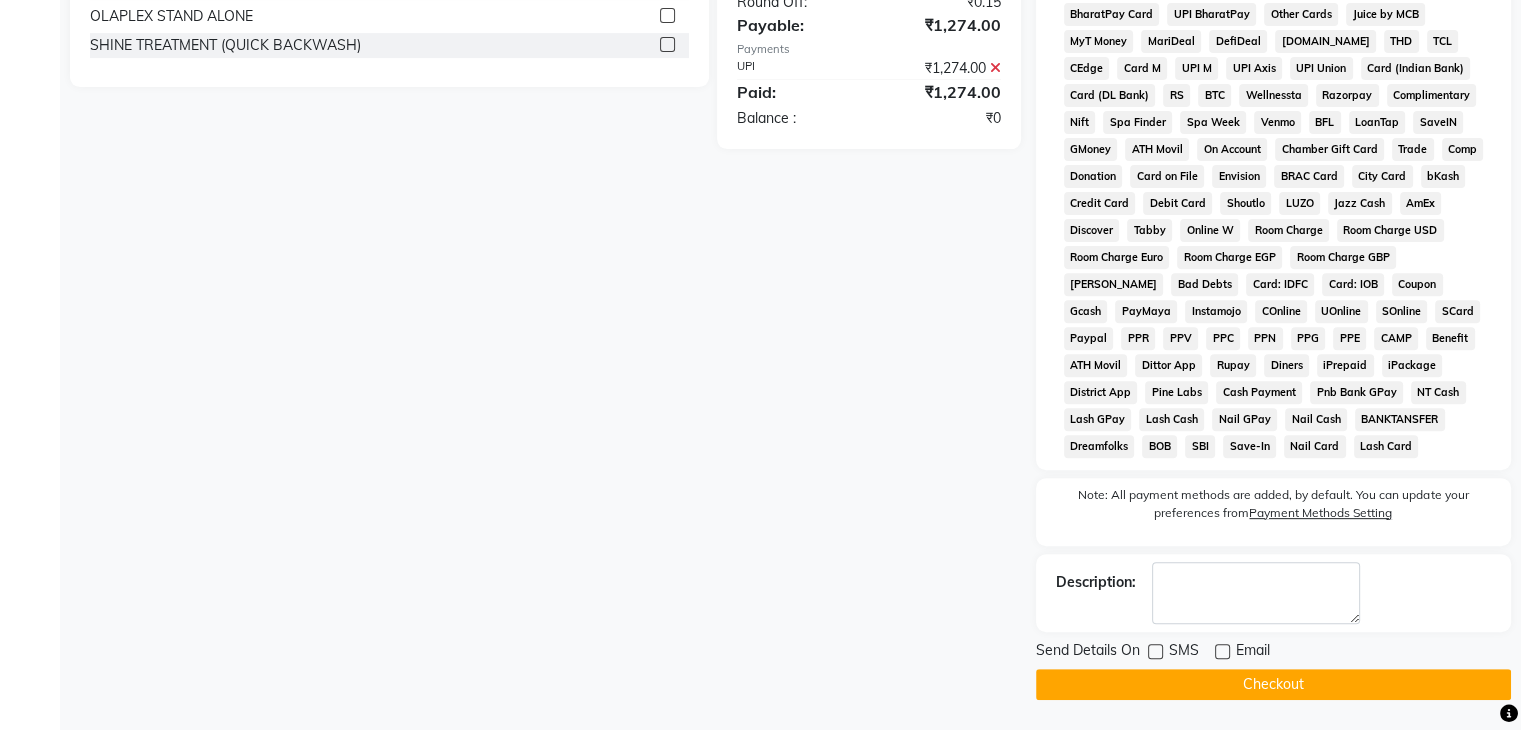 click on "Checkout" 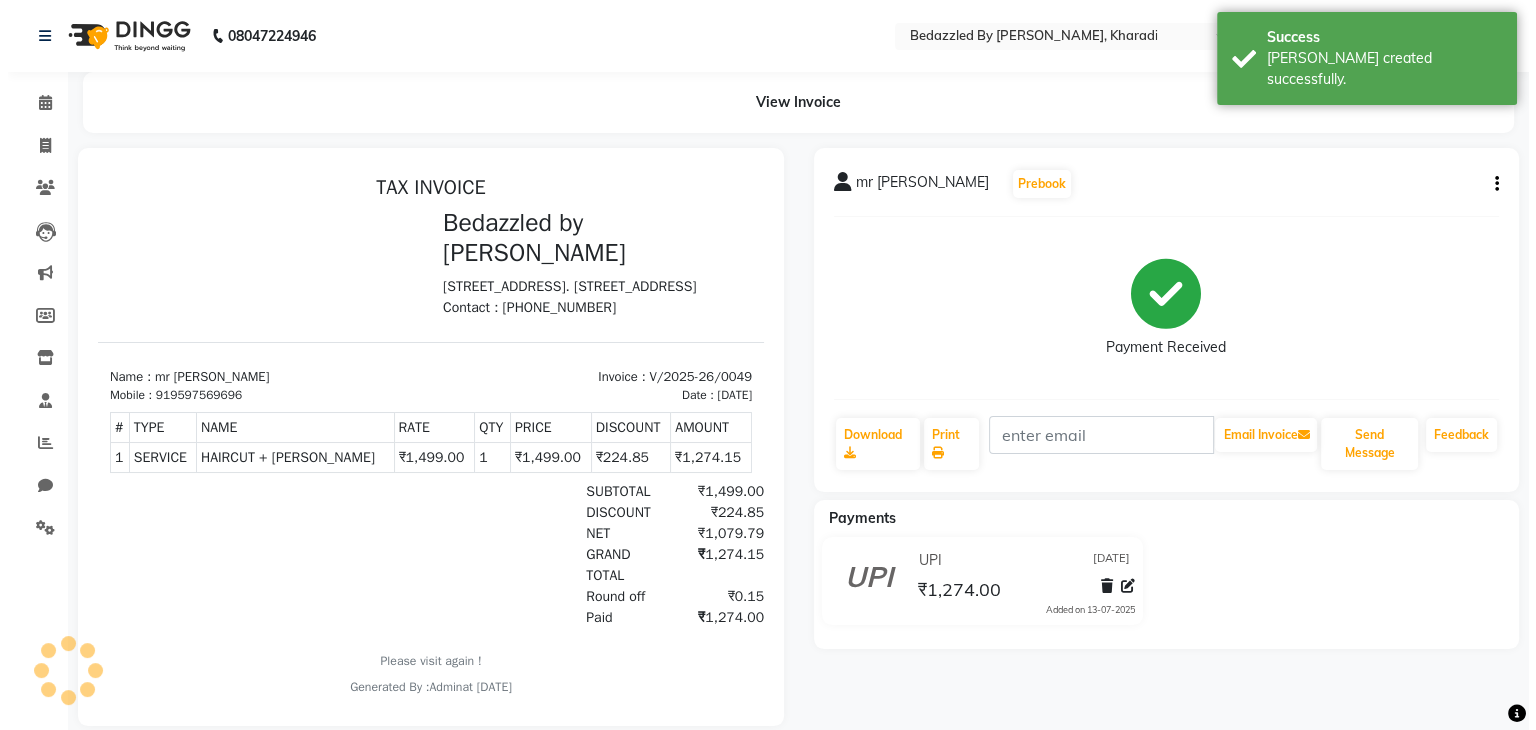 scroll, scrollTop: 0, scrollLeft: 0, axis: both 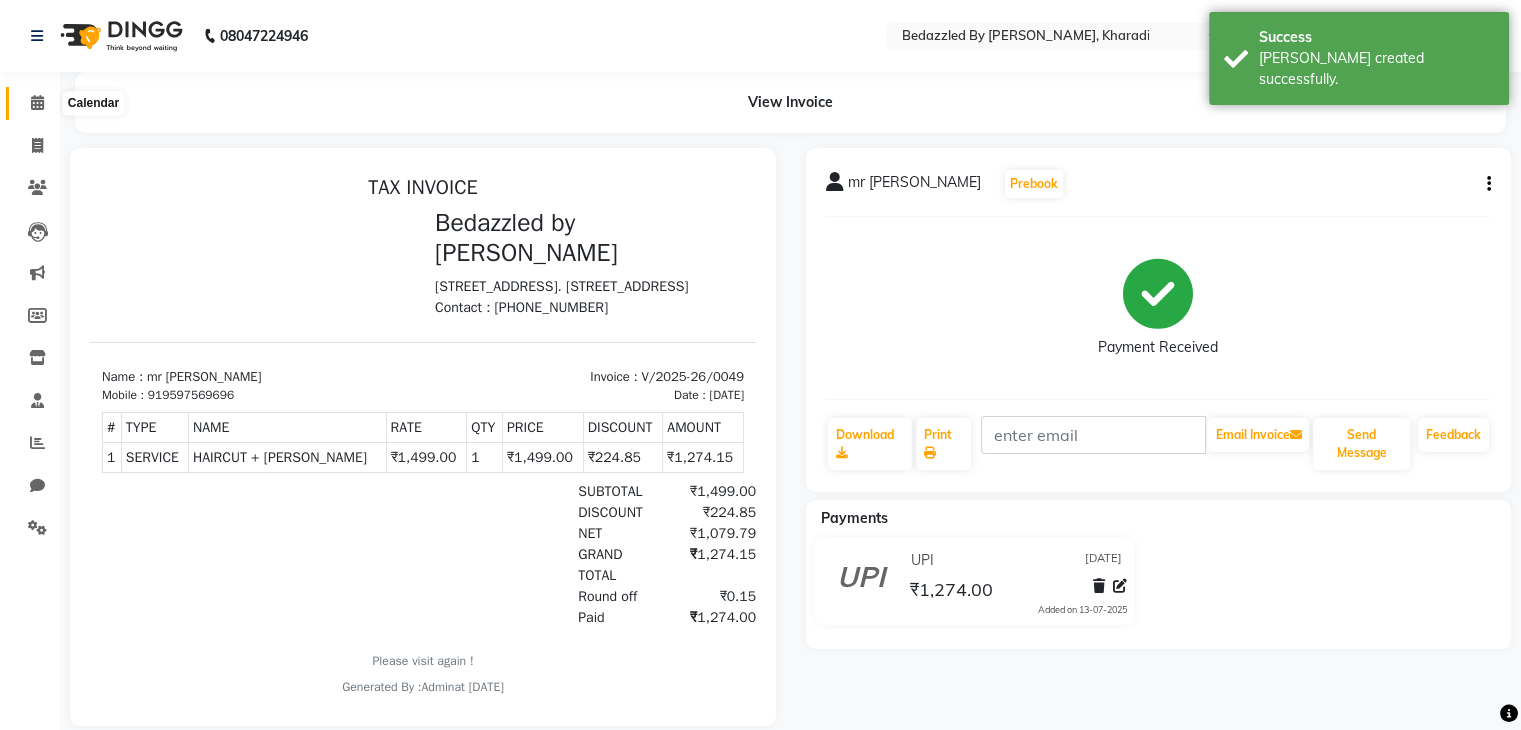 click 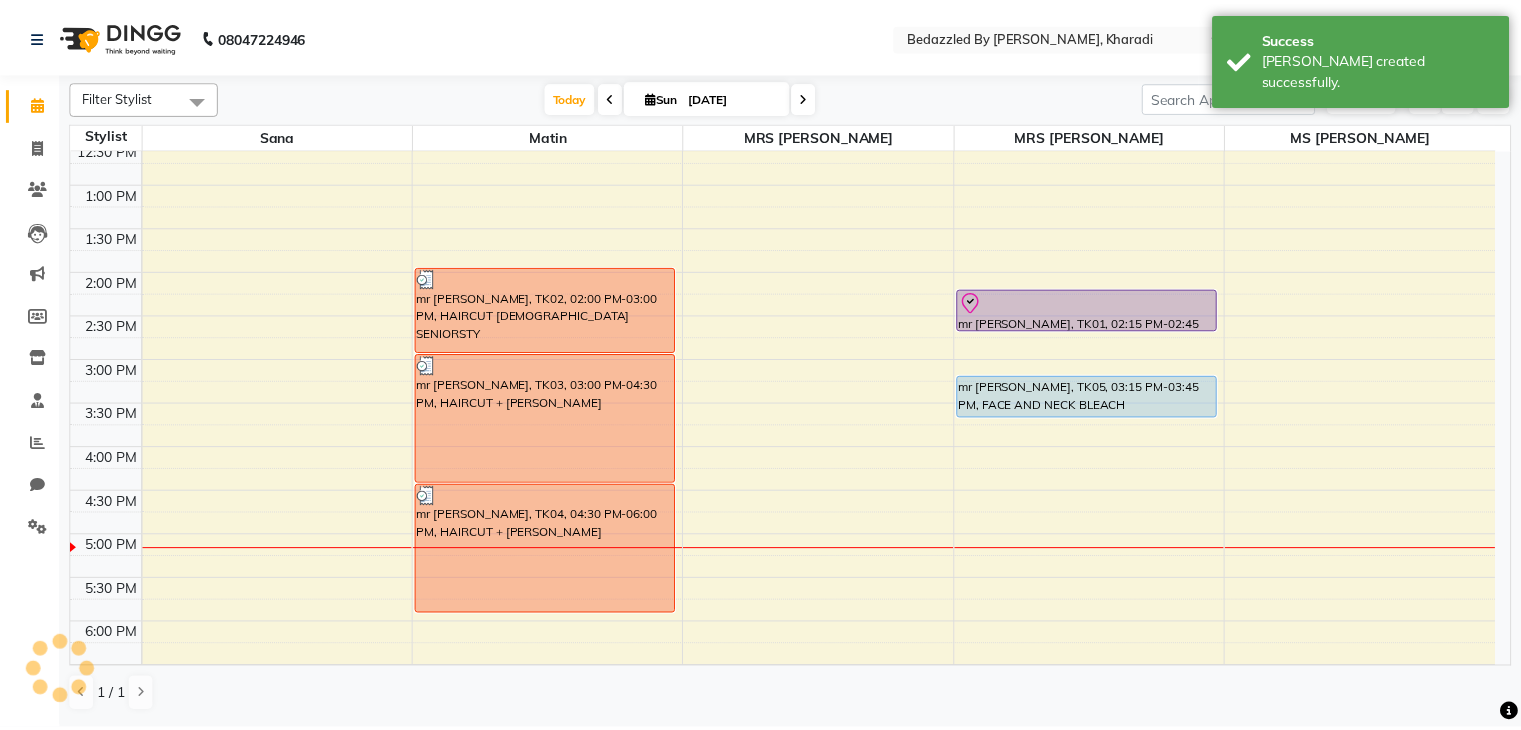 scroll, scrollTop: 408, scrollLeft: 0, axis: vertical 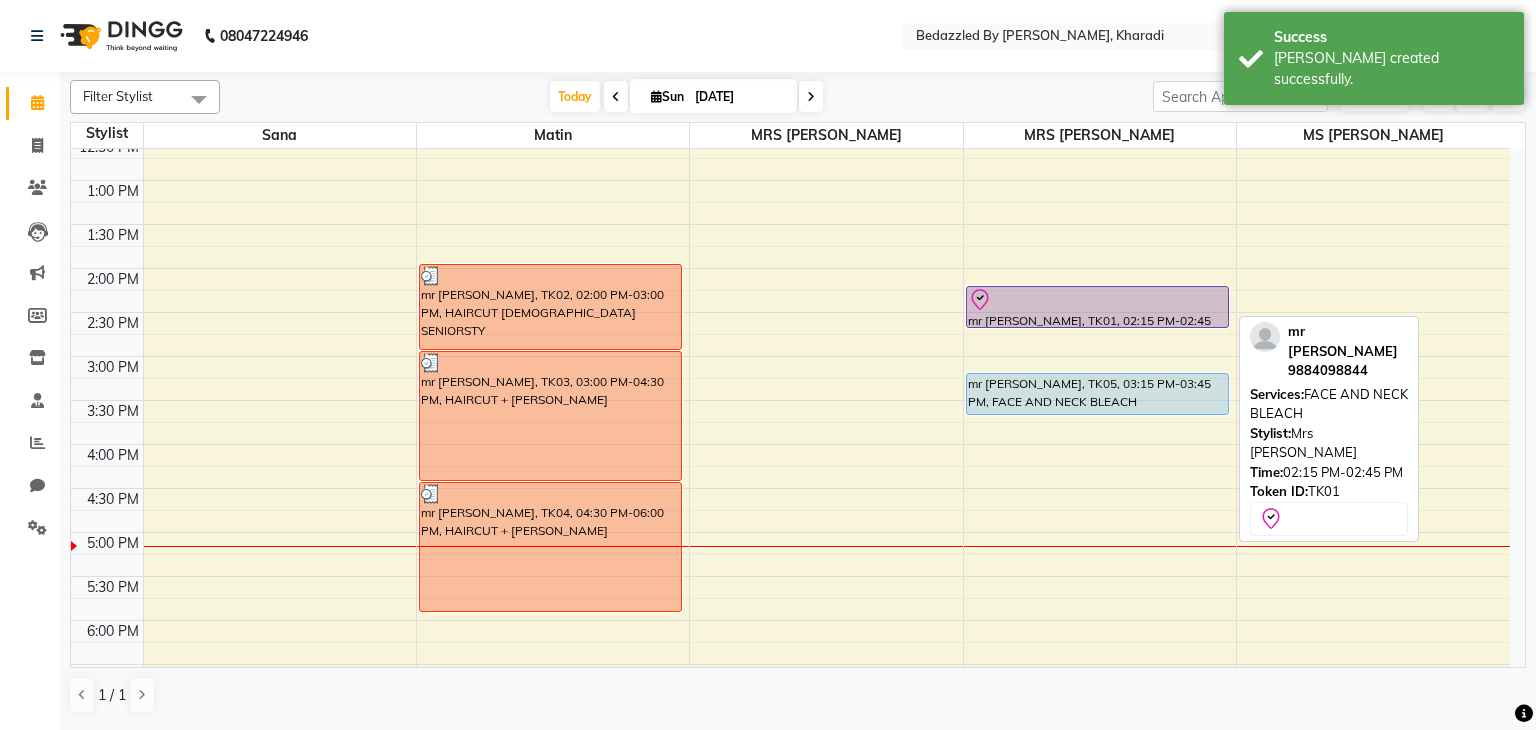 click at bounding box center [1098, 327] 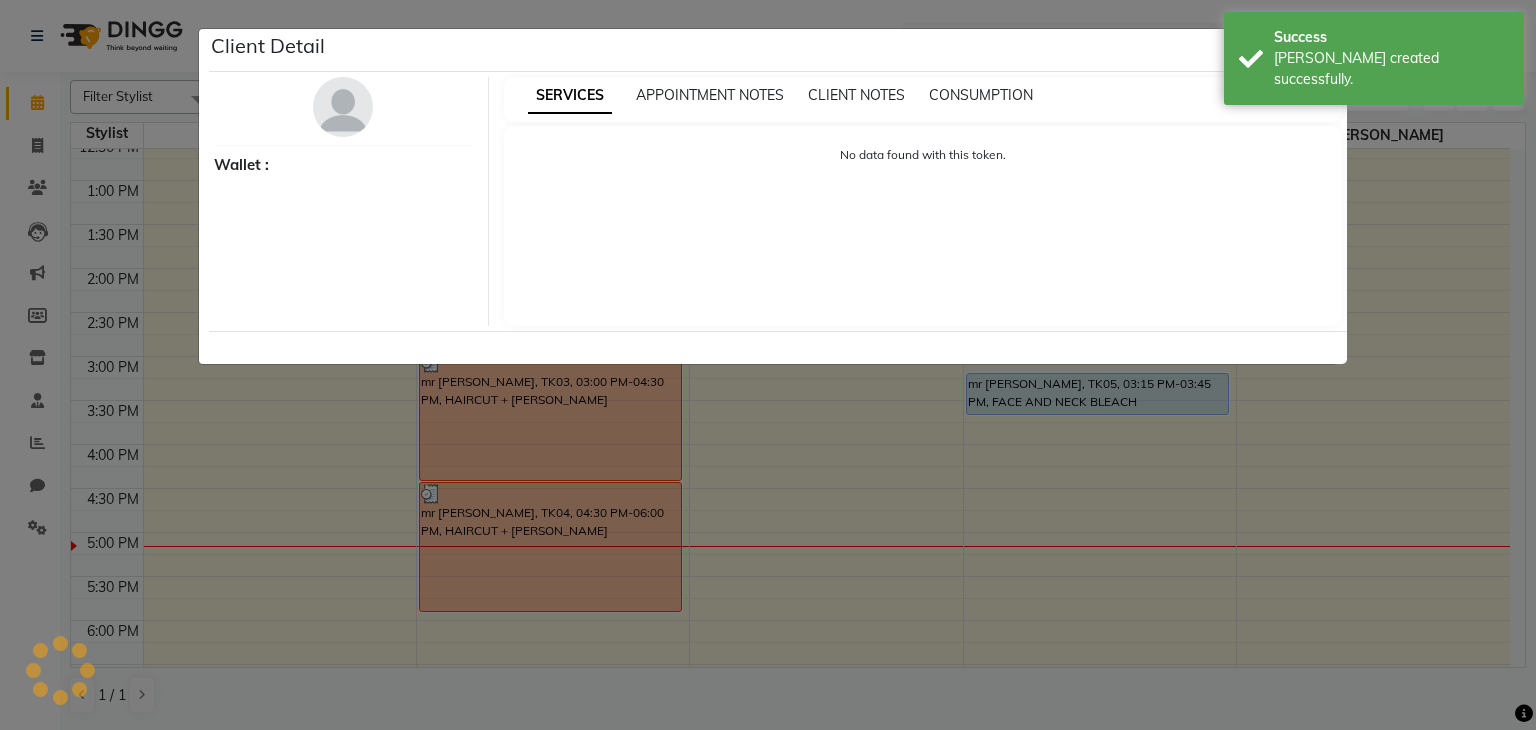 select on "8" 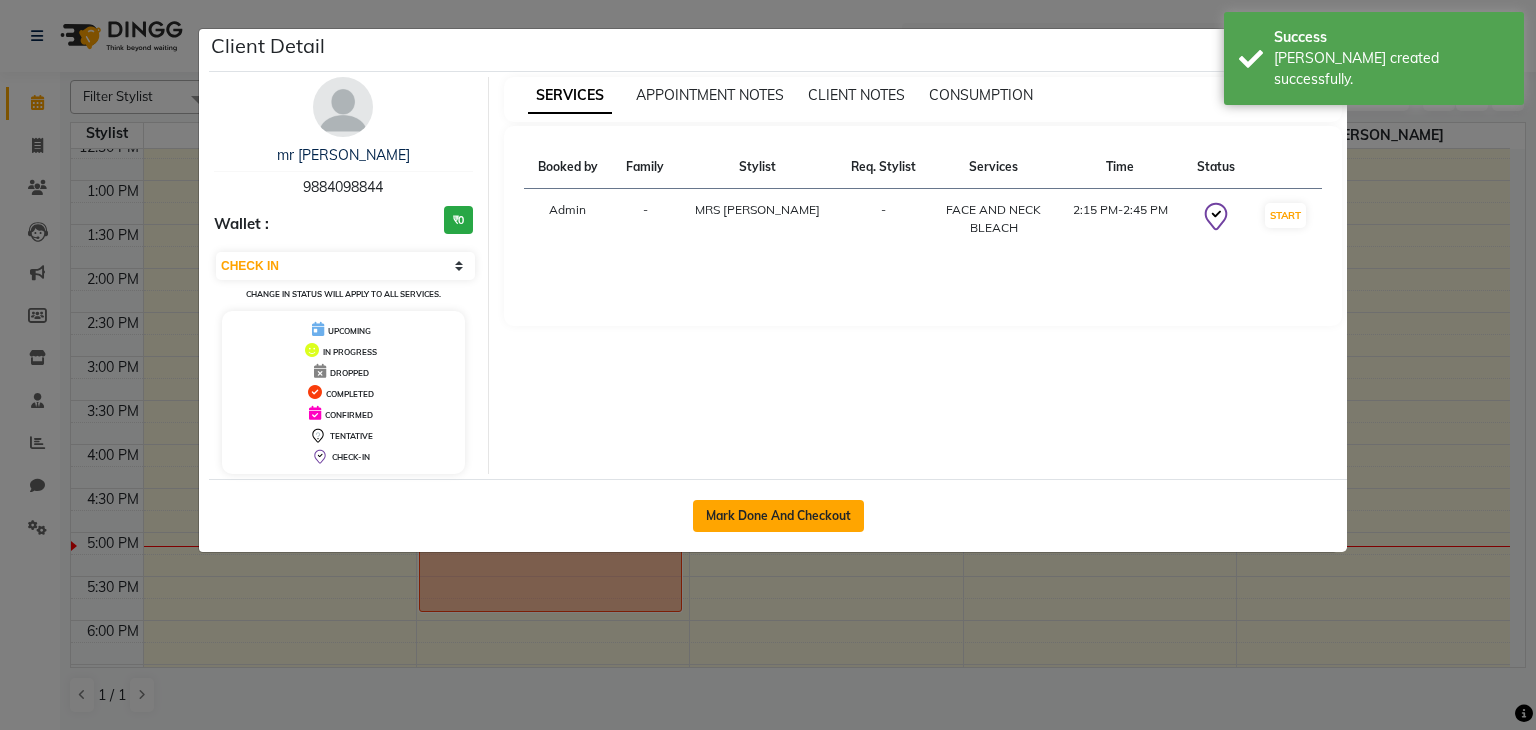 click on "Mark Done And Checkout" 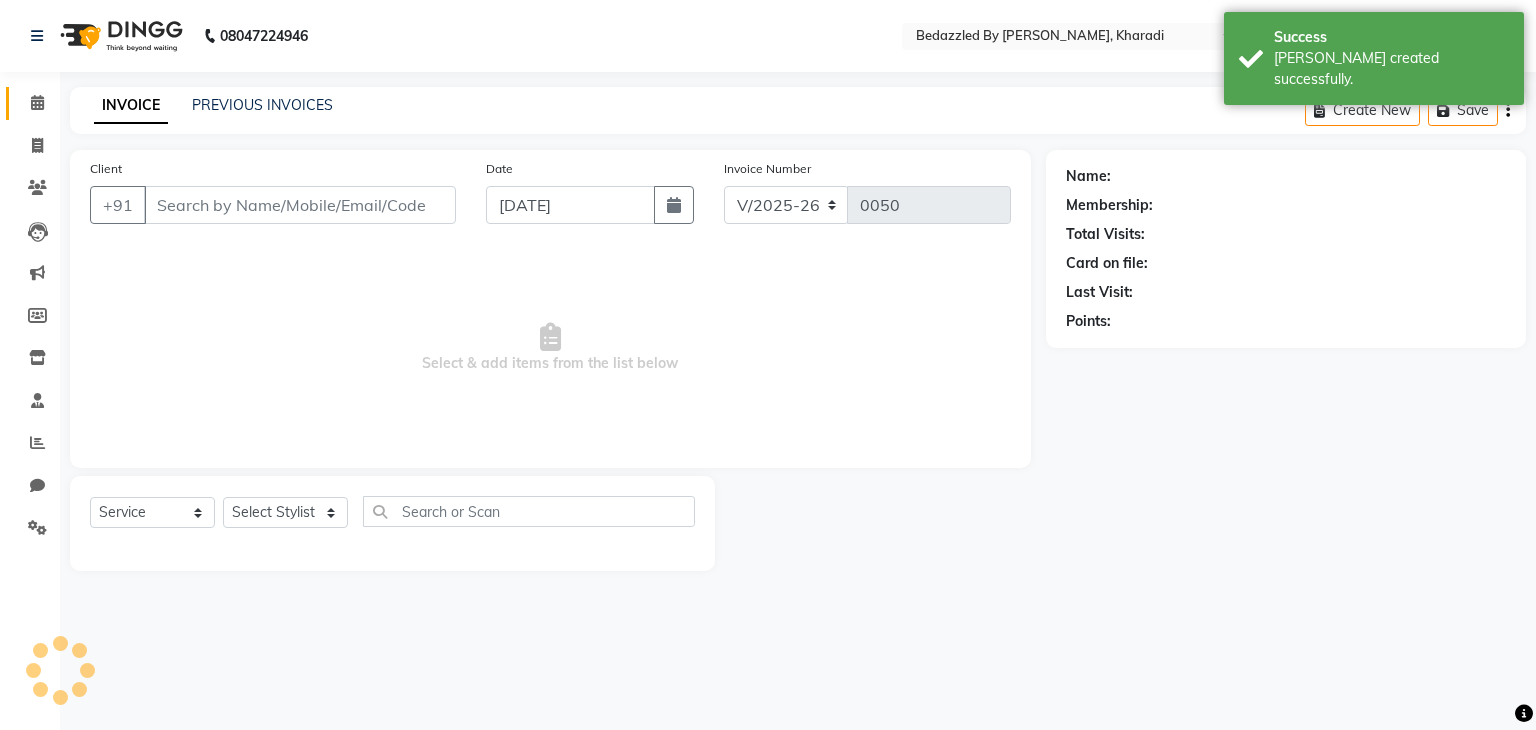 type on "9884098844" 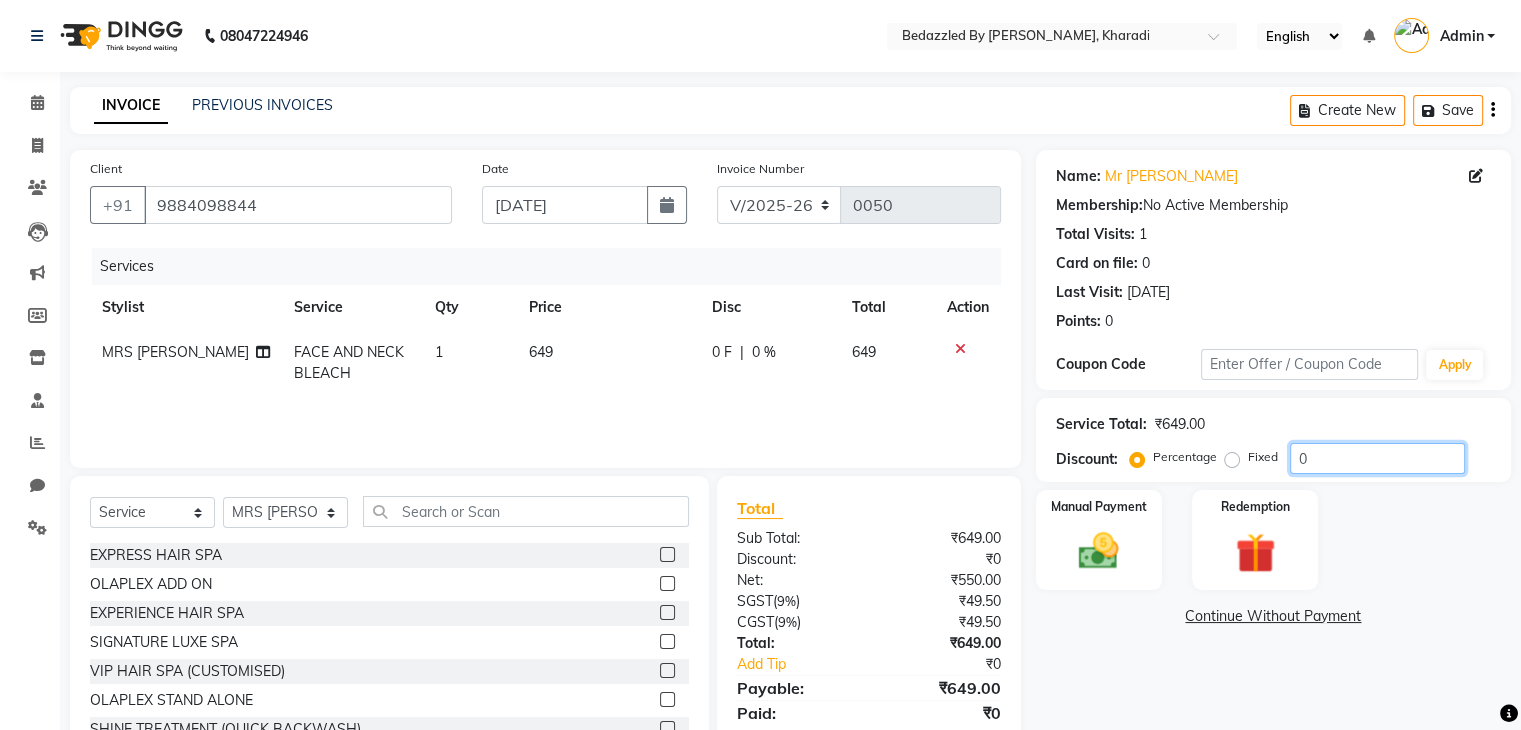 click on "0" 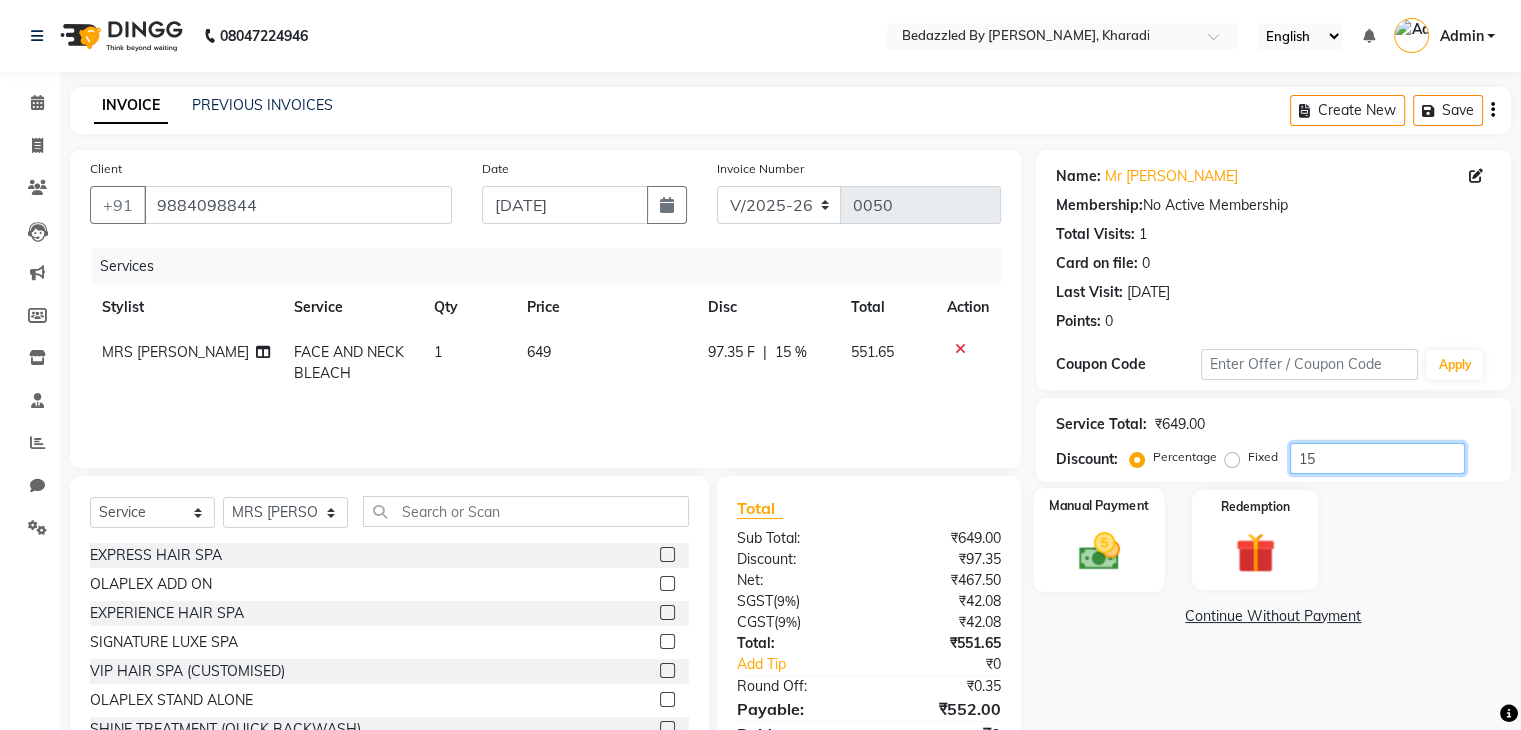 type on "15" 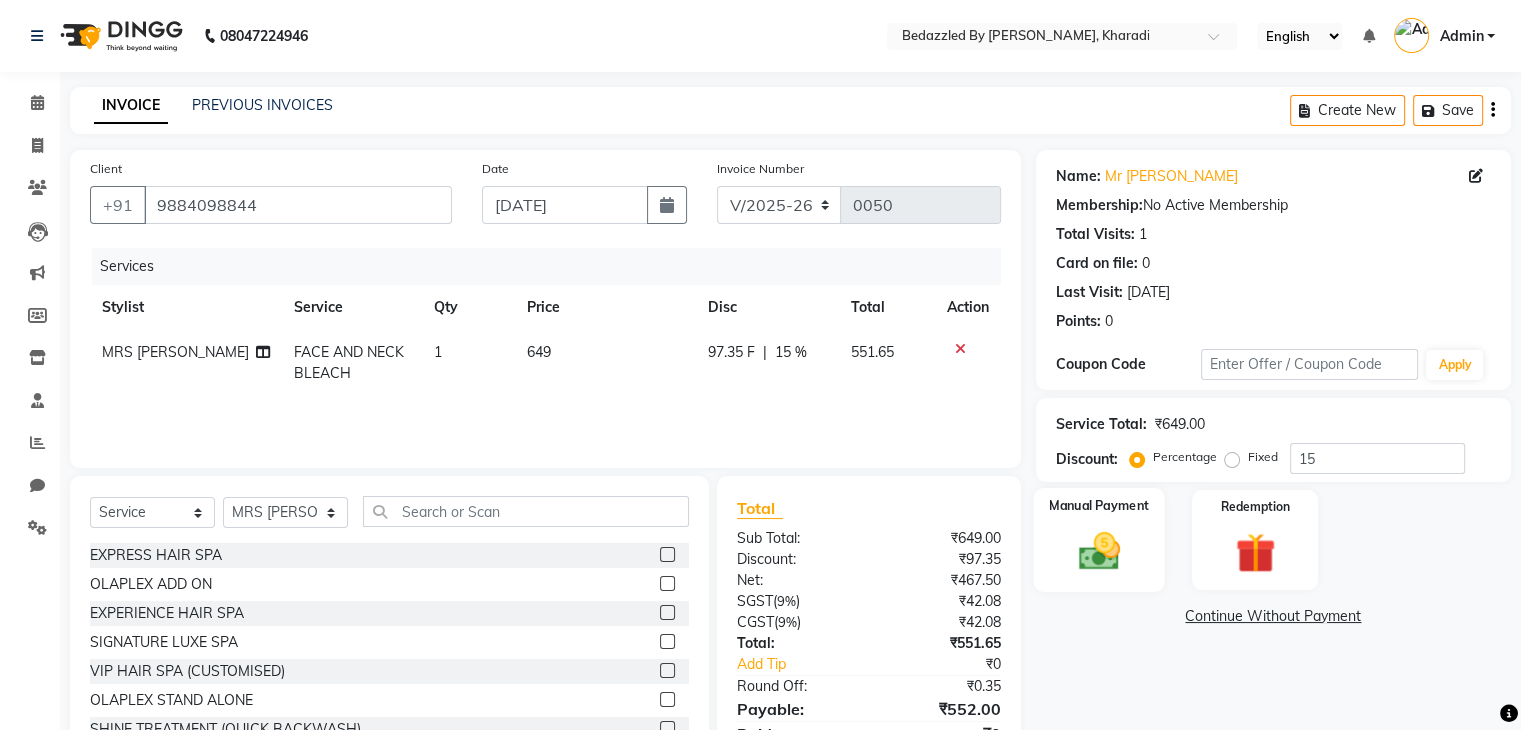 click 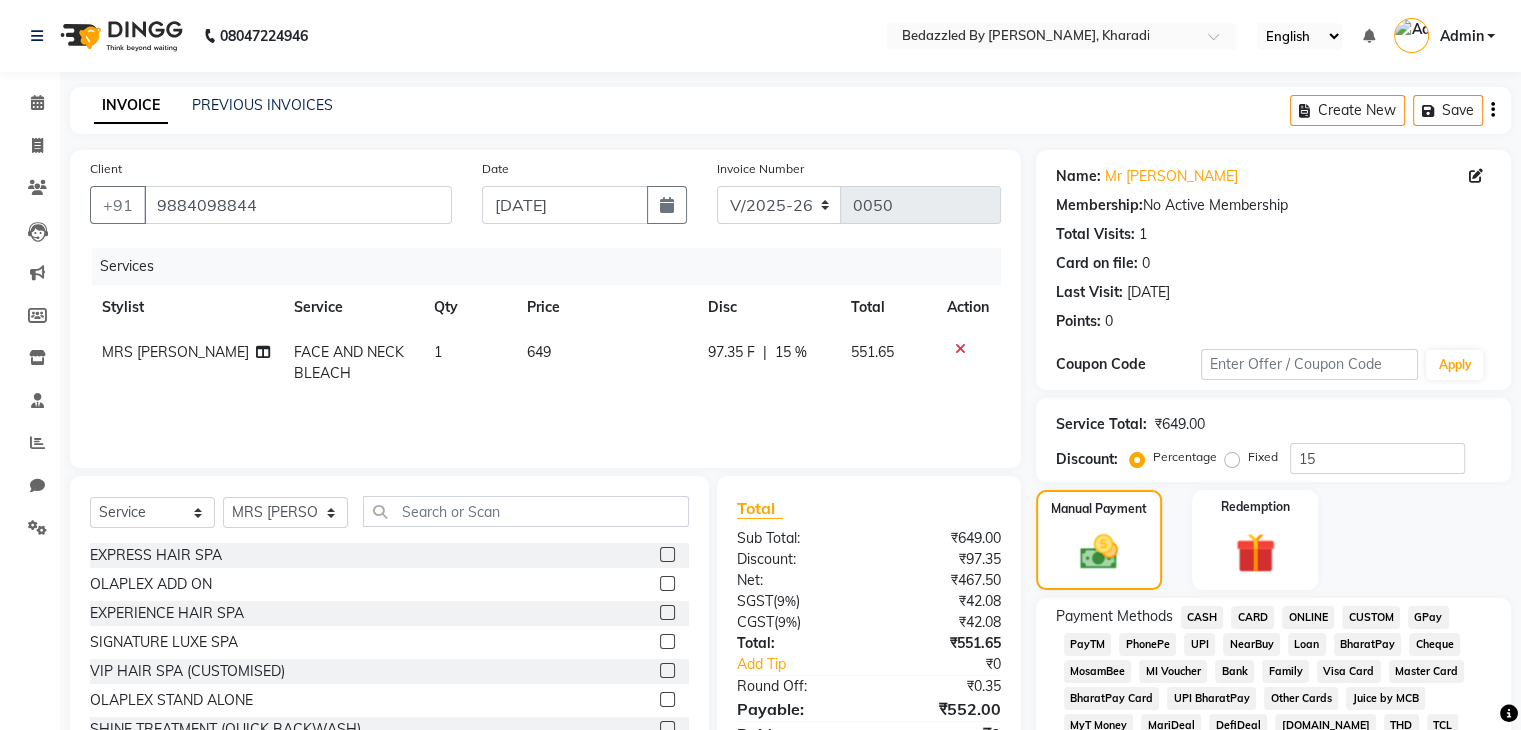 click on "UPI" 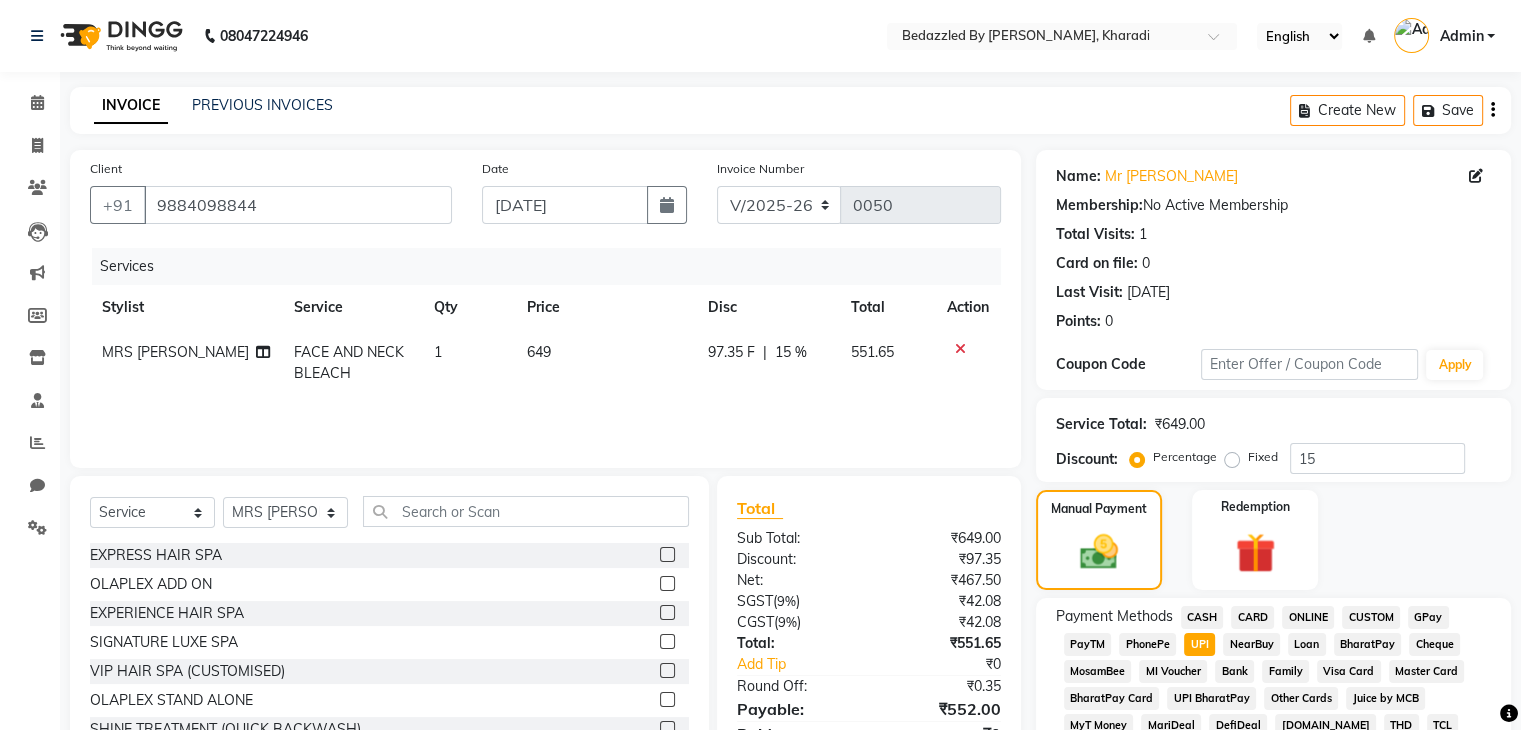 scroll, scrollTop: 693, scrollLeft: 0, axis: vertical 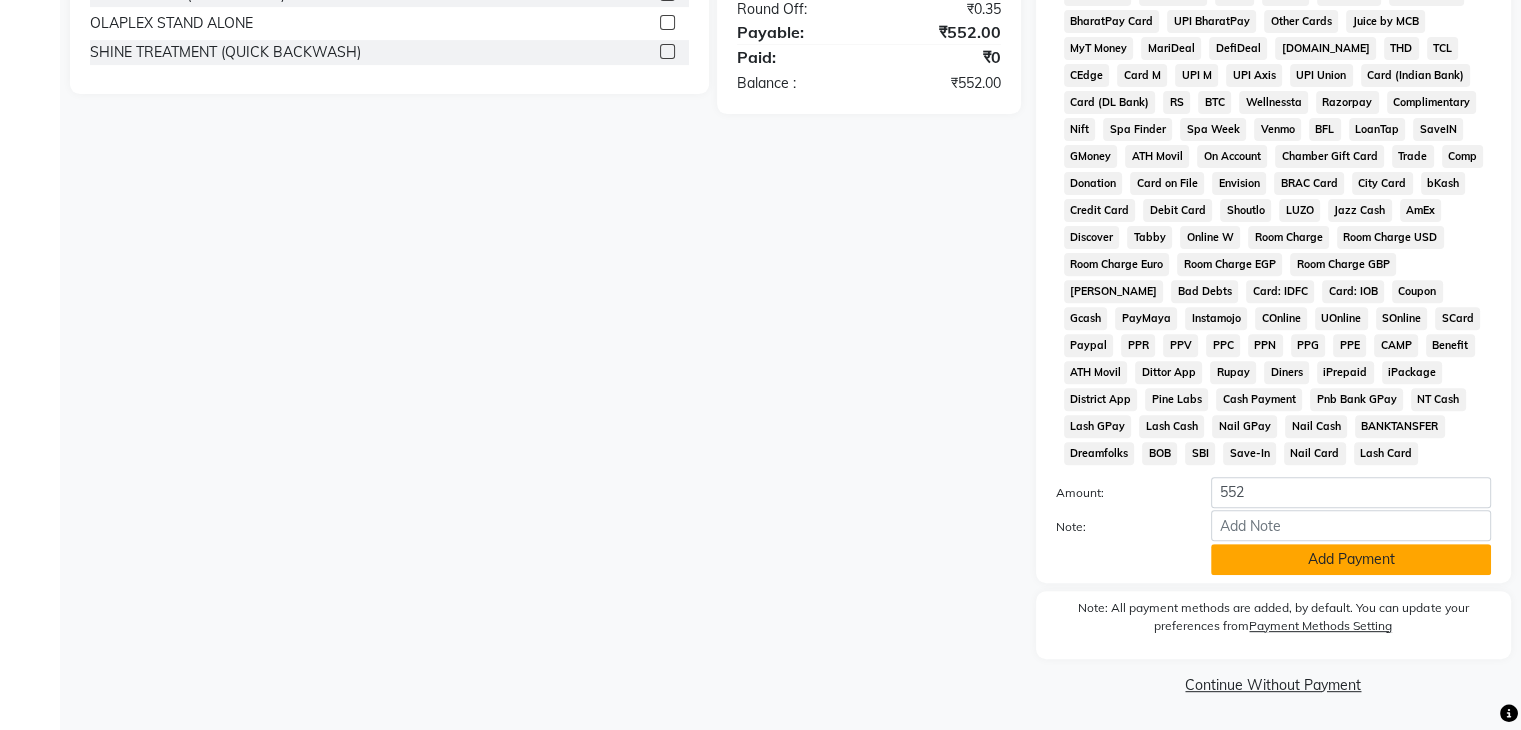 click on "Add Payment" 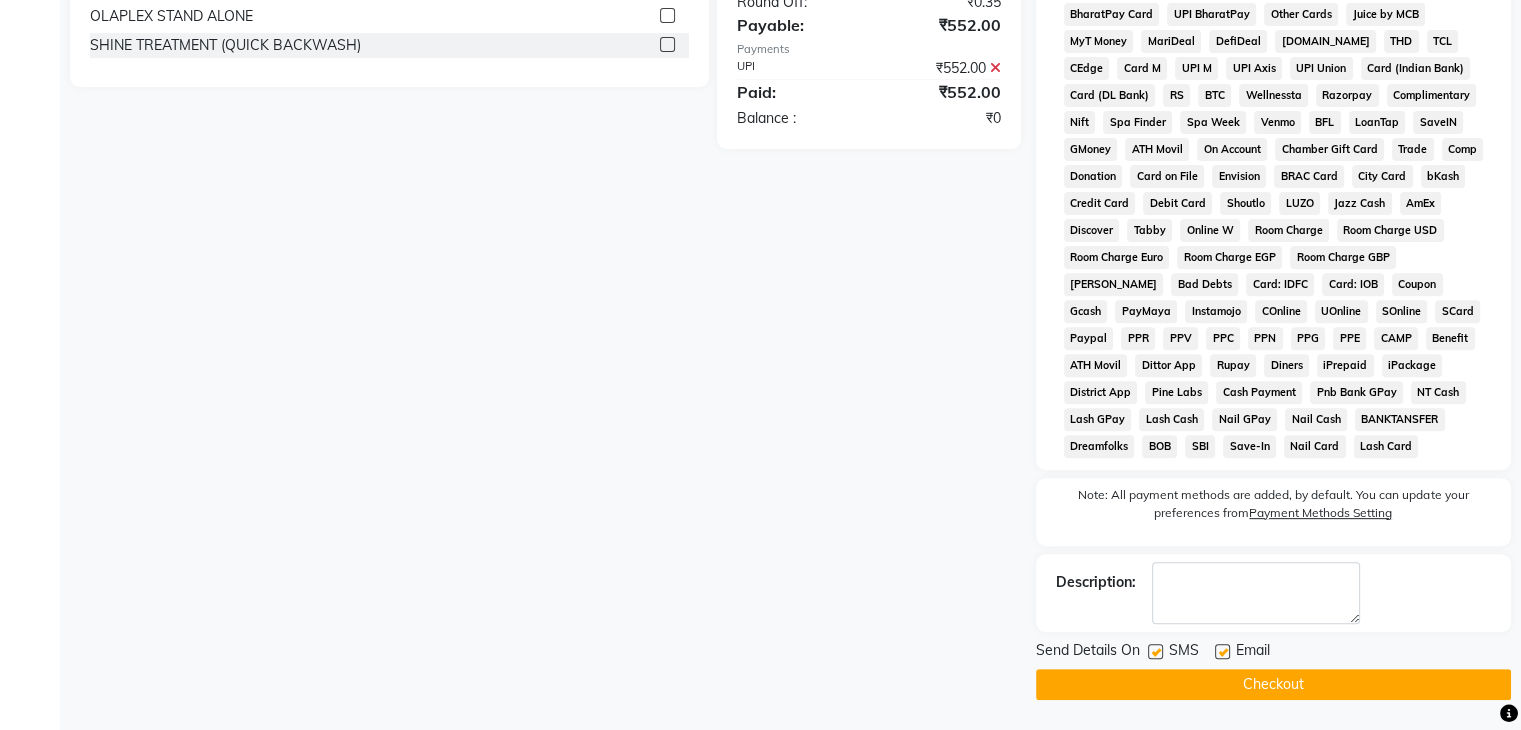 click 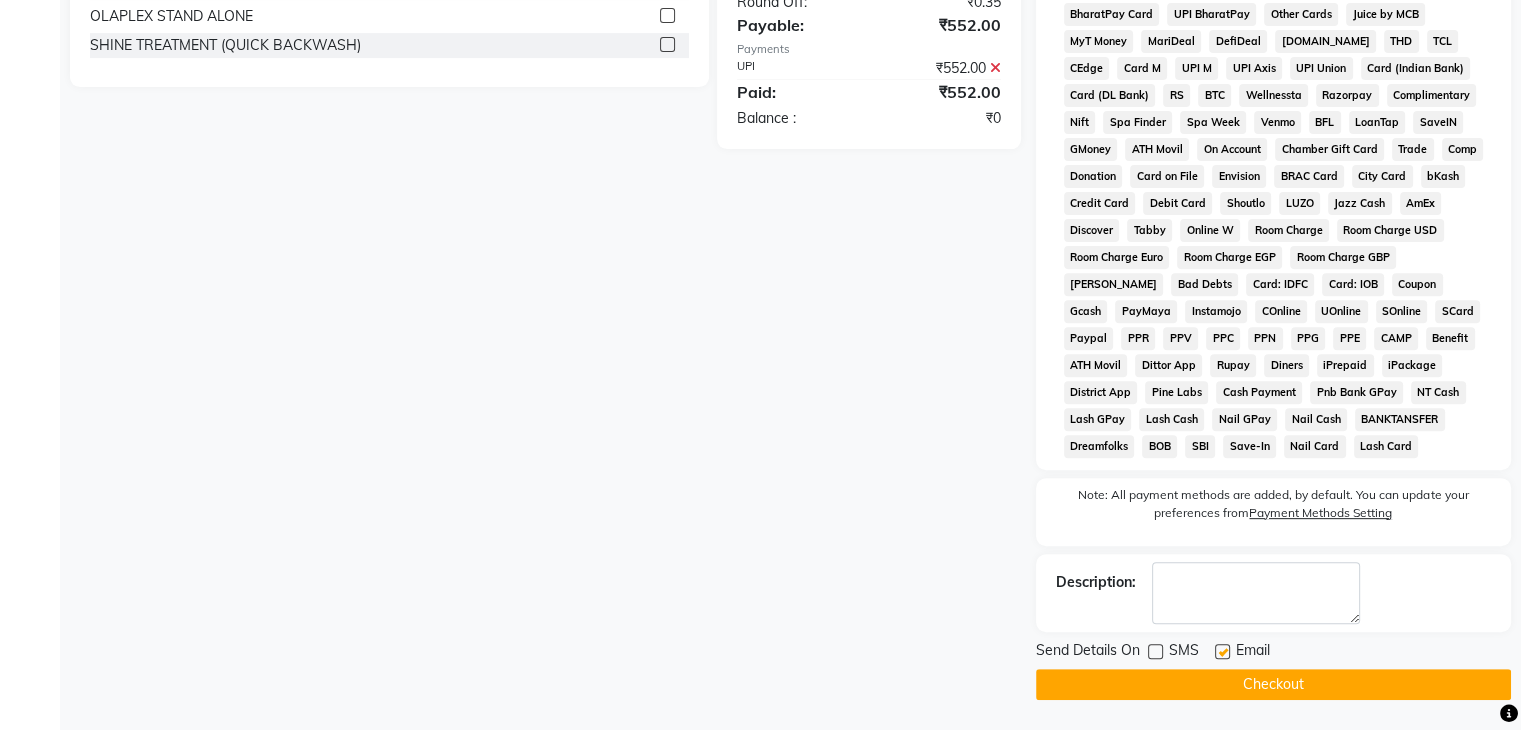 click 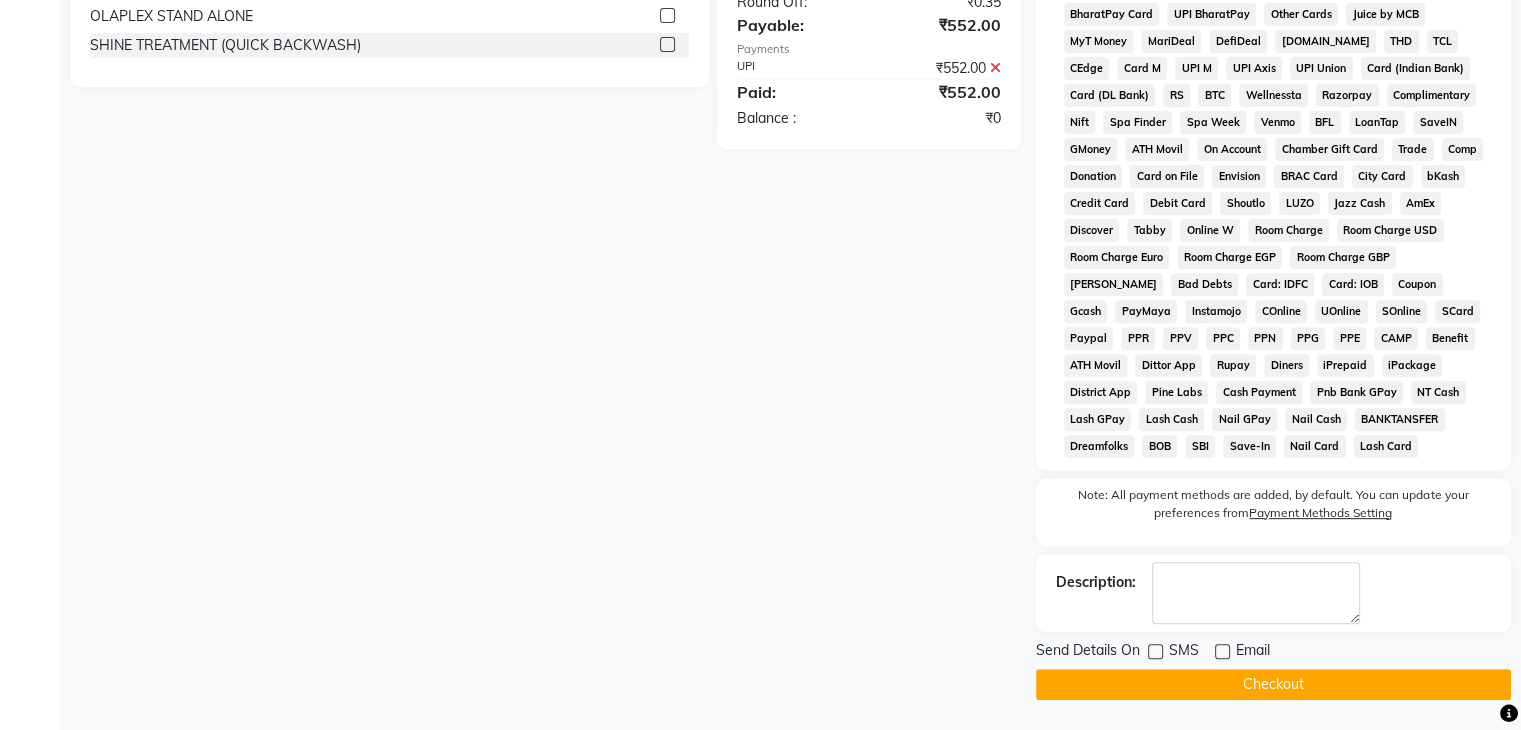 click on "Checkout" 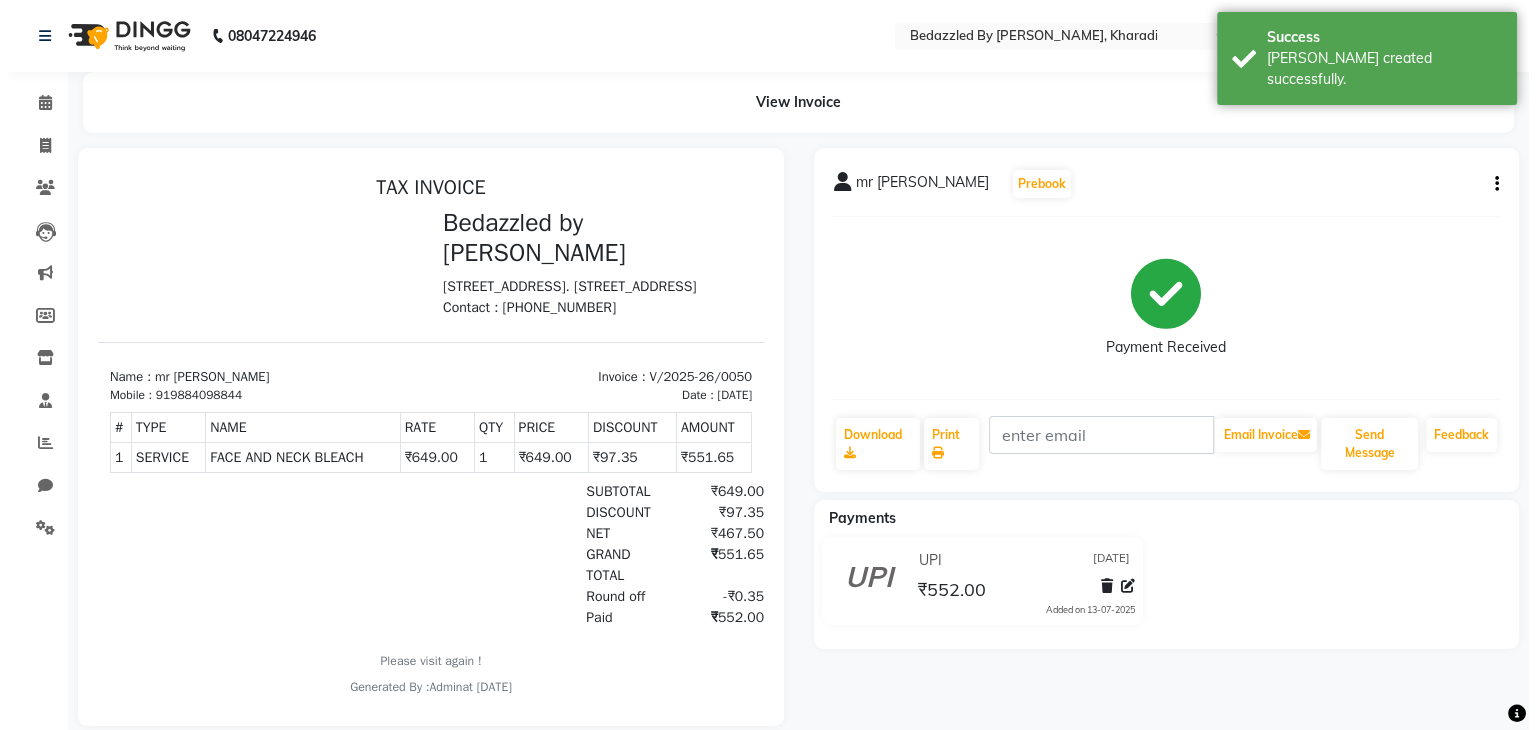 scroll, scrollTop: 0, scrollLeft: 0, axis: both 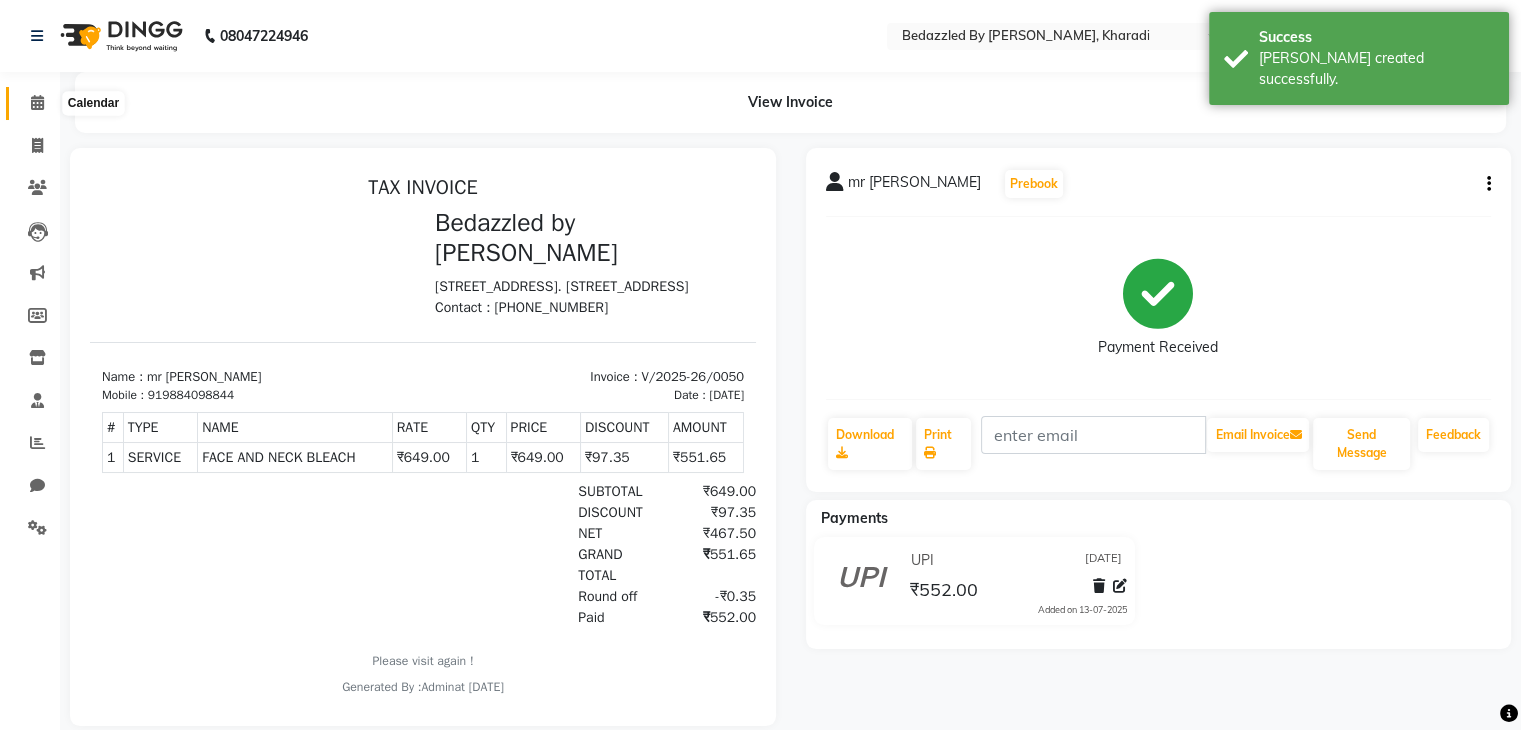 click 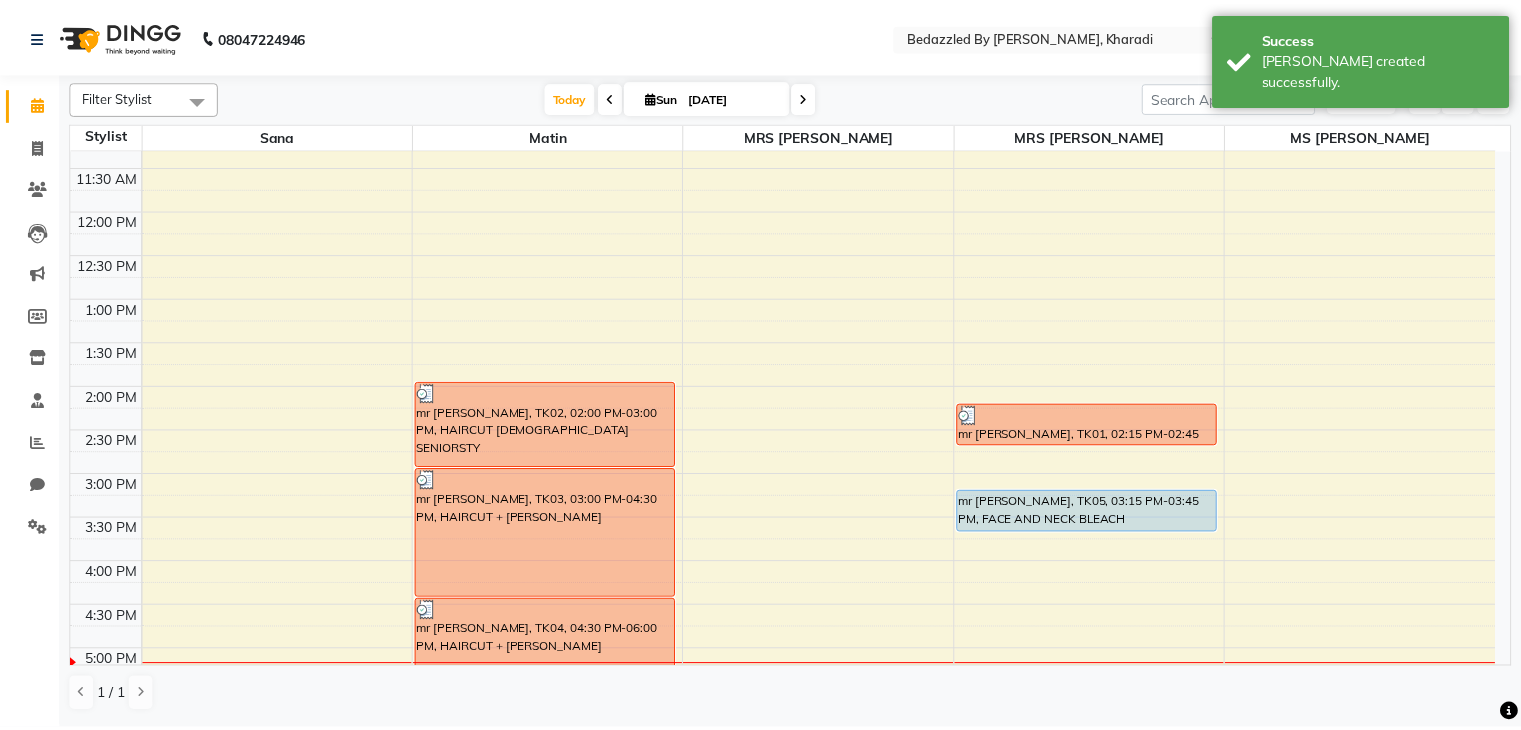 scroll, scrollTop: 294, scrollLeft: 0, axis: vertical 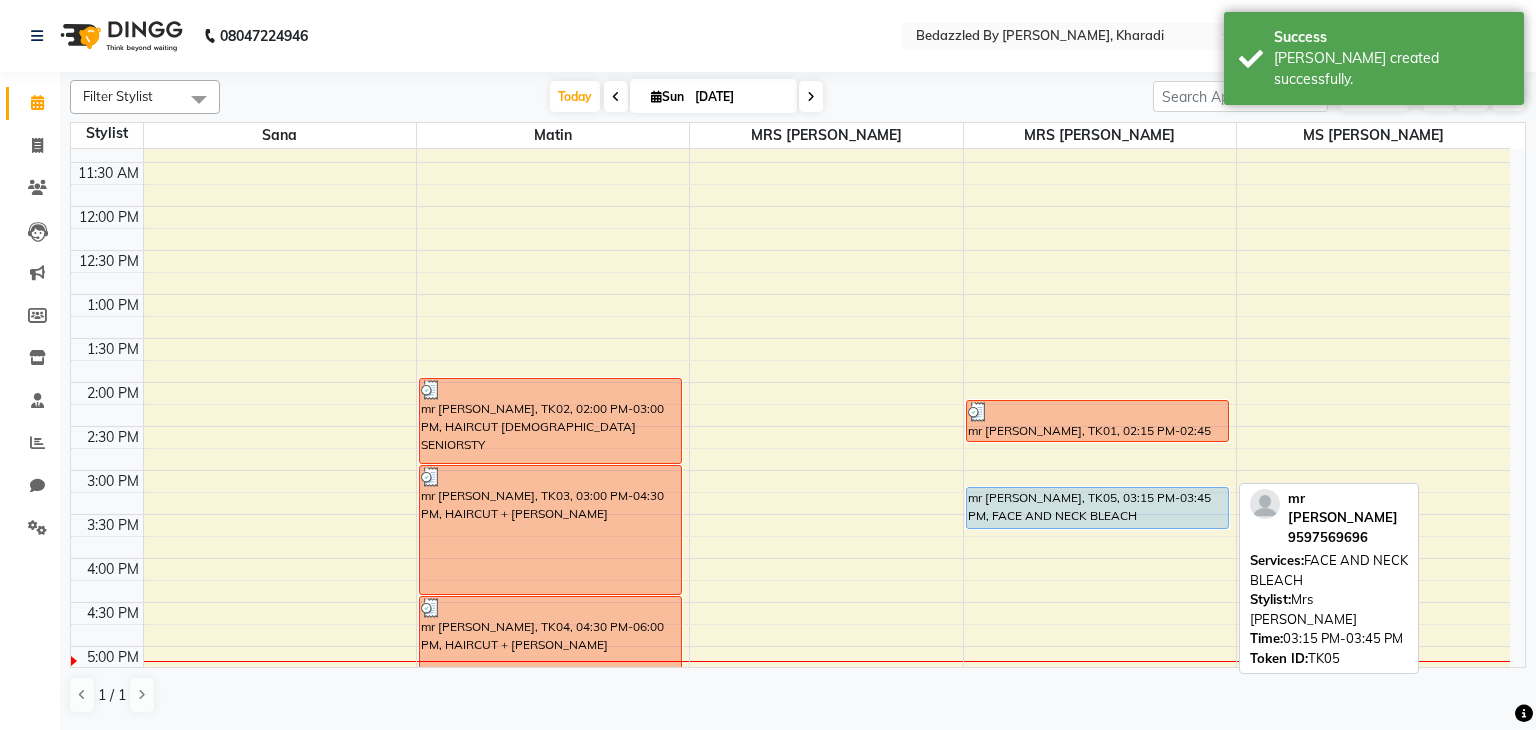 click on "mr [PERSON_NAME], TK05, 03:15 PM-03:45 PM, FACE AND NECK BLEACH" at bounding box center [1098, 508] 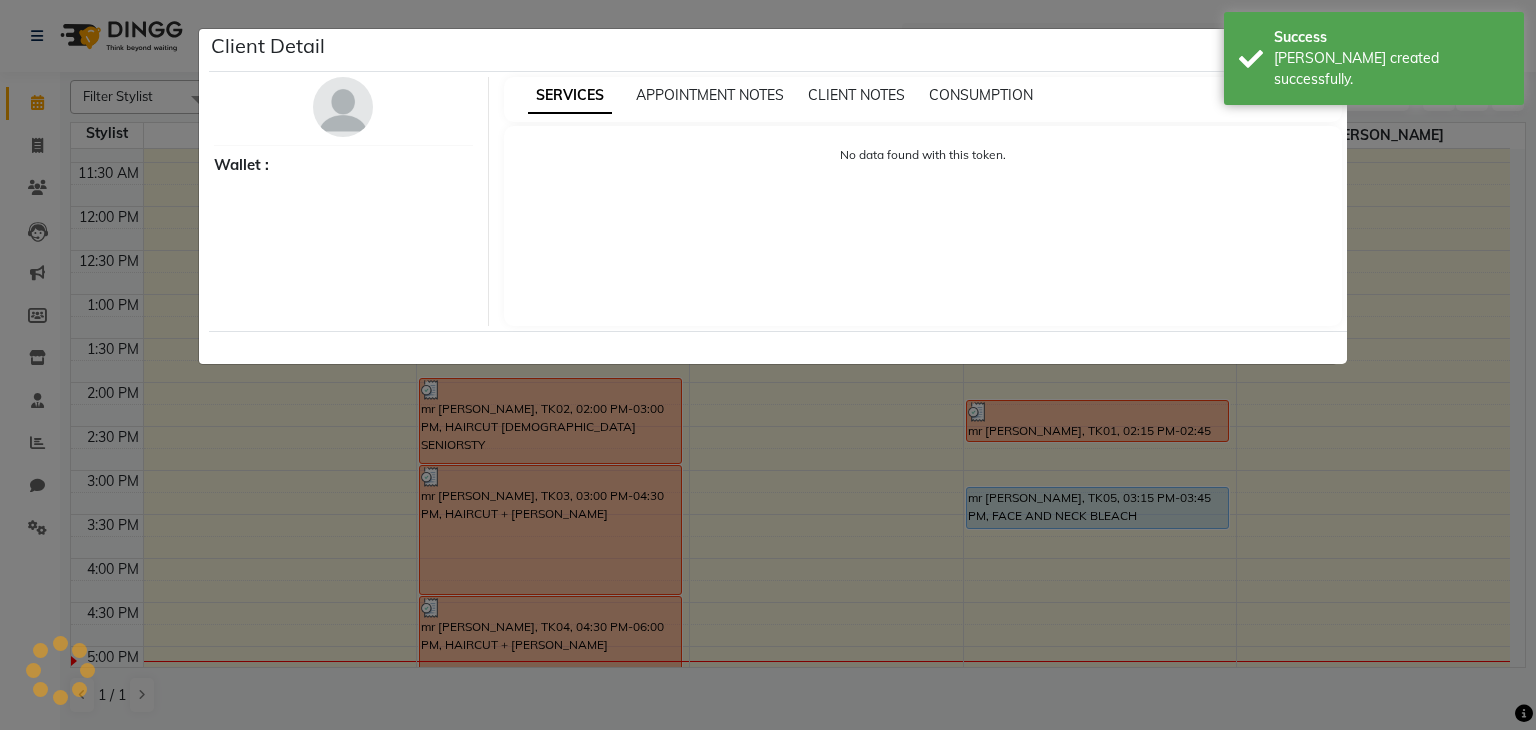 select on "5" 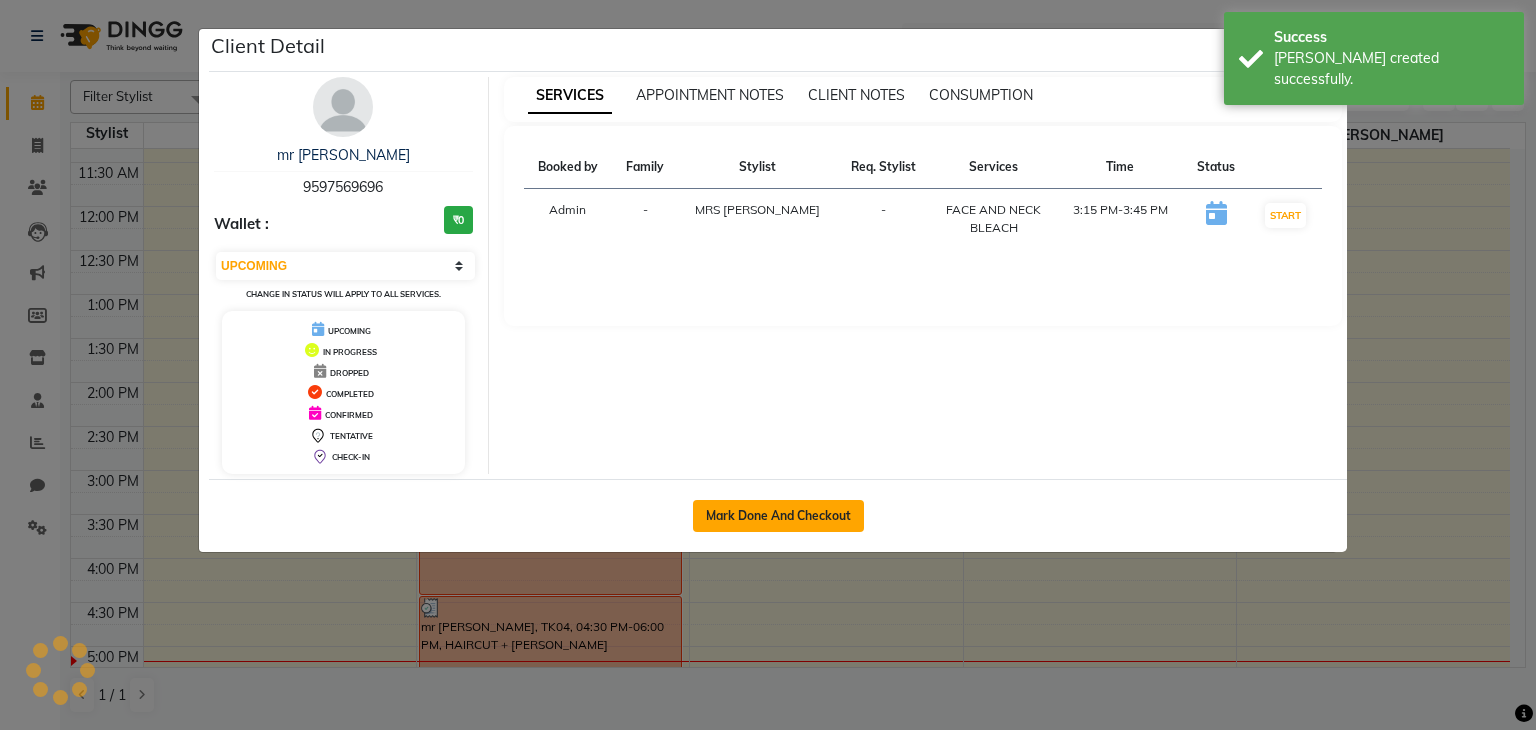 click on "Mark Done And Checkout" 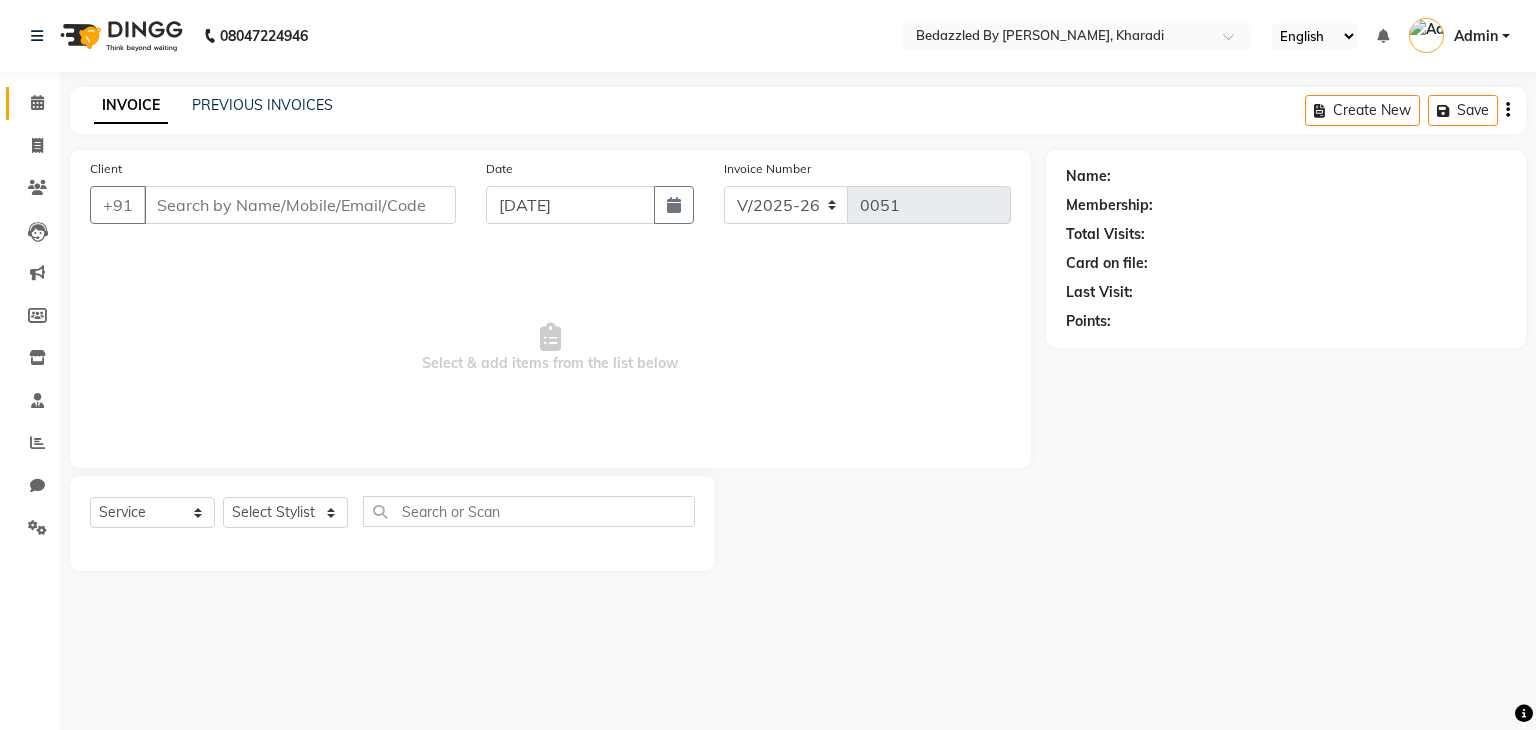 type on "9597569696" 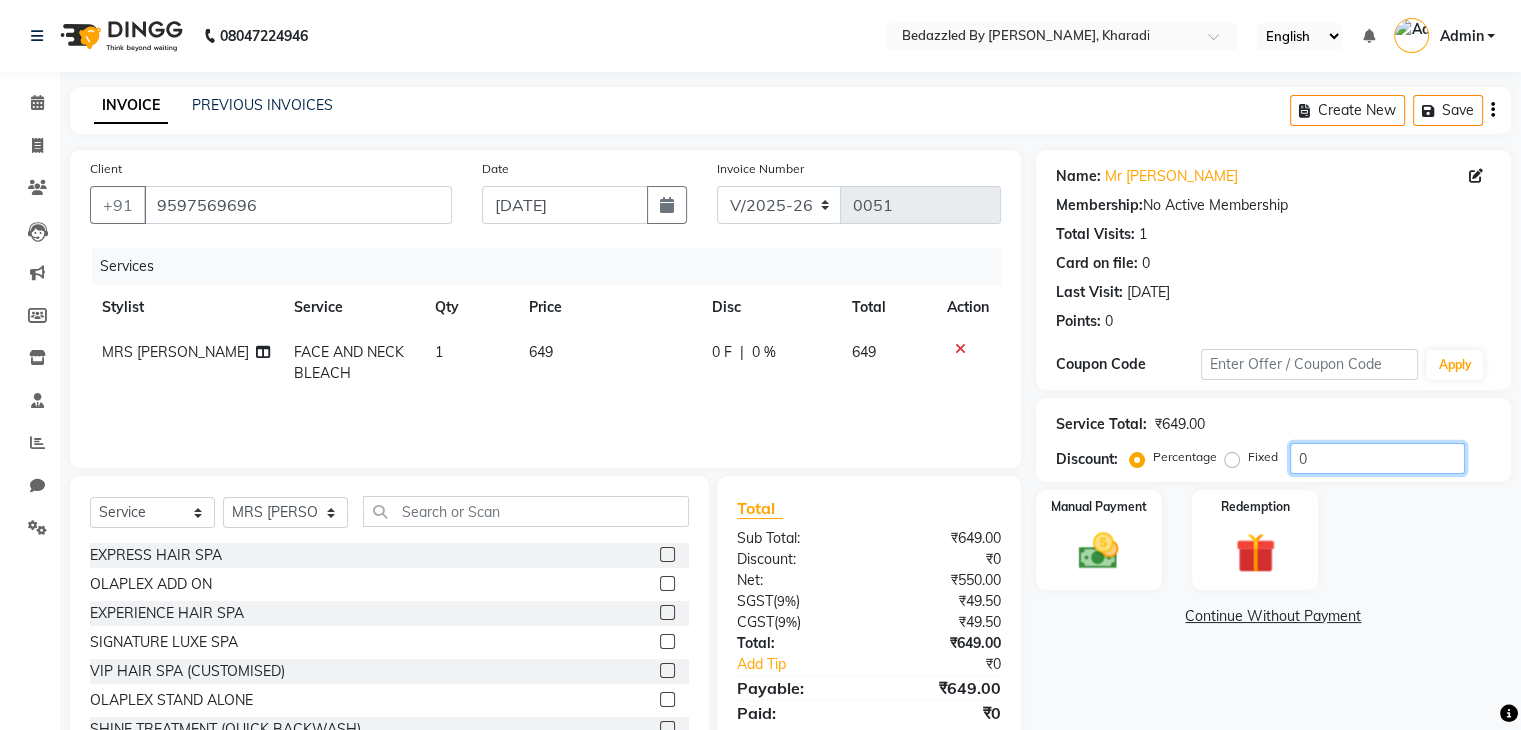 click on "0" 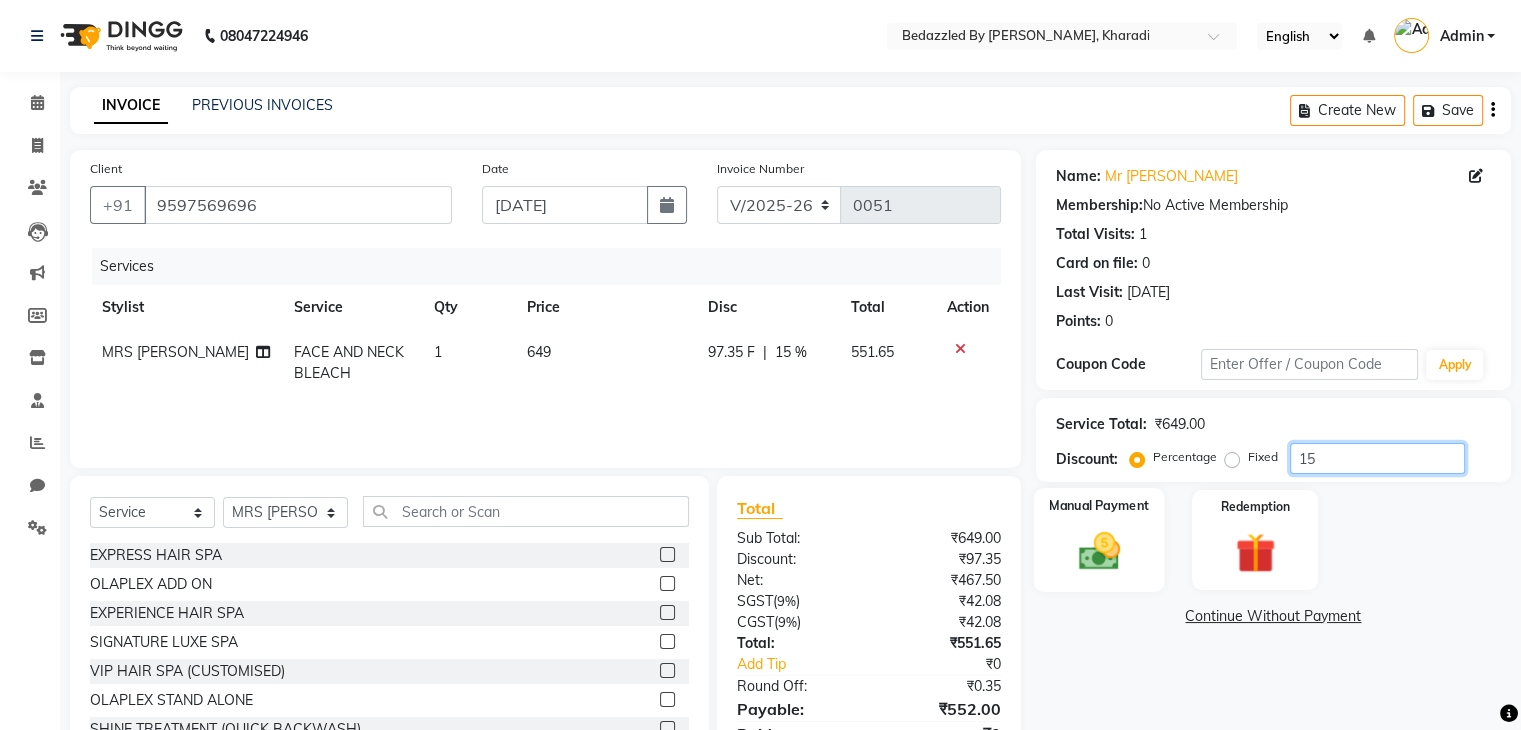 type on "15" 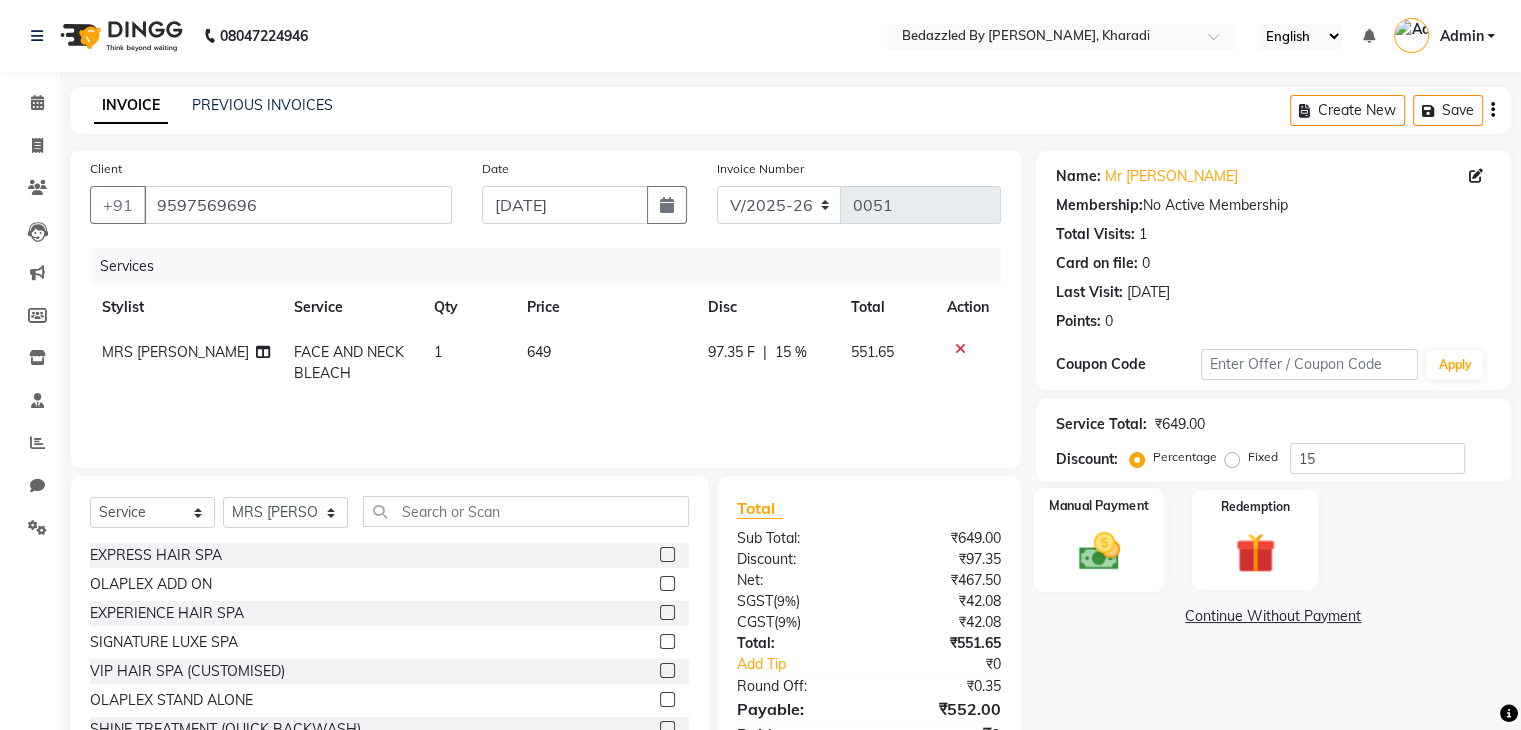 click 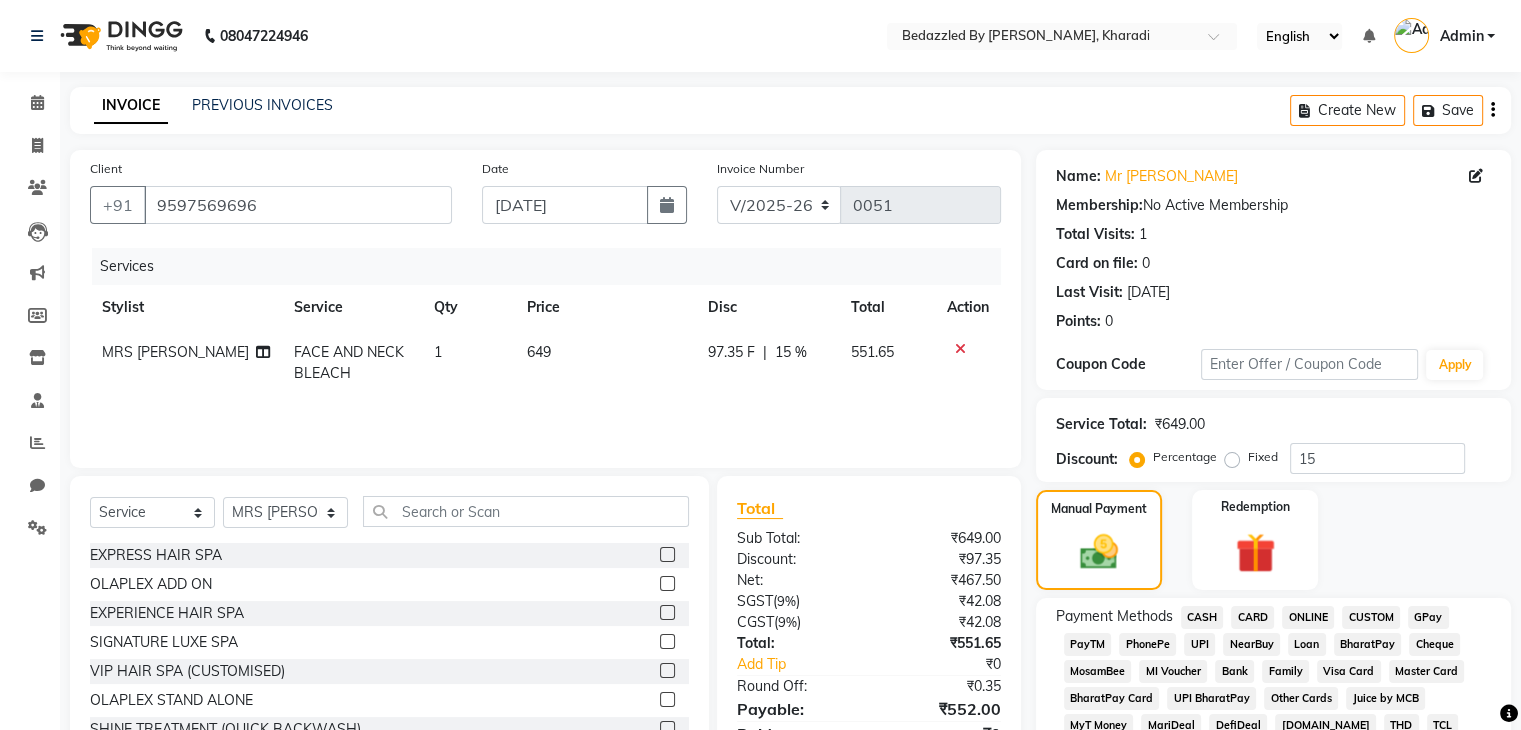 click on "UPI" 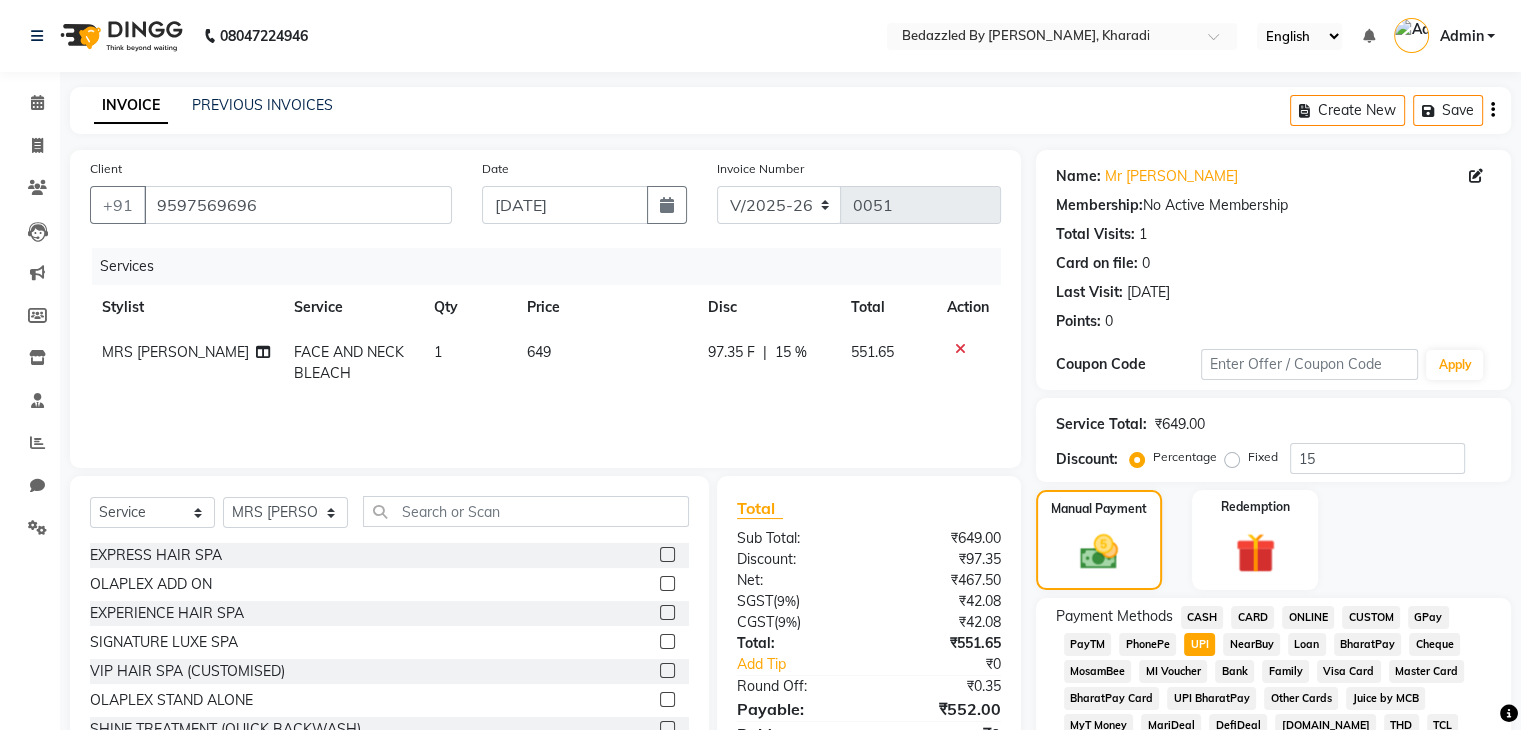 scroll, scrollTop: 636, scrollLeft: 0, axis: vertical 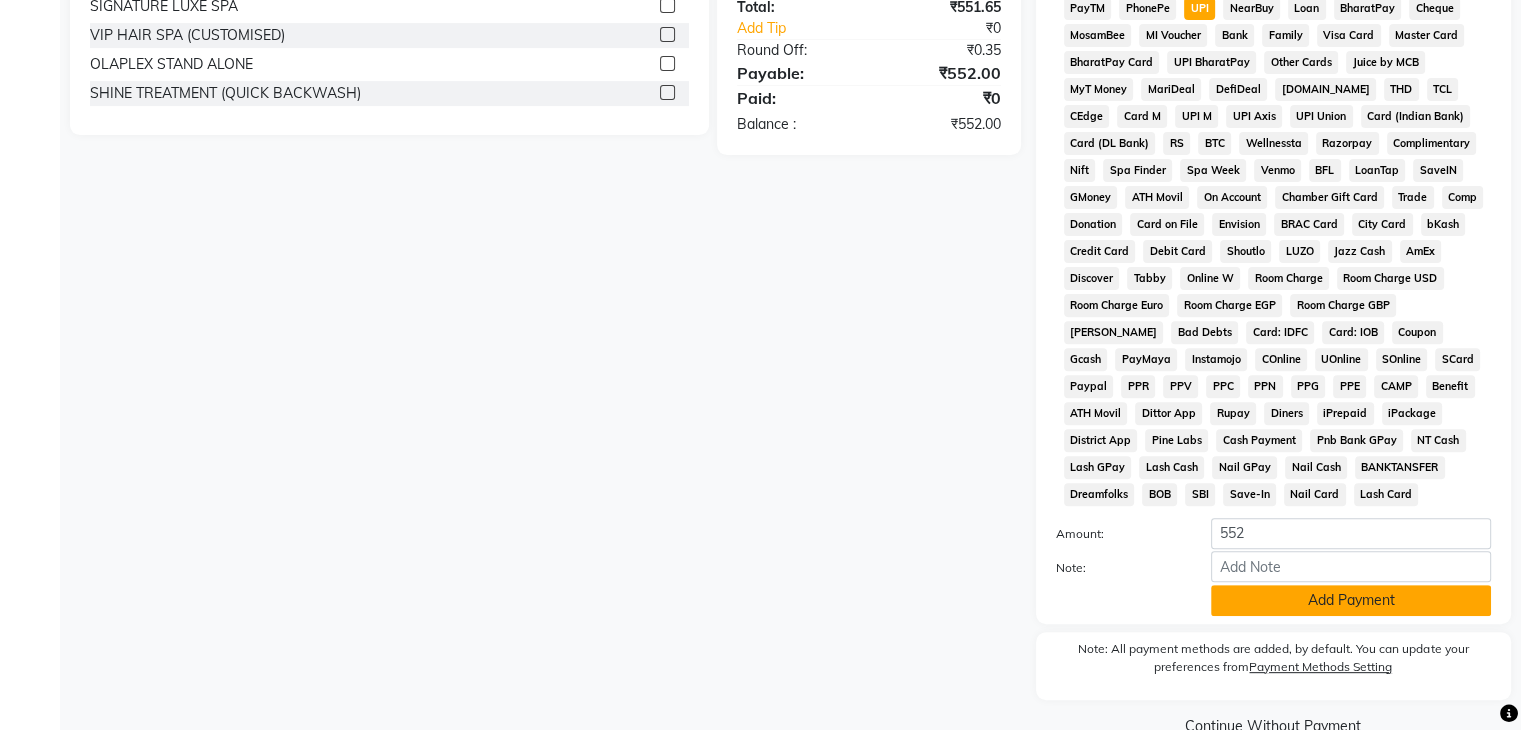 click on "Add Payment" 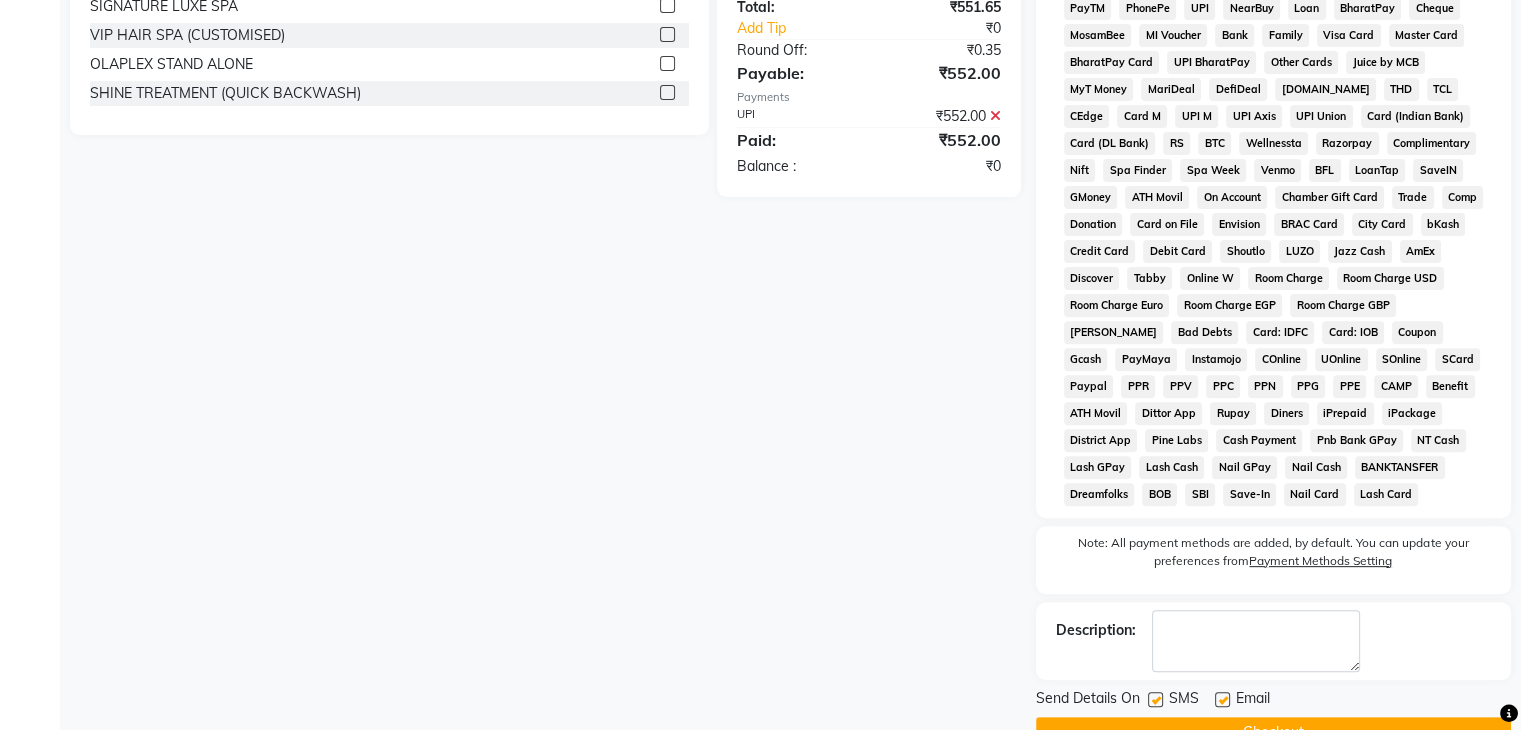scroll, scrollTop: 699, scrollLeft: 0, axis: vertical 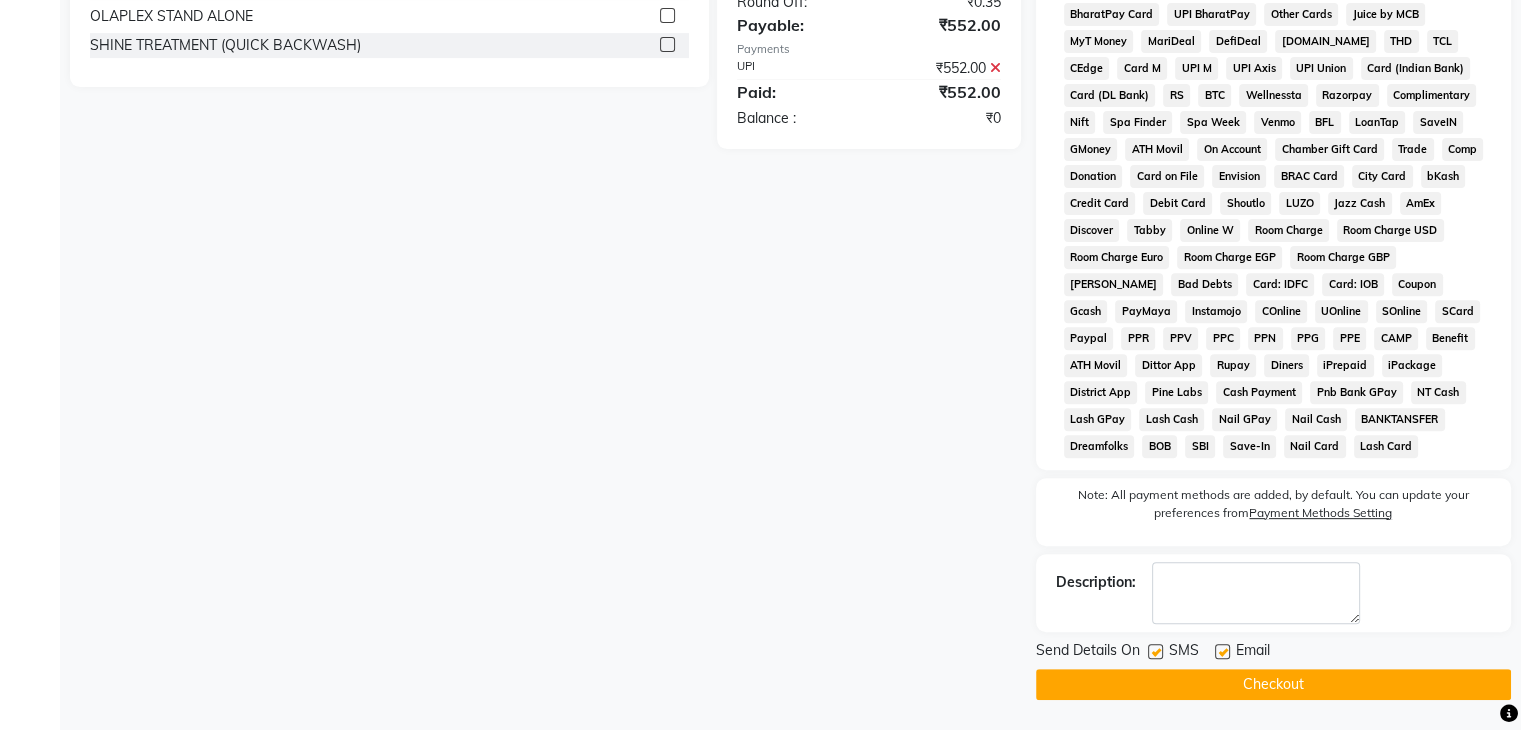 click 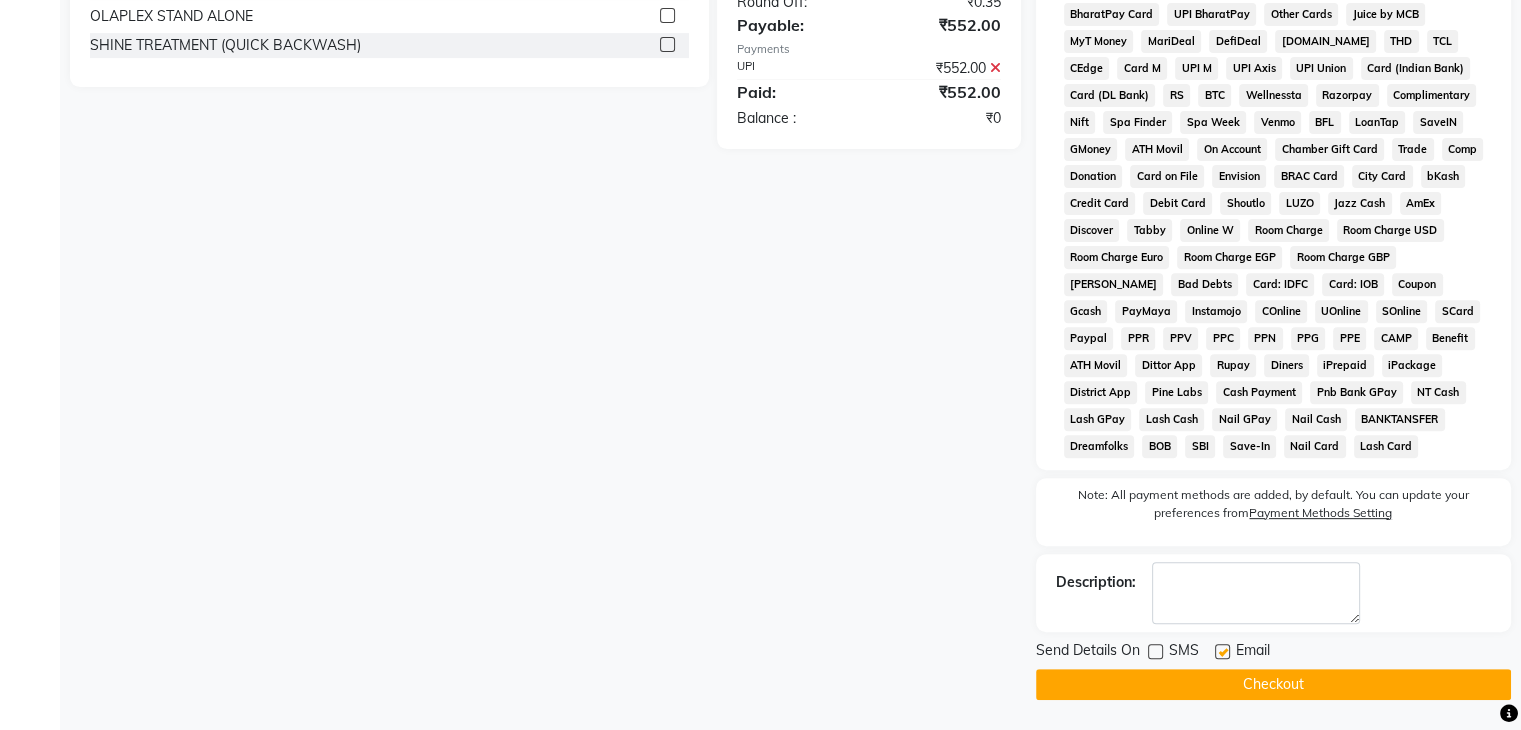click 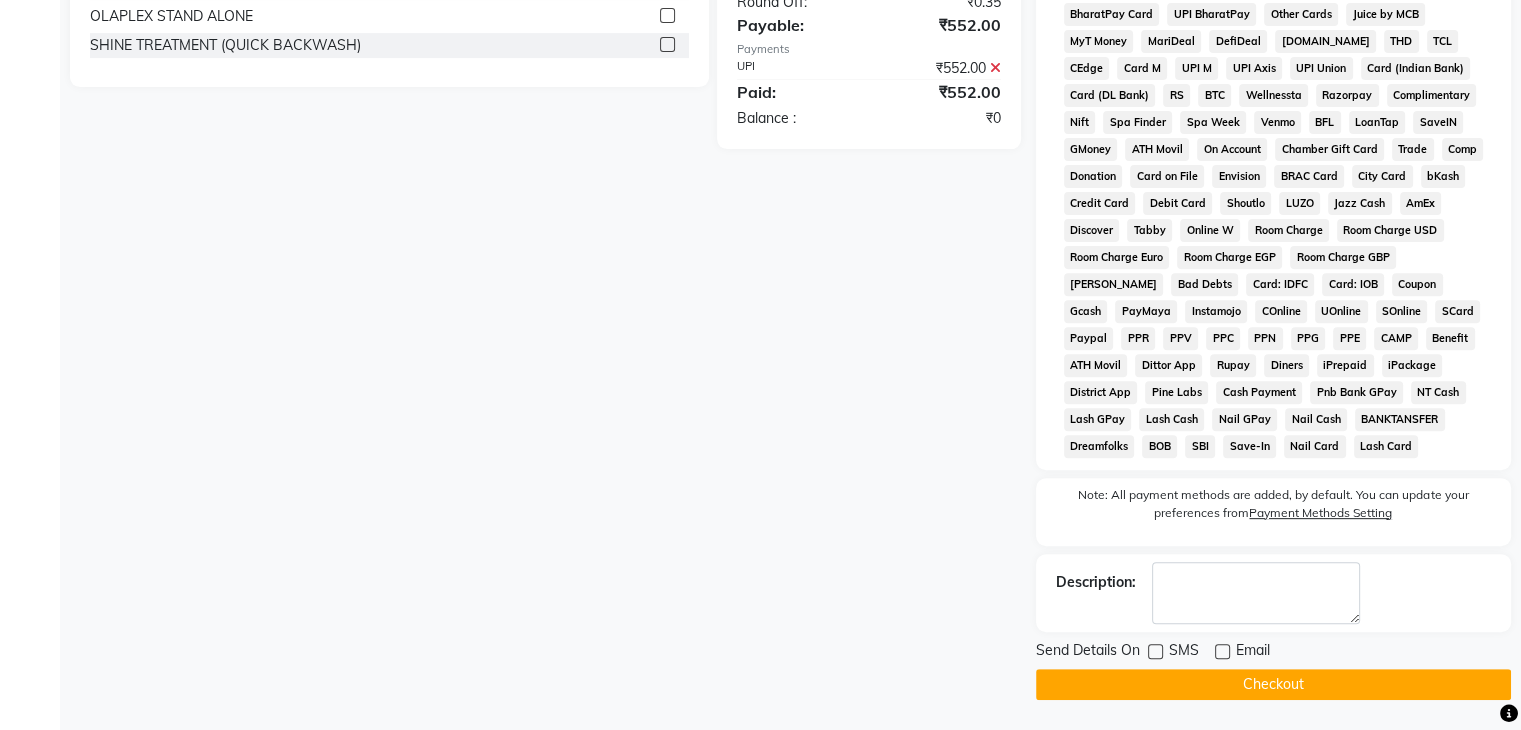 click on "Checkout" 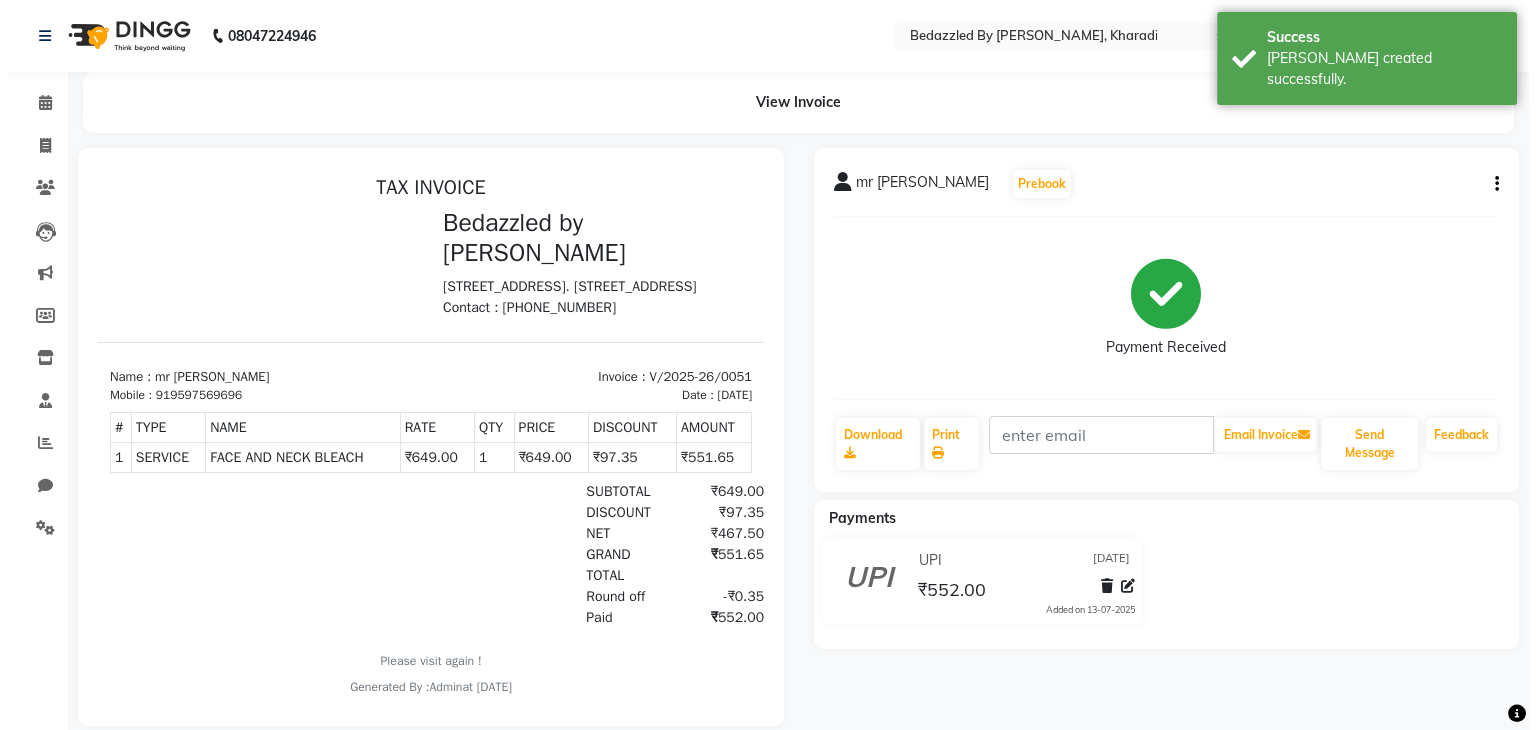 scroll, scrollTop: 0, scrollLeft: 0, axis: both 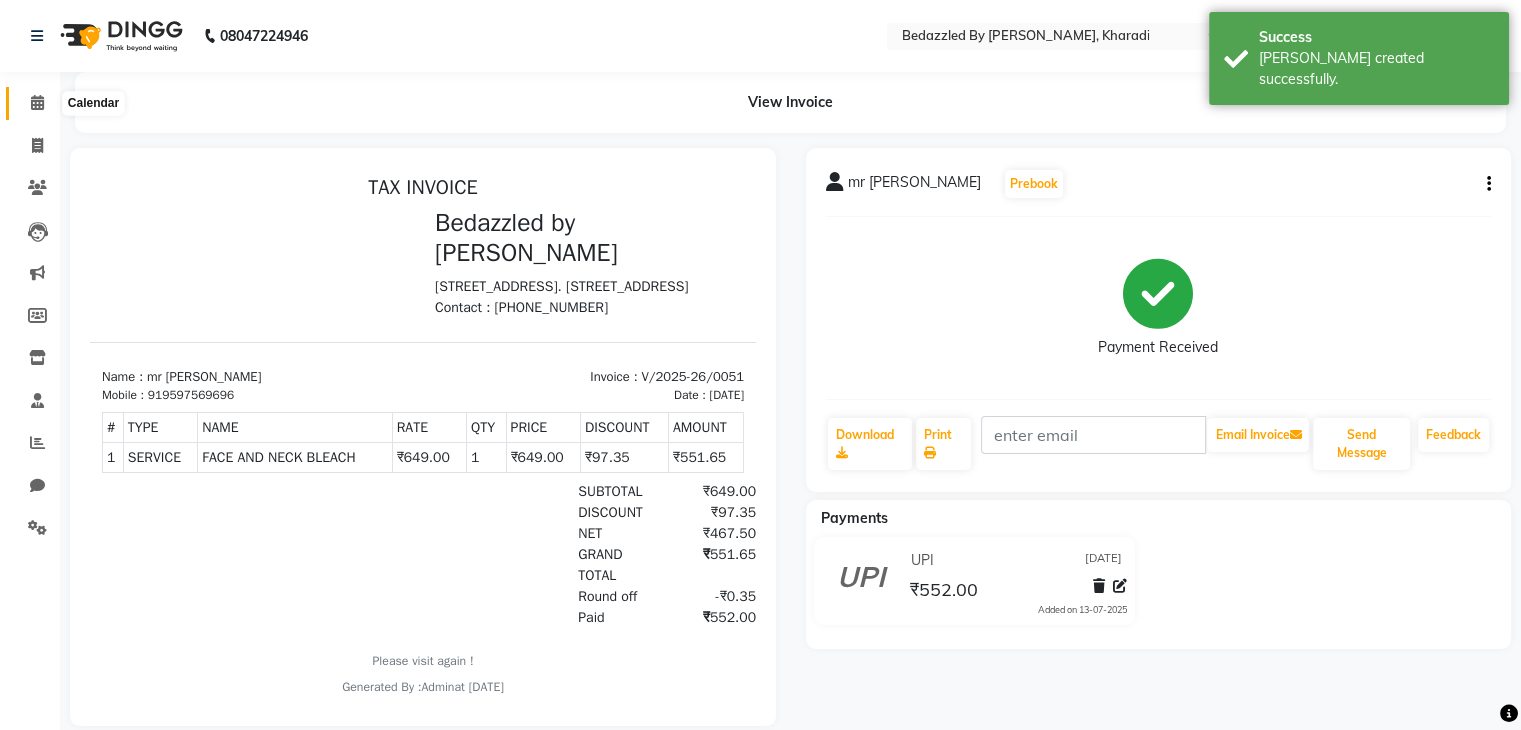 click 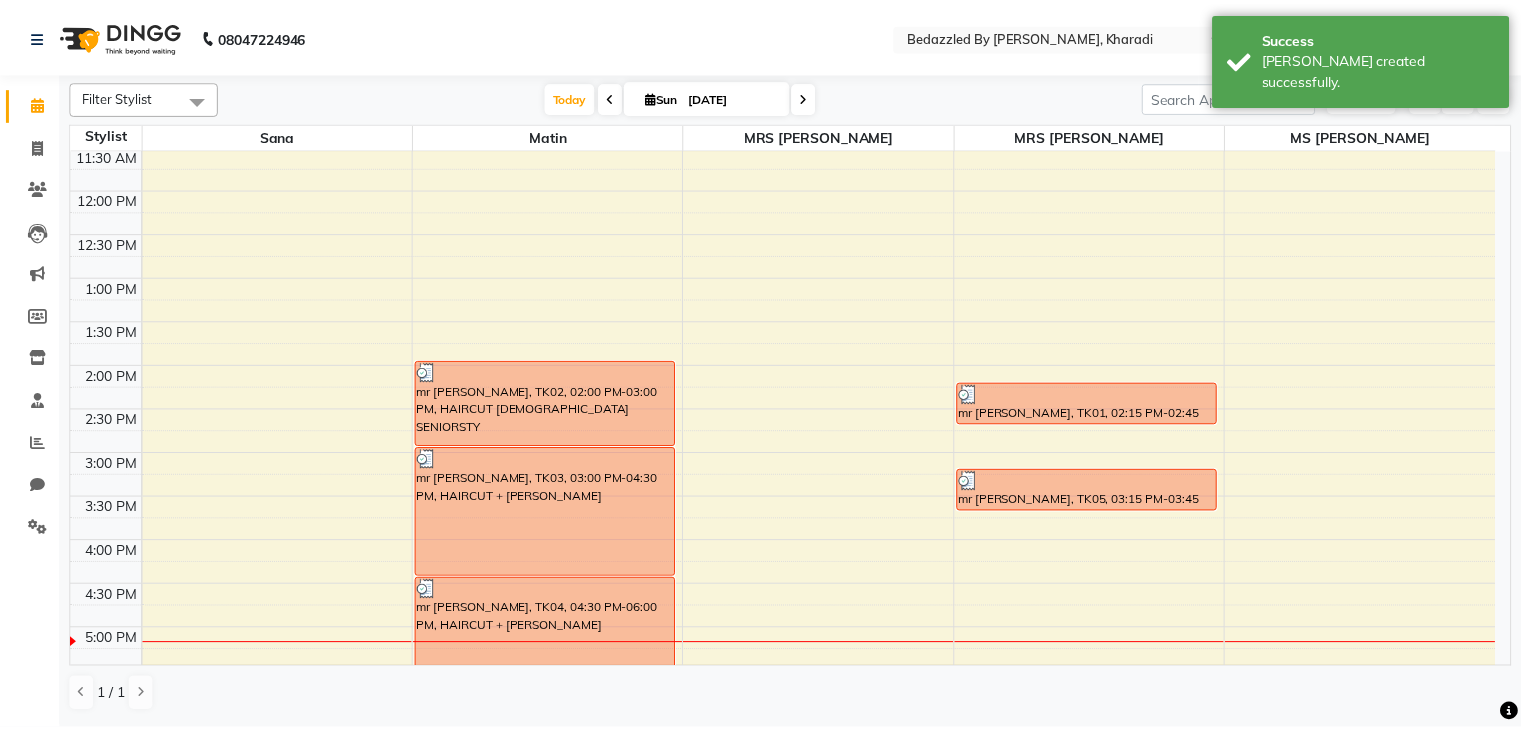scroll, scrollTop: 324, scrollLeft: 0, axis: vertical 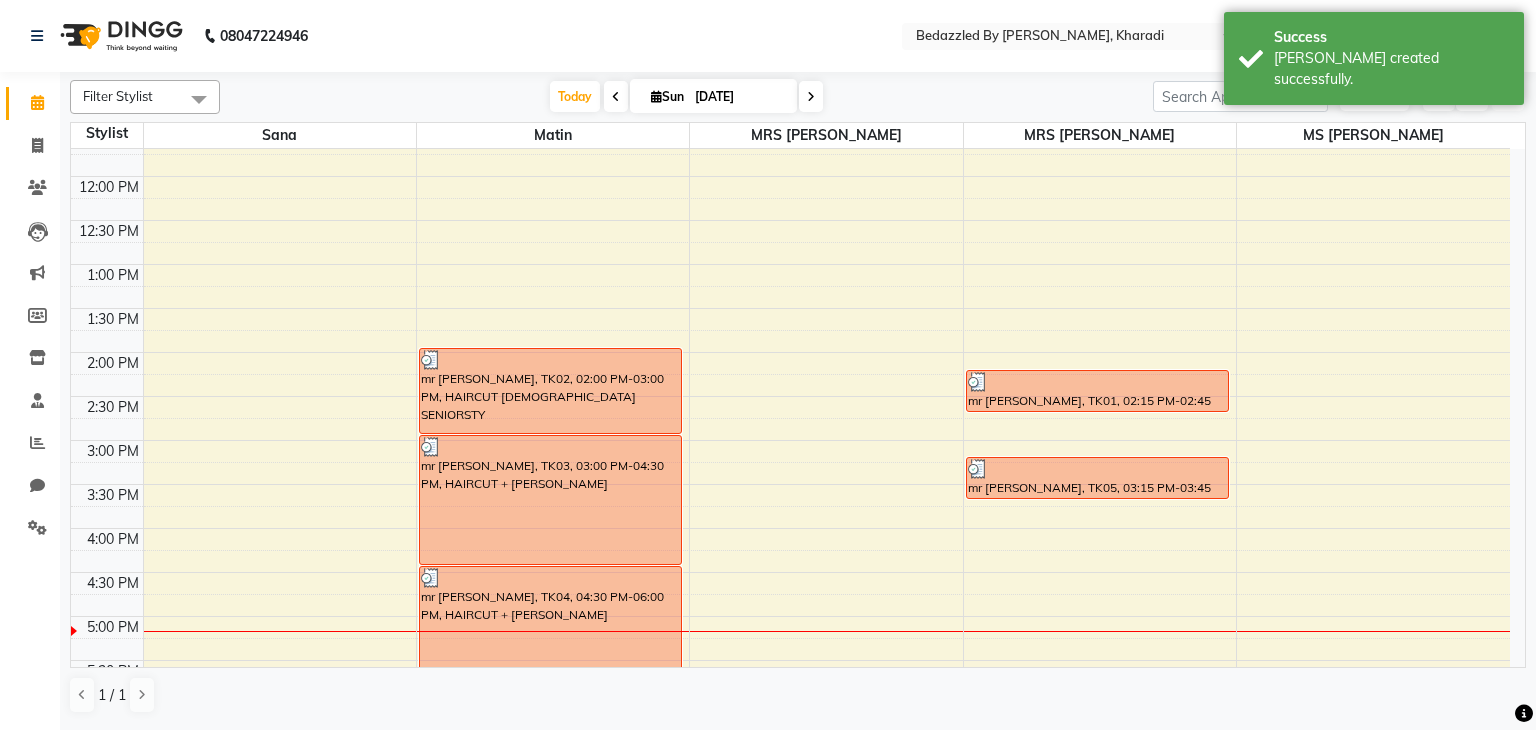 click at bounding box center (1508, 97) 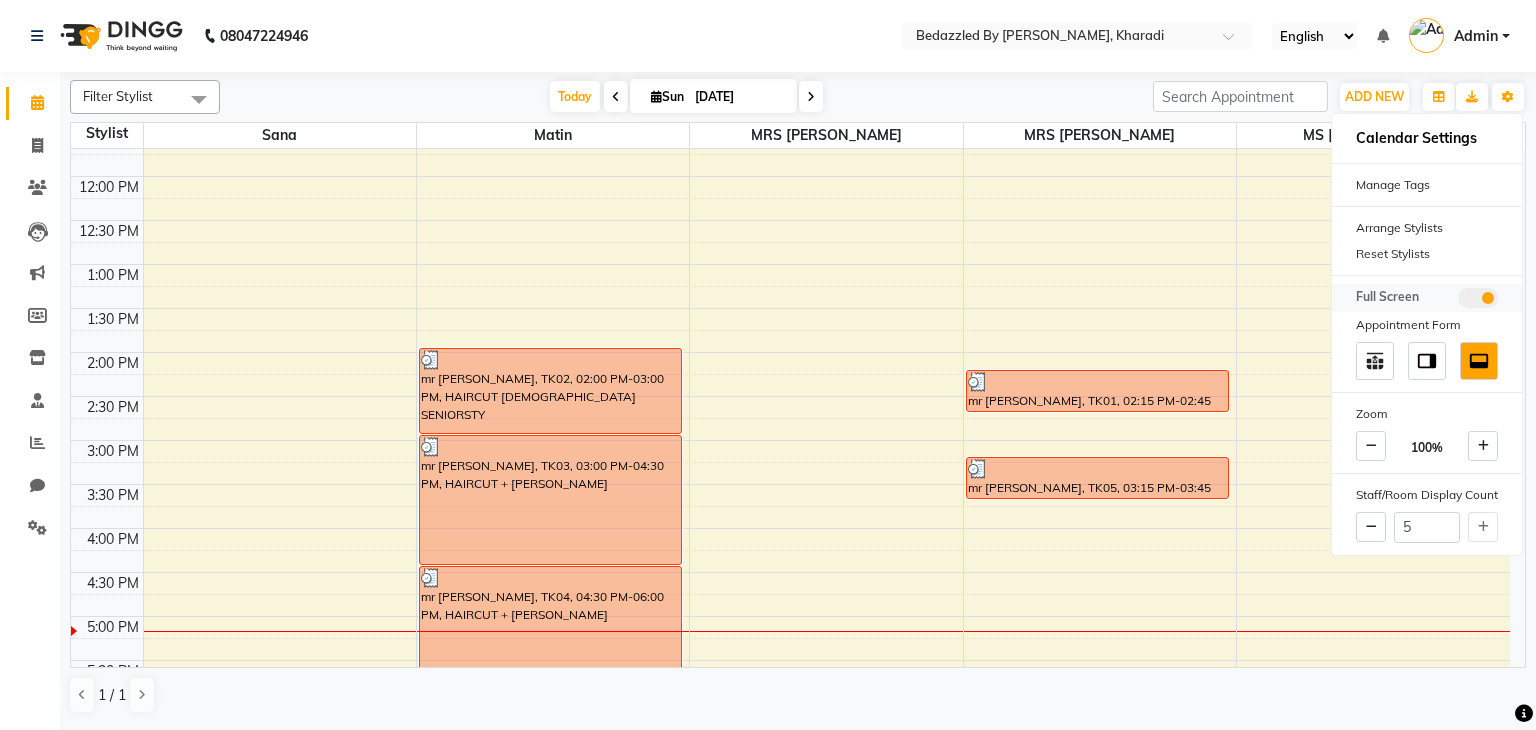 click at bounding box center [1478, 298] 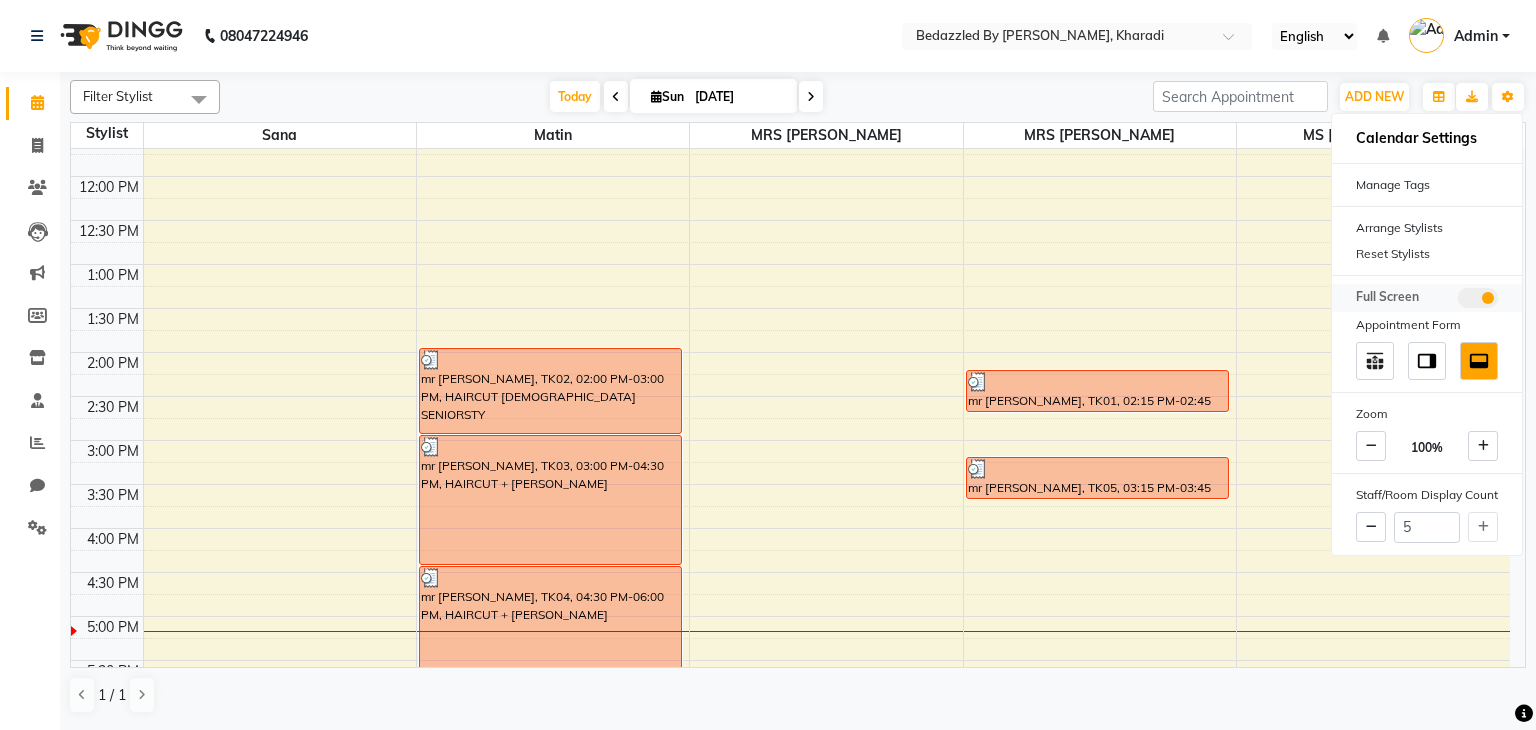 click at bounding box center [1458, 301] 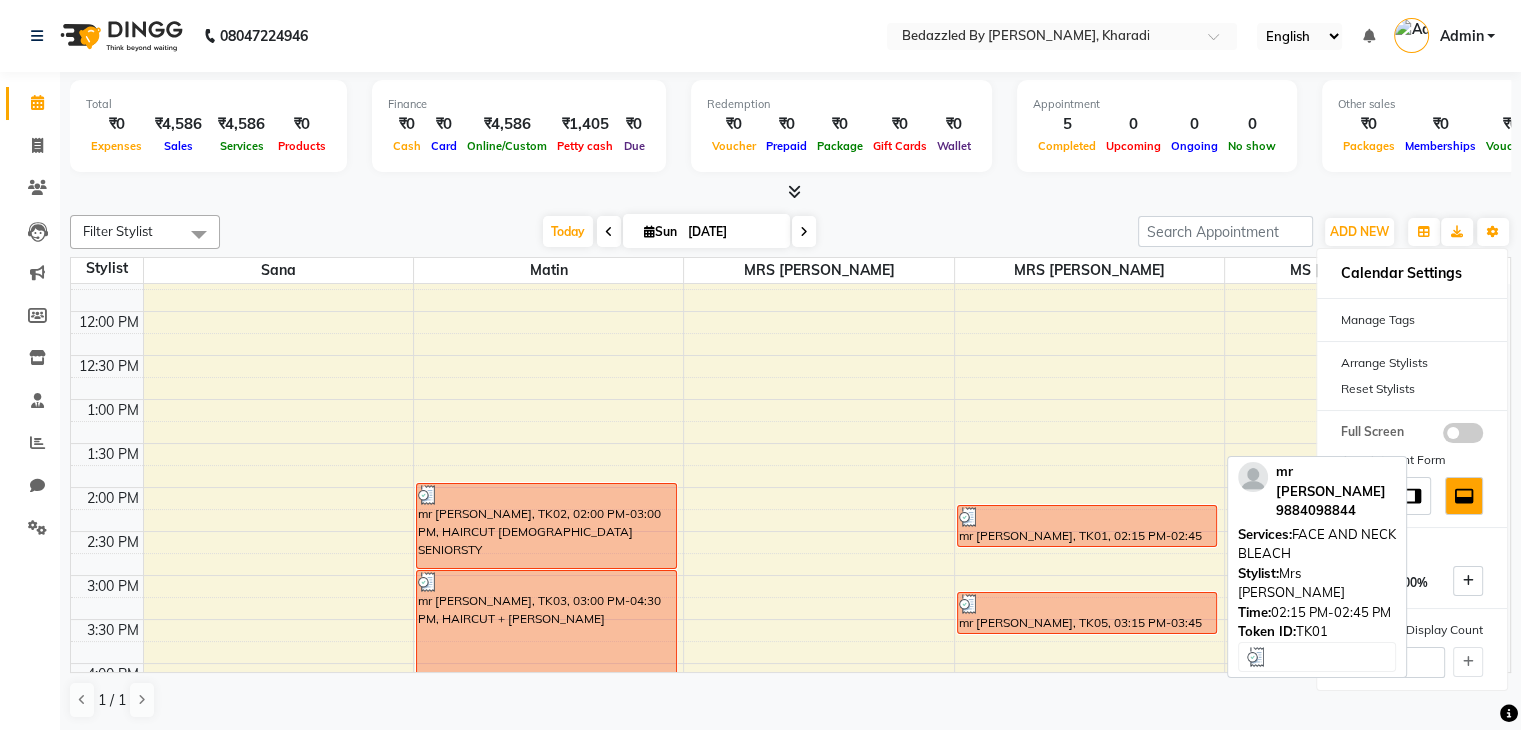 click on "mr [PERSON_NAME], TK01, 02:15 PM-02:45 PM, FACE AND NECK BLEACH" at bounding box center [1087, 526] 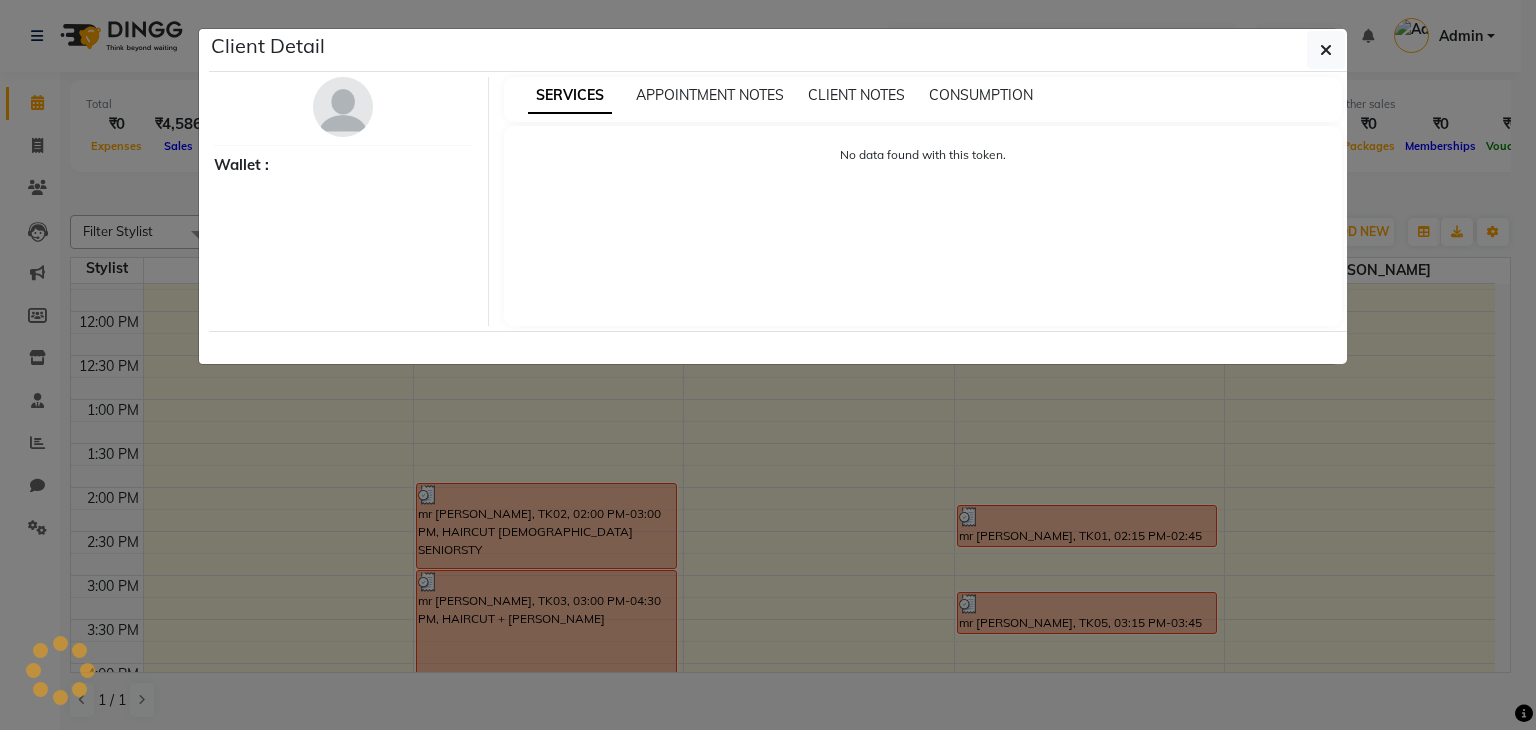 select on "3" 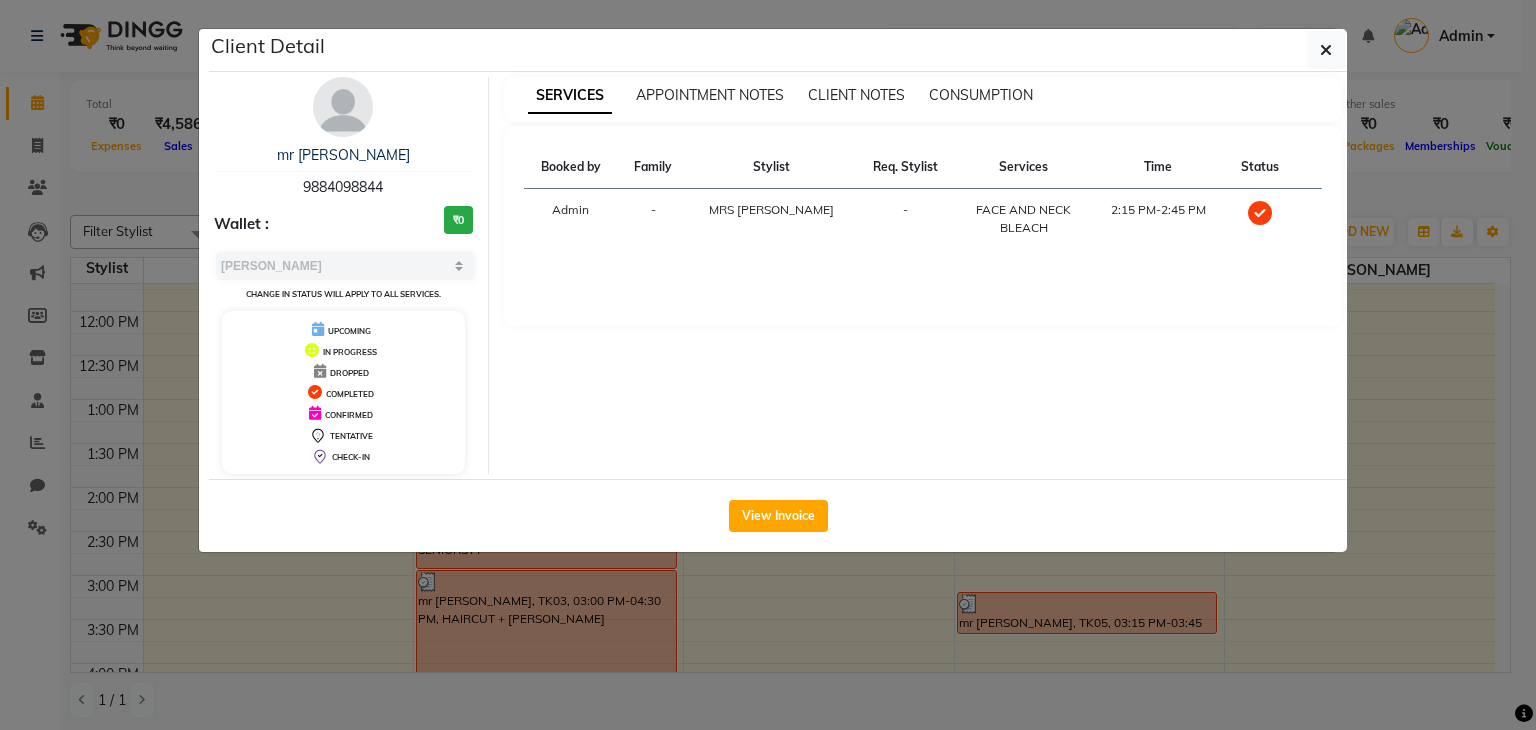 click on "Client Detail  mr [PERSON_NAME]    9884098844 Wallet : ₹0 Select MARK DONE UPCOMING Change in status will apply to all services. UPCOMING IN PROGRESS DROPPED COMPLETED CONFIRMED TENTATIVE CHECK-IN SERVICES APPOINTMENT NOTES CLIENT NOTES CONSUMPTION Booked by Family Stylist Req. Stylist Services Time Status  Admin  - MRS [PERSON_NAME] -  FACE AND NECK BLEACH   2:15 PM-2:45 PM   View Invoice" 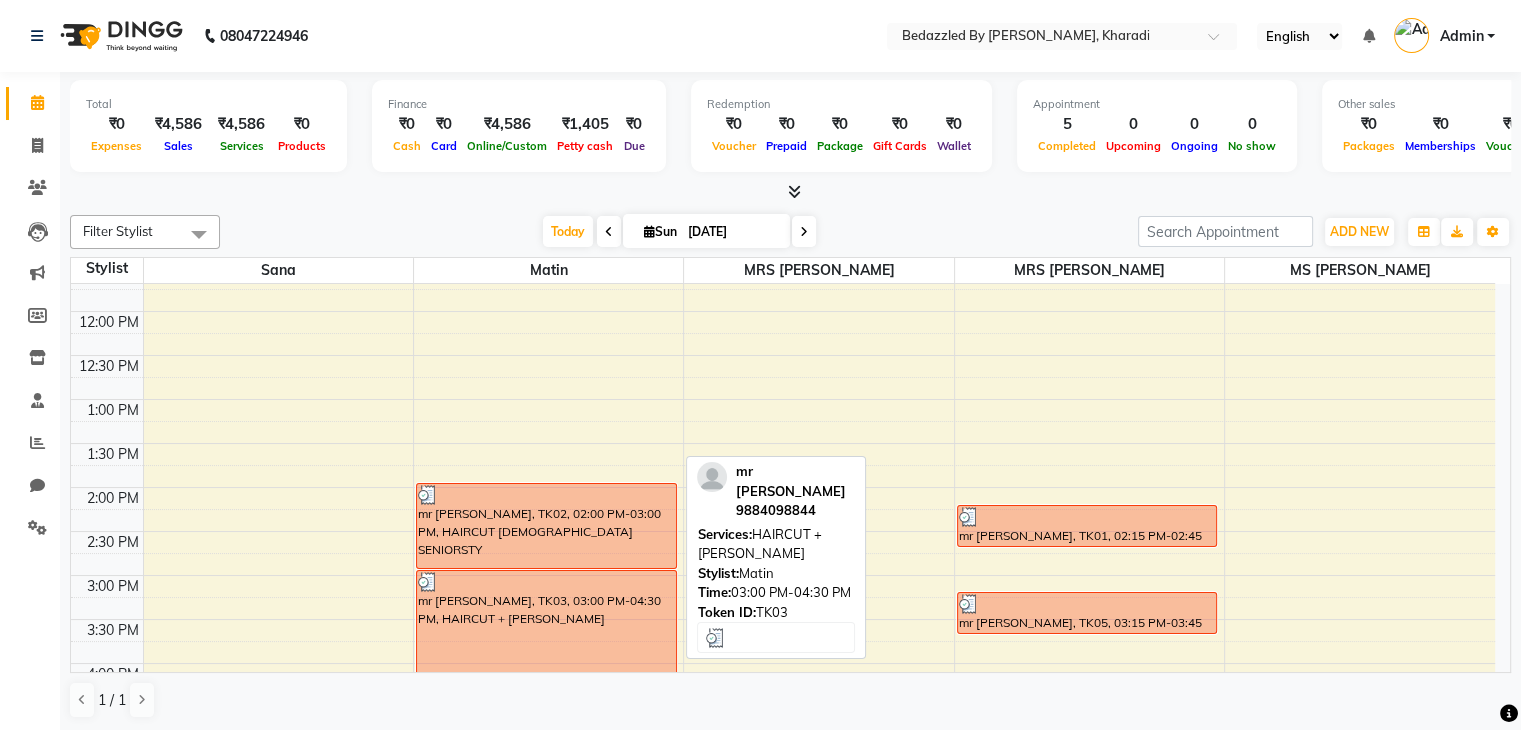 click on "mr [PERSON_NAME], TK03, 03:00 PM-04:30 PM, HAIRCUT + [PERSON_NAME]" at bounding box center (546, 635) 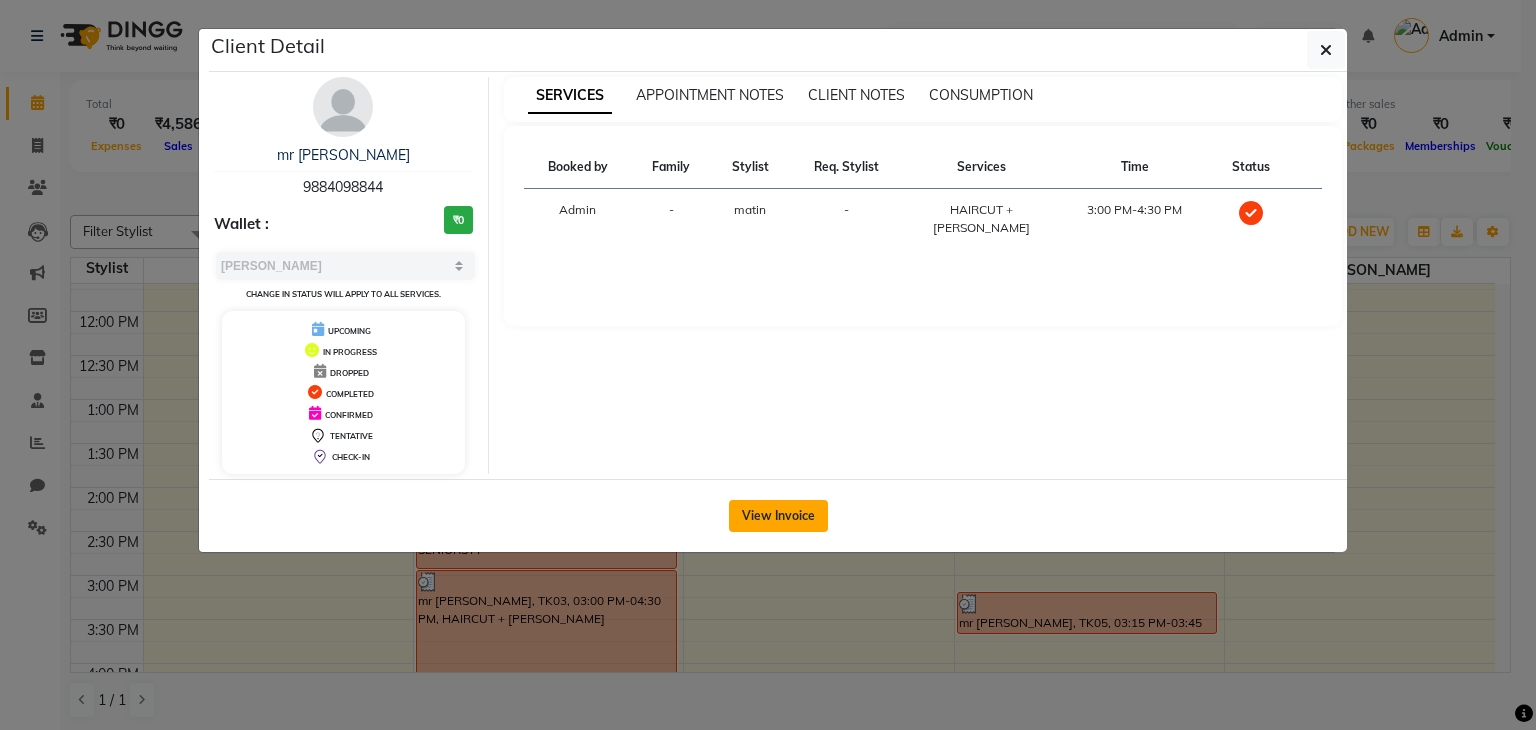 click on "View Invoice" 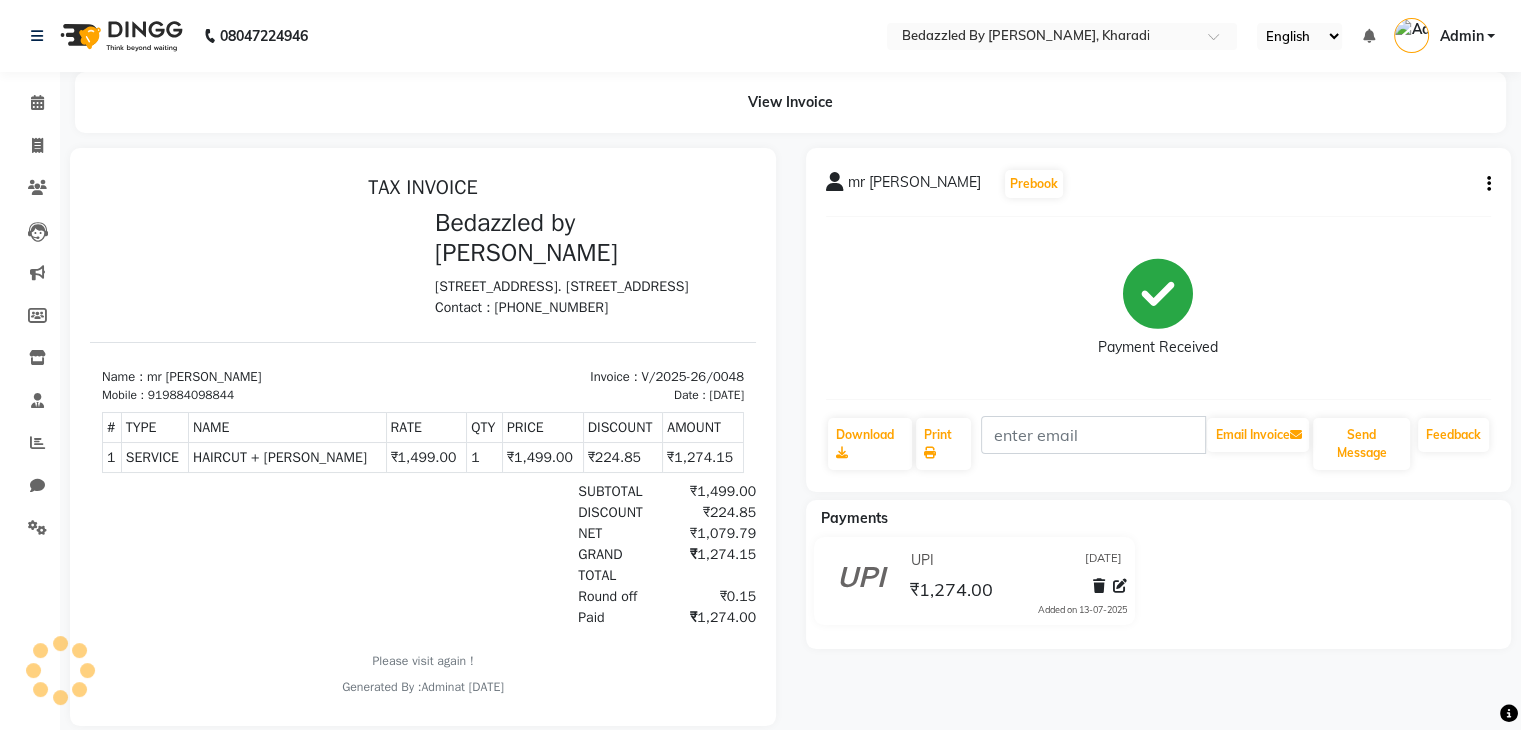 scroll, scrollTop: 0, scrollLeft: 0, axis: both 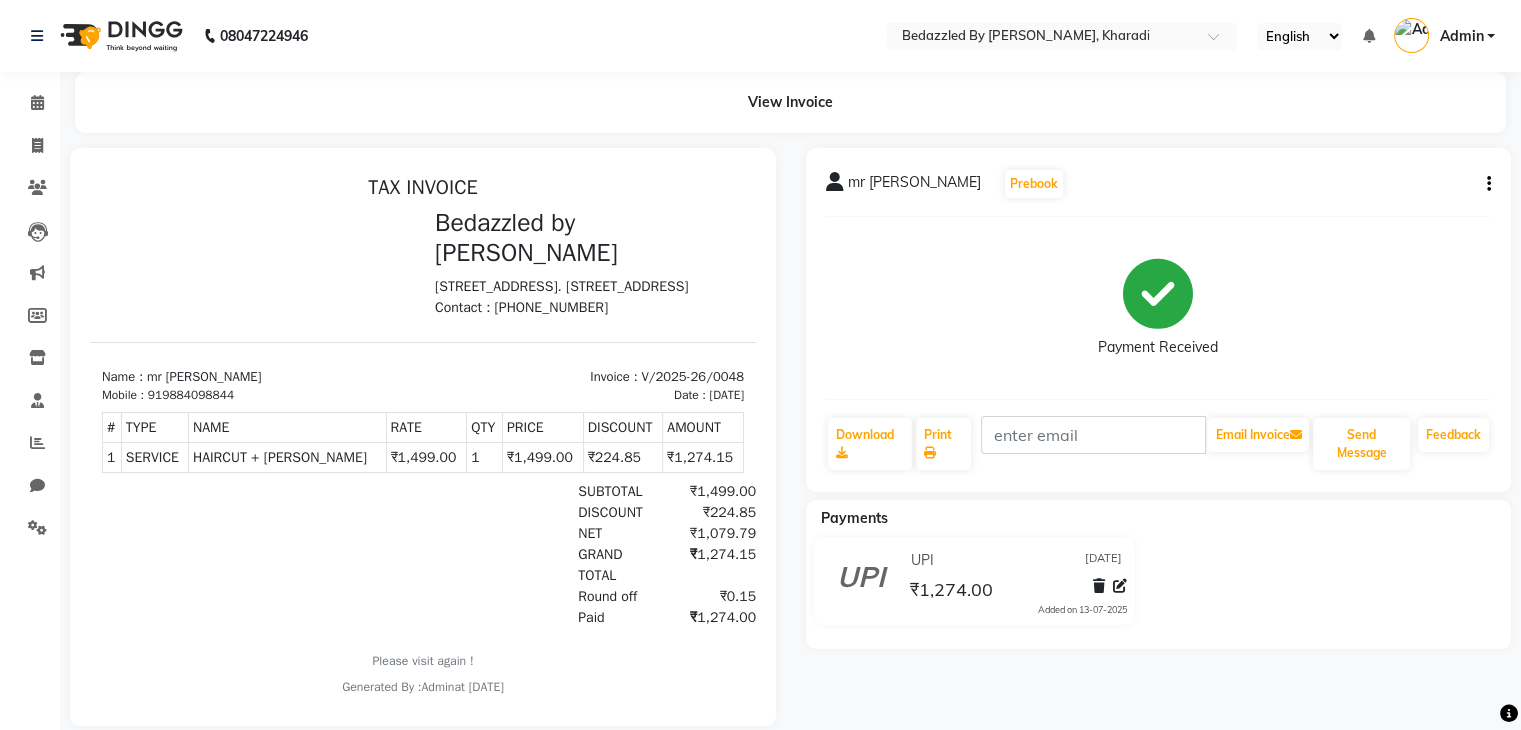 click 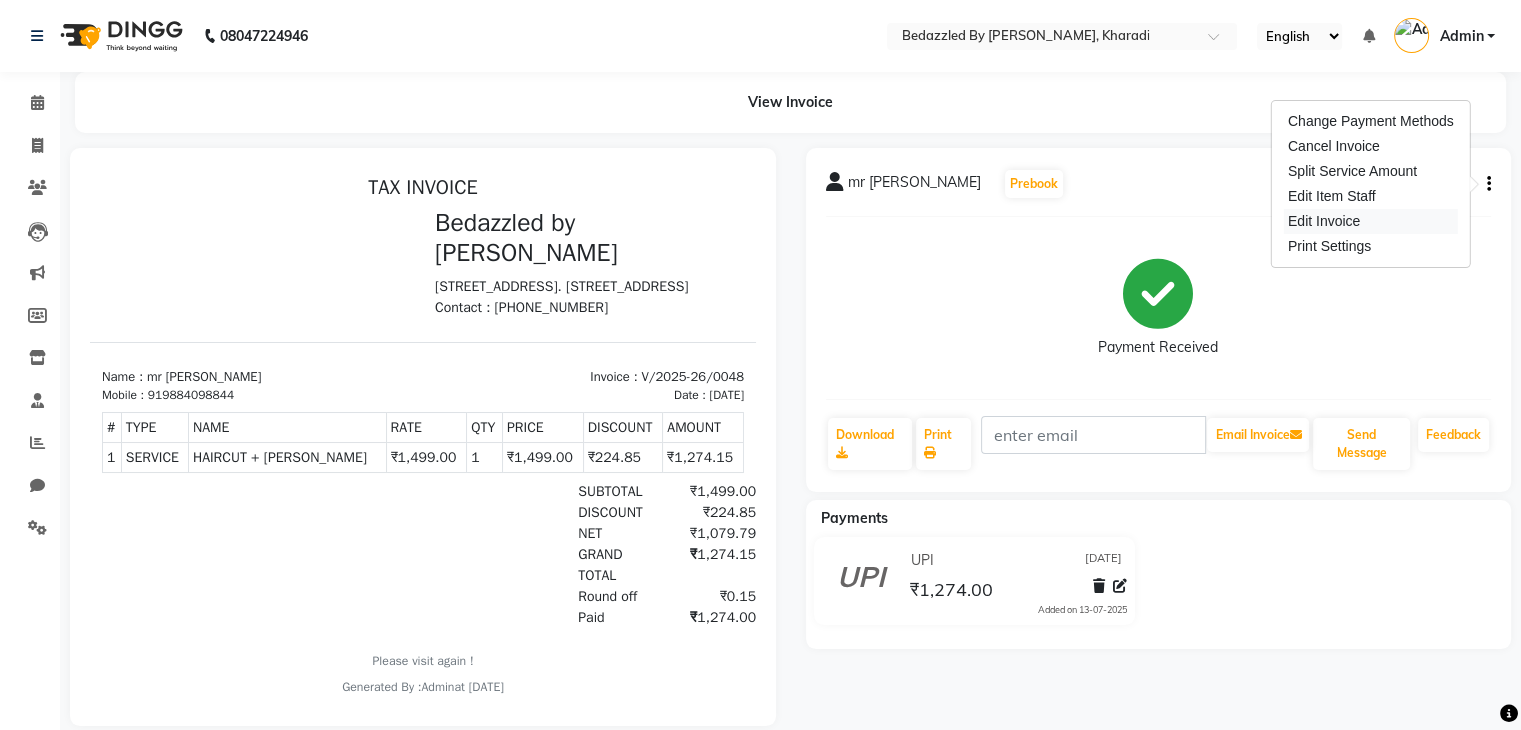 click on "Edit Invoice" at bounding box center (1371, 221) 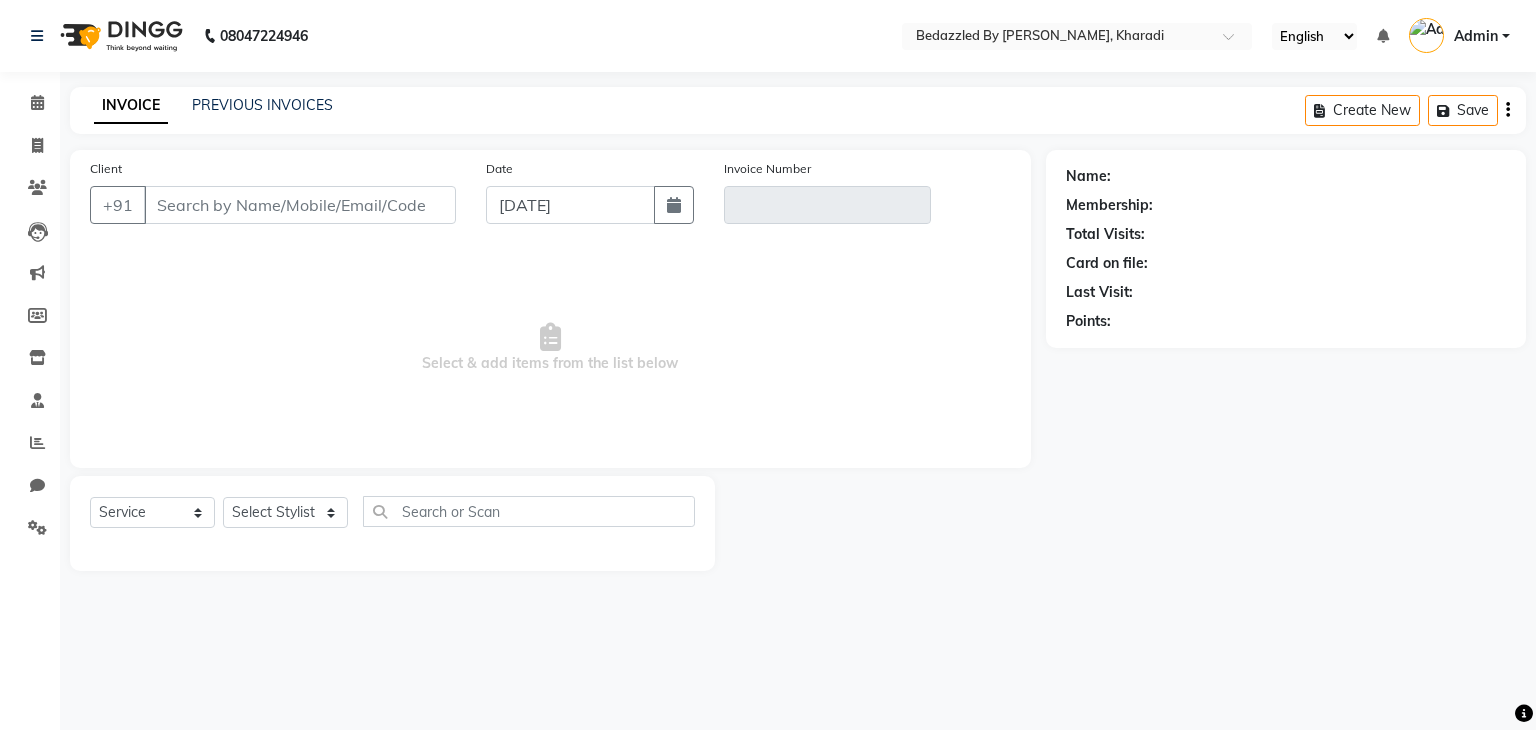 type on "9884098844" 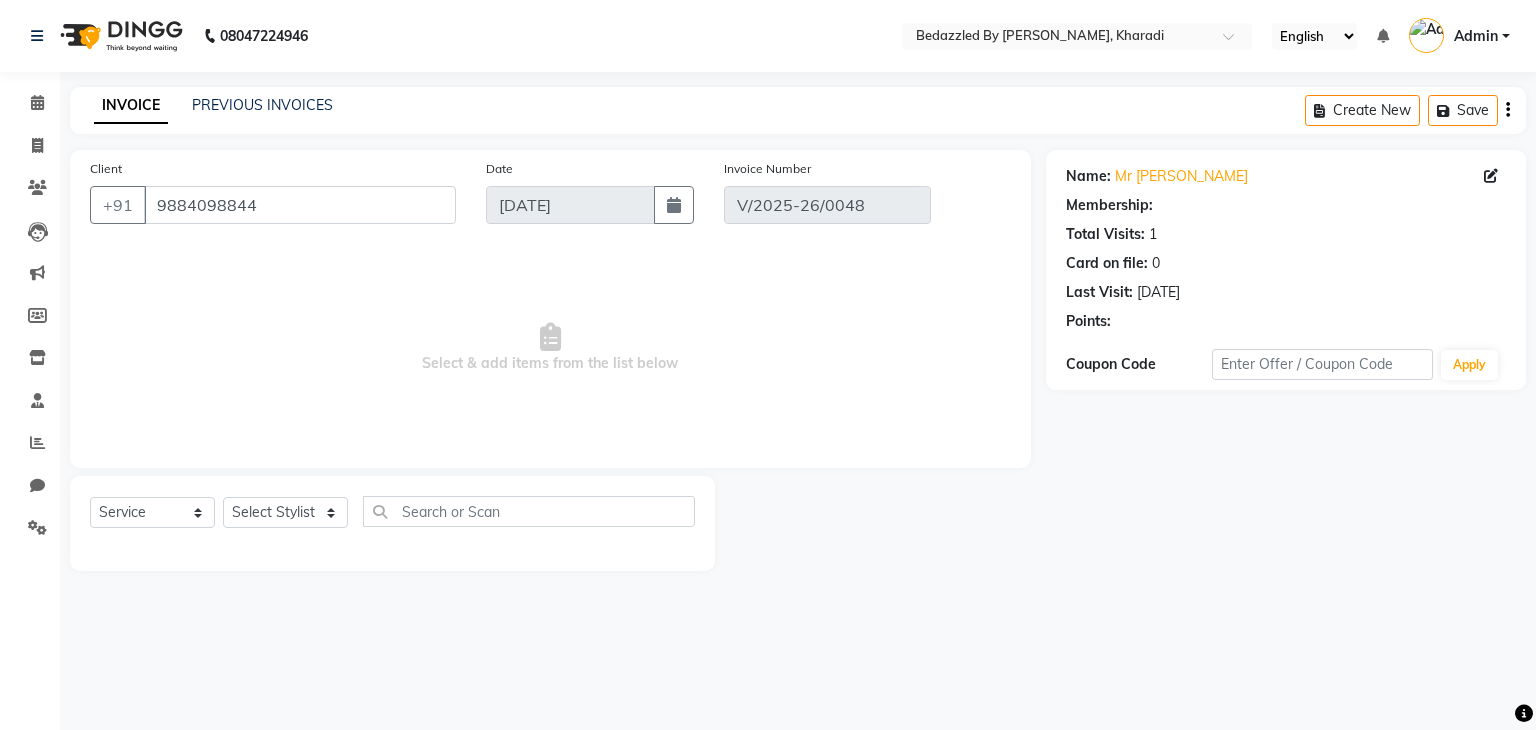 select on "select" 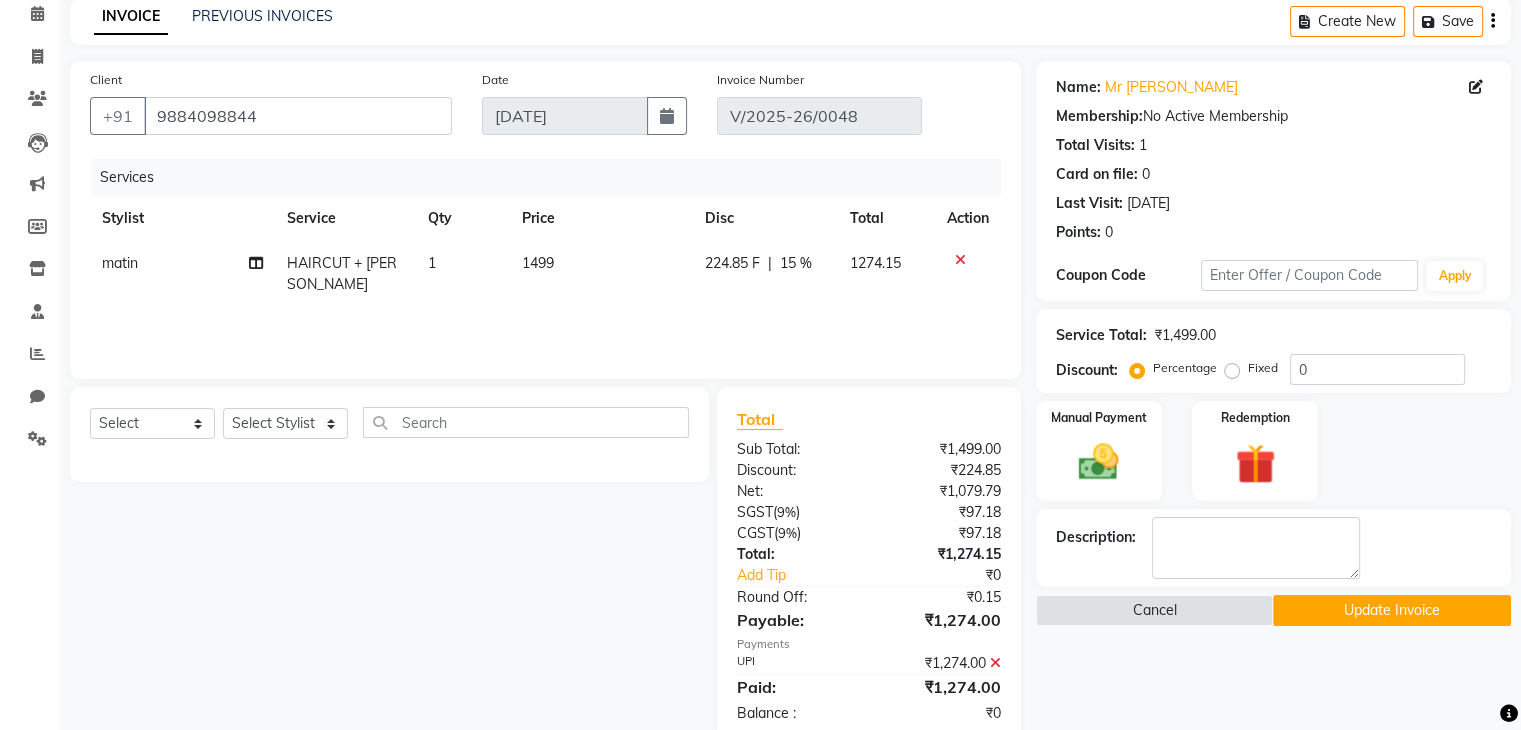 scroll, scrollTop: 118, scrollLeft: 0, axis: vertical 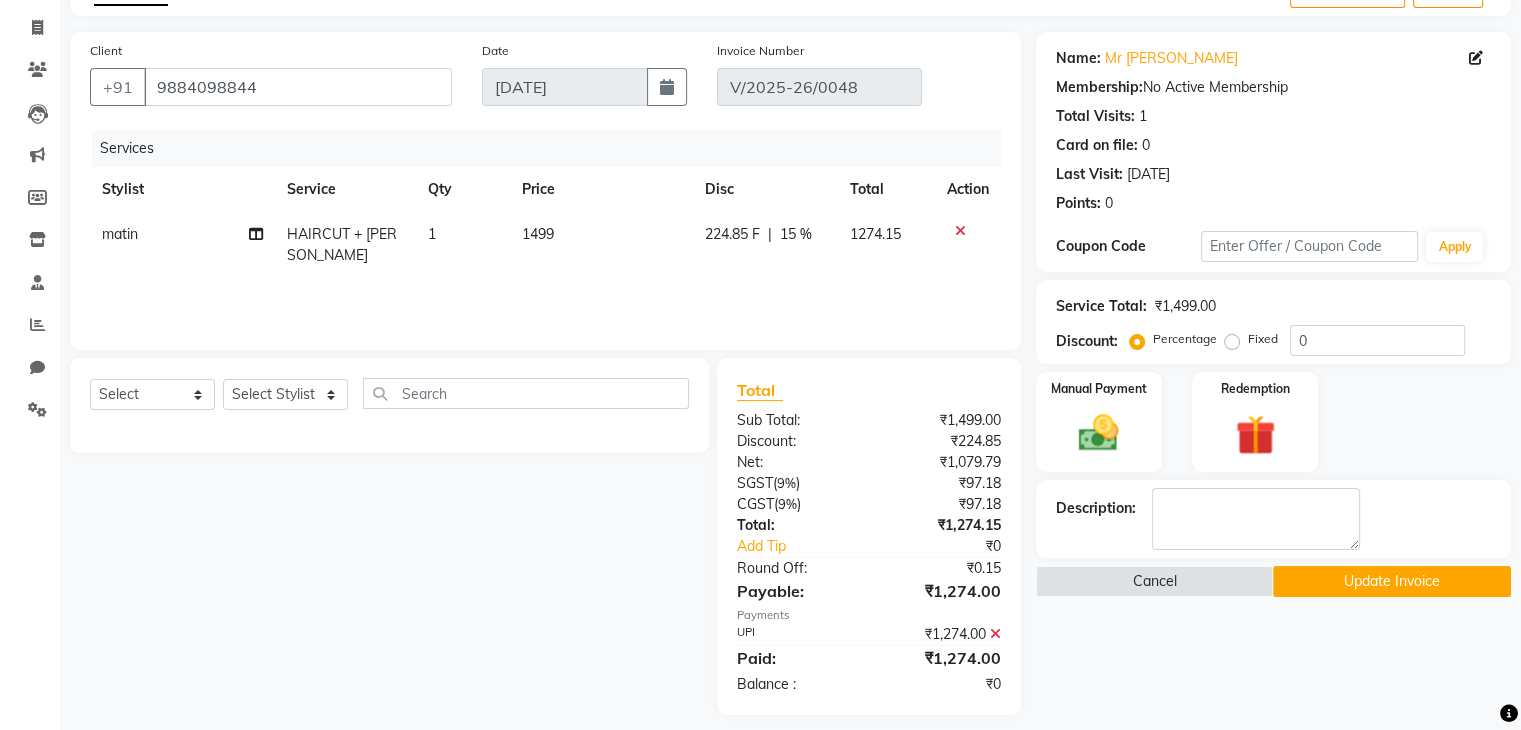 click on "Fixed" 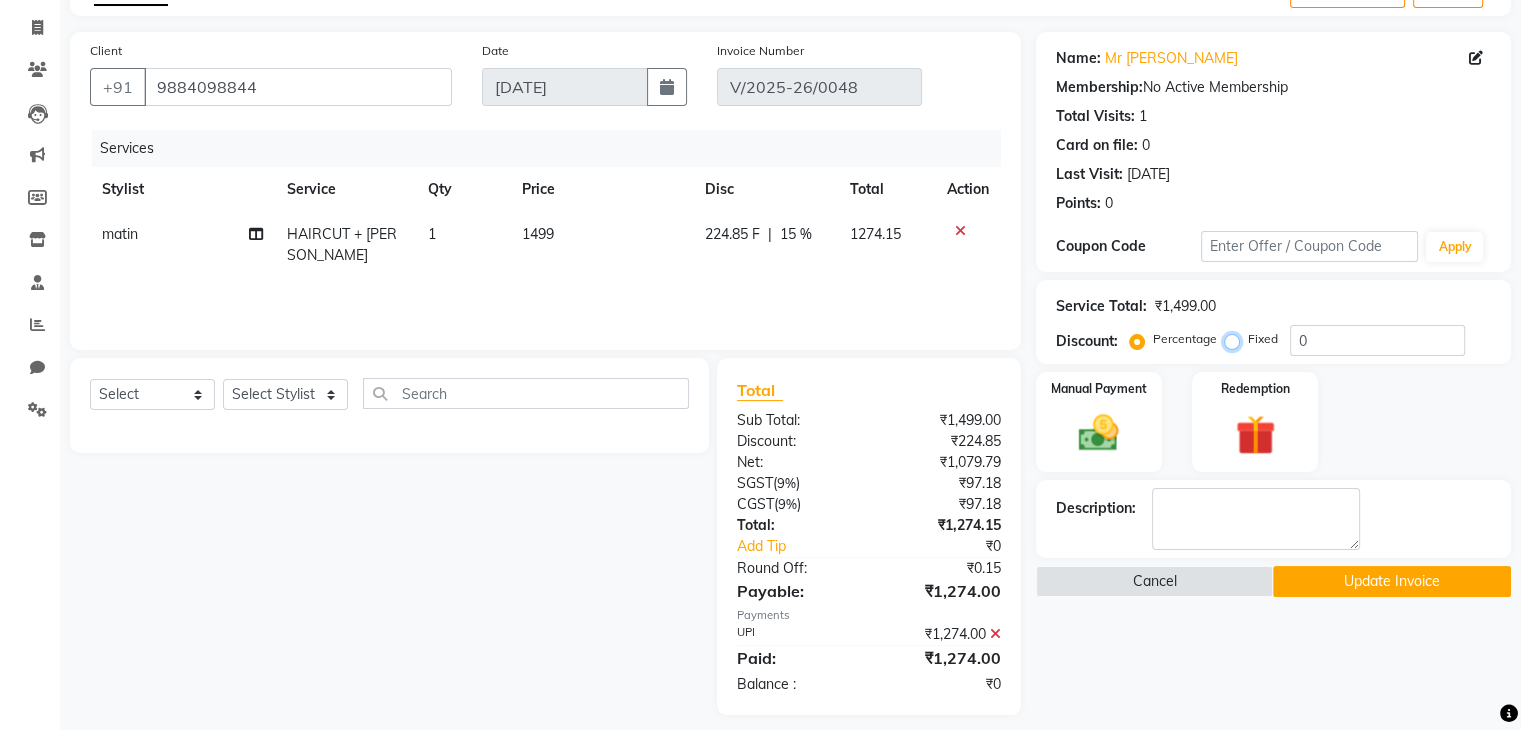 click on "Fixed" at bounding box center (1236, 339) 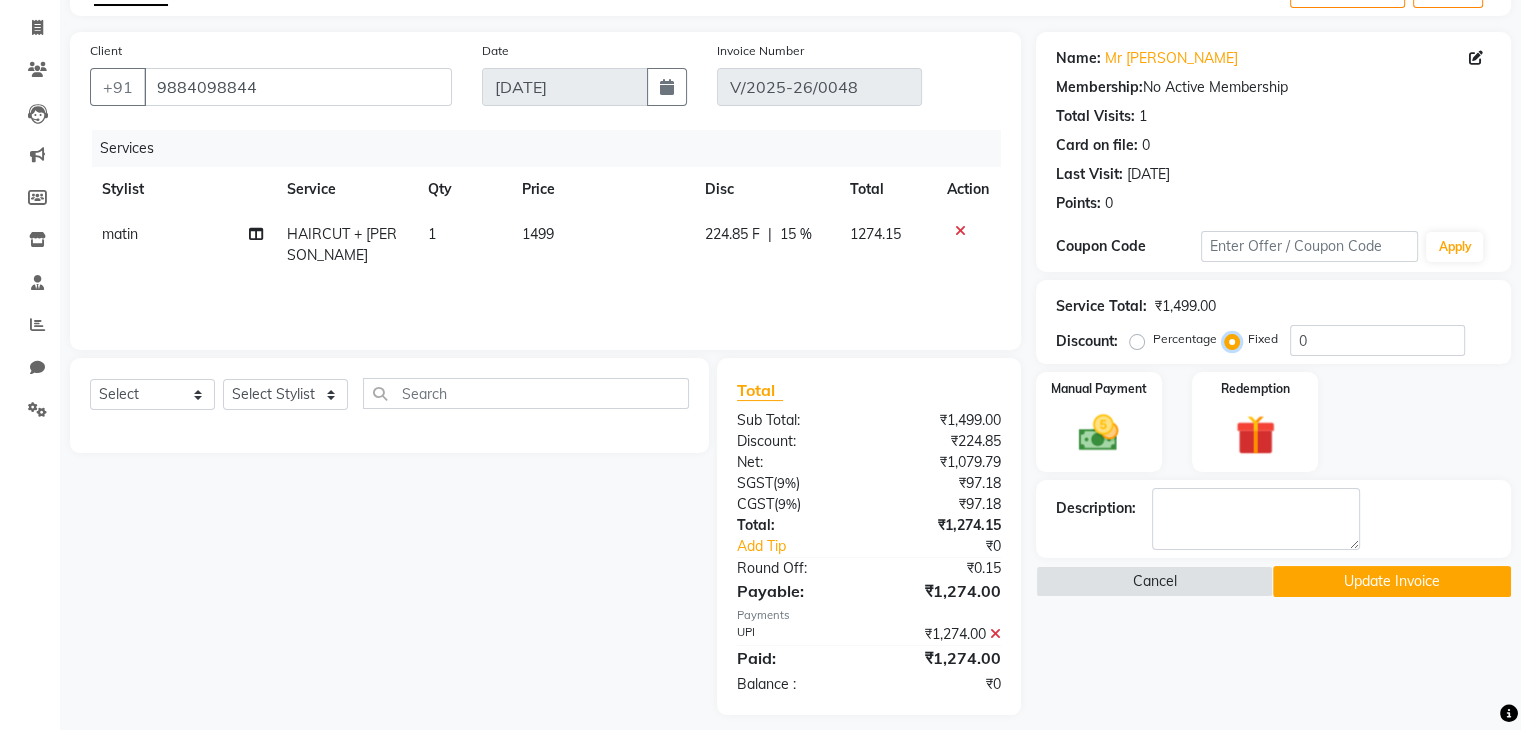 scroll, scrollTop: 112, scrollLeft: 0, axis: vertical 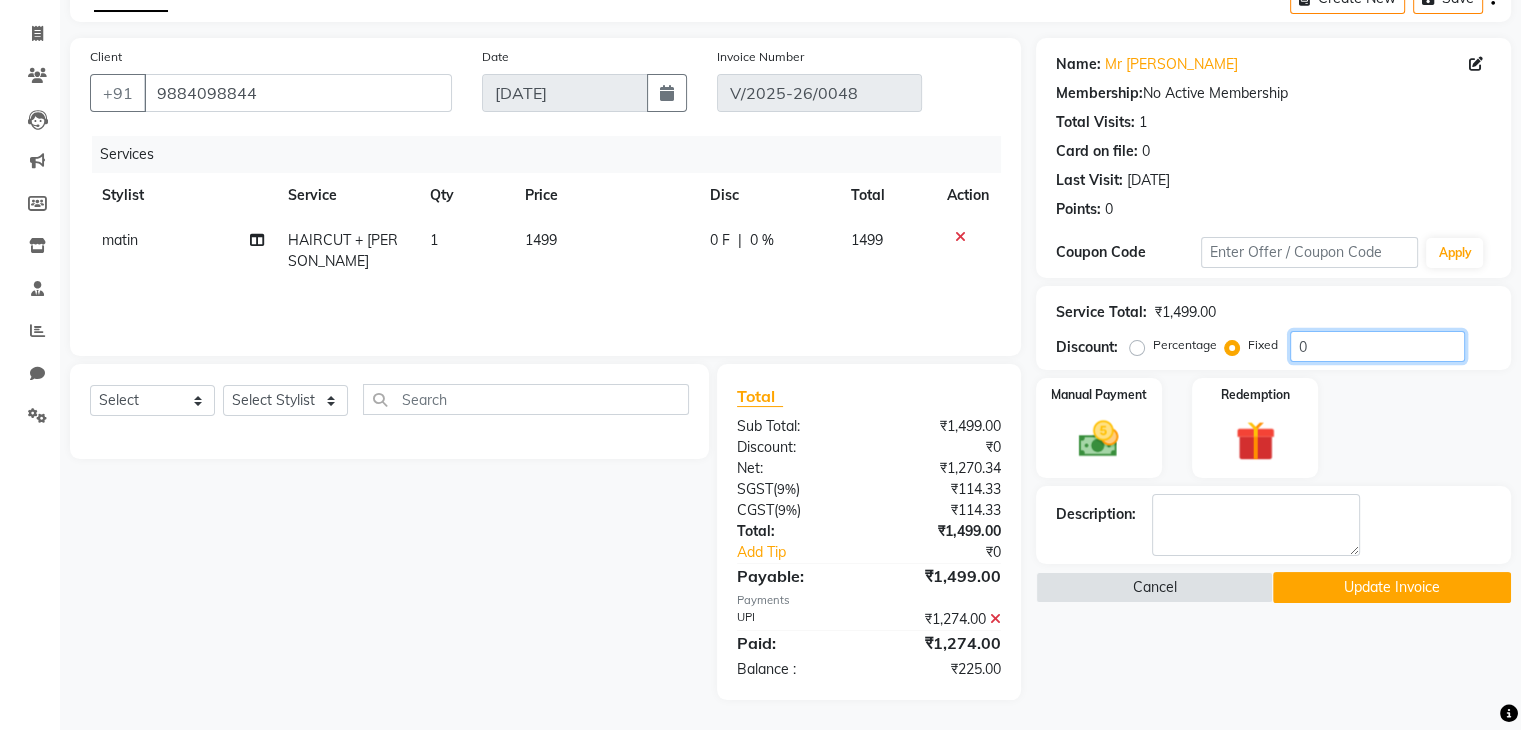 click on "0" 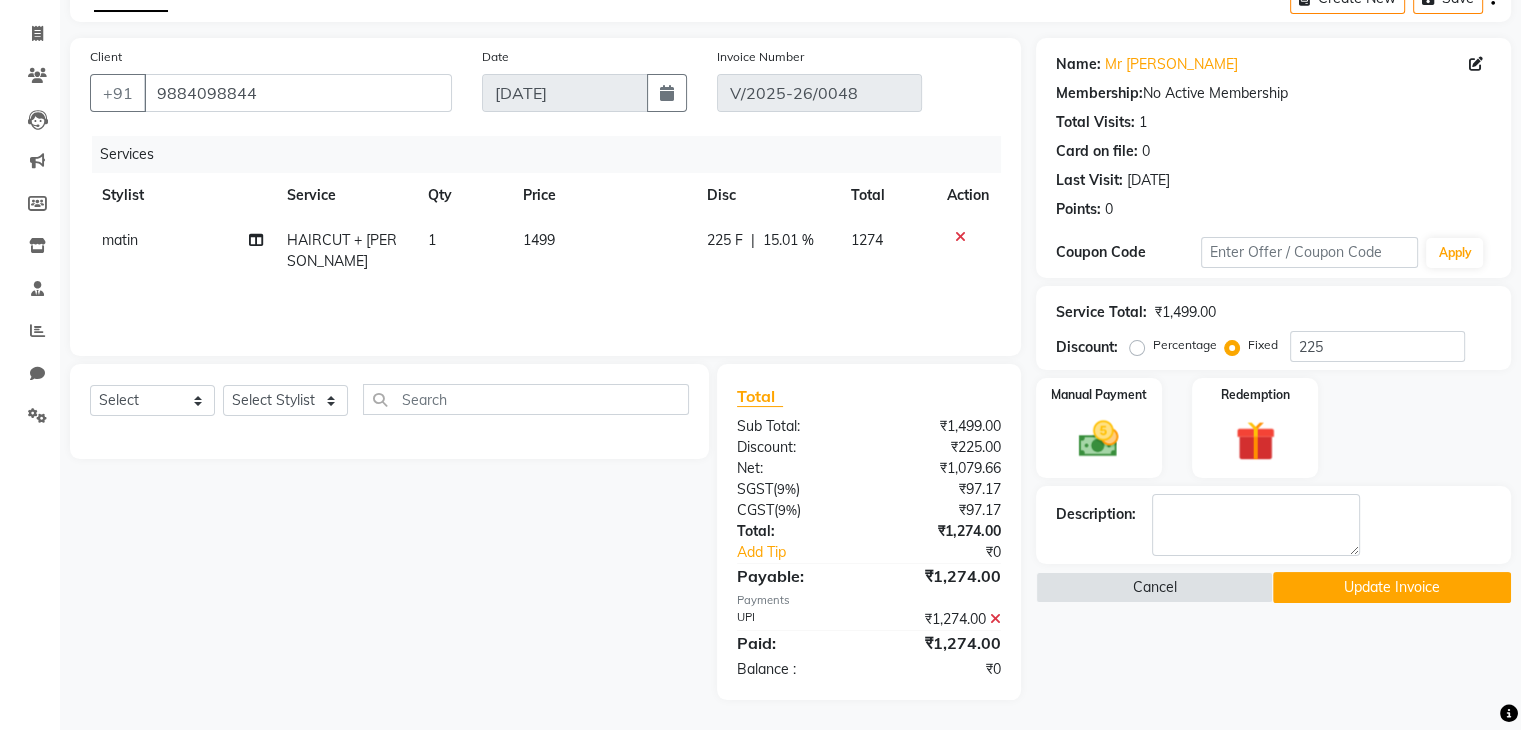 click on "Manual Payment Redemption" 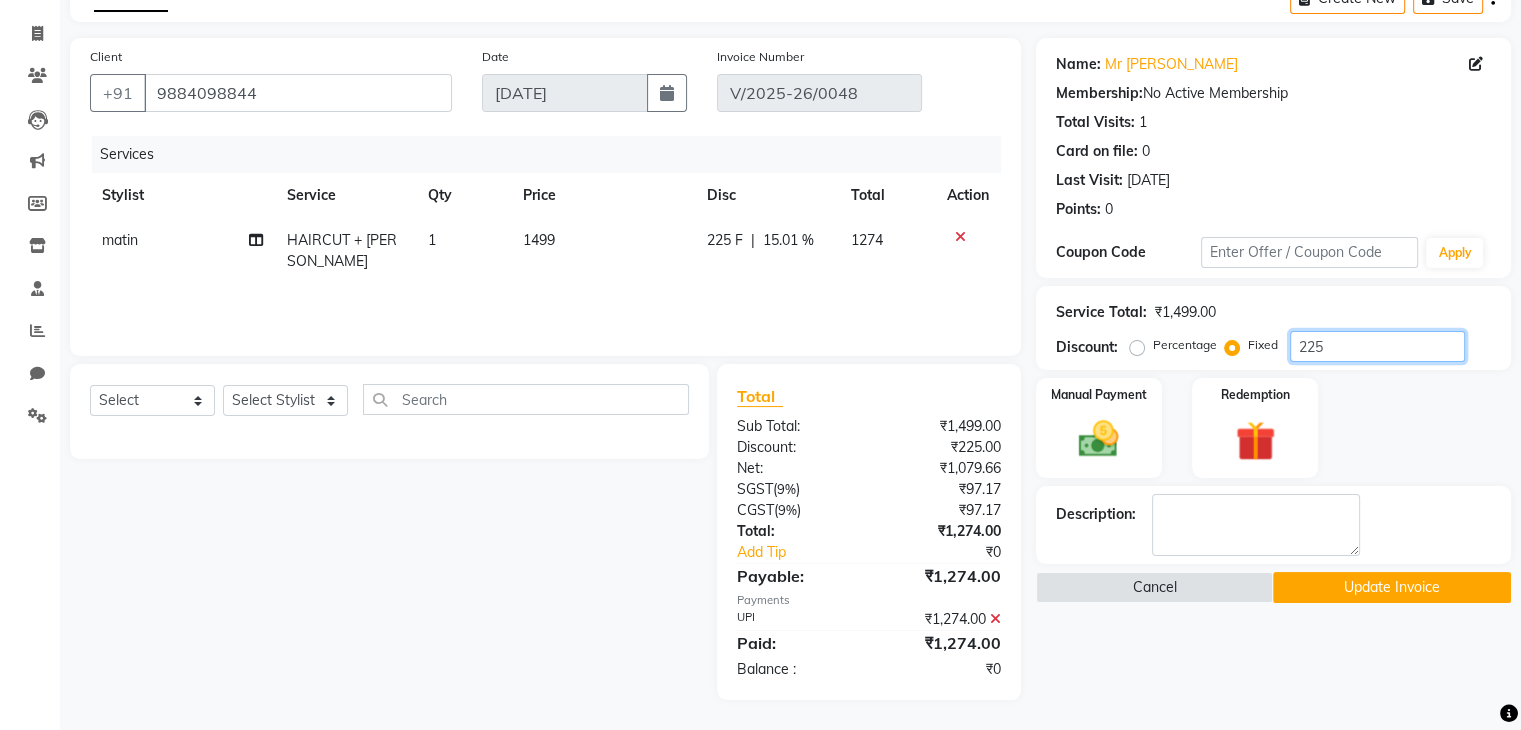 click on "225" 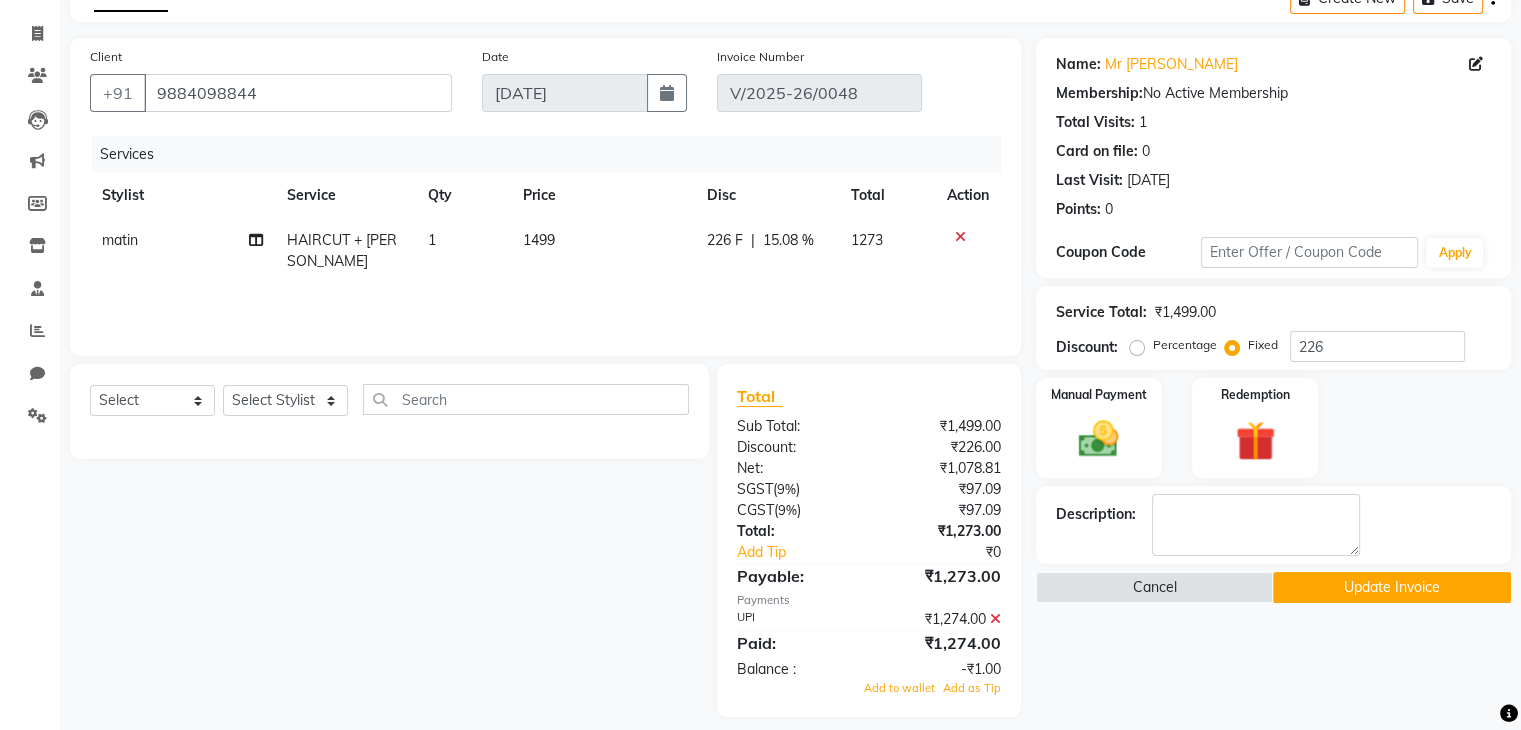 click on "Manual Payment Redemption" 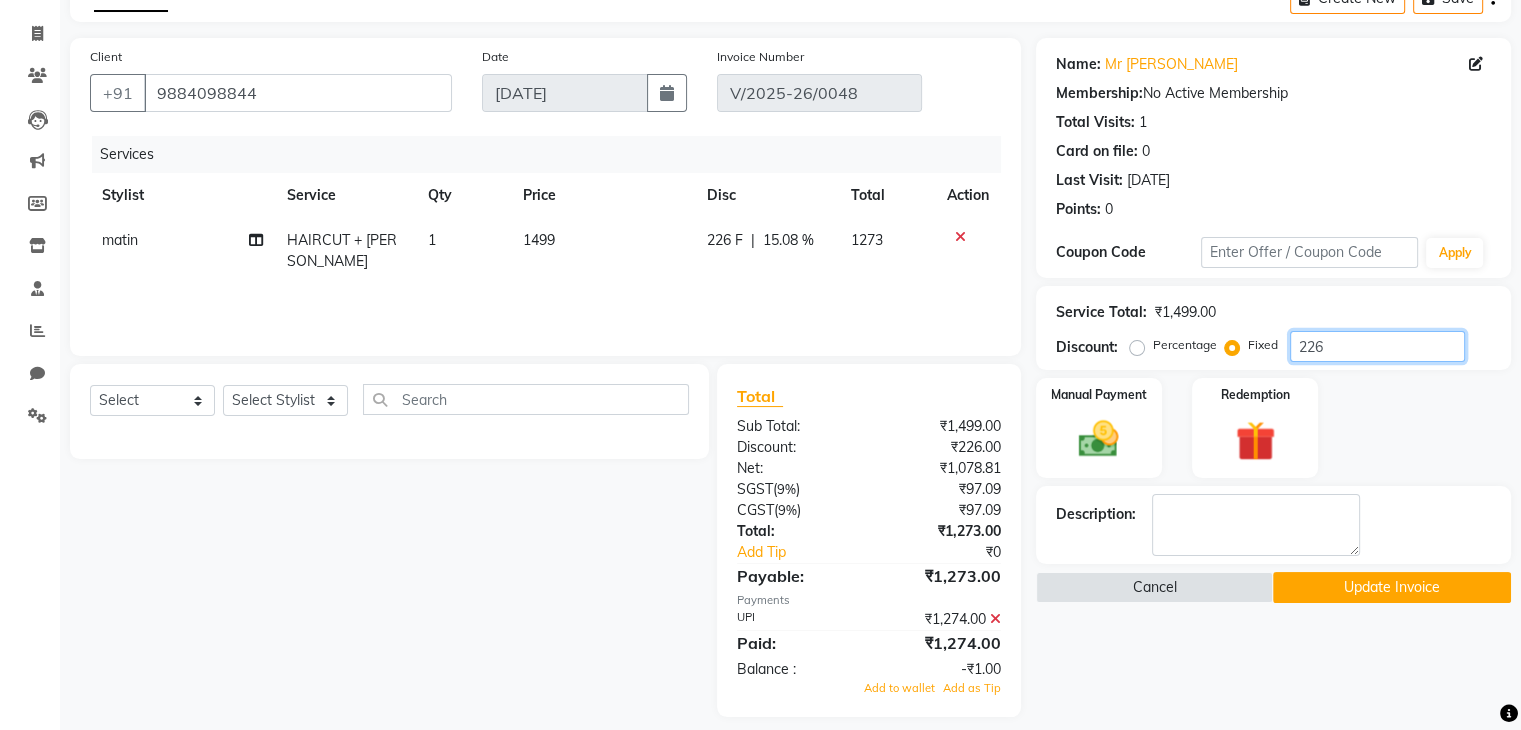 click on "226" 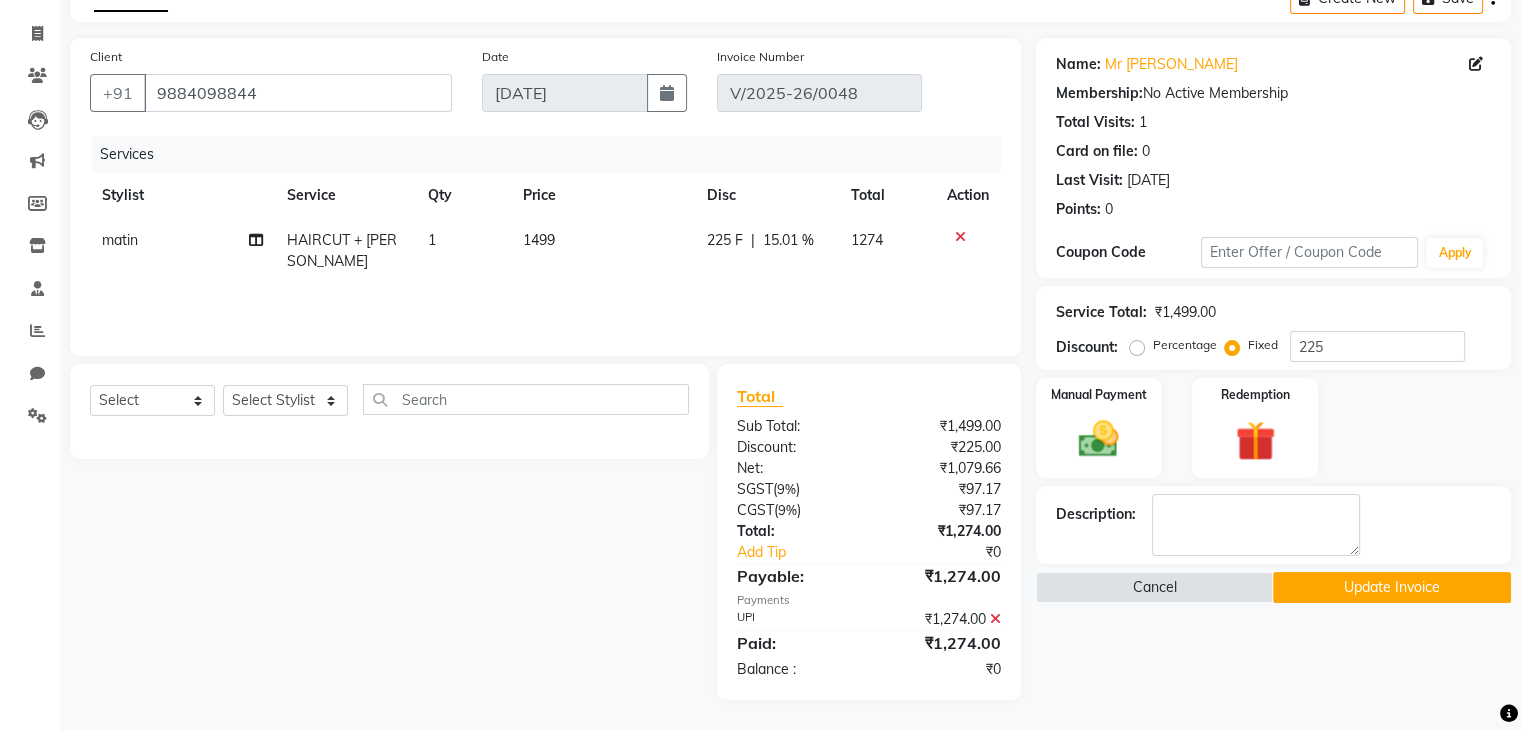 click on "Manual Payment Redemption" 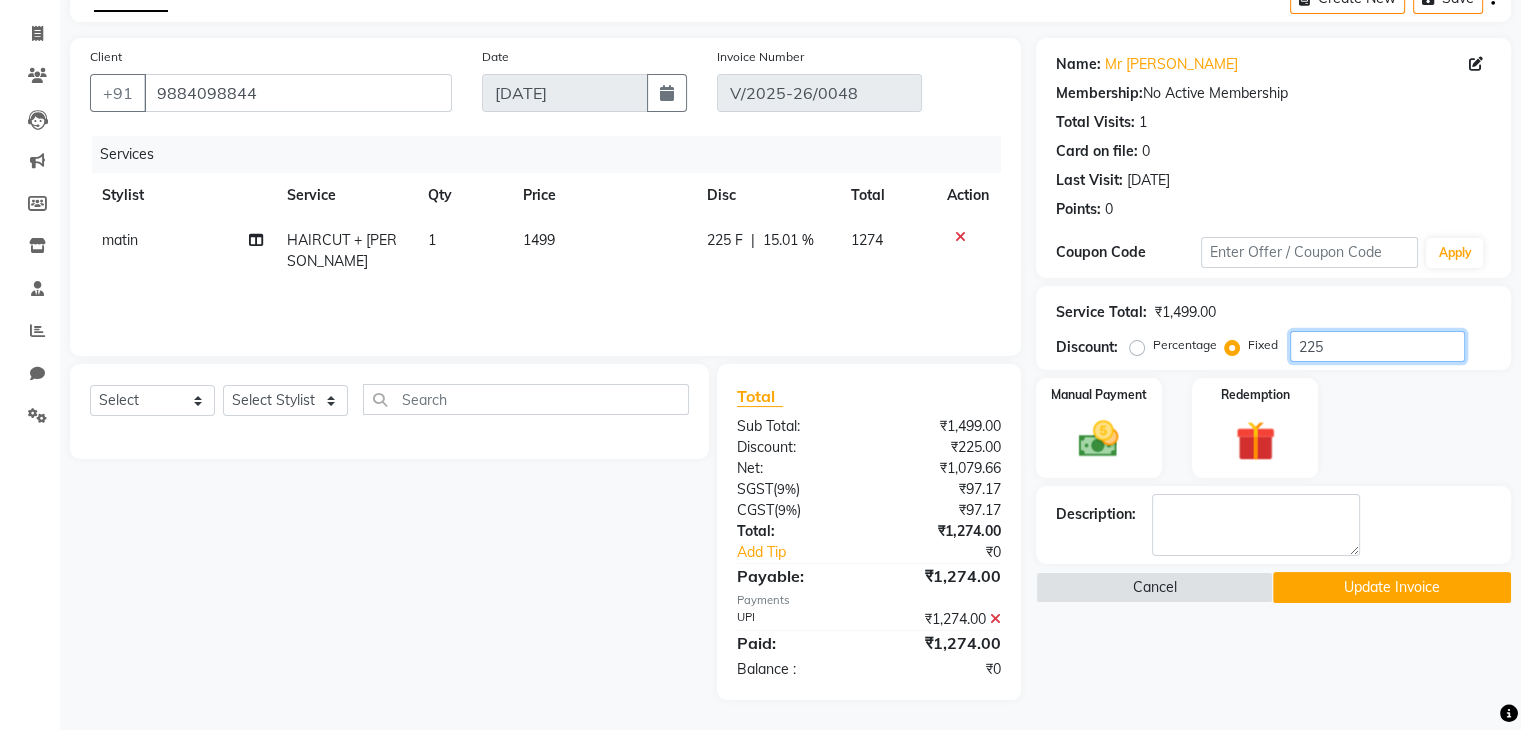 click on "225" 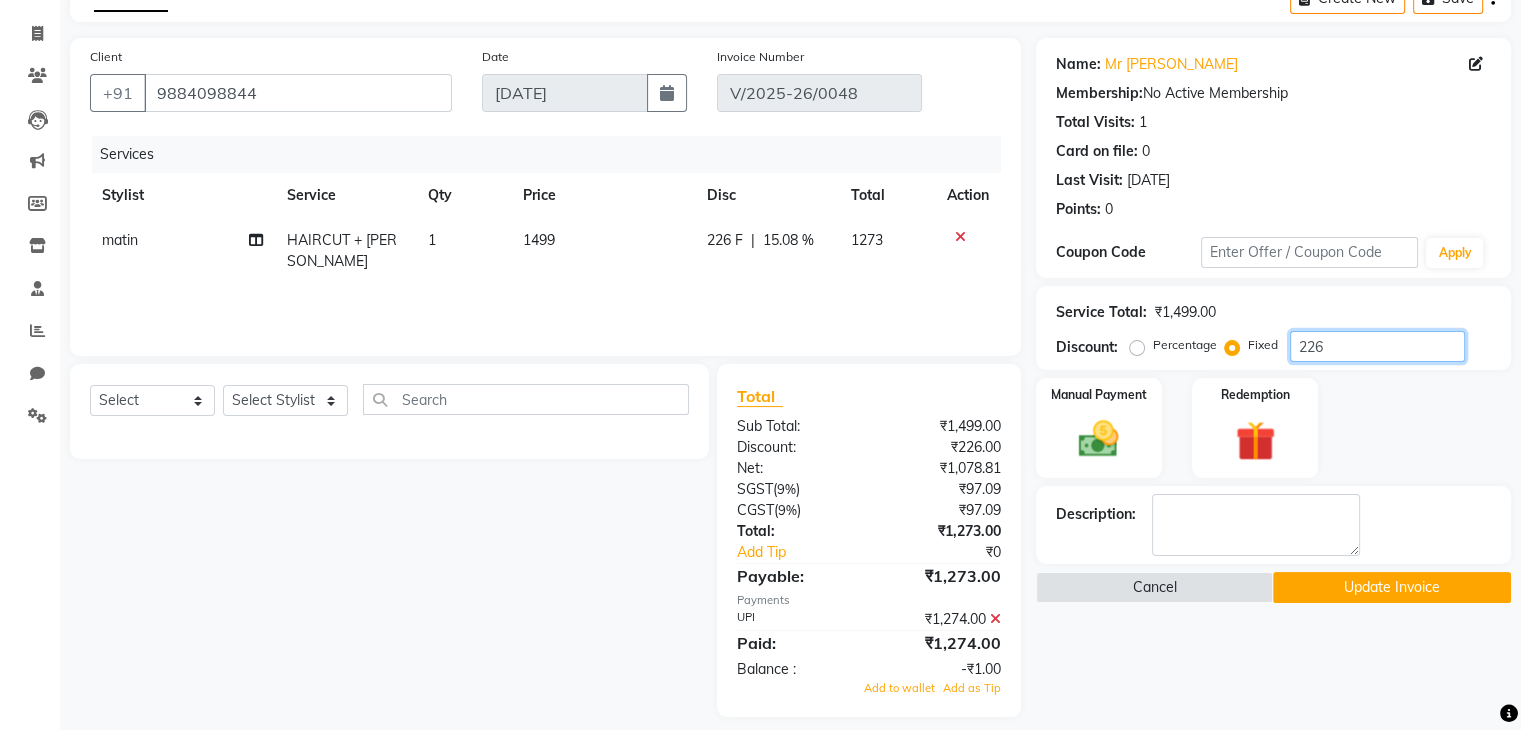 type on "226" 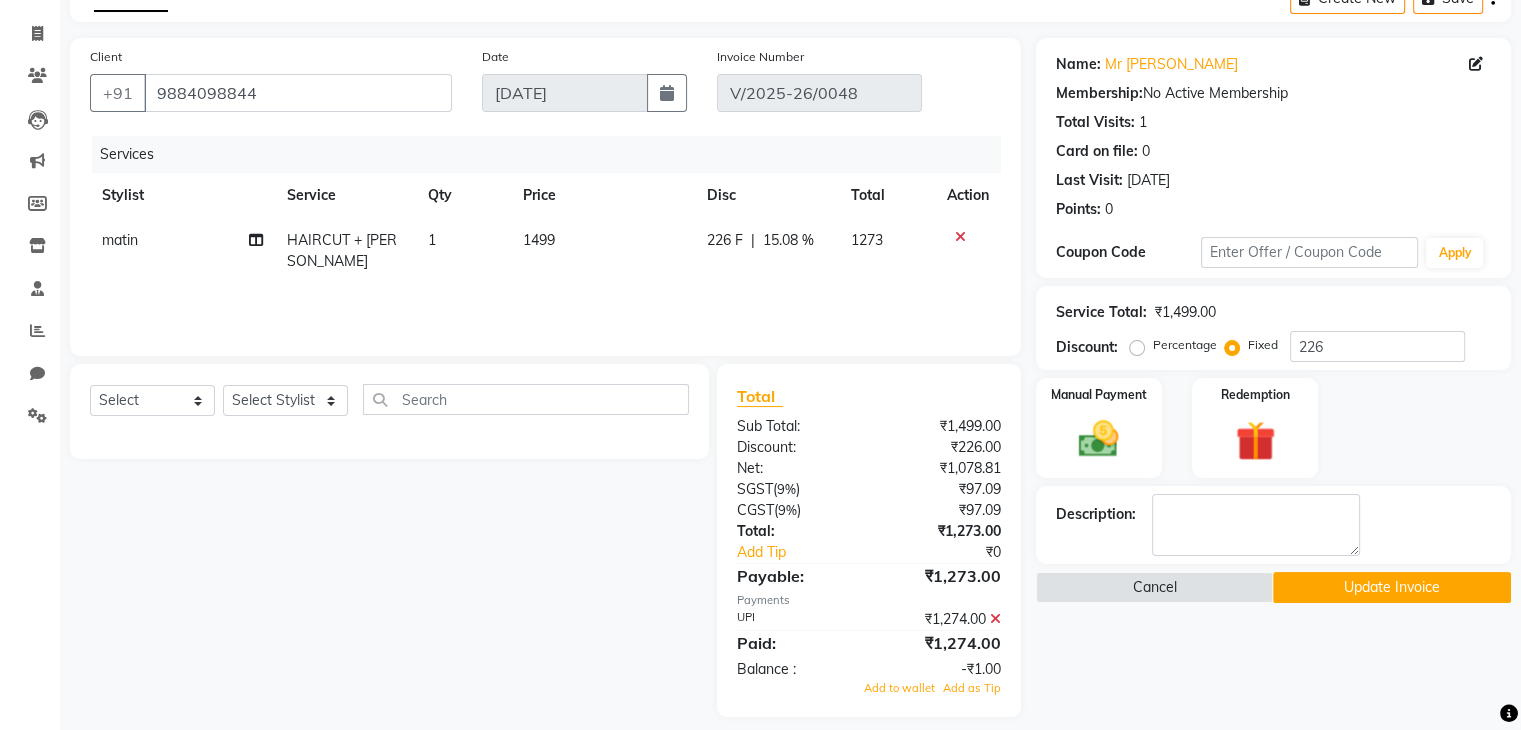 click on "Name: Mr [PERSON_NAME]  Membership:  No Active Membership  Total Visits:  1 Card on file:  0 Last Visit:   [DATE] Points:   0  Coupon Code Apply Service Total:  ₹1,499.00  Discount:  Percentage   Fixed  226 Manual Payment Redemption Description:                   Cancel   Update Invoice" 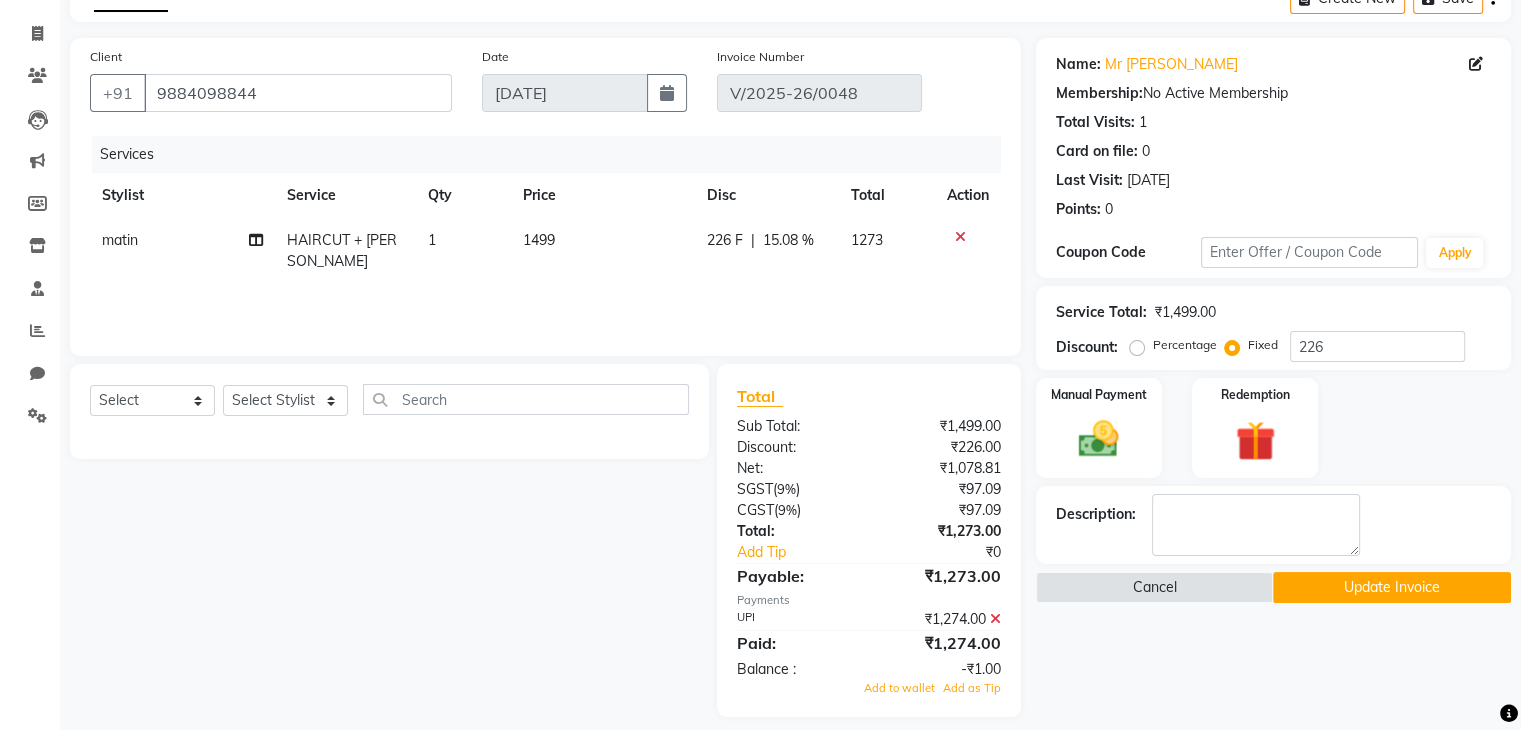 click 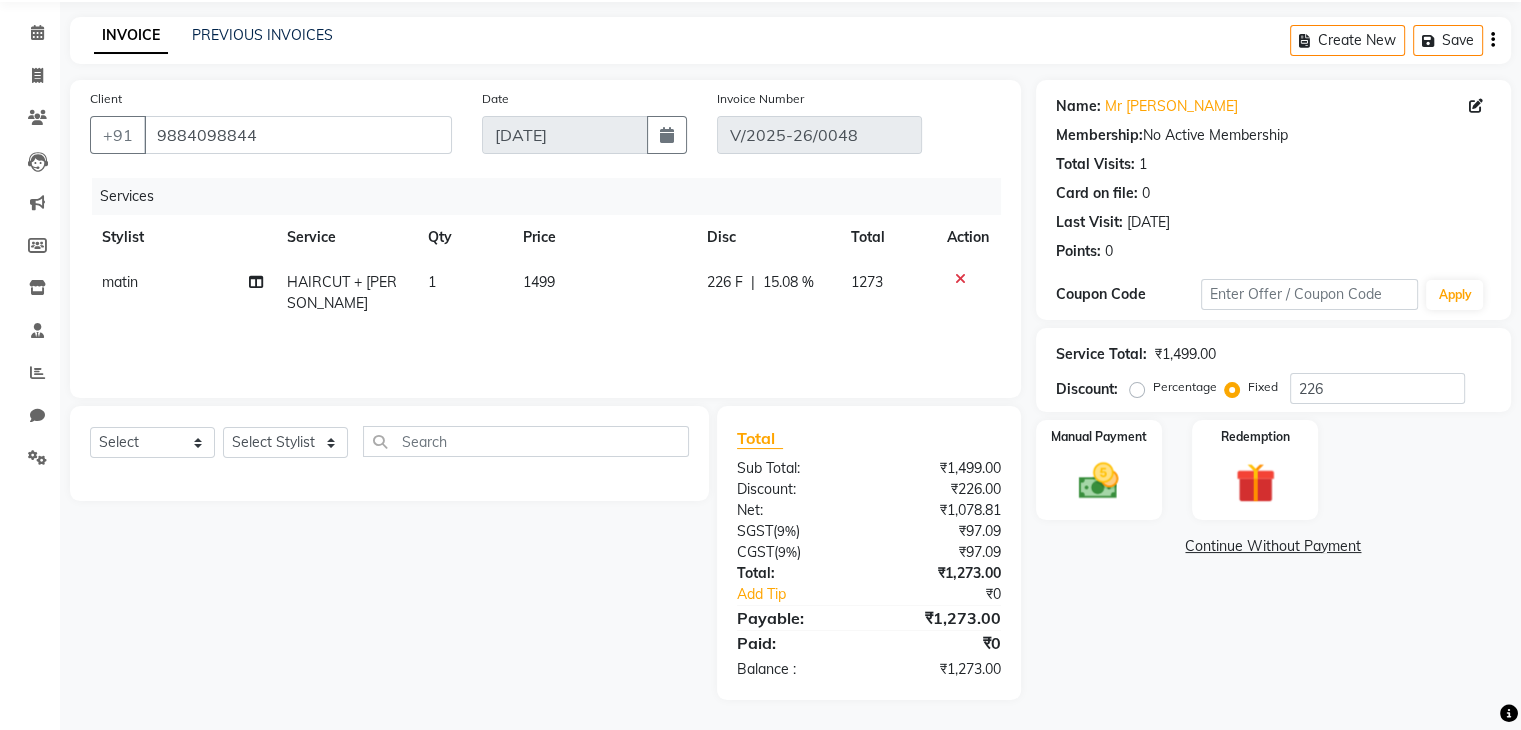 scroll, scrollTop: 71, scrollLeft: 0, axis: vertical 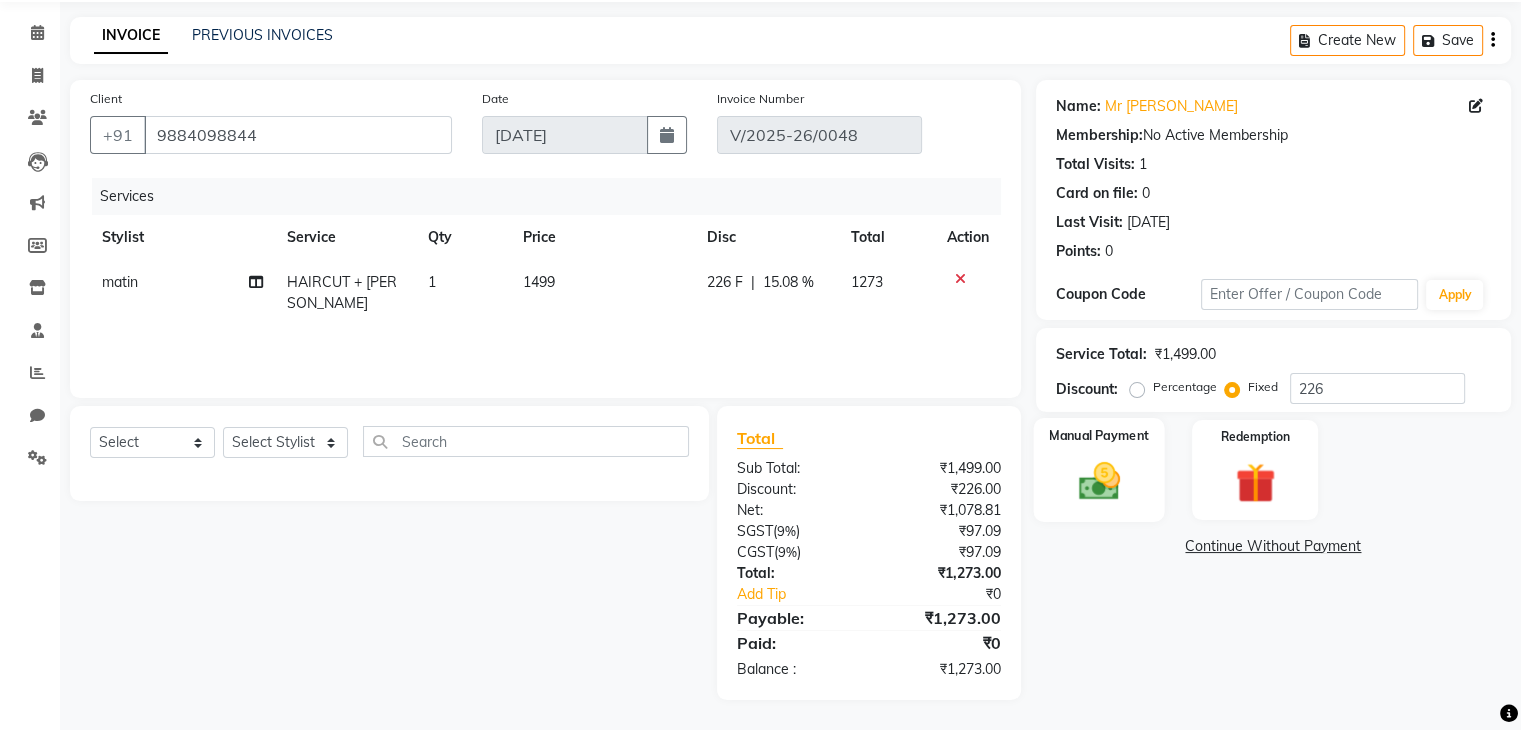 click on "Manual Payment" 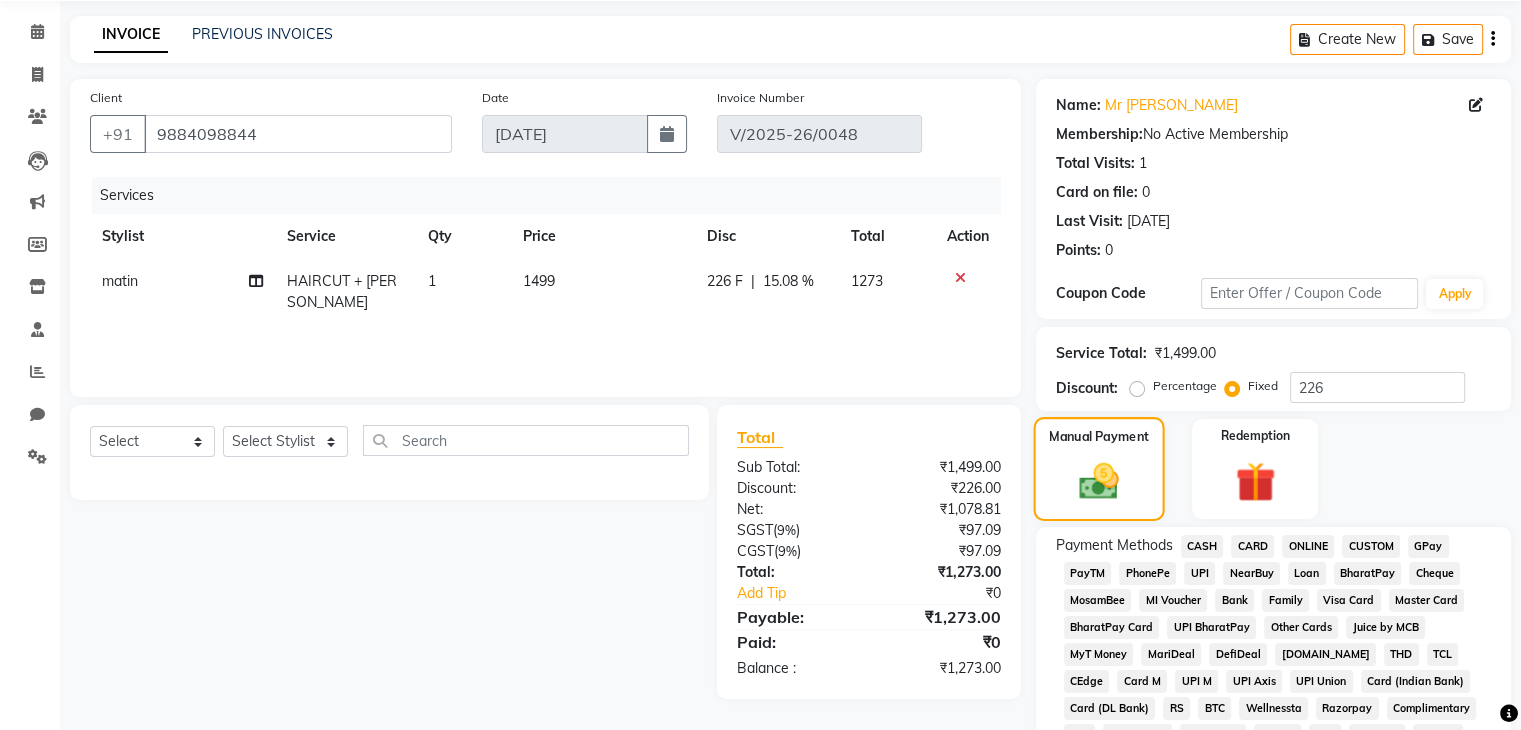 scroll, scrollTop: 112, scrollLeft: 0, axis: vertical 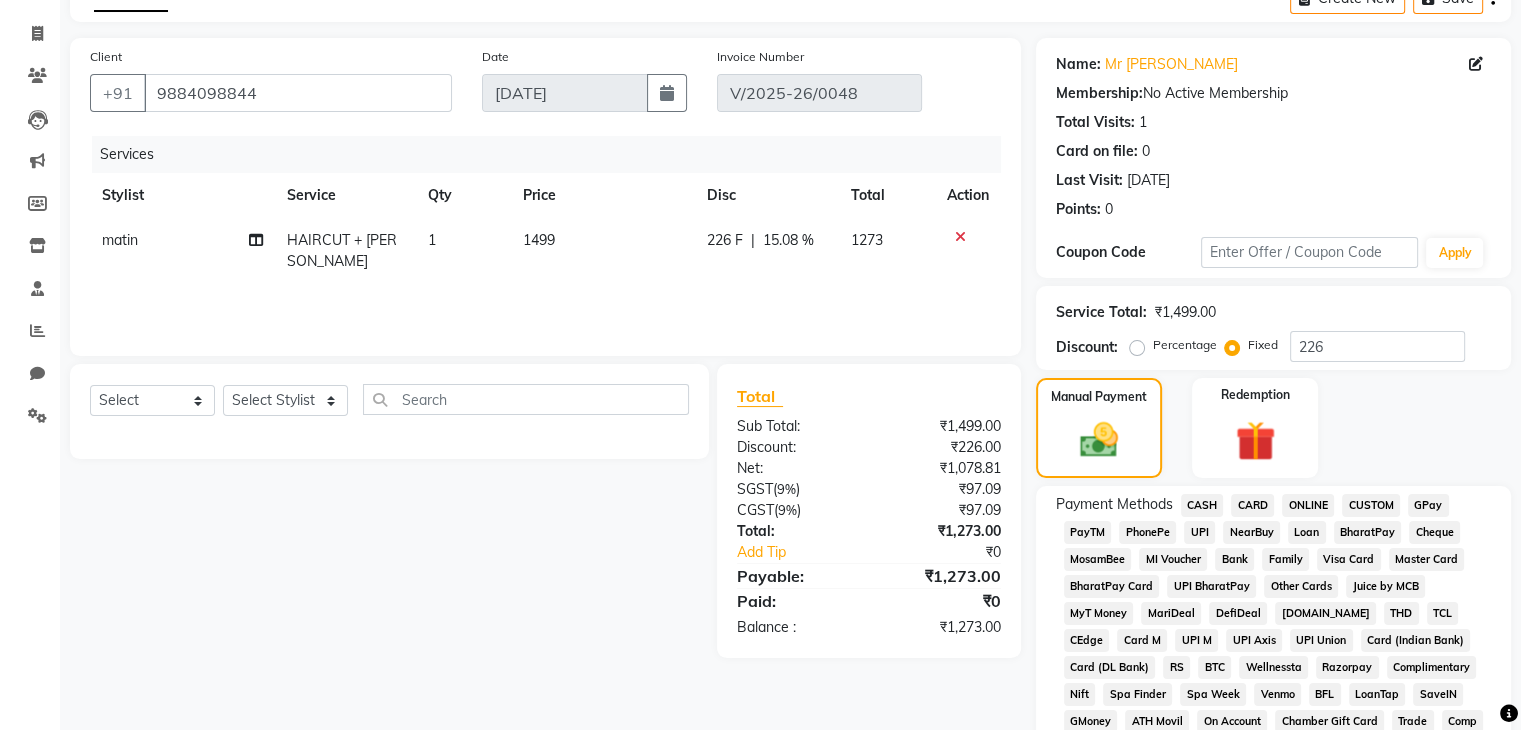 click on "UPI" 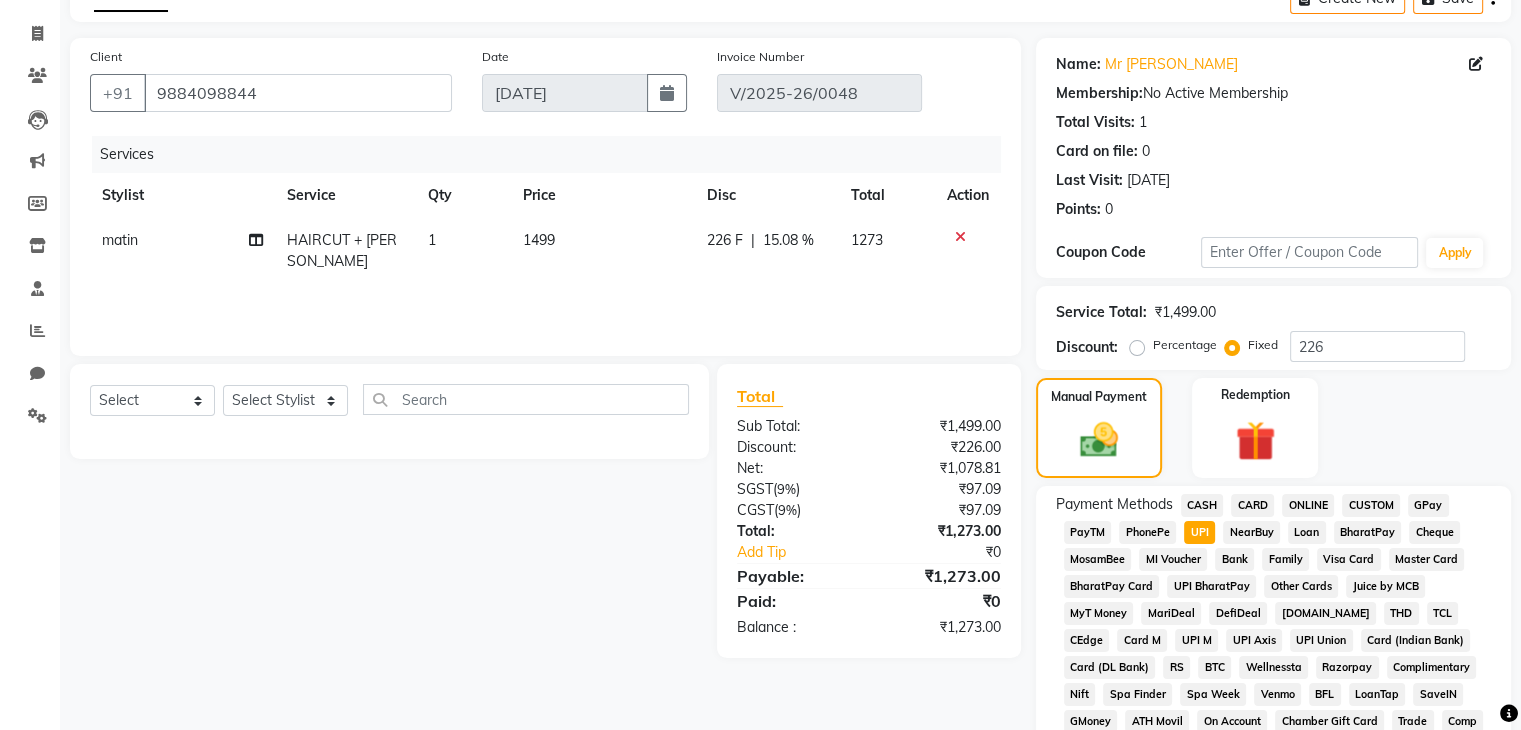 scroll, scrollTop: 693, scrollLeft: 0, axis: vertical 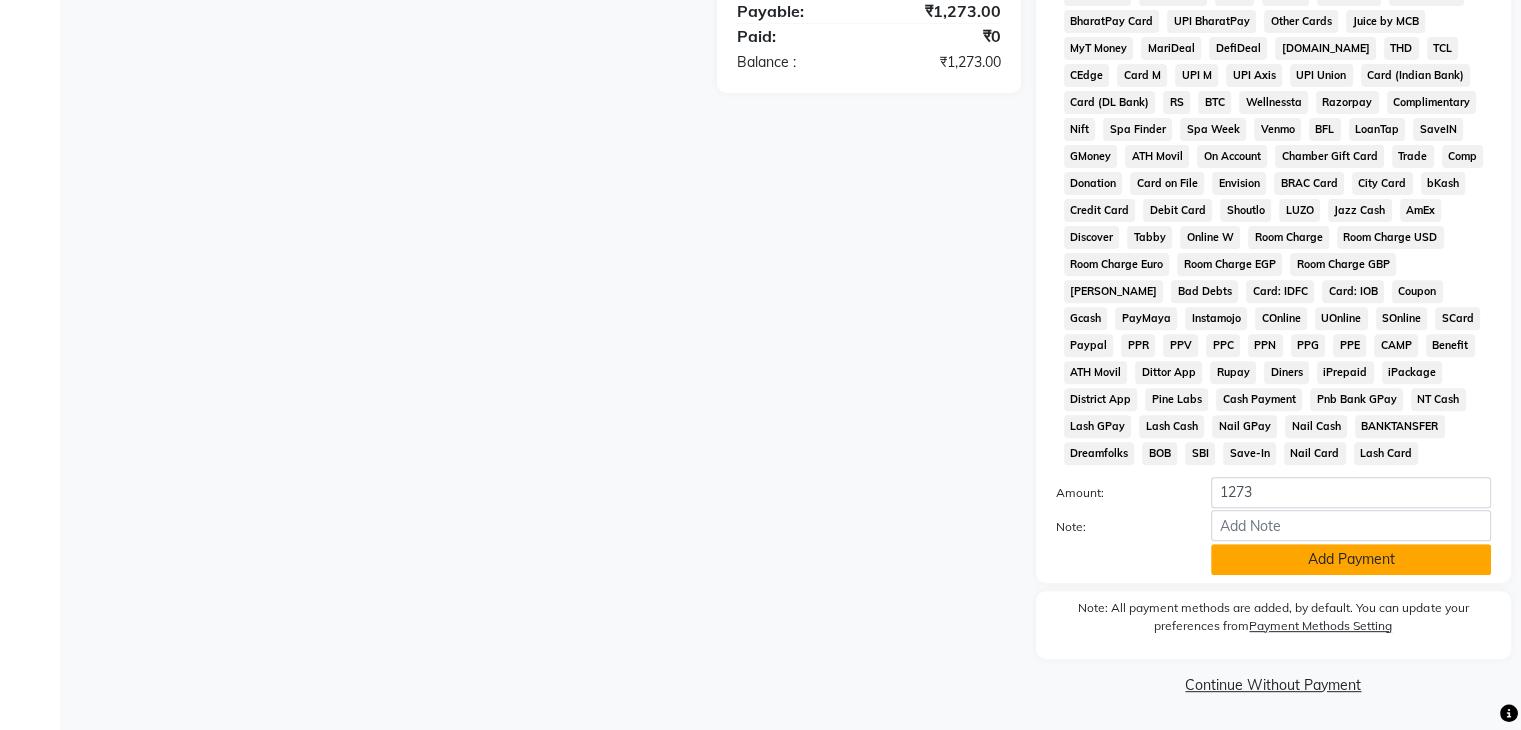 click on "Add Payment" 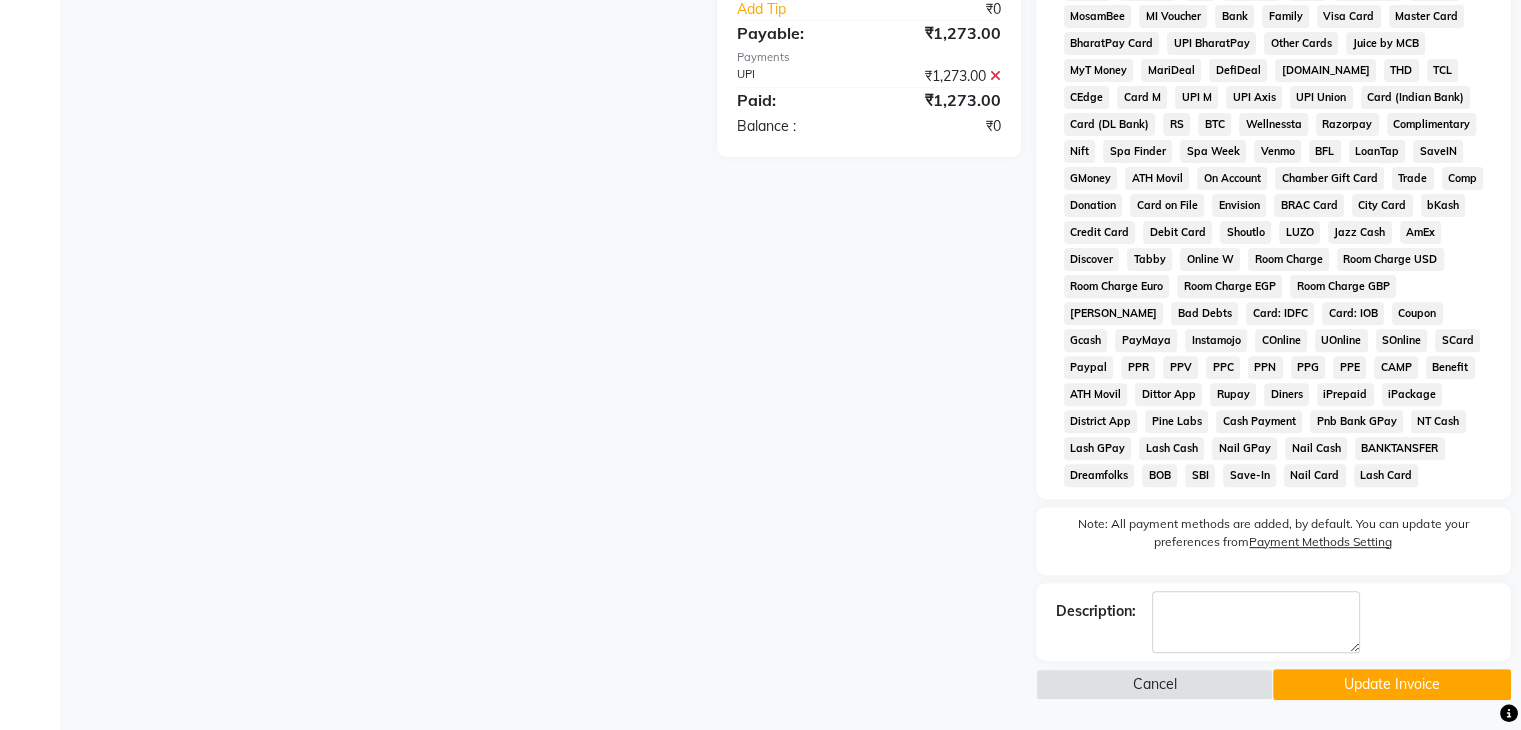 scroll, scrollTop: 669, scrollLeft: 0, axis: vertical 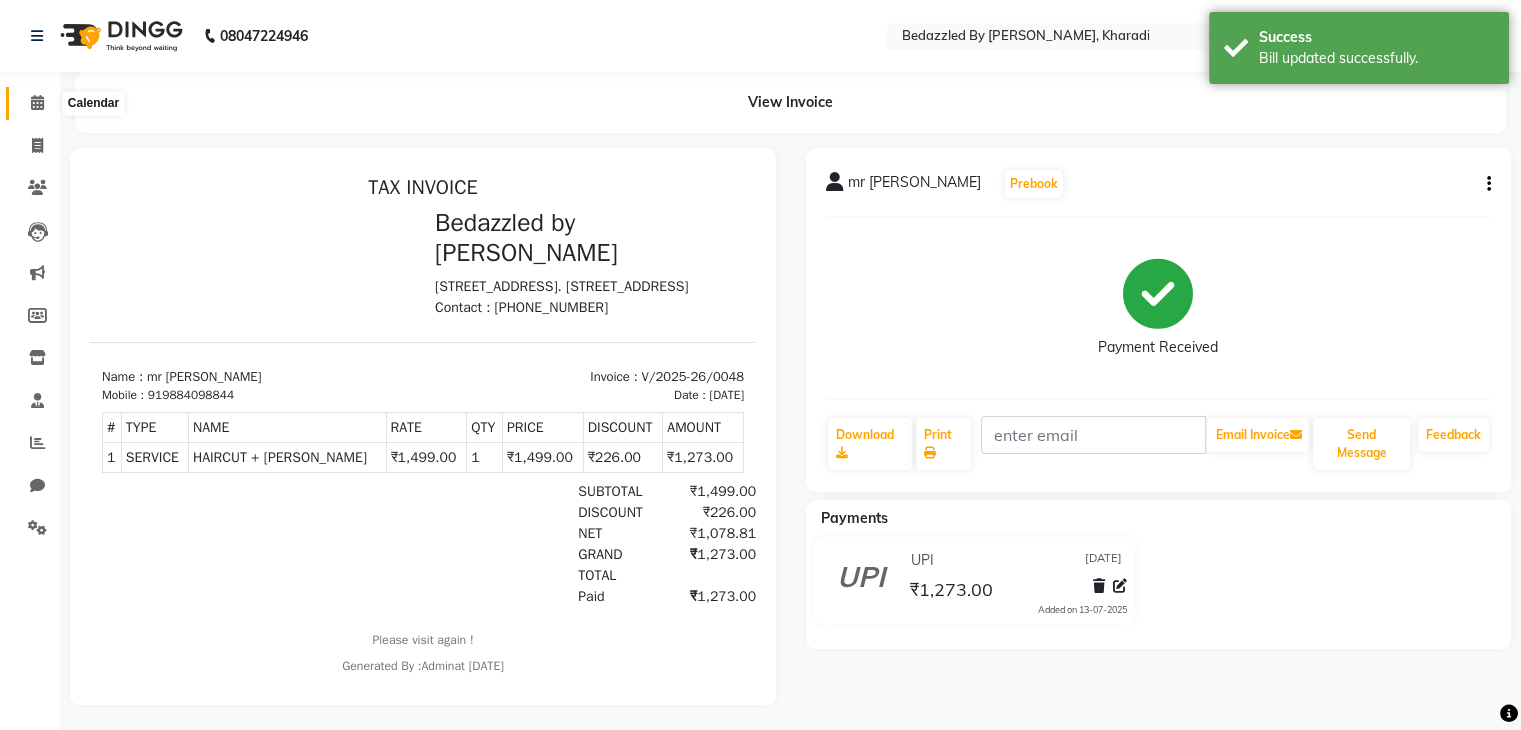 click 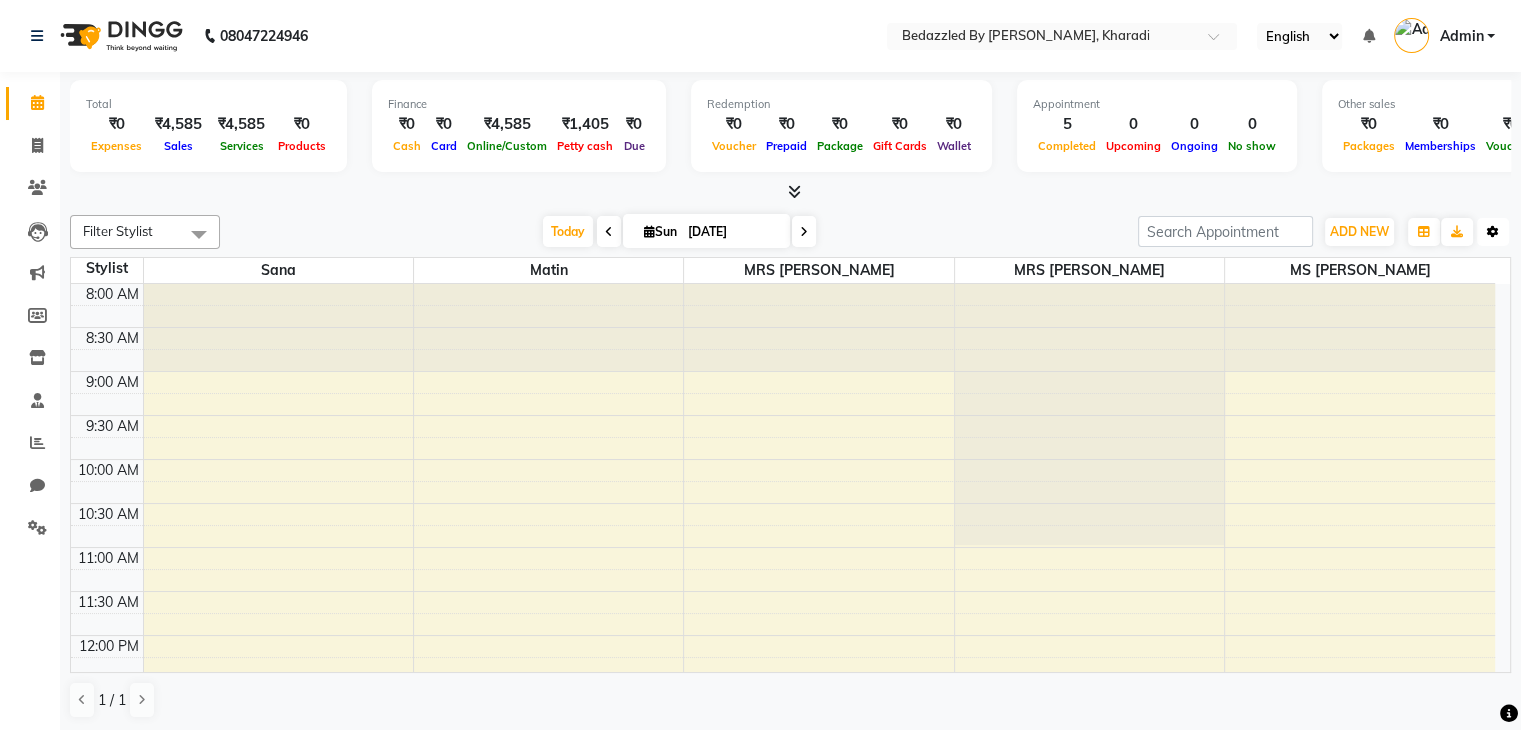 click on "Toggle Dropdown" at bounding box center [1493, 232] 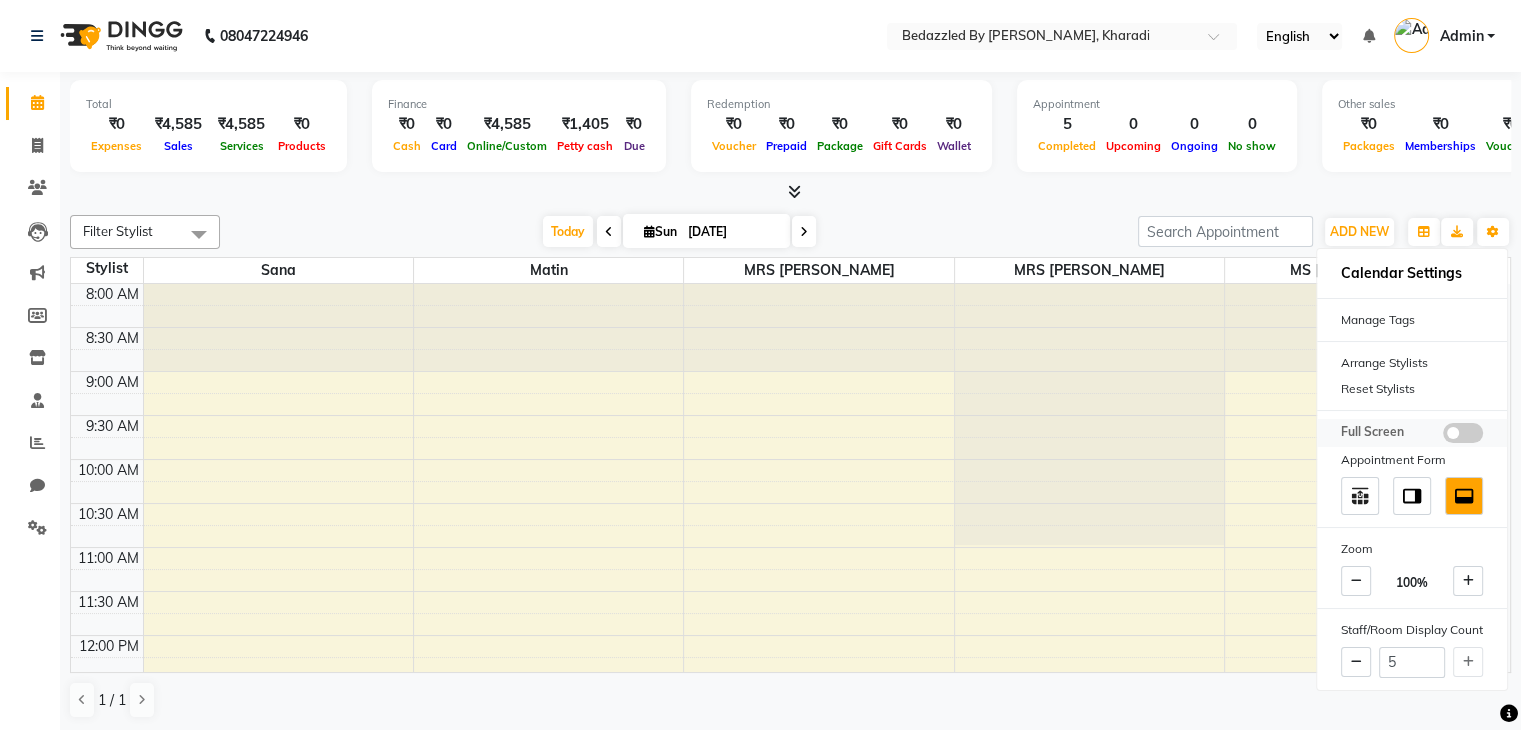 click at bounding box center [1463, 433] 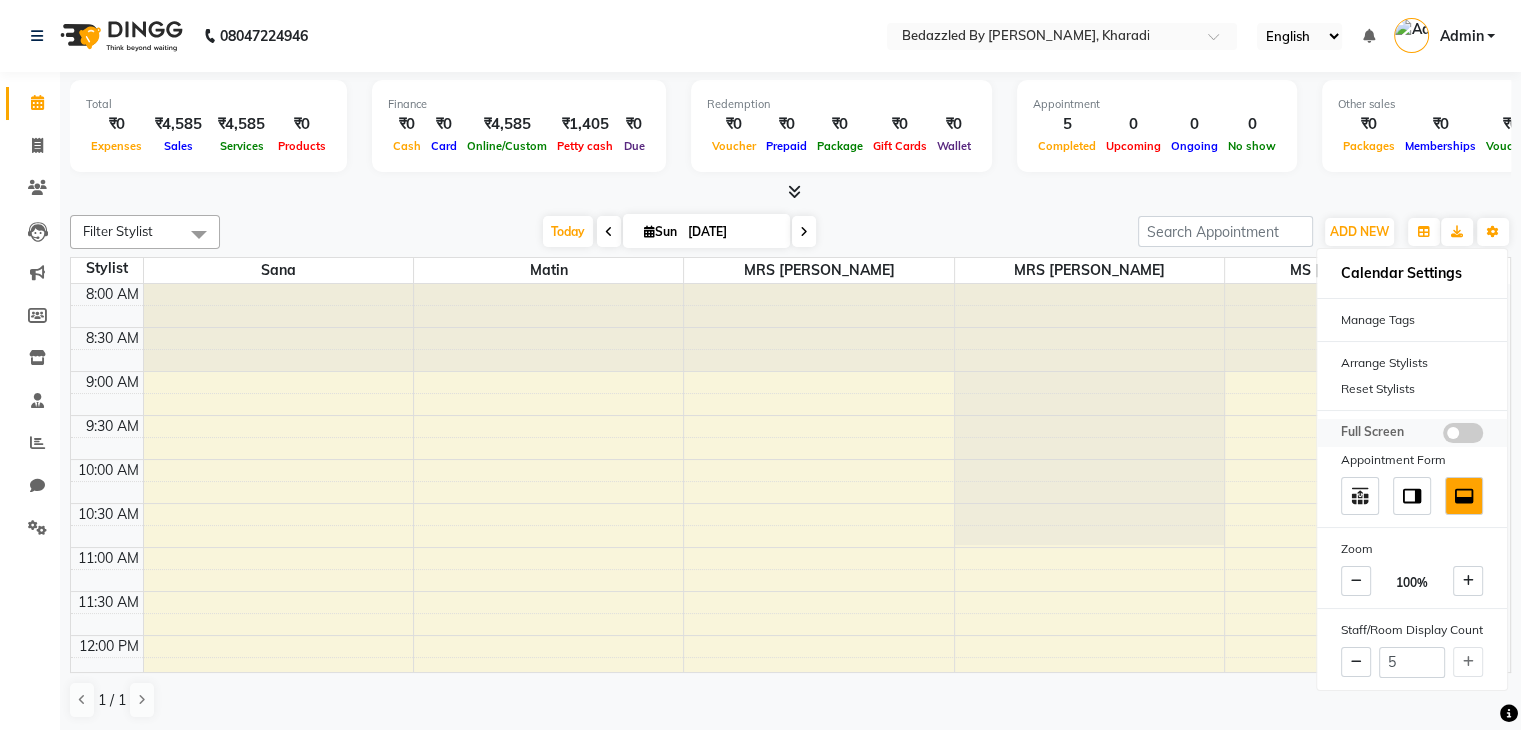 click at bounding box center (1443, 436) 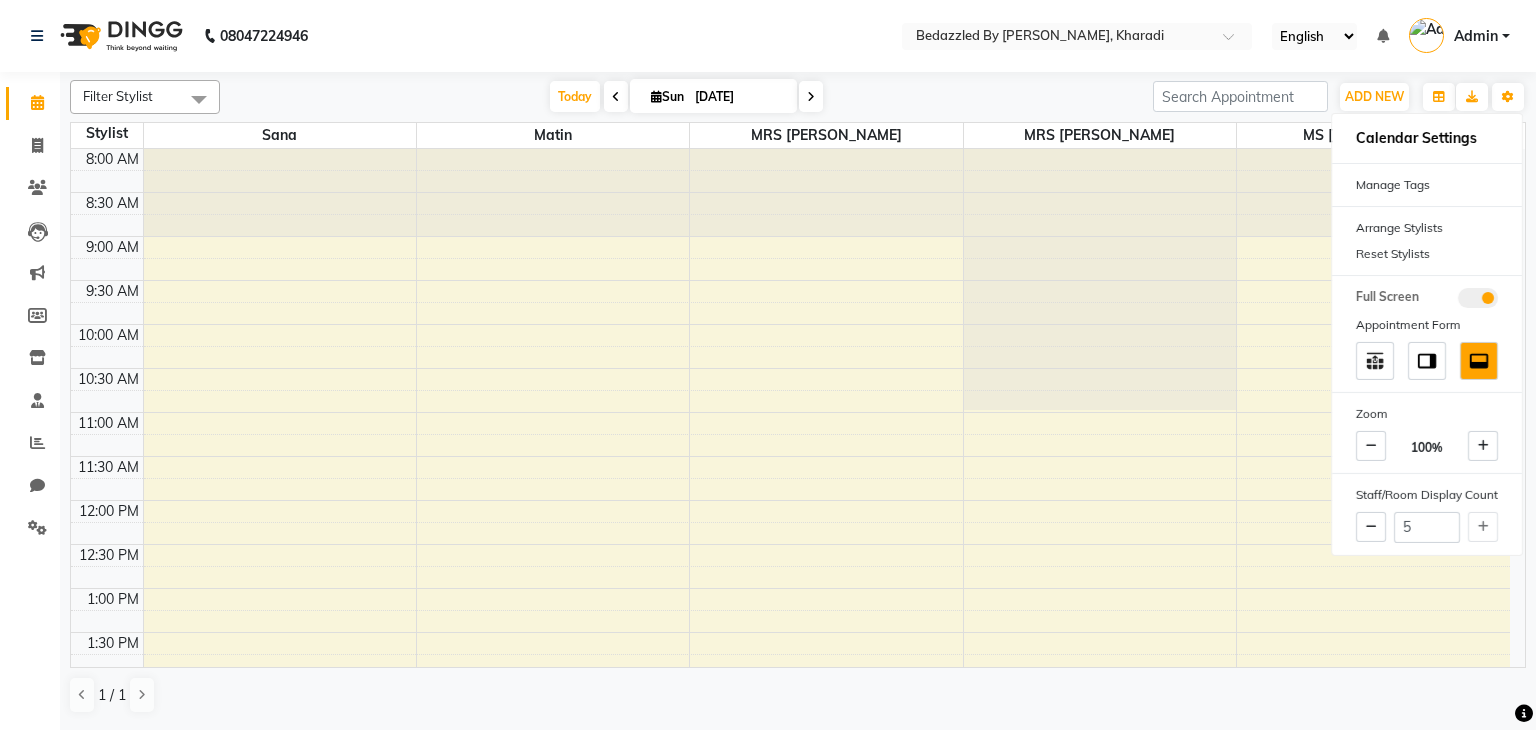 click on "[DATE]  [DATE]" at bounding box center [686, 97] 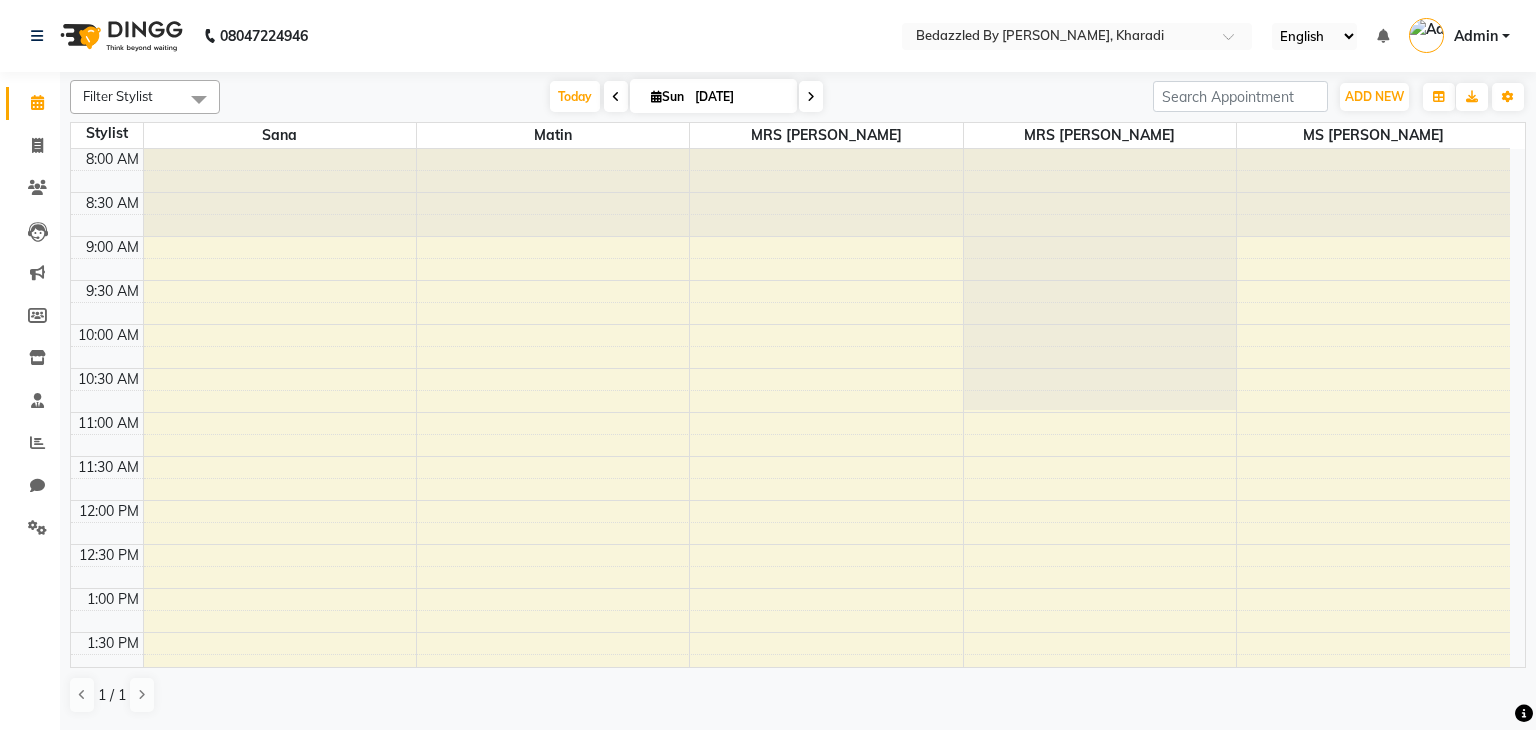 click on "[DATE]  [DATE]" at bounding box center (686, 97) 